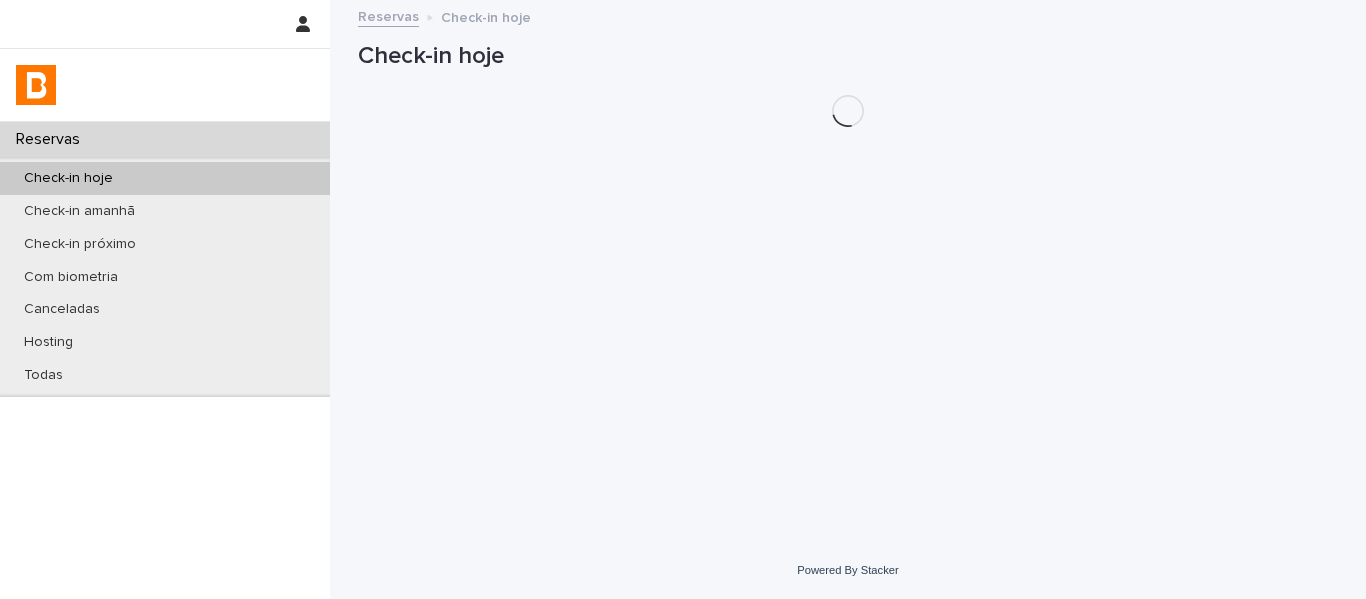 scroll, scrollTop: 0, scrollLeft: 0, axis: both 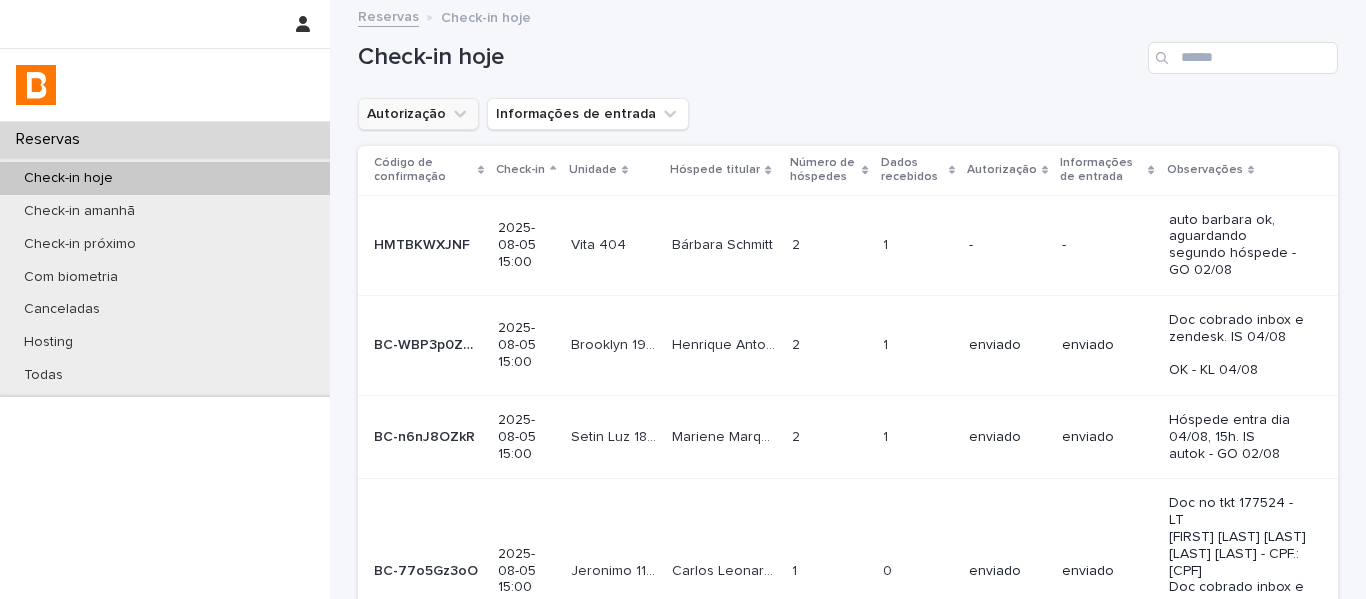 click on "Autorização" at bounding box center [418, 114] 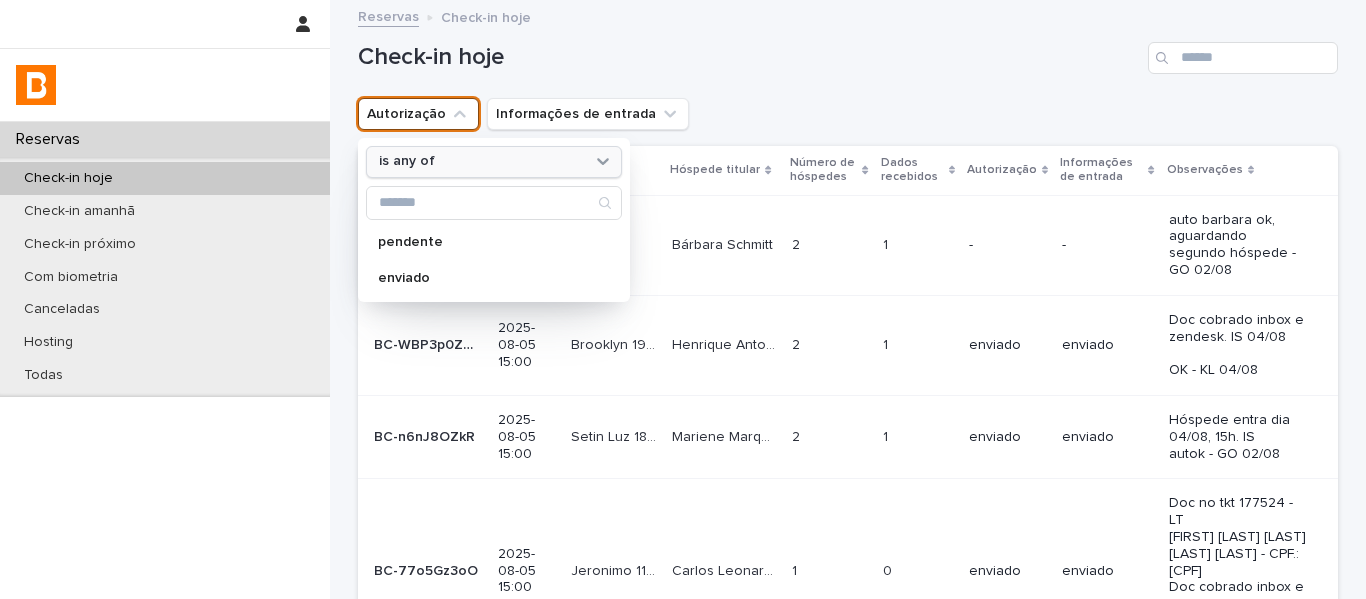 click on "is any of" at bounding box center (407, 161) 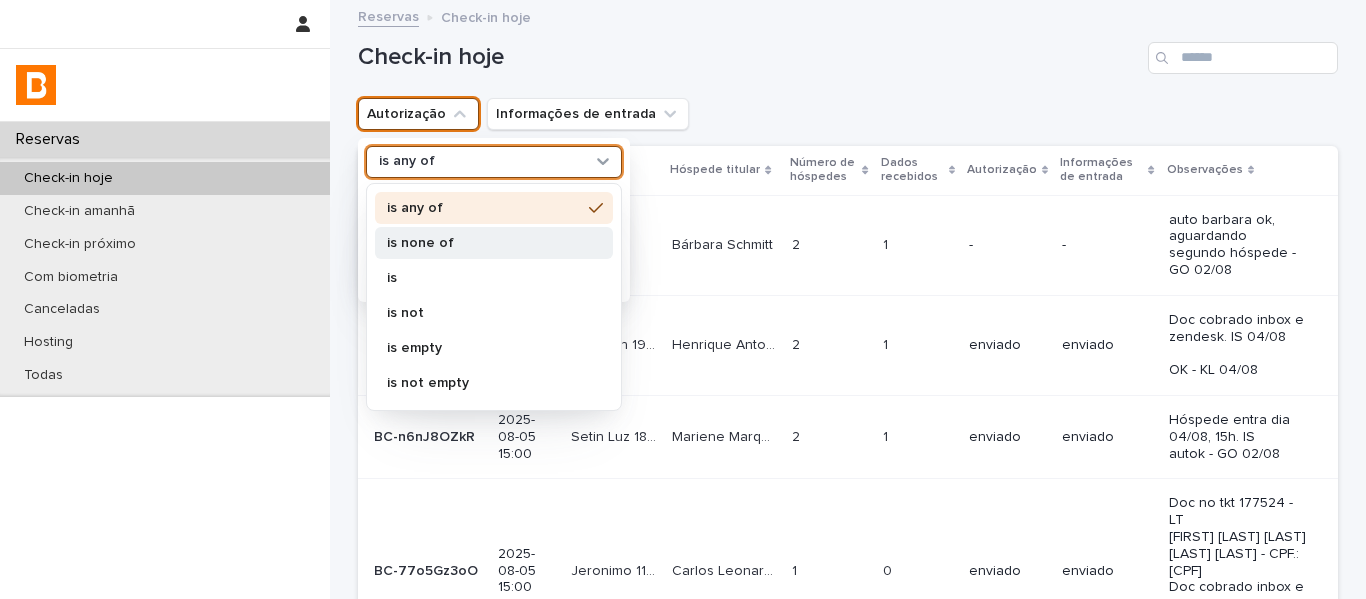 click on "is none of" at bounding box center [484, 243] 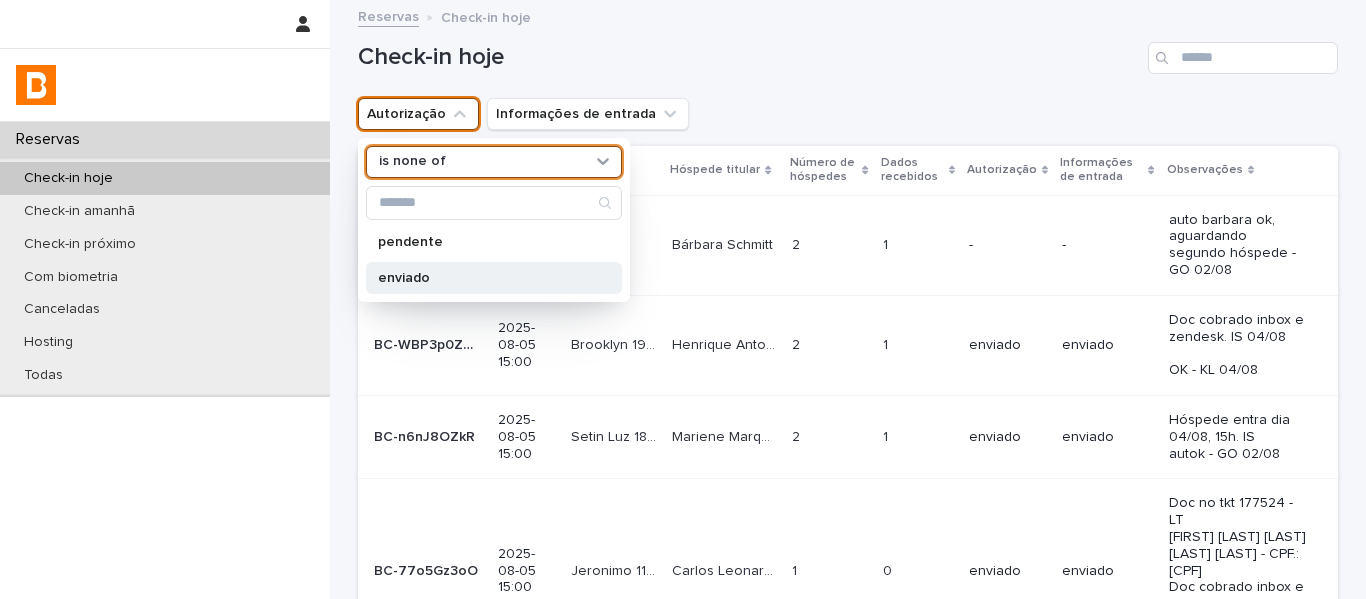 drag, startPoint x: 383, startPoint y: 286, endPoint x: 389, endPoint y: 277, distance: 10.816654 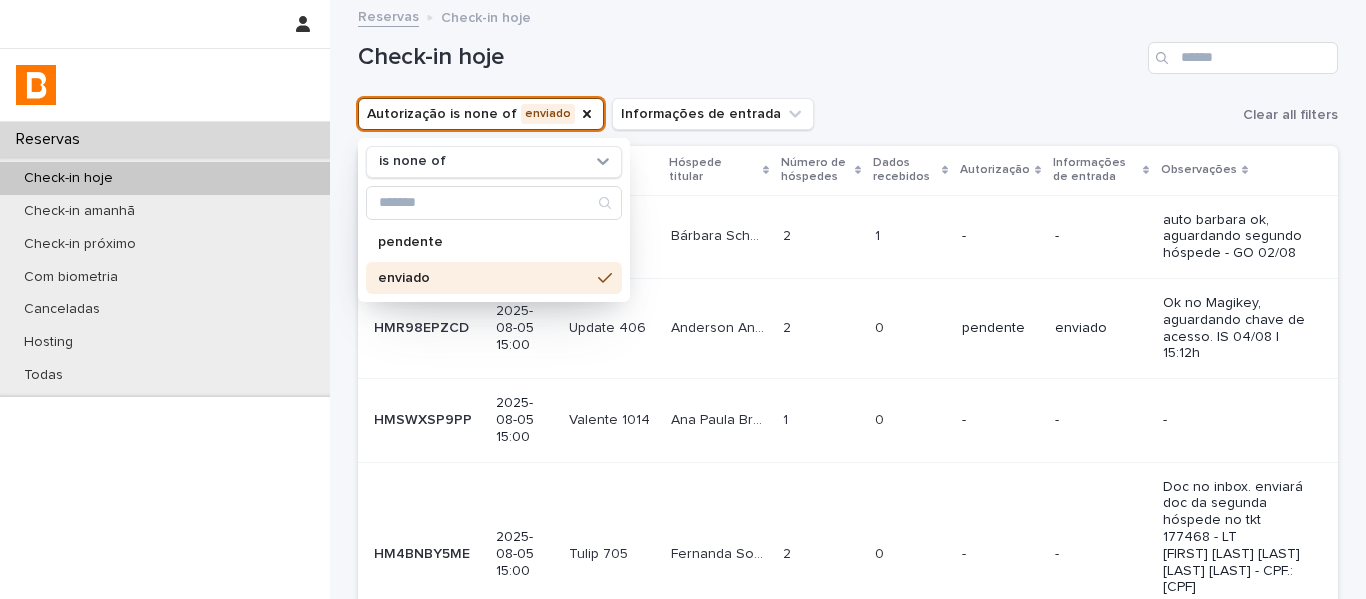 click on "Check-in hoje" at bounding box center [848, 50] 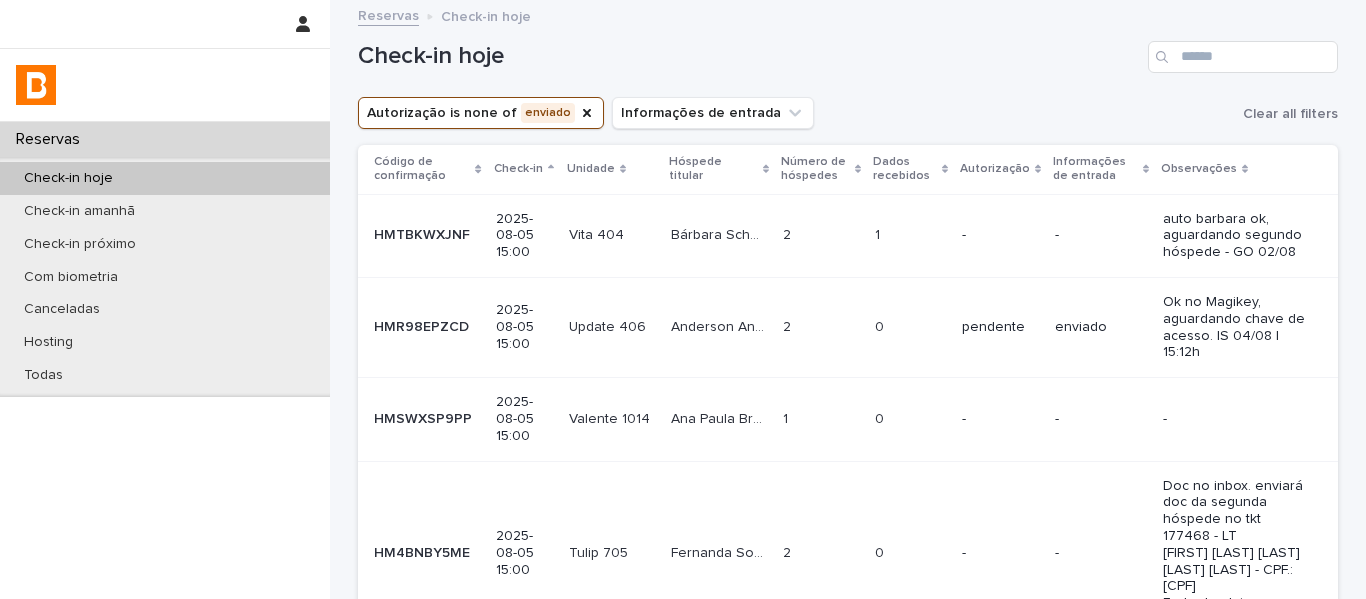 scroll, scrollTop: 0, scrollLeft: 0, axis: both 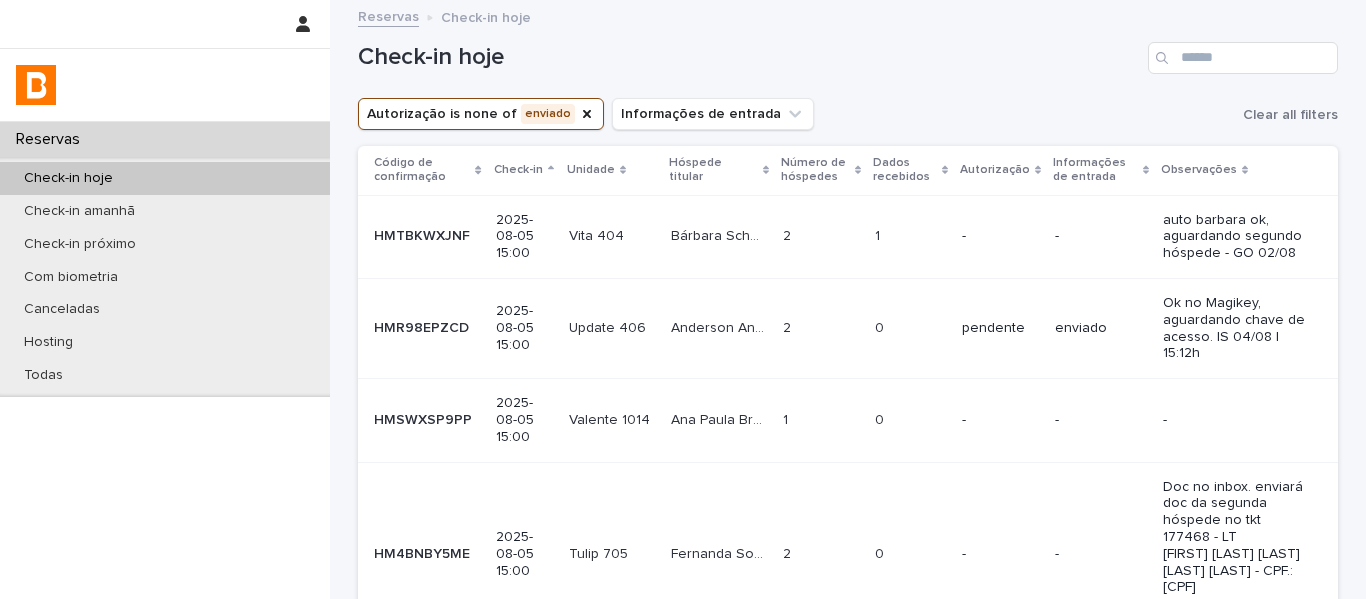 click on "Dados recebidos" at bounding box center (905, 170) 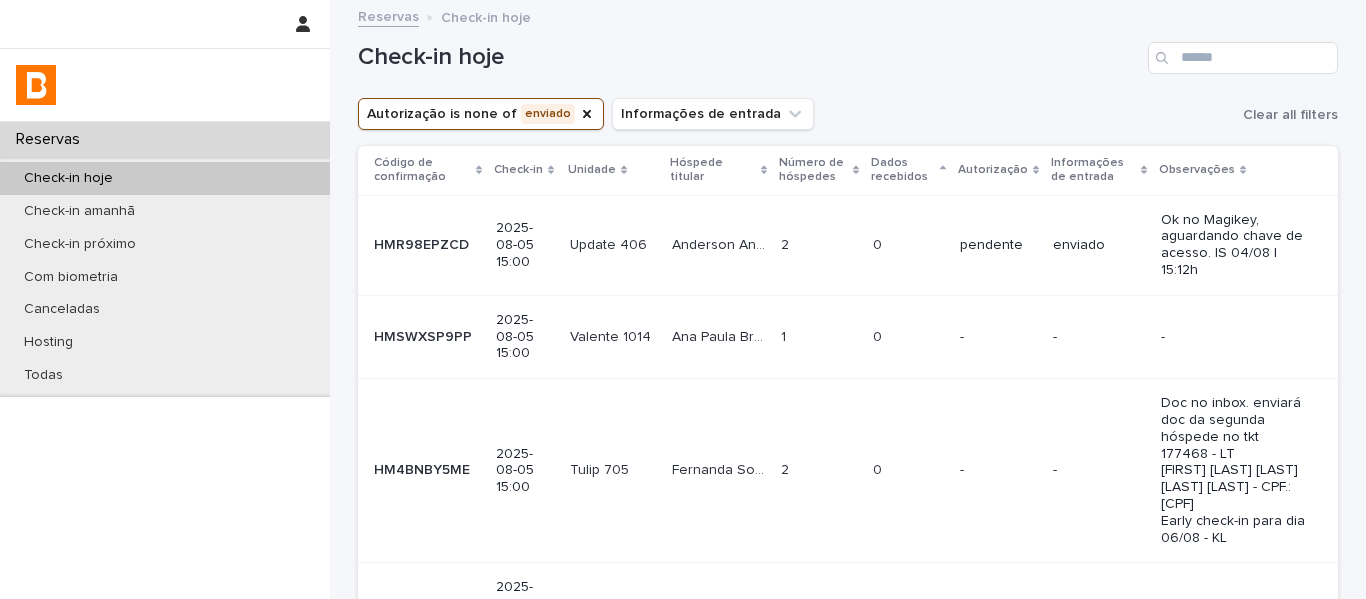 scroll, scrollTop: 640, scrollLeft: 0, axis: vertical 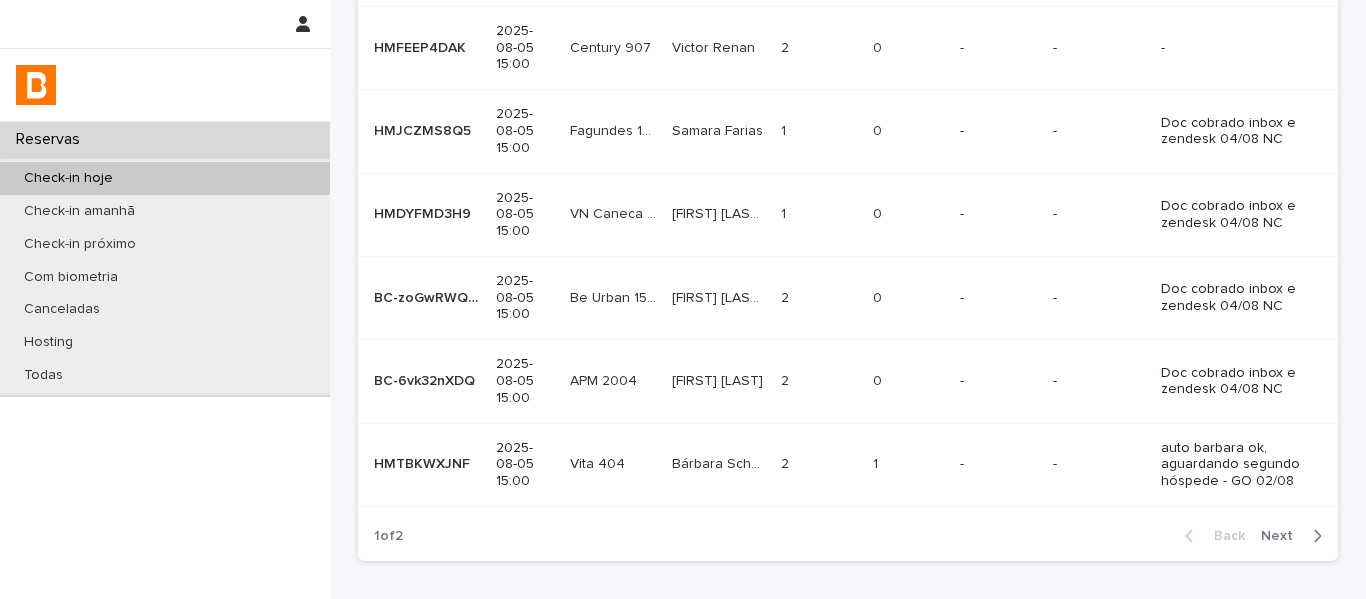 click on "Next" at bounding box center (1283, 536) 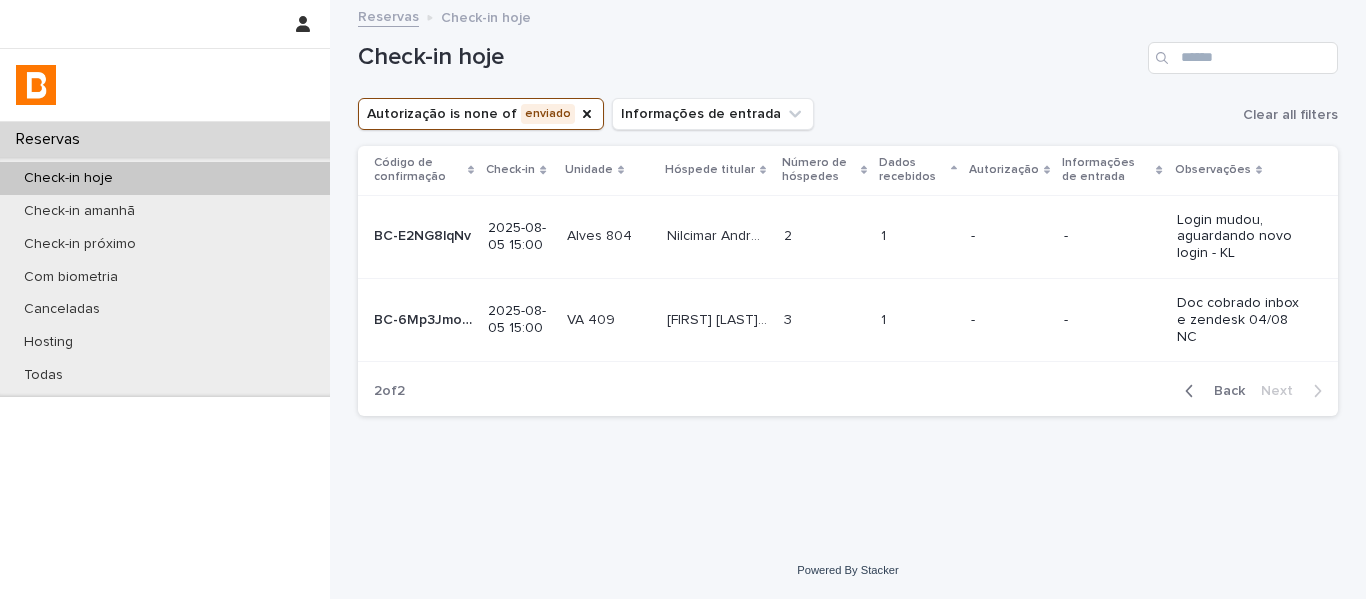 scroll, scrollTop: 0, scrollLeft: 0, axis: both 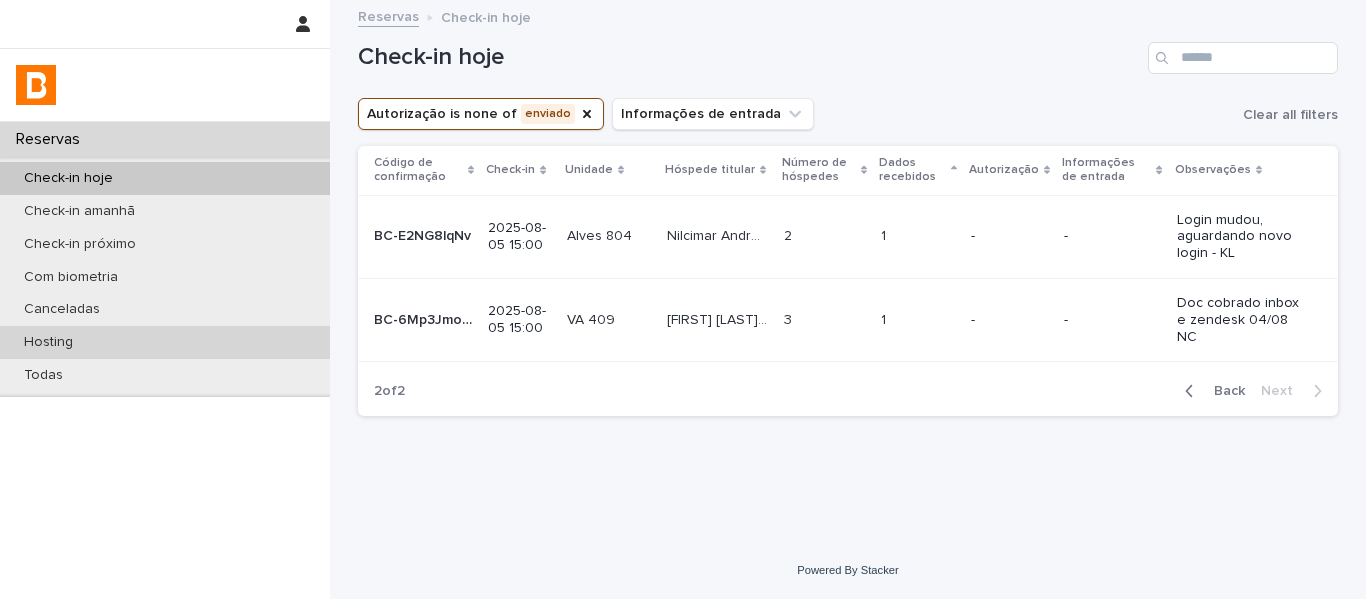 click on "Hosting" at bounding box center (165, 342) 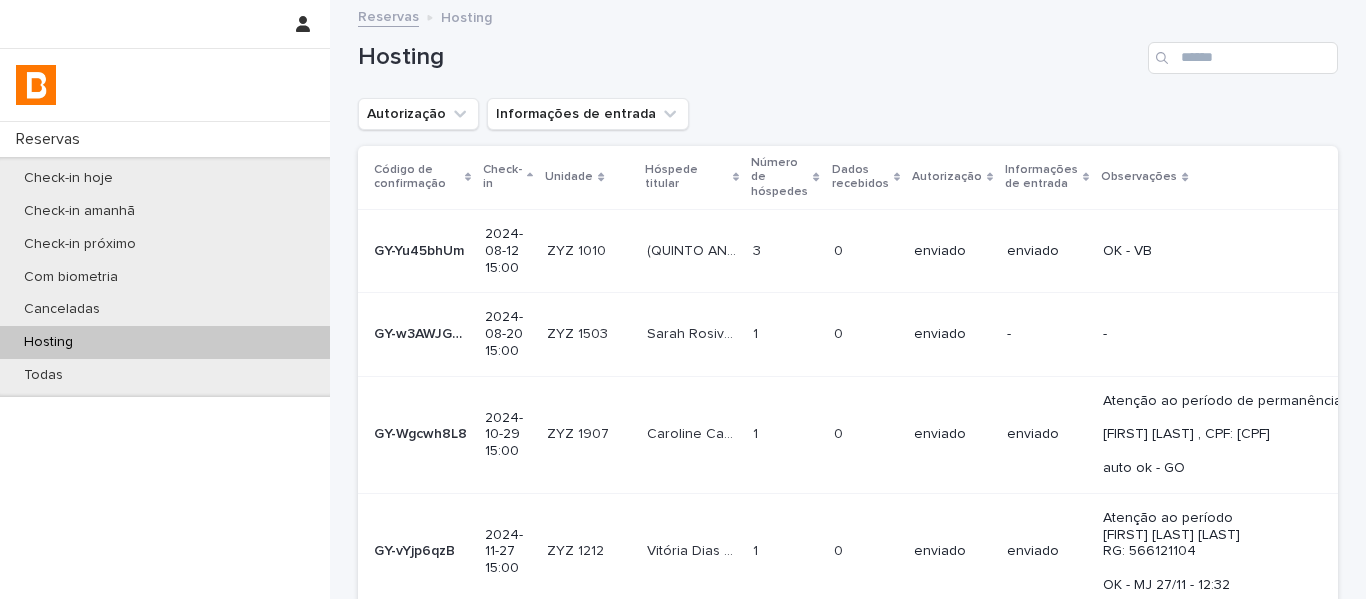 click on "Autorização" at bounding box center (418, 114) 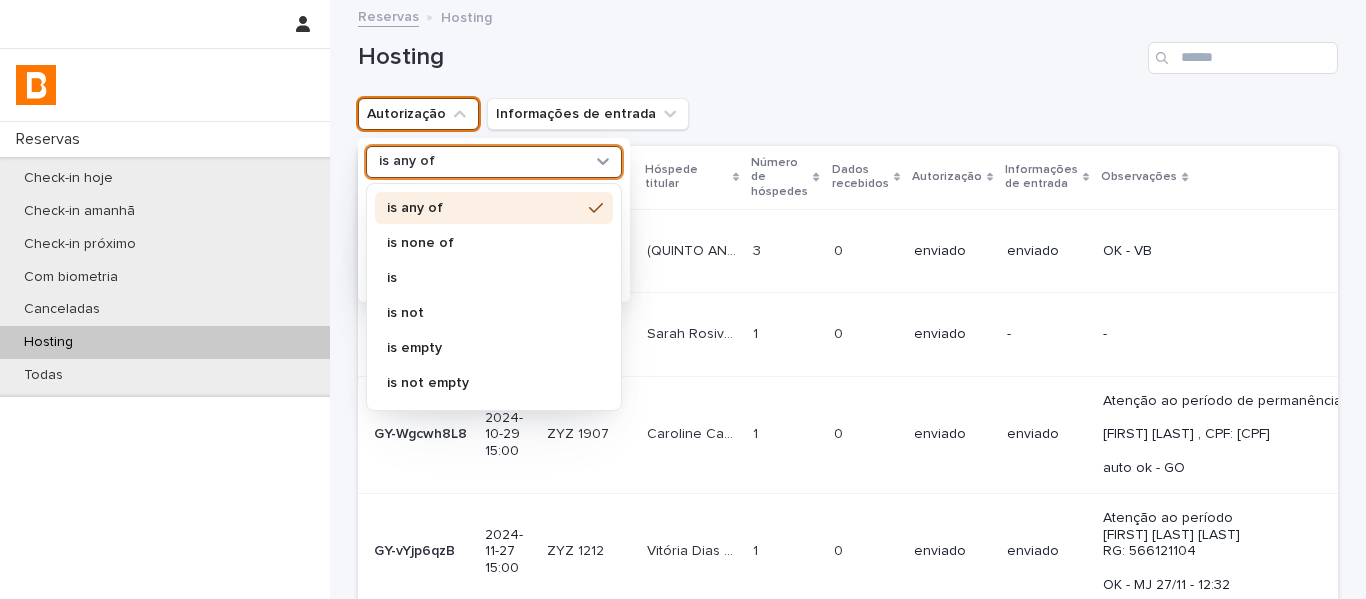 click on "is any of" at bounding box center [407, 161] 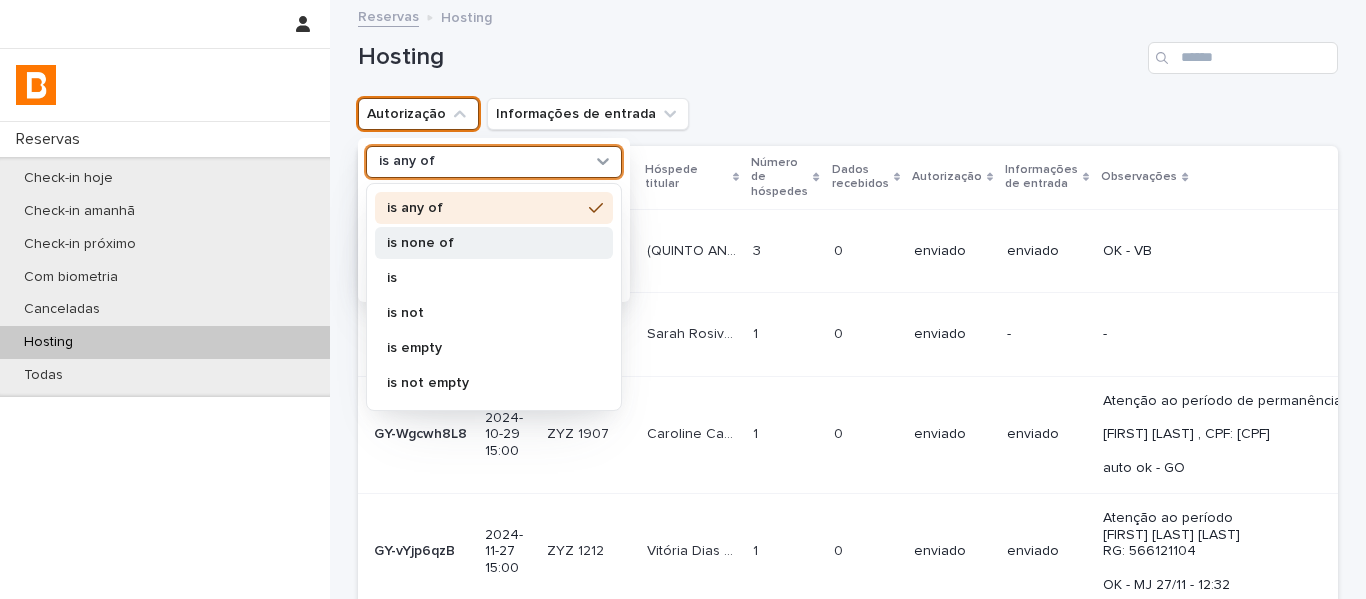 click on "is none of" at bounding box center [484, 243] 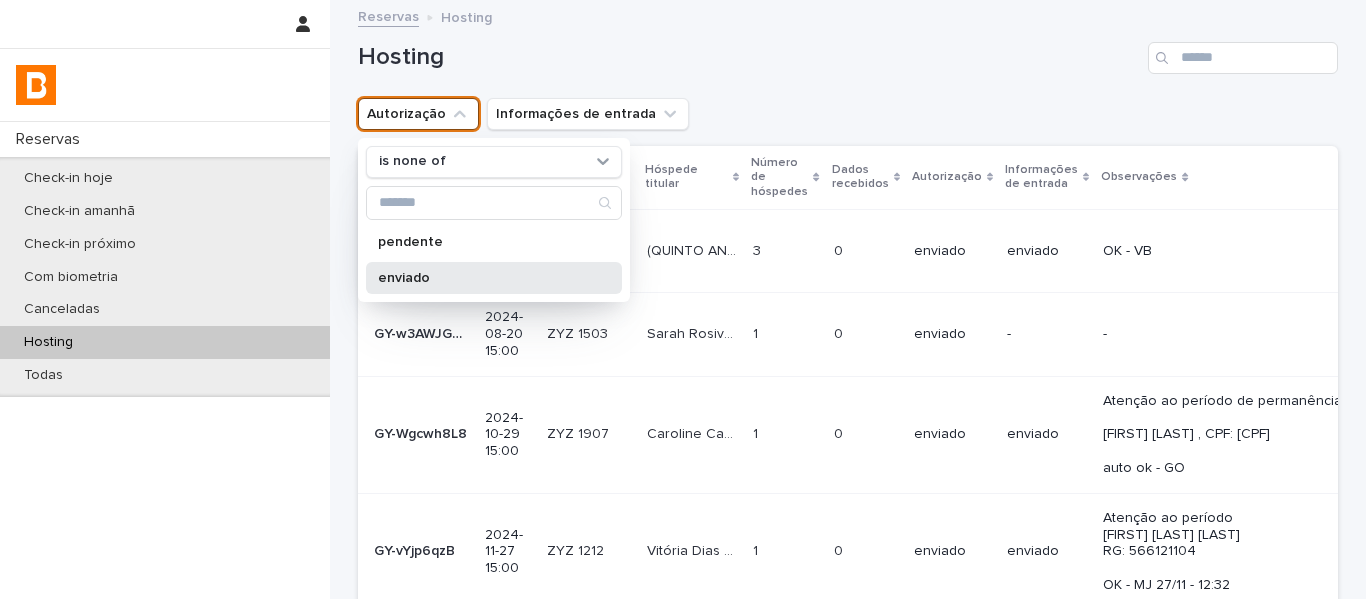click on "enviado" at bounding box center (484, 278) 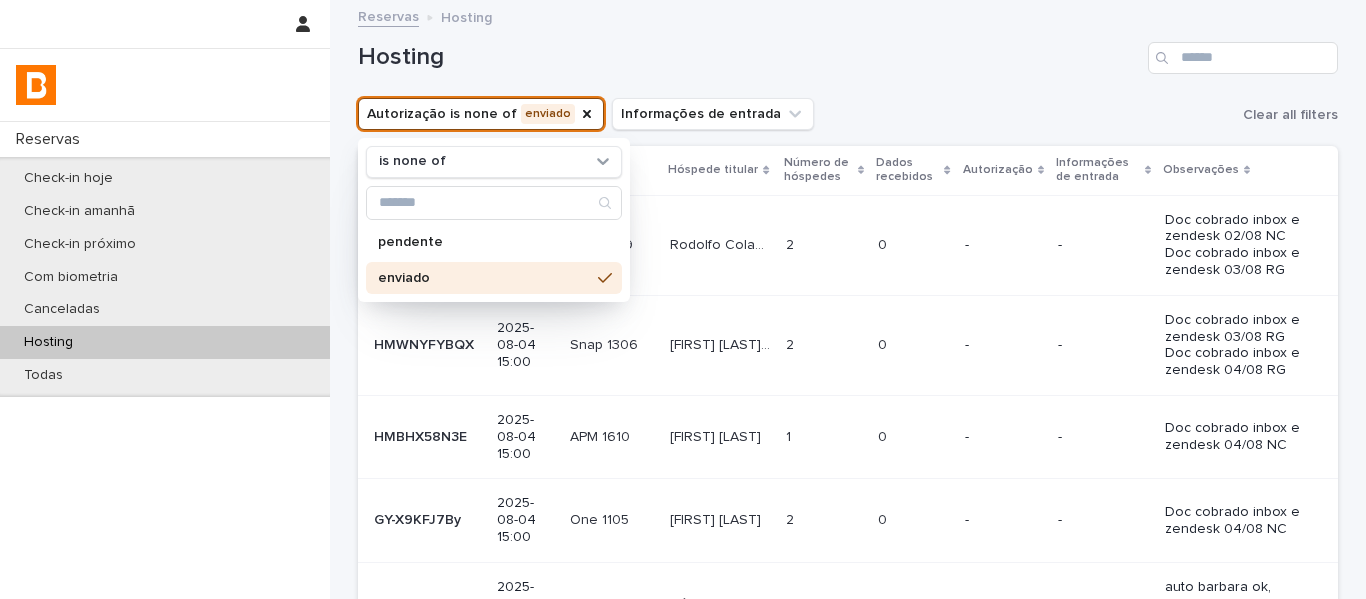 click on "Hosting" at bounding box center [848, 50] 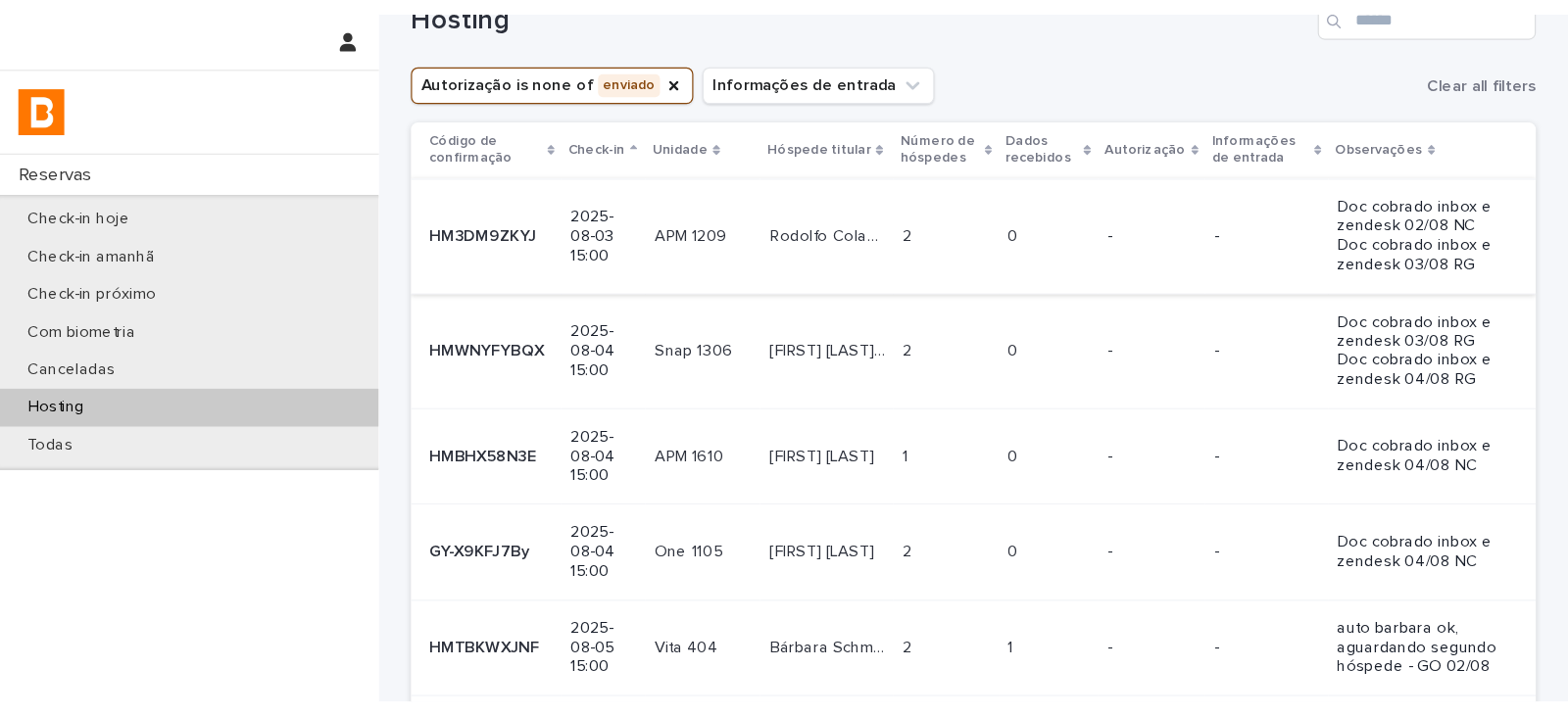 scroll, scrollTop: 98, scrollLeft: 0, axis: vertical 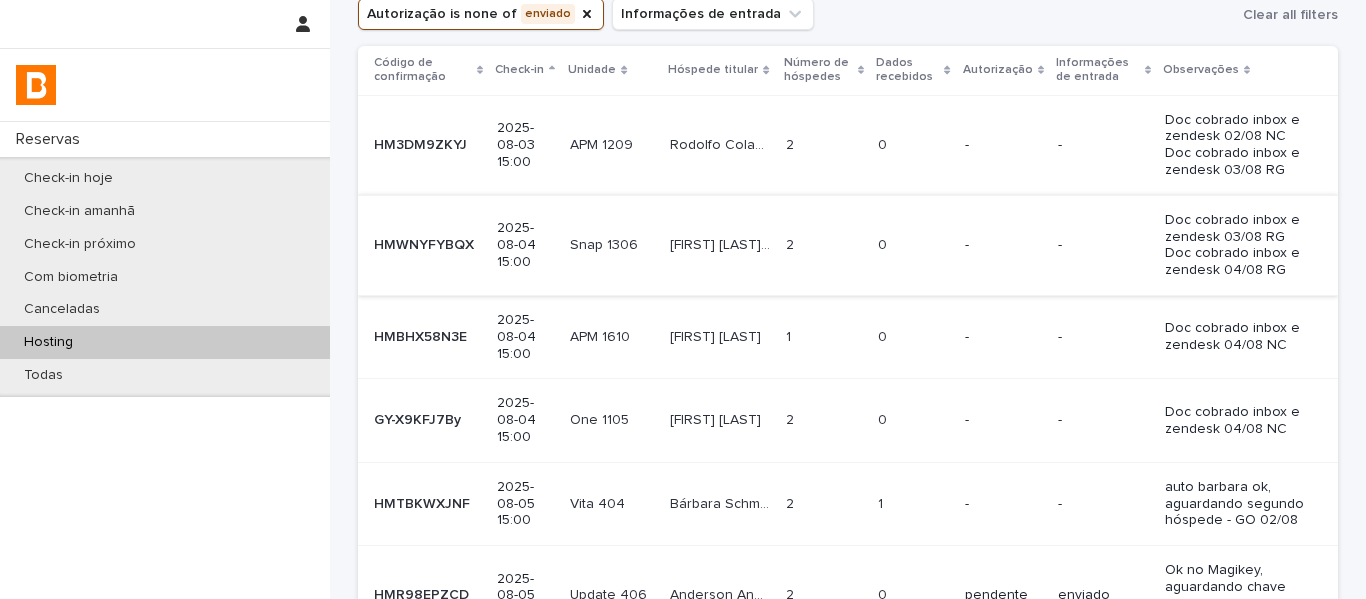 type 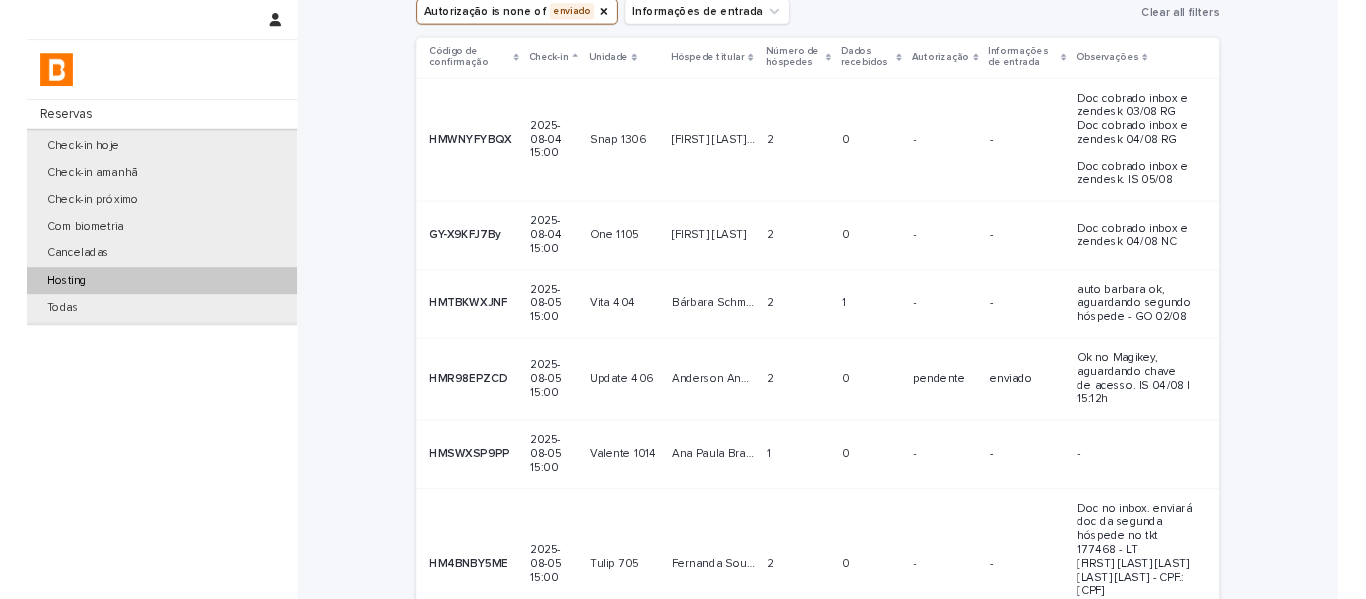 scroll, scrollTop: 108, scrollLeft: 0, axis: vertical 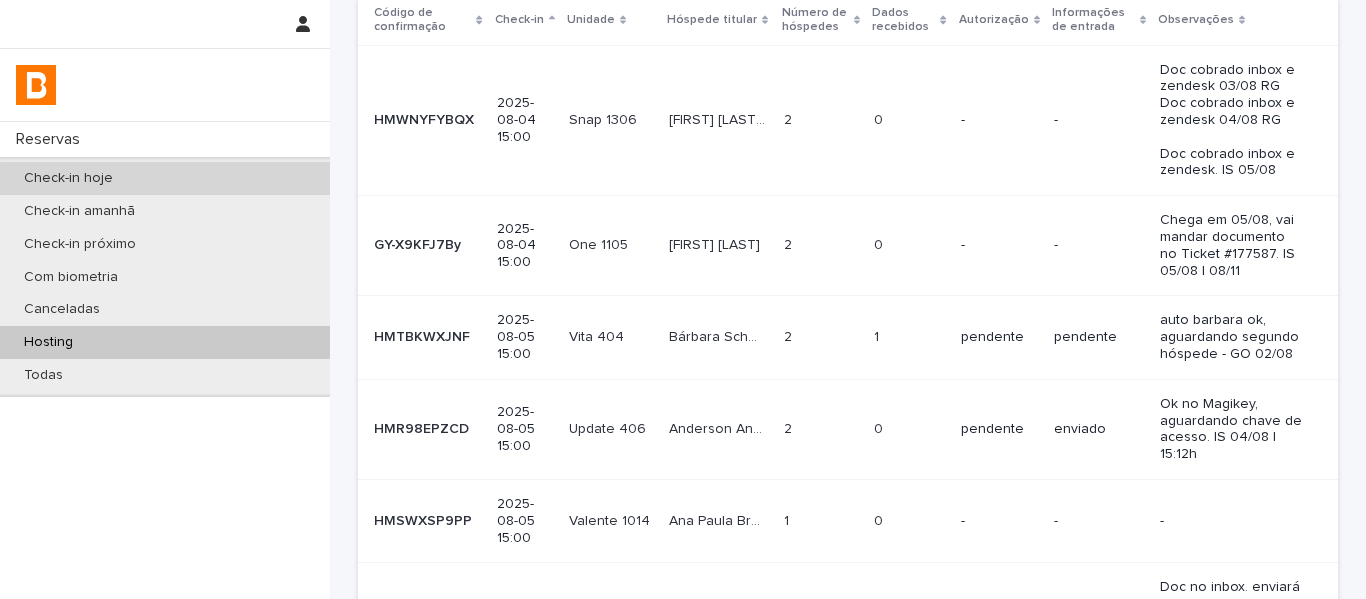 click on "Check-in hoje" at bounding box center [165, 178] 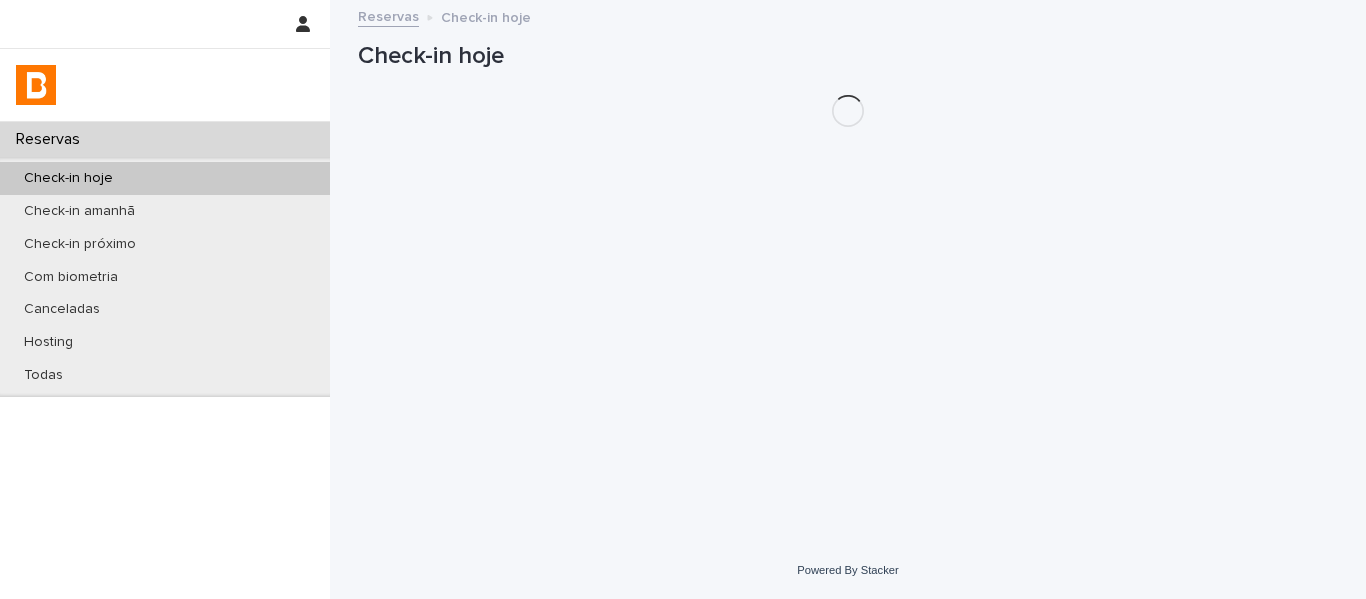 scroll, scrollTop: 0, scrollLeft: 0, axis: both 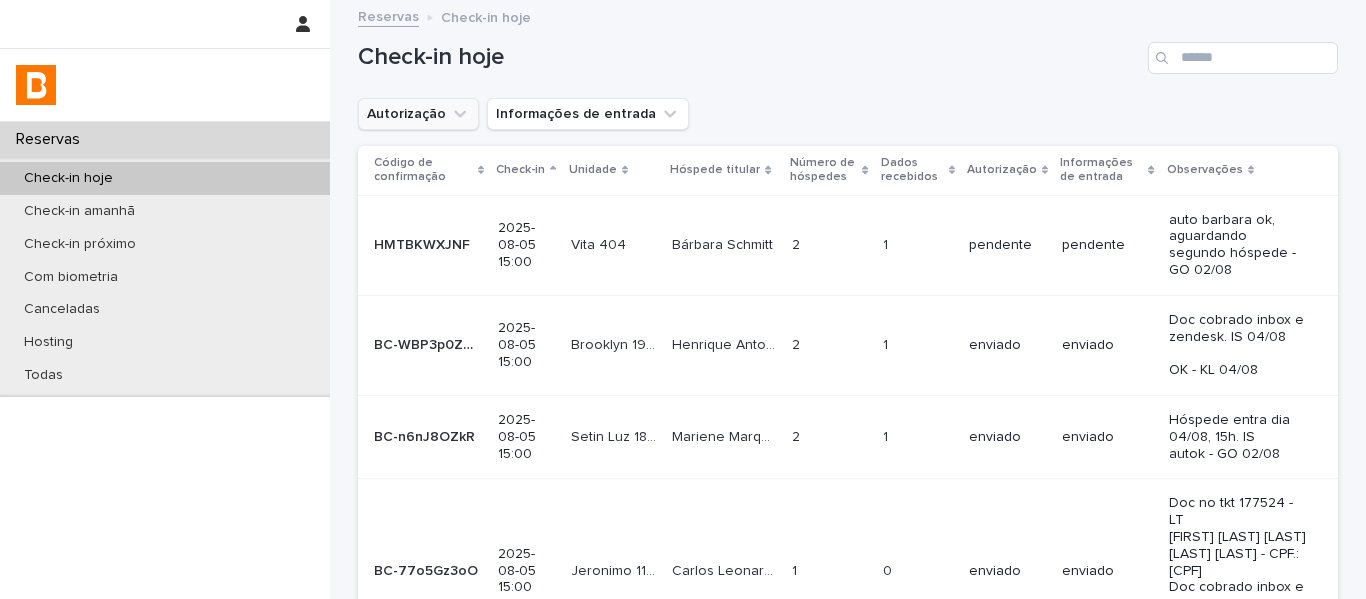 click 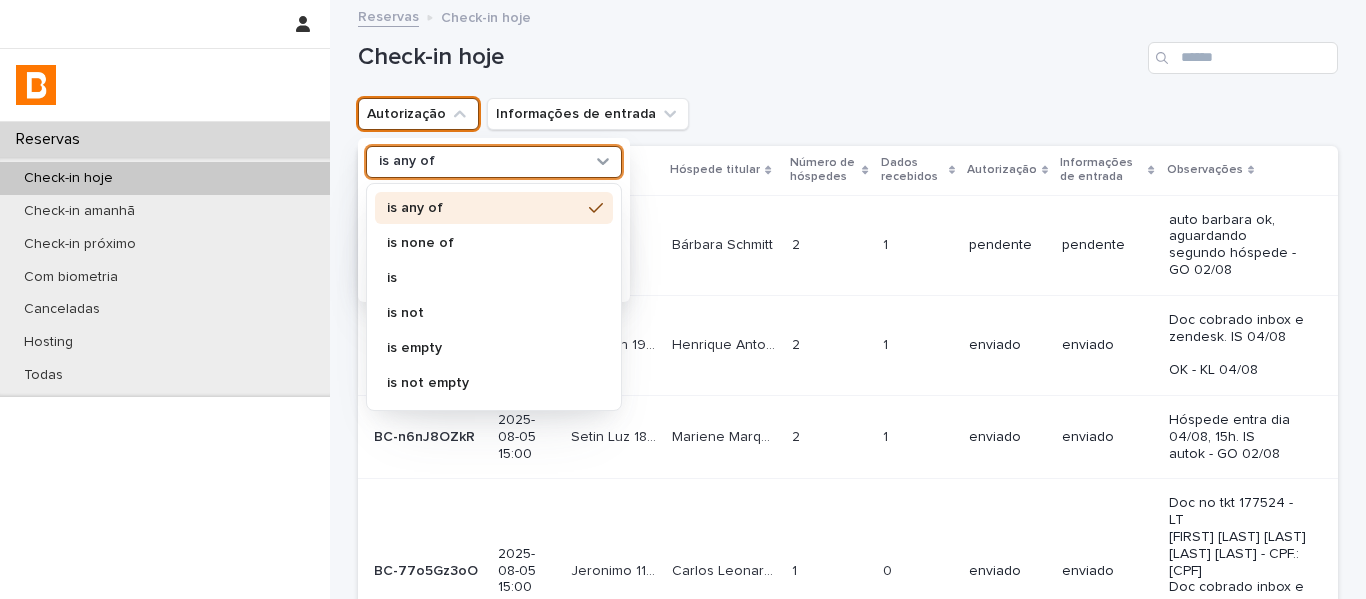 click on "is any of" at bounding box center (407, 161) 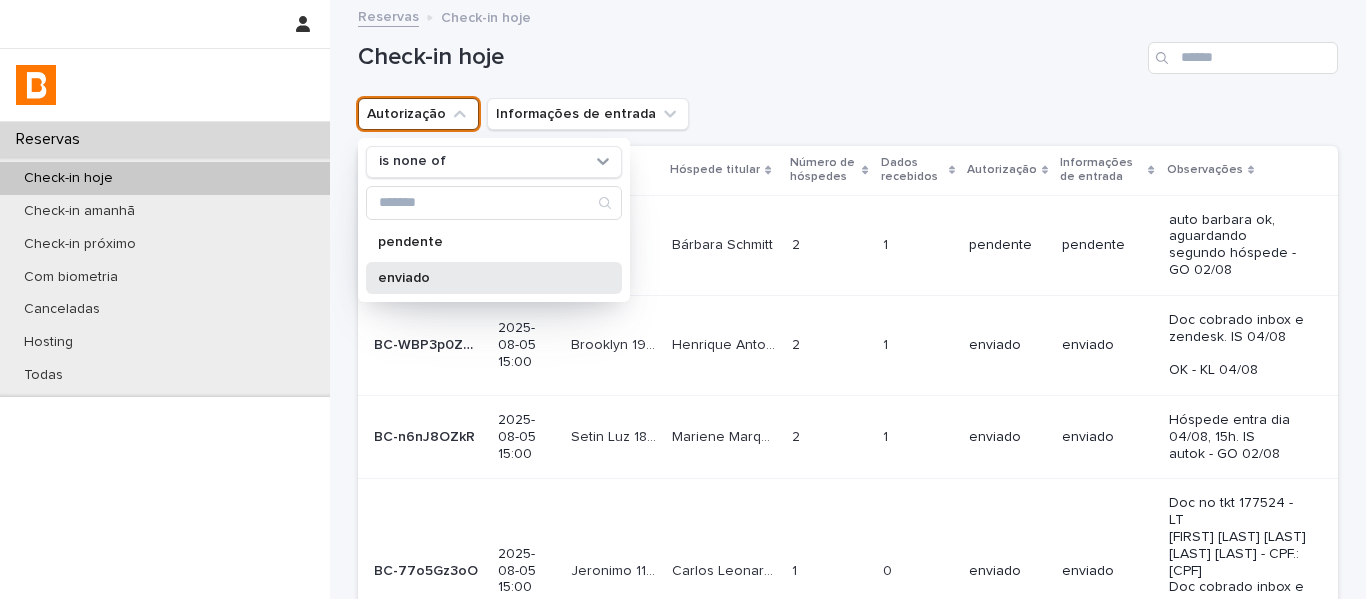 click on "enviado" at bounding box center [484, 278] 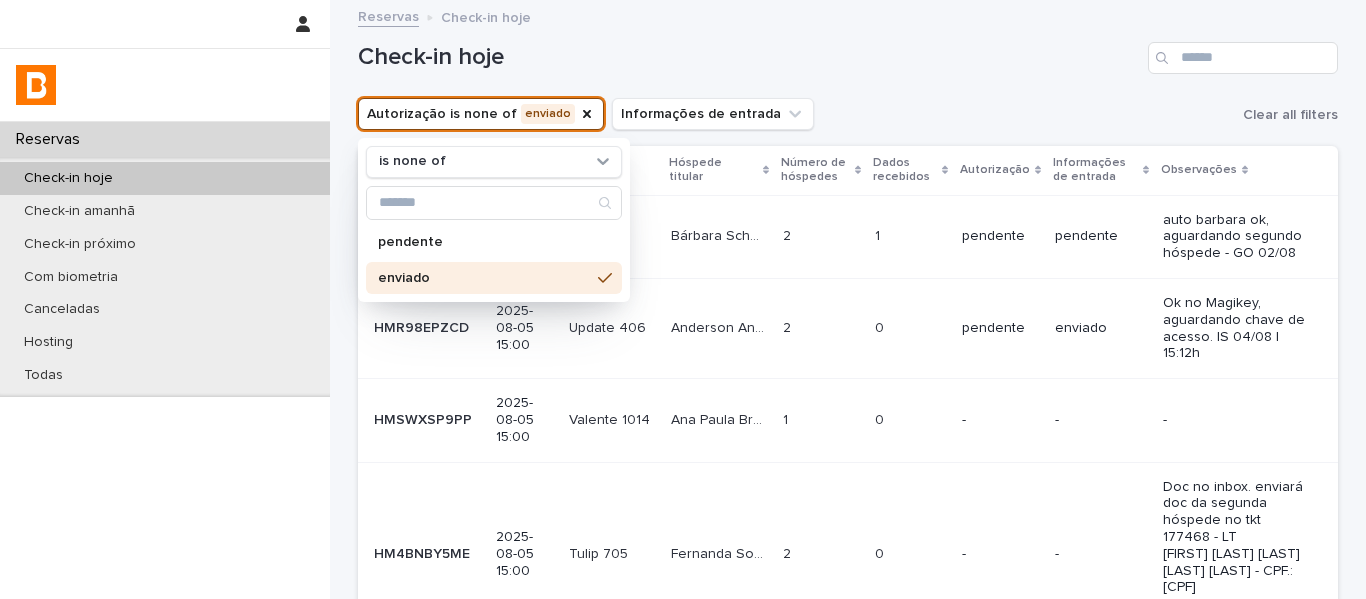 click on "Check-in hoje" at bounding box center [848, 50] 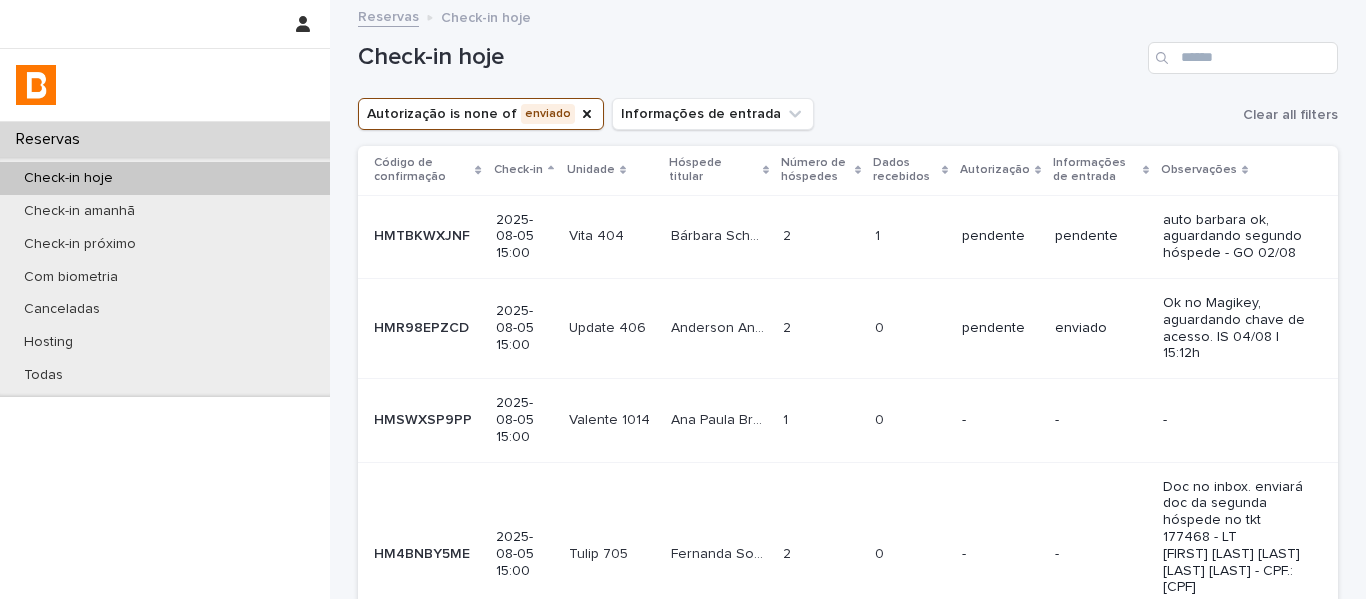 click on "Dados recebidos" at bounding box center [905, 170] 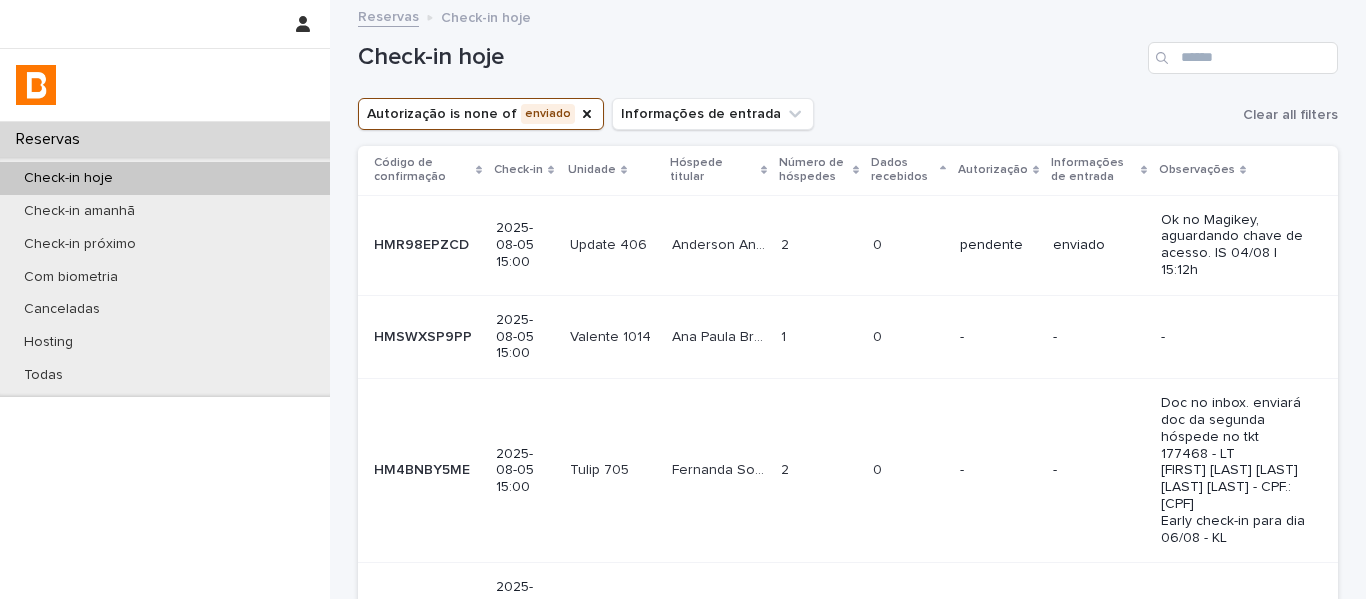 click on "Update 406 Update 406" at bounding box center (613, 245) 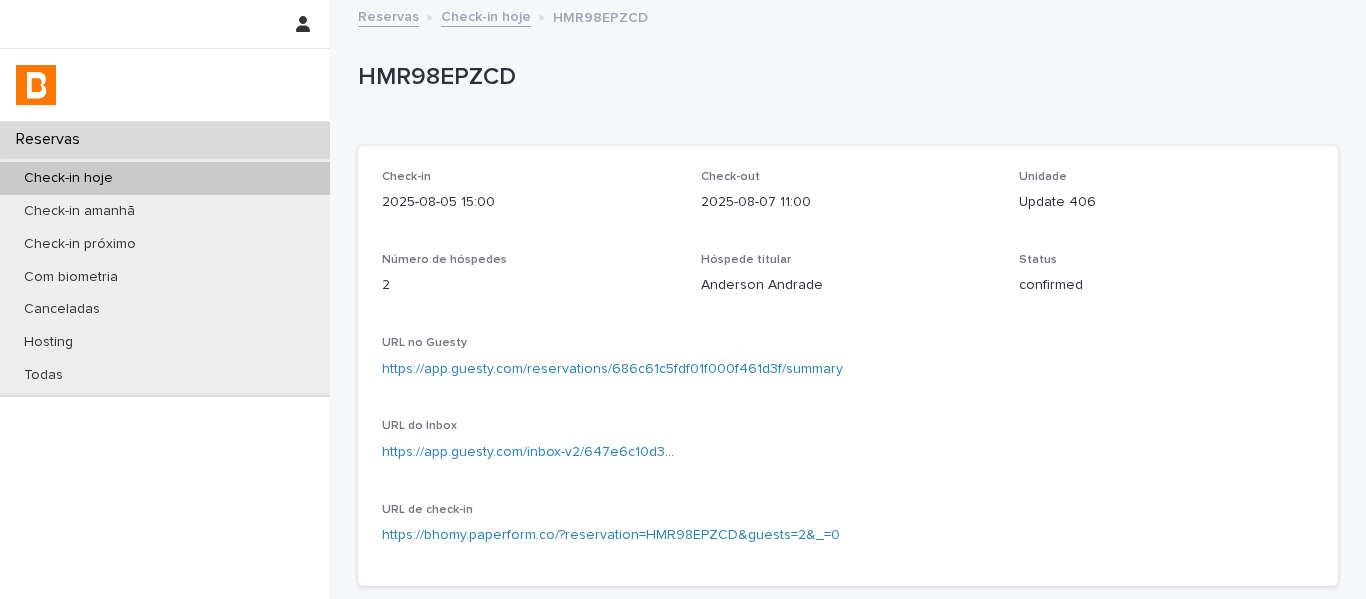 click on "Check-in hoje" at bounding box center (486, 15) 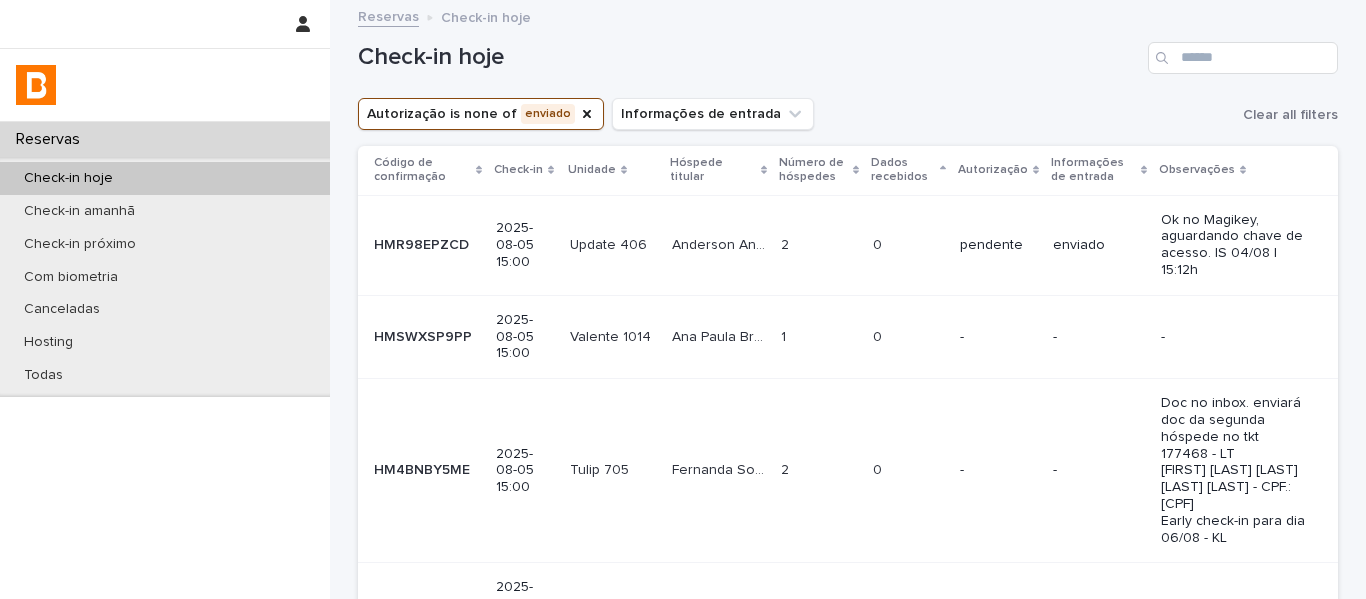 click on "Check-in hoje" at bounding box center (749, 57) 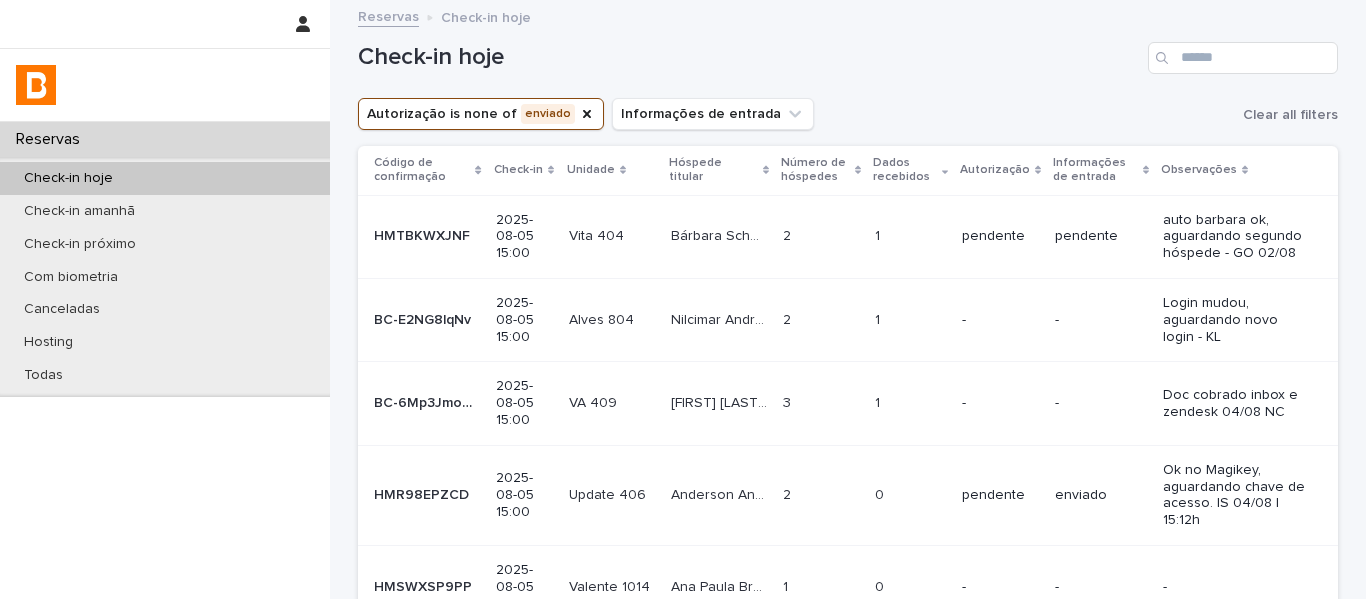click on "Vita 404 Vita 404" at bounding box center [612, 236] 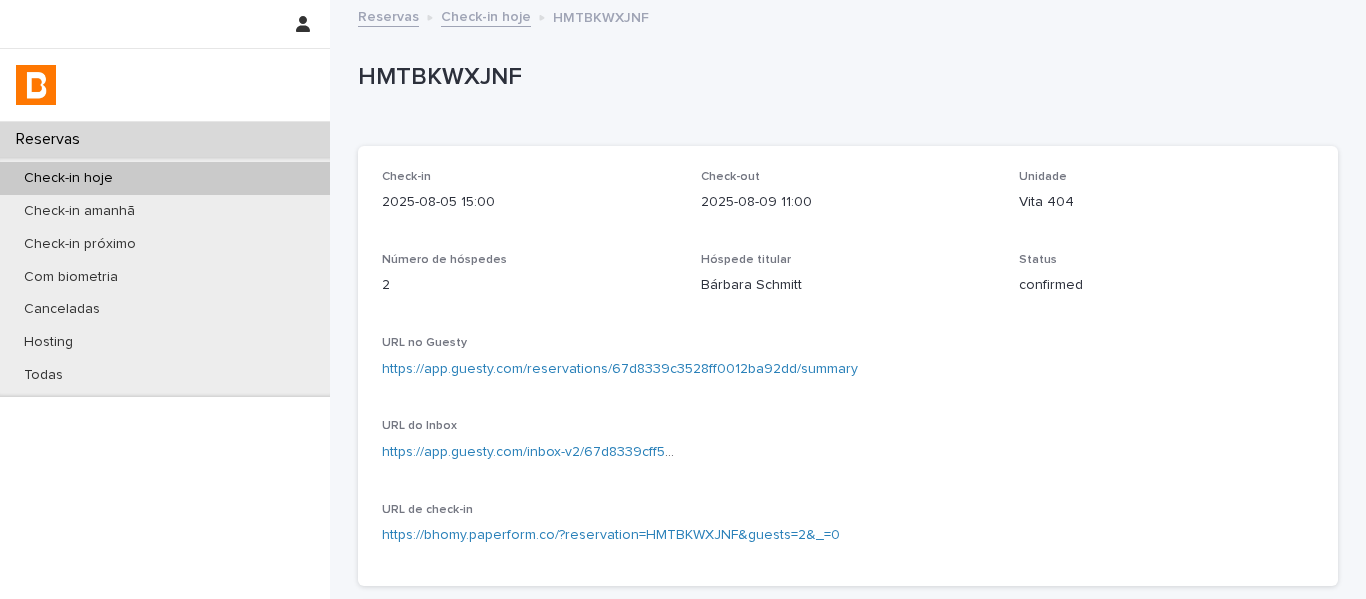 click on "https://app.guesty.com/inbox-v2/67d8339cff53dc00123a60e7?reservationId=67d8339c3528ff0012ba92dd" at bounding box center [529, 452] 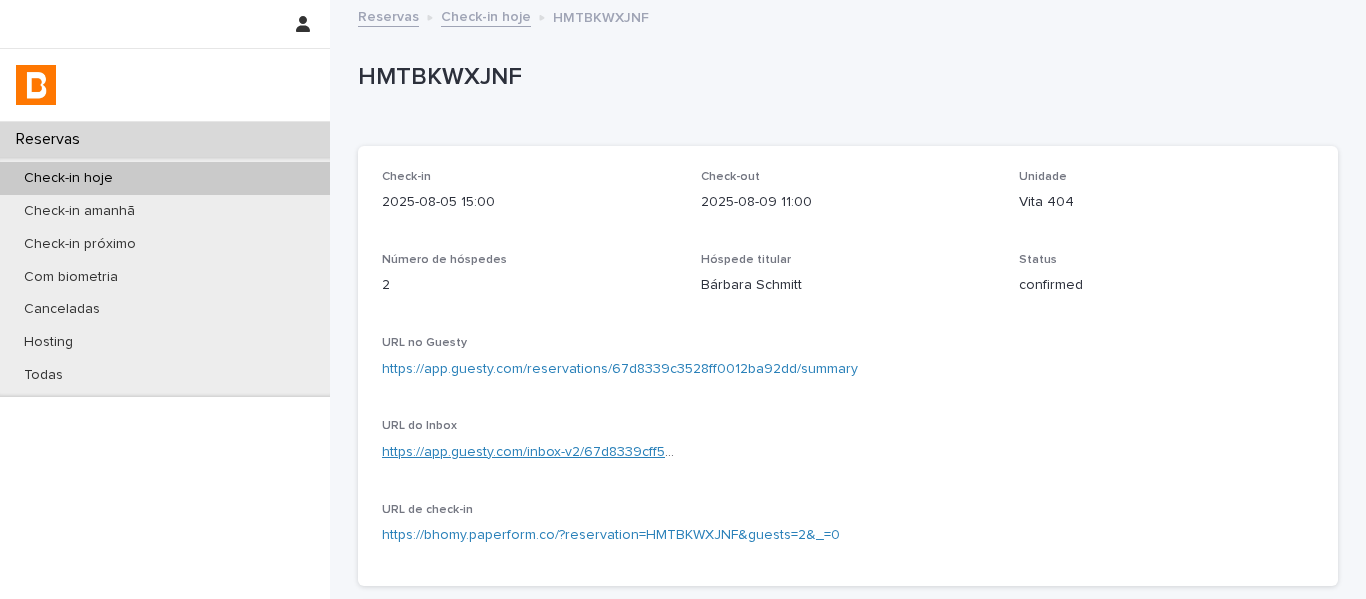 click on "https://app.guesty.com/inbox-v2/67d8339cff53dc00123a60e7?reservationId=67d8339c3528ff0012ba92dd" at bounding box center (717, 452) 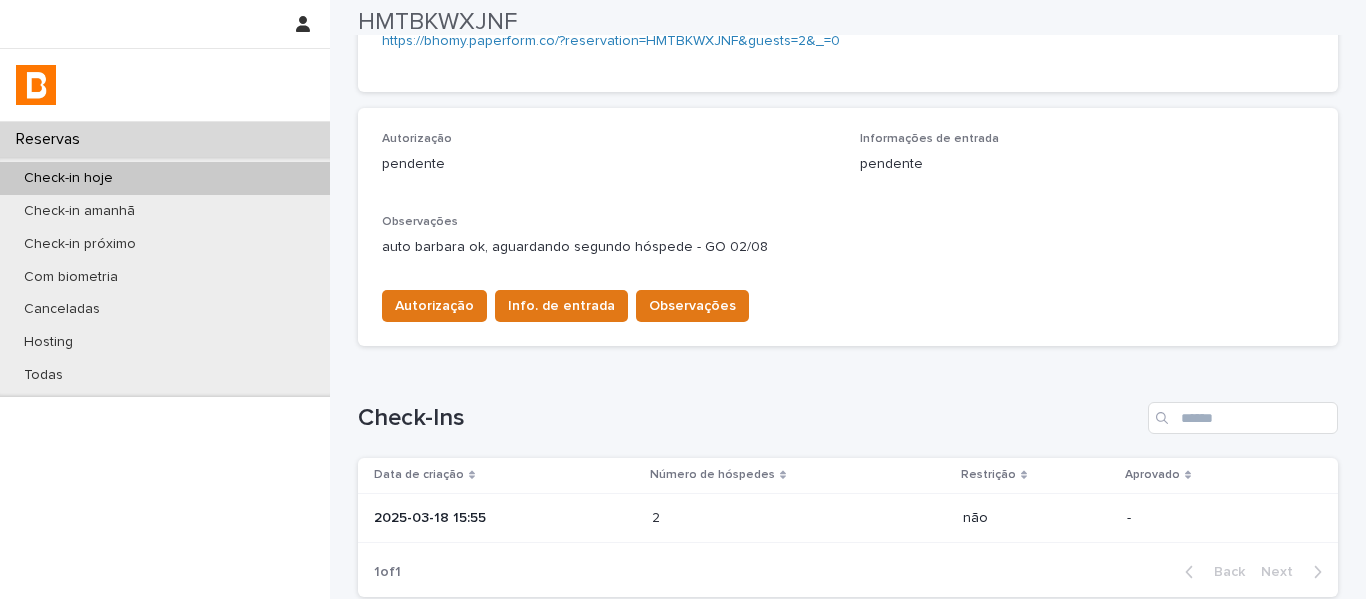 scroll, scrollTop: 500, scrollLeft: 0, axis: vertical 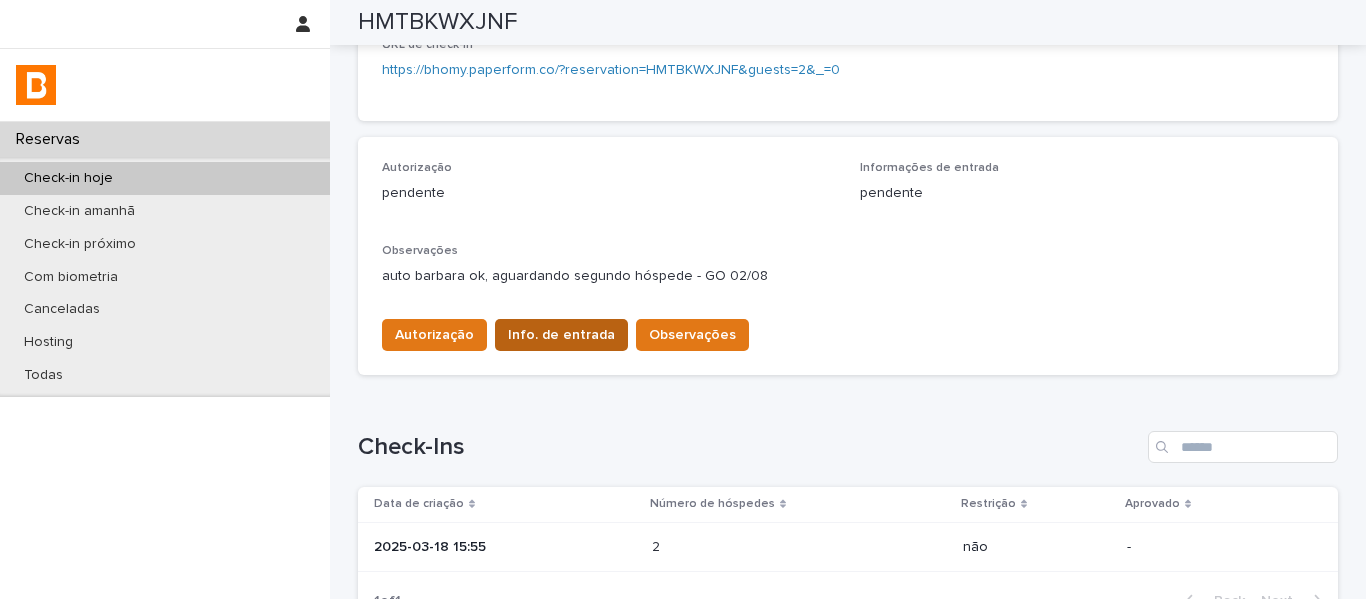 click on "Info. de entrada" at bounding box center (561, 335) 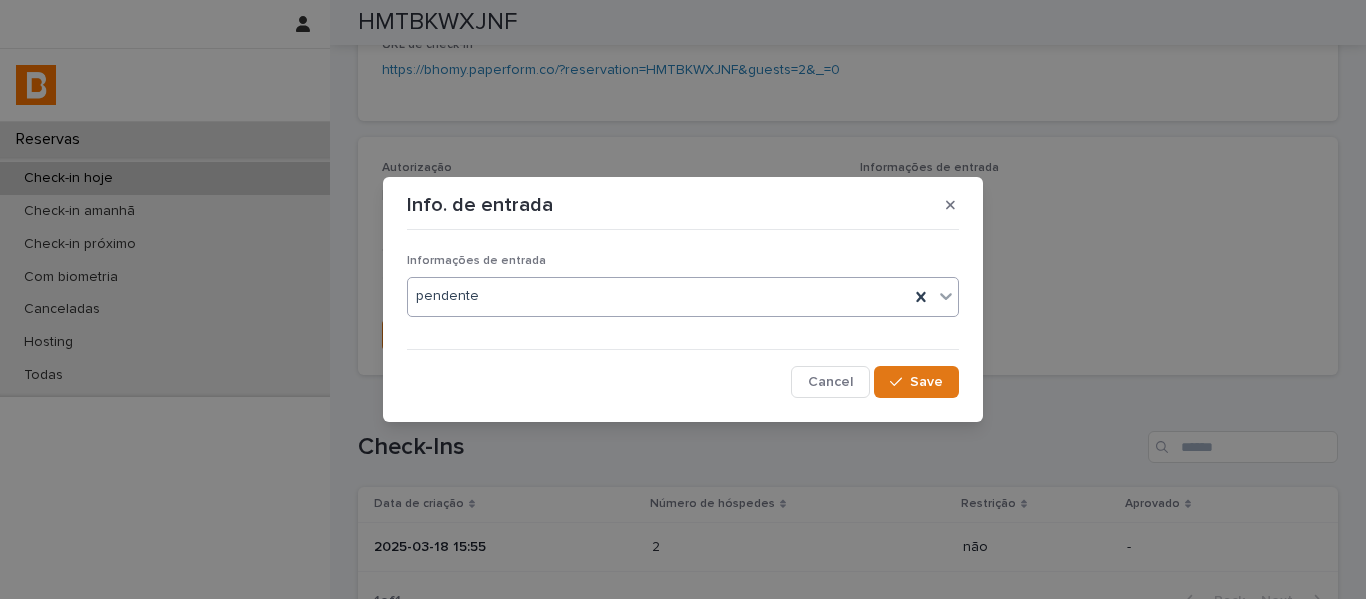 click on "pendente" at bounding box center (683, 297) 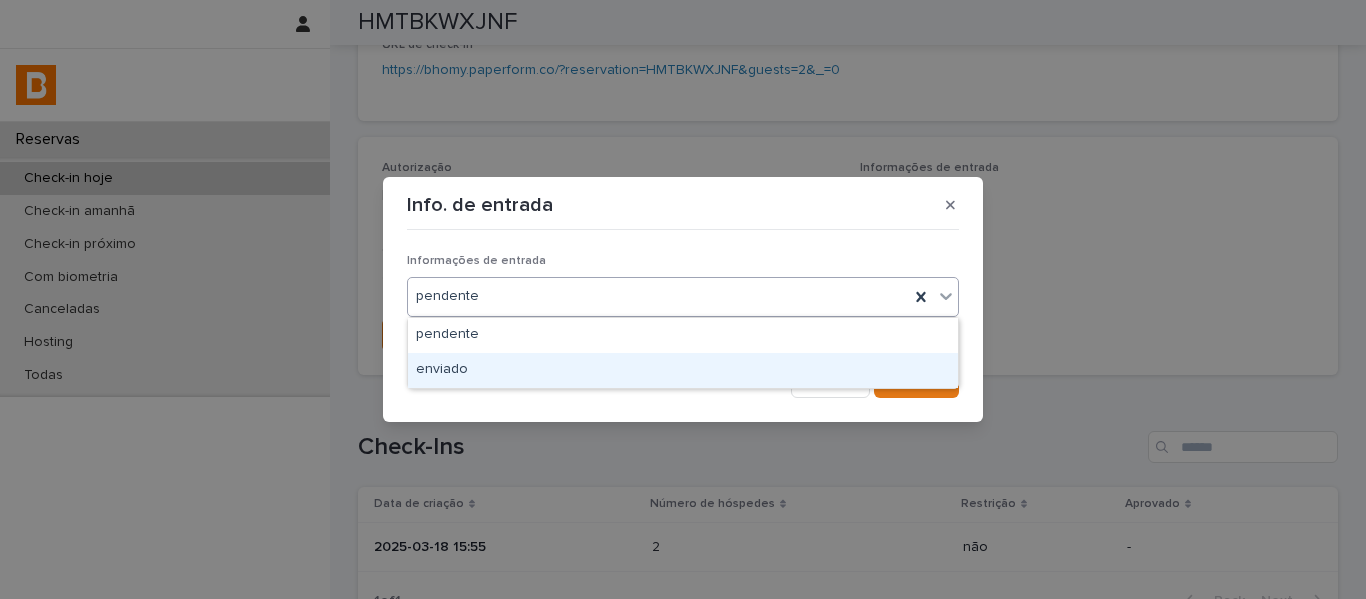 click on "enviado" at bounding box center [683, 370] 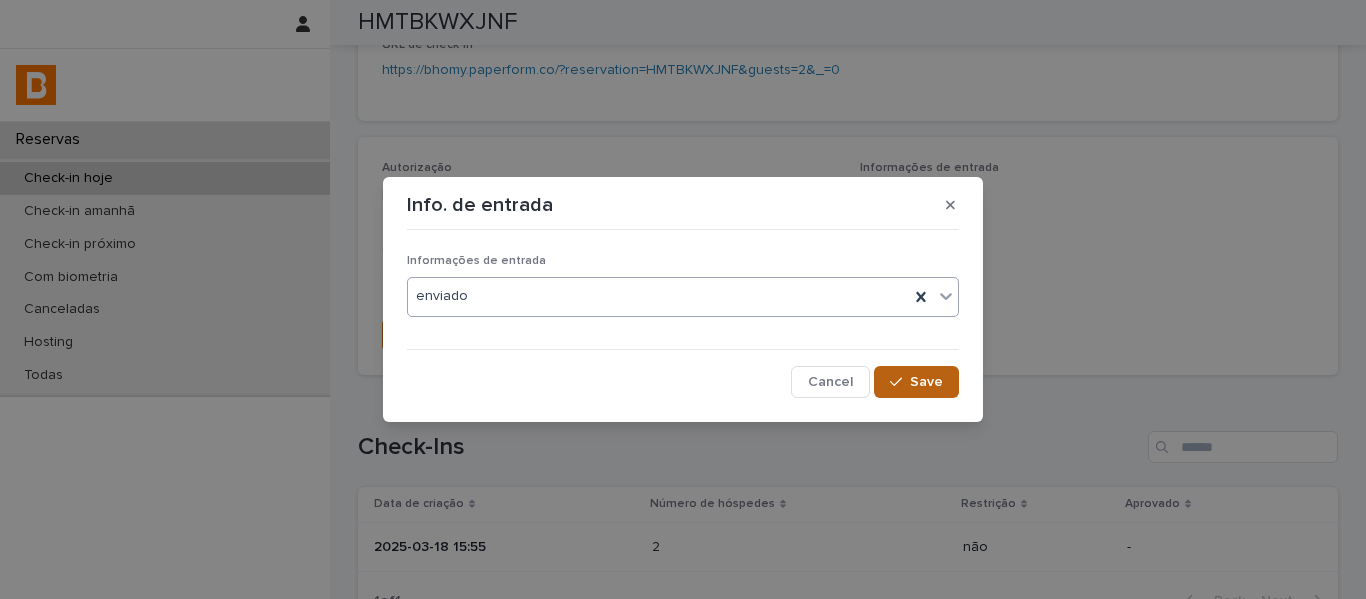 click on "Save" at bounding box center (916, 382) 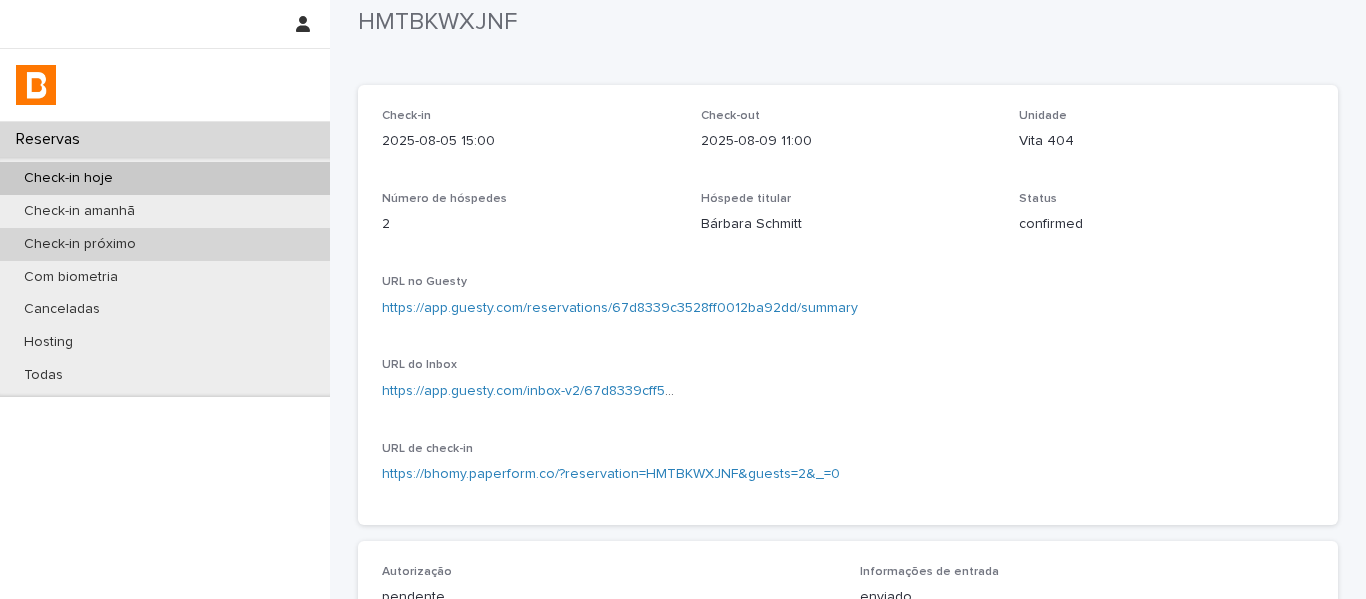 scroll, scrollTop: 0, scrollLeft: 0, axis: both 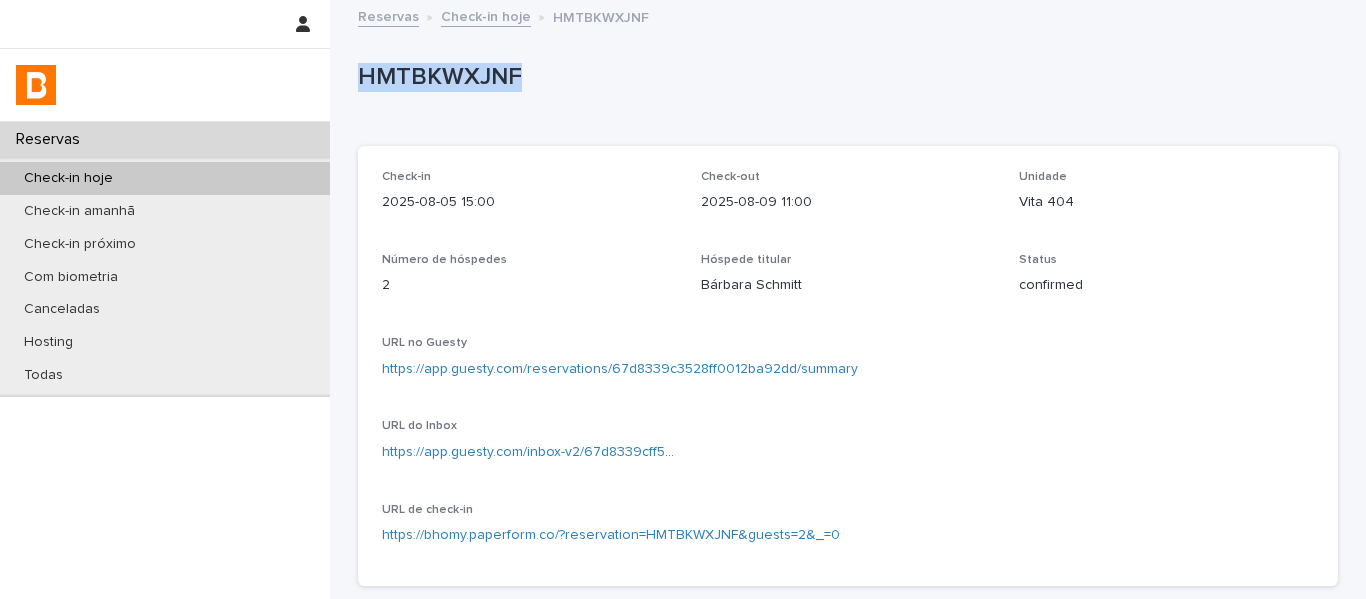 drag, startPoint x: 531, startPoint y: 87, endPoint x: 351, endPoint y: 87, distance: 180 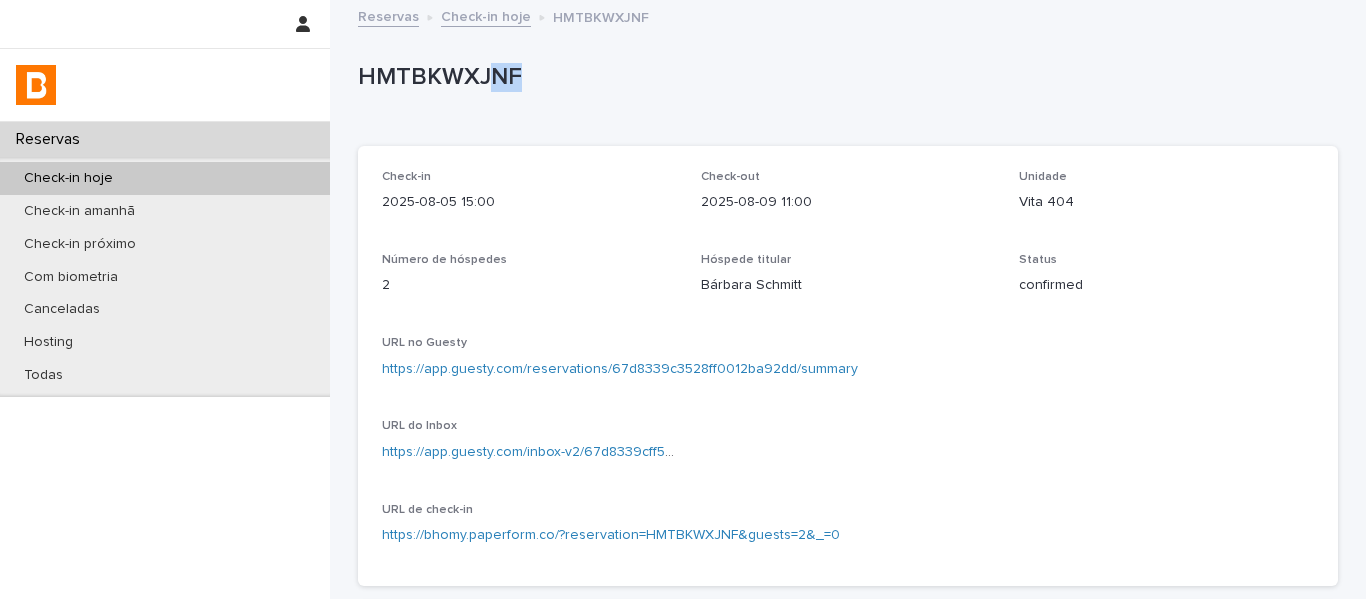 drag, startPoint x: 529, startPoint y: 68, endPoint x: 476, endPoint y: 71, distance: 53.08484 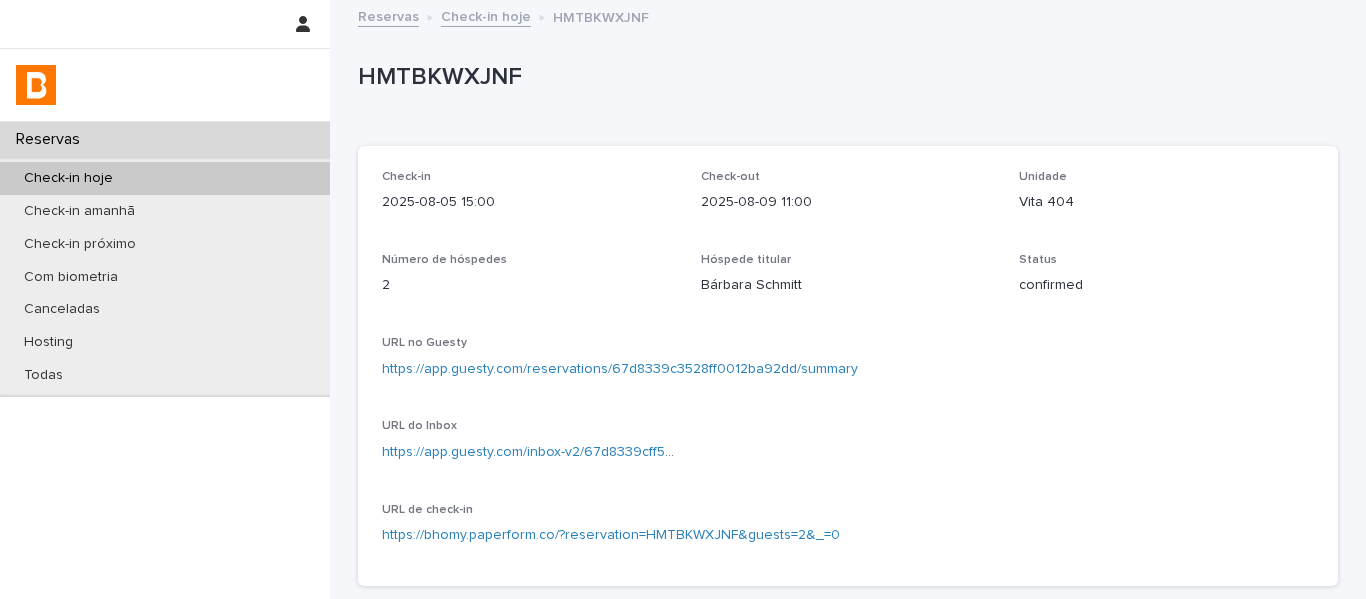 click on "HMTBKWXJNF" at bounding box center (844, 77) 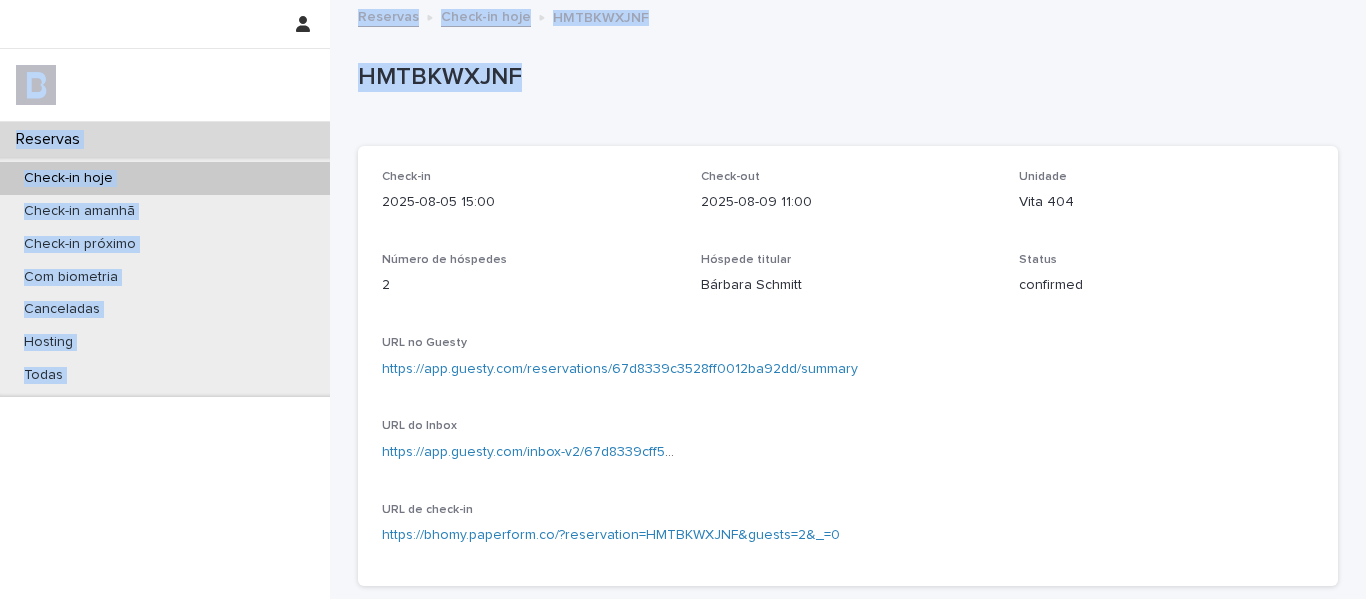 drag, startPoint x: 535, startPoint y: 74, endPoint x: 328, endPoint y: 75, distance: 207.00241 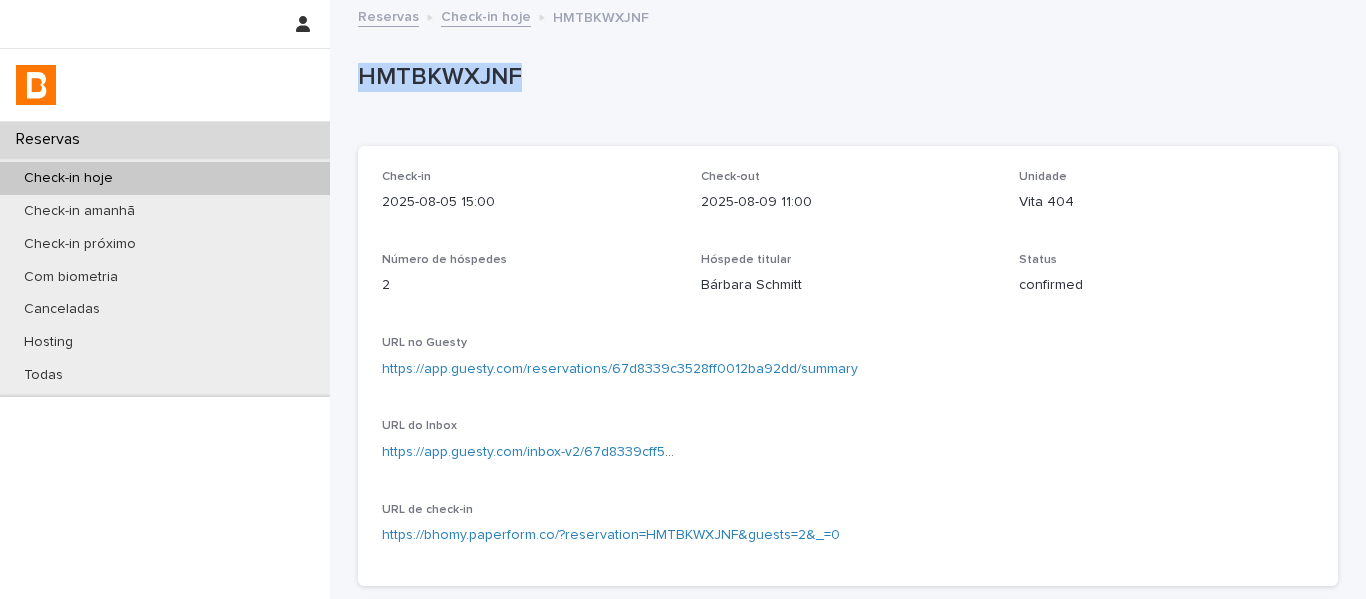 drag, startPoint x: 520, startPoint y: 75, endPoint x: 337, endPoint y: 75, distance: 183 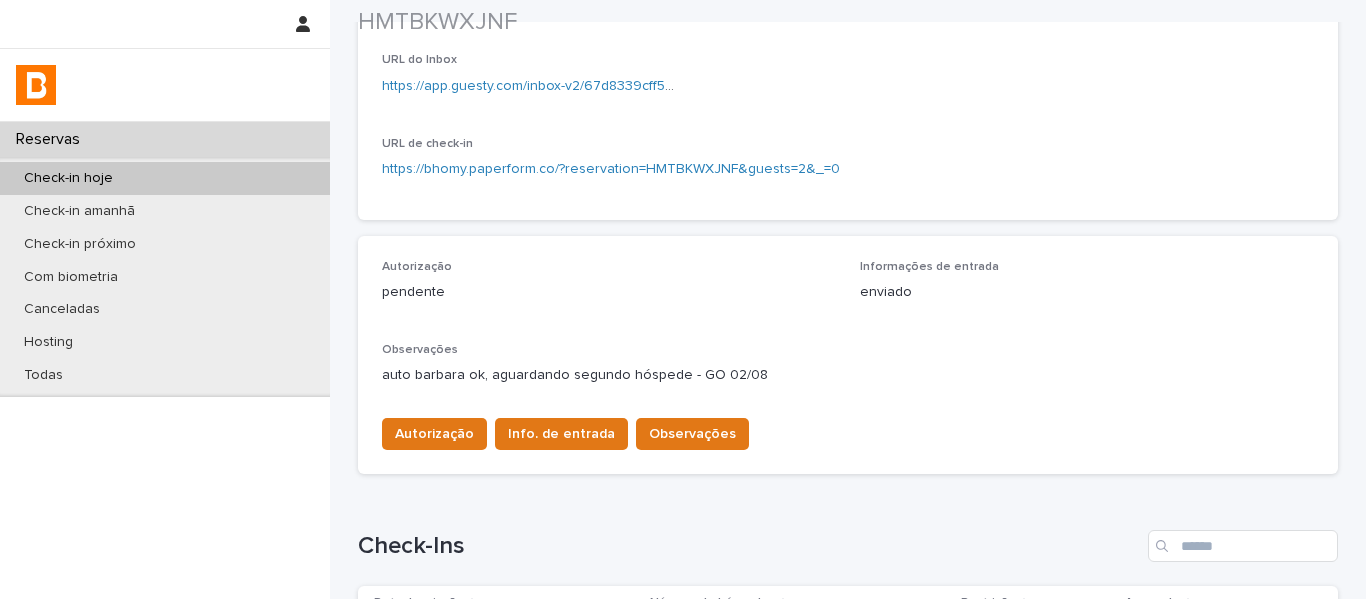 scroll, scrollTop: 500, scrollLeft: 0, axis: vertical 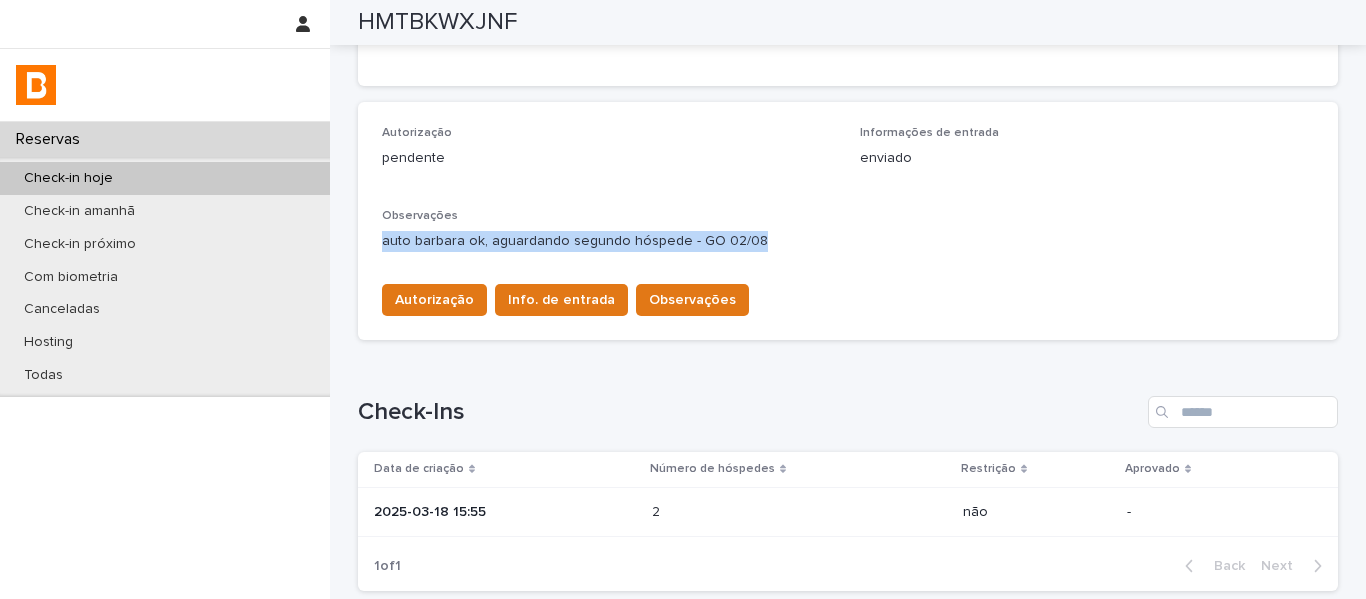 drag, startPoint x: 750, startPoint y: 237, endPoint x: 374, endPoint y: 246, distance: 376.1077 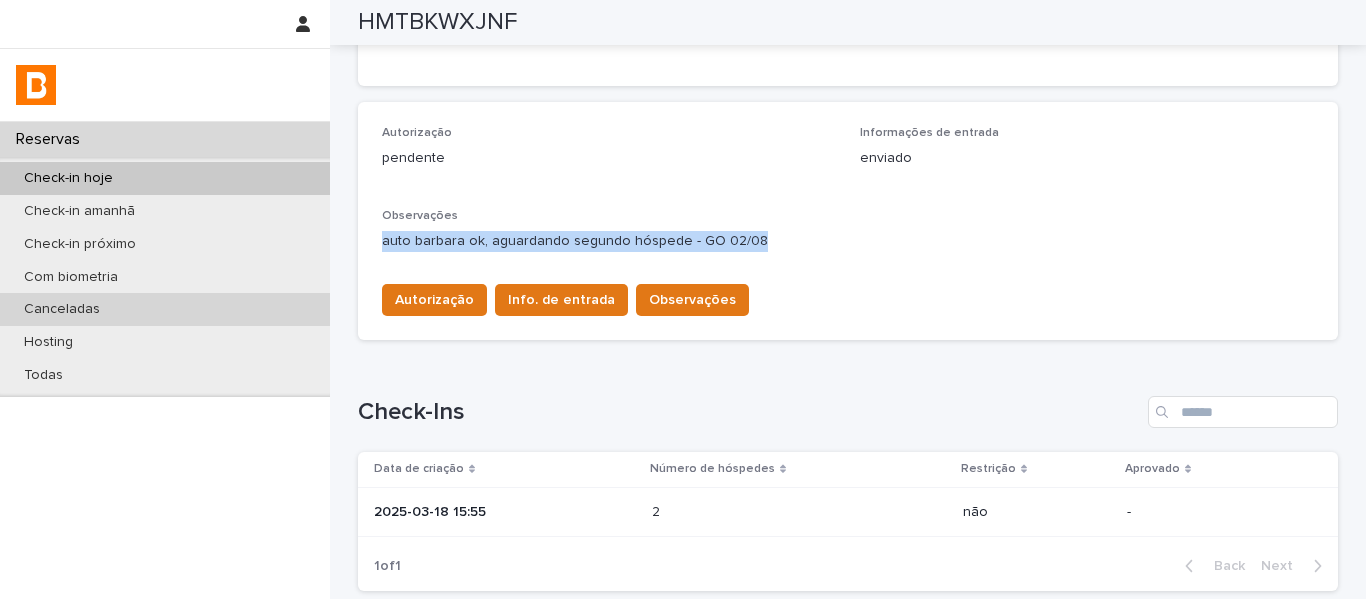 copy on "auto barbara ok, aguardando segundo hóspede - GO 02/08" 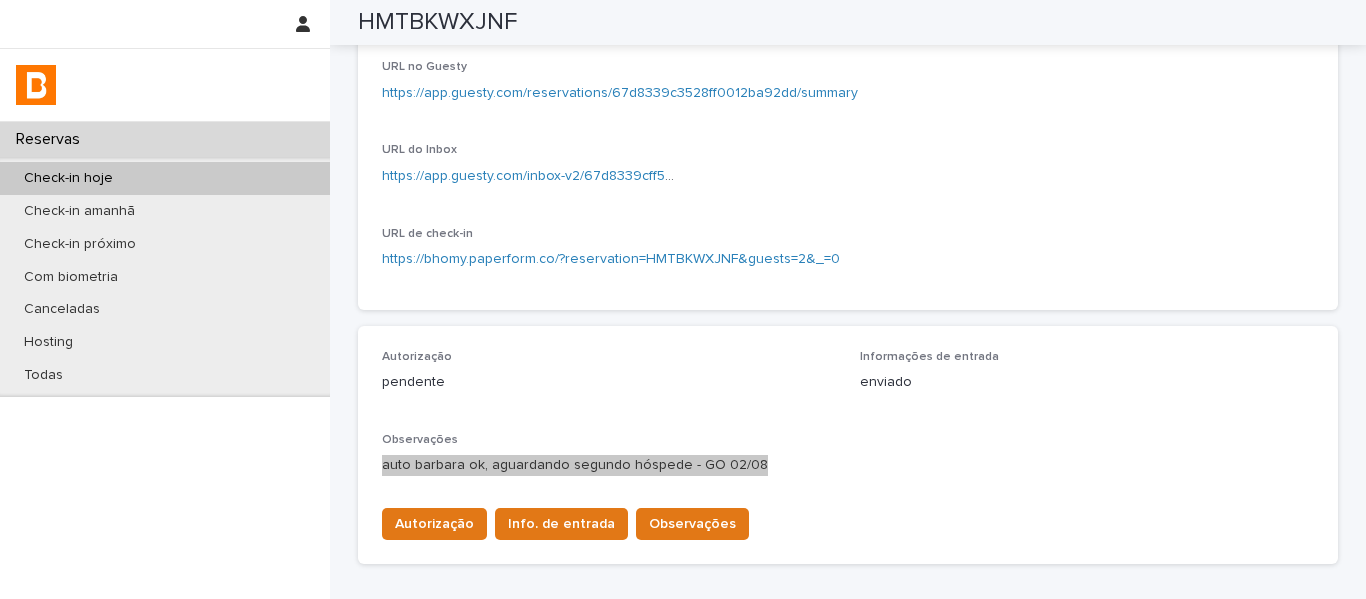 scroll, scrollTop: 0, scrollLeft: 0, axis: both 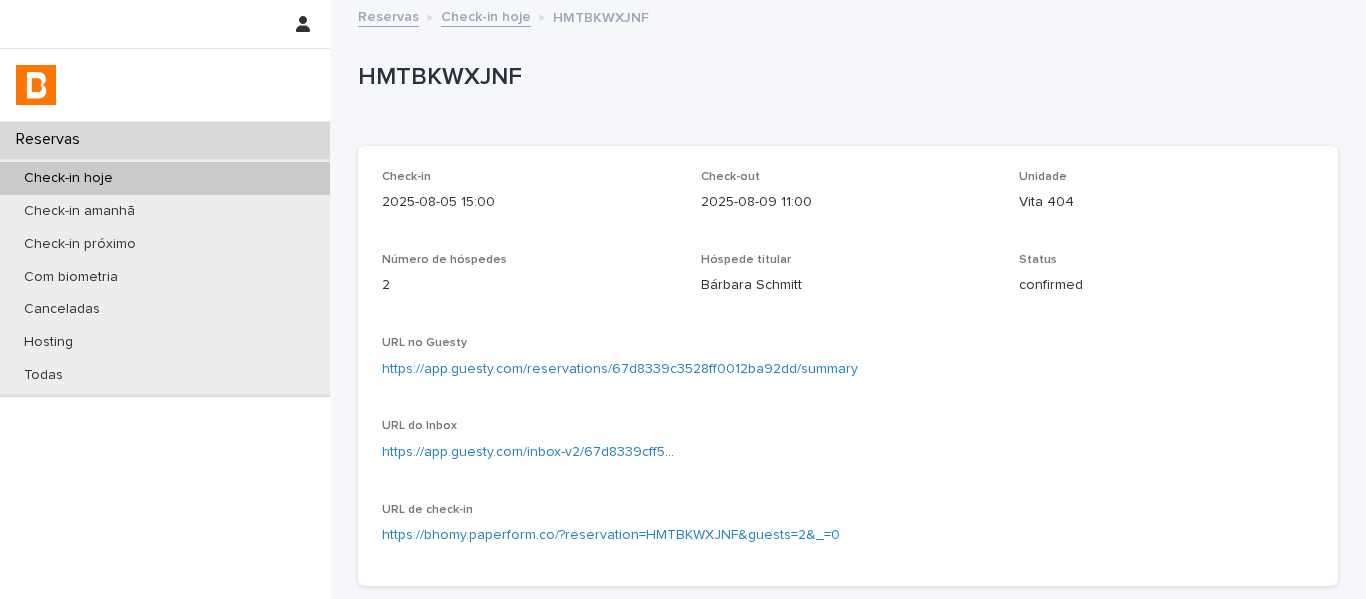 click on "Check-in hoje" at bounding box center [486, 15] 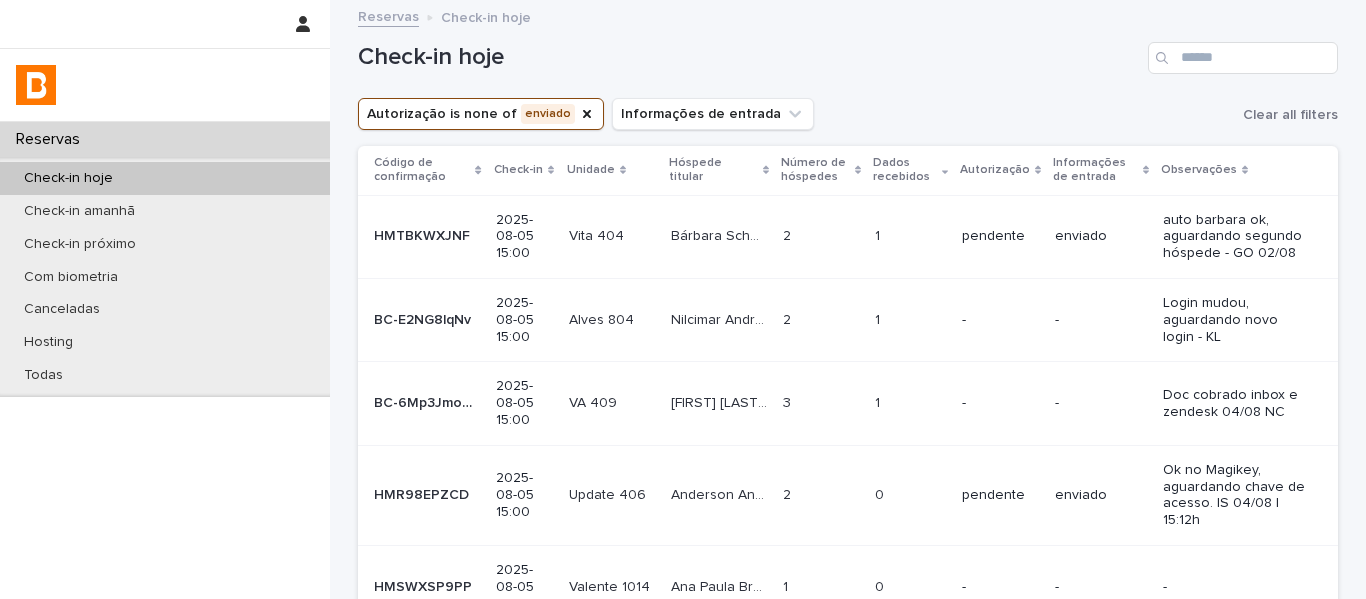 click on "Nilcimar Andrea Goldner Nilcimar Andrea Goldner" at bounding box center [719, 319] 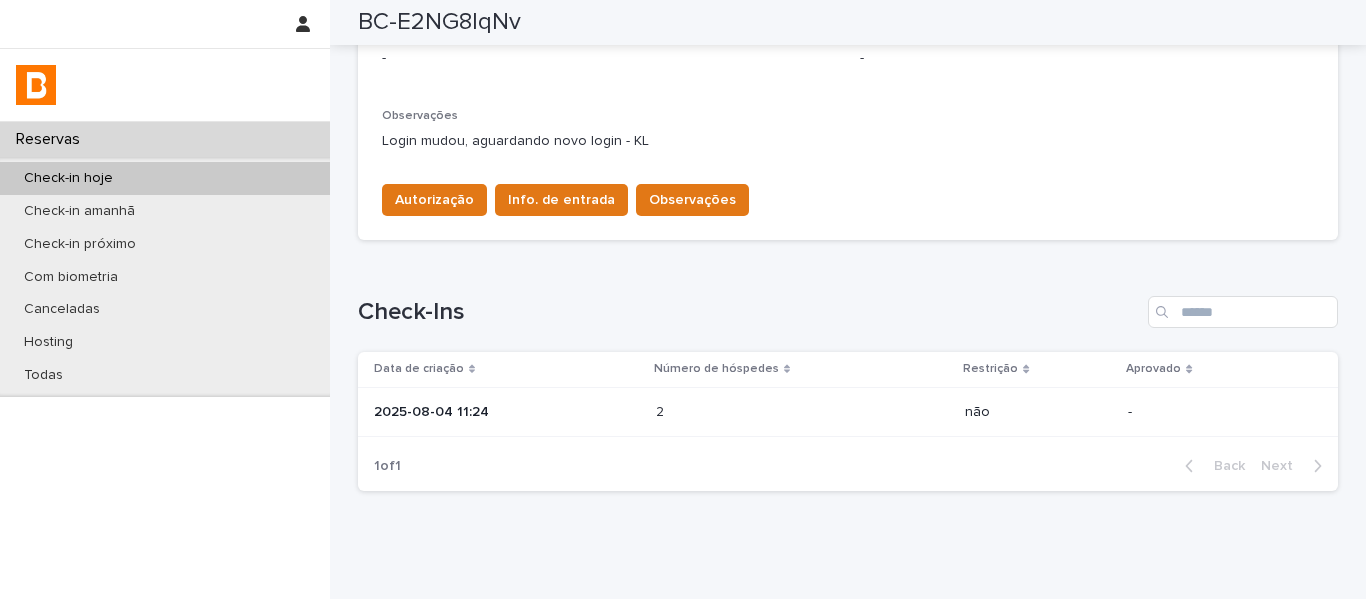 scroll, scrollTop: 665, scrollLeft: 0, axis: vertical 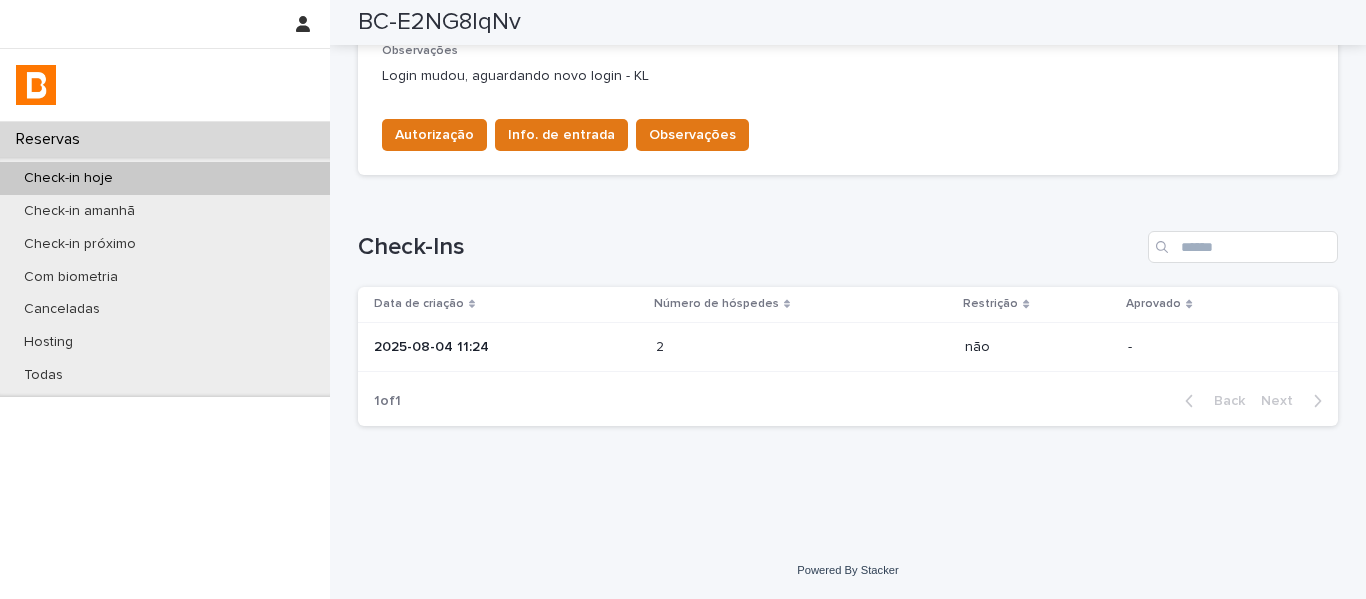 click on "2 2" at bounding box center [802, 347] 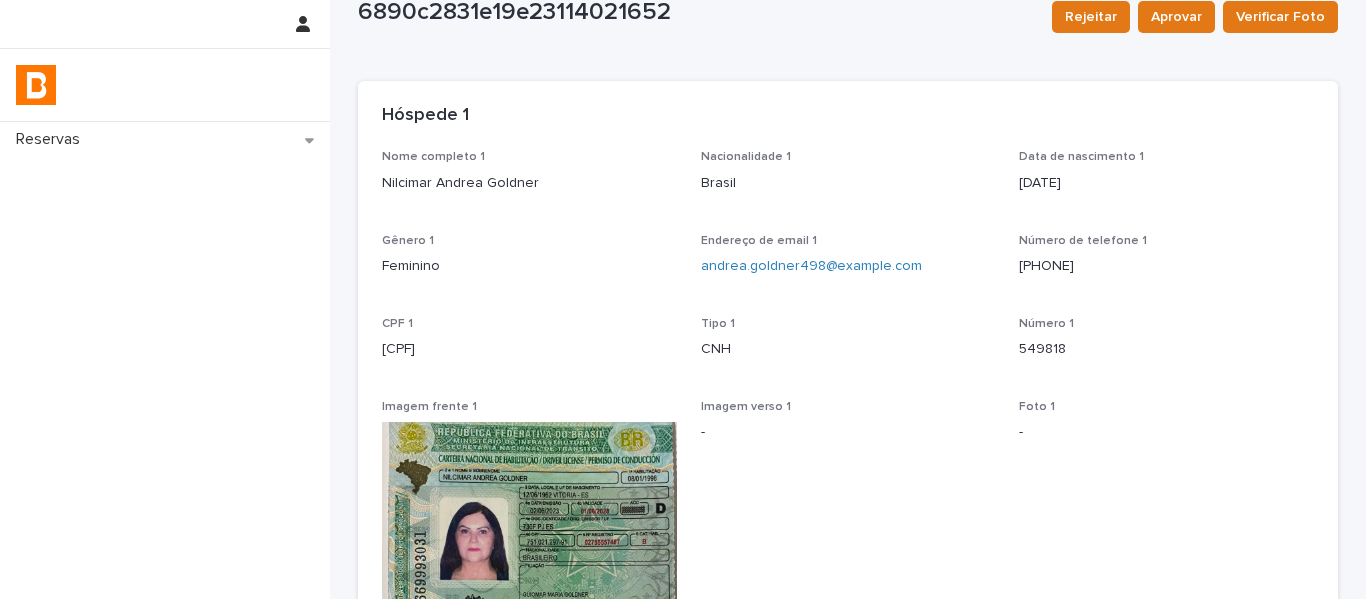 scroll, scrollTop: 100, scrollLeft: 0, axis: vertical 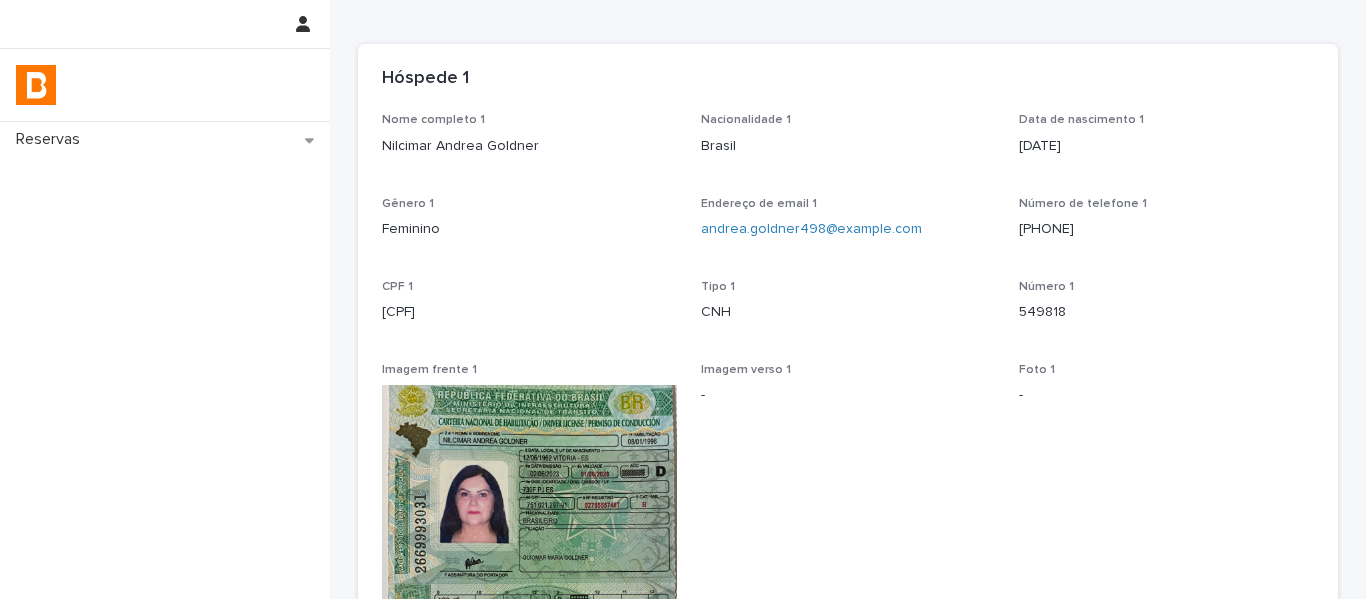 click on "Data de nascimento 1" at bounding box center [1166, 120] 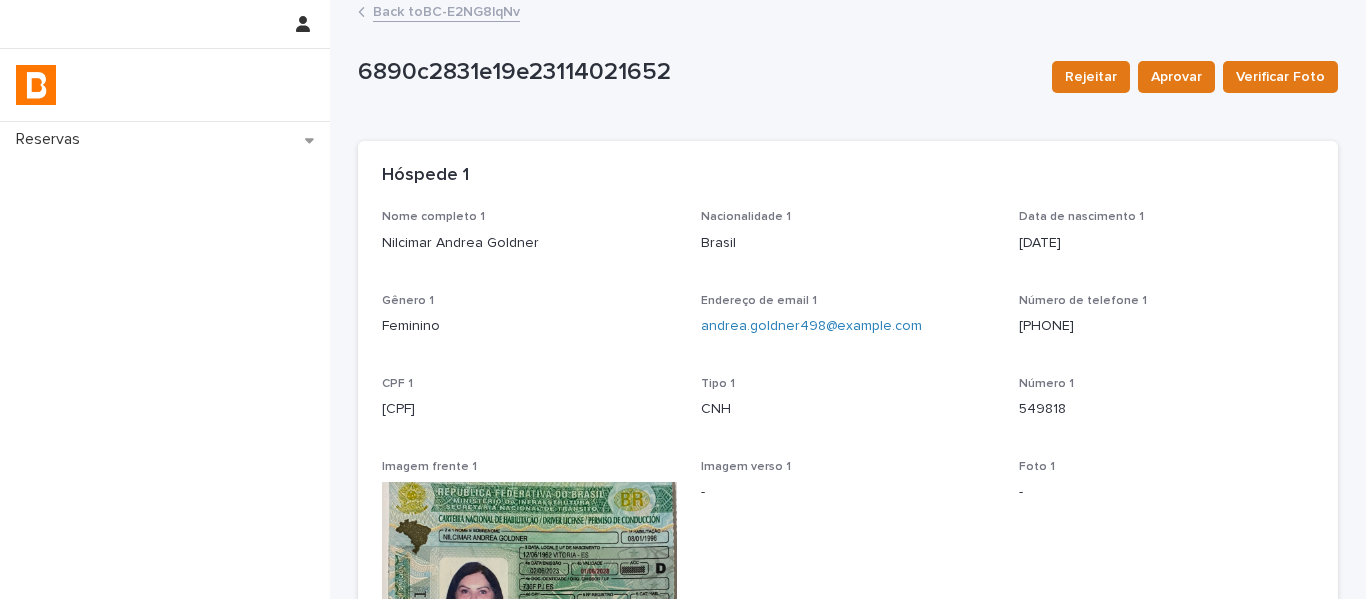 scroll, scrollTop: 0, scrollLeft: 0, axis: both 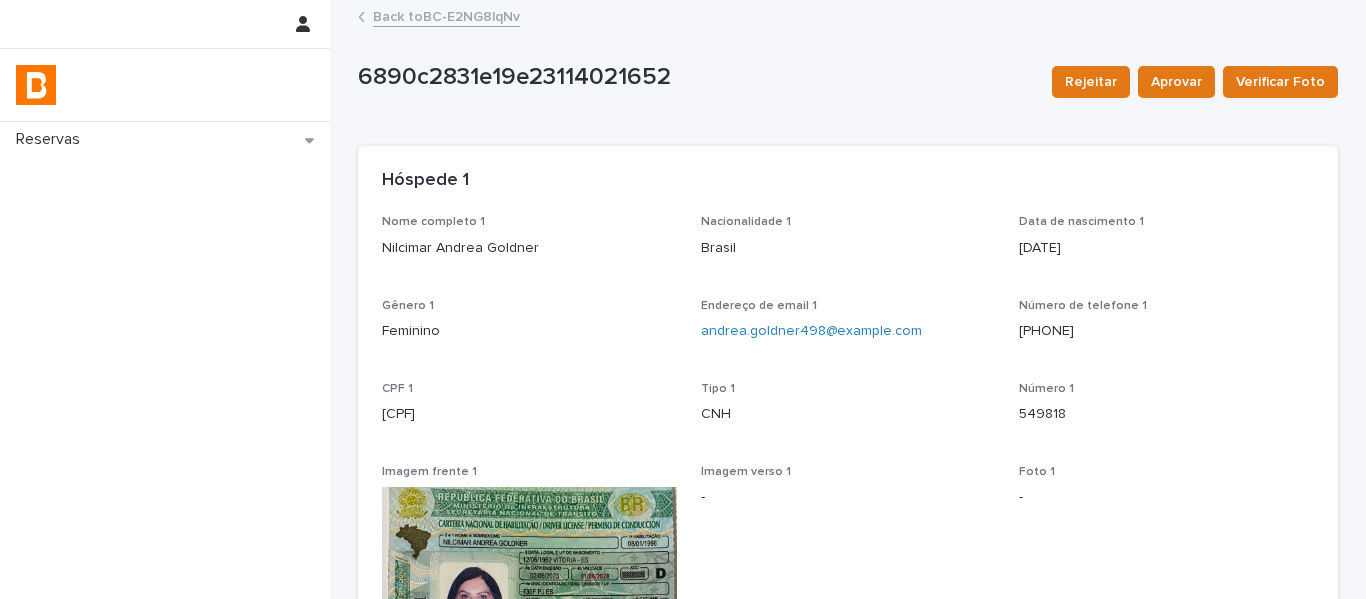 click on "Back to  BC-E2NG8lqNv" at bounding box center [446, 15] 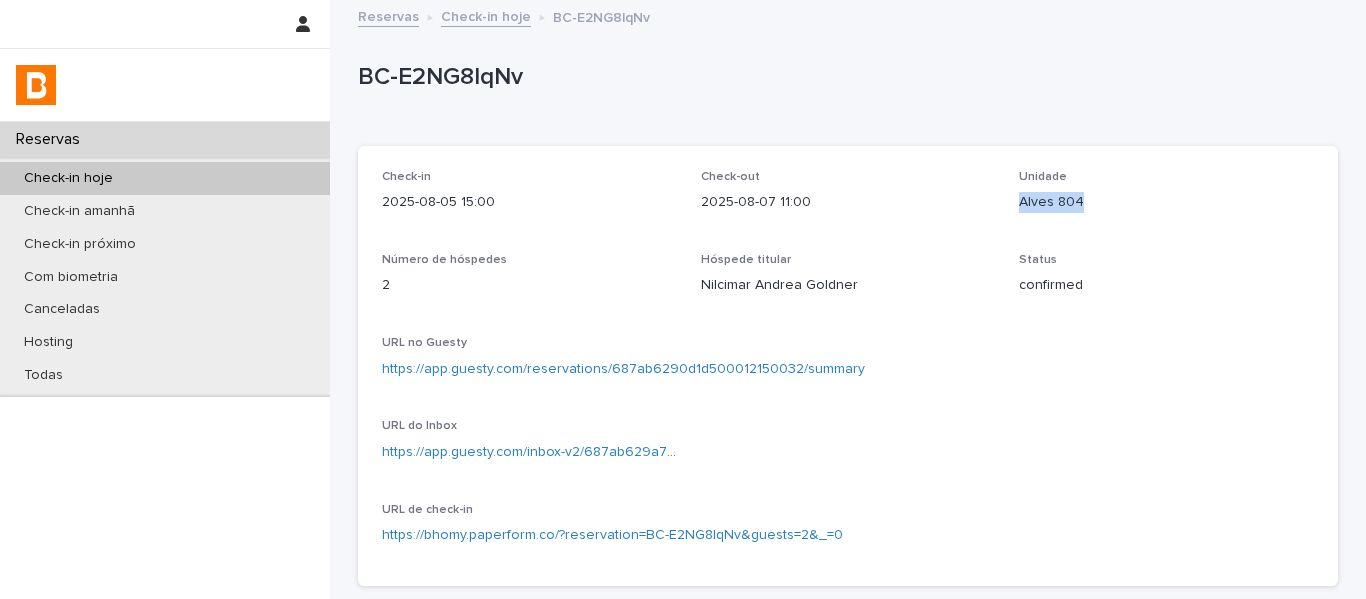 drag, startPoint x: 1063, startPoint y: 215, endPoint x: 1011, endPoint y: 218, distance: 52.086468 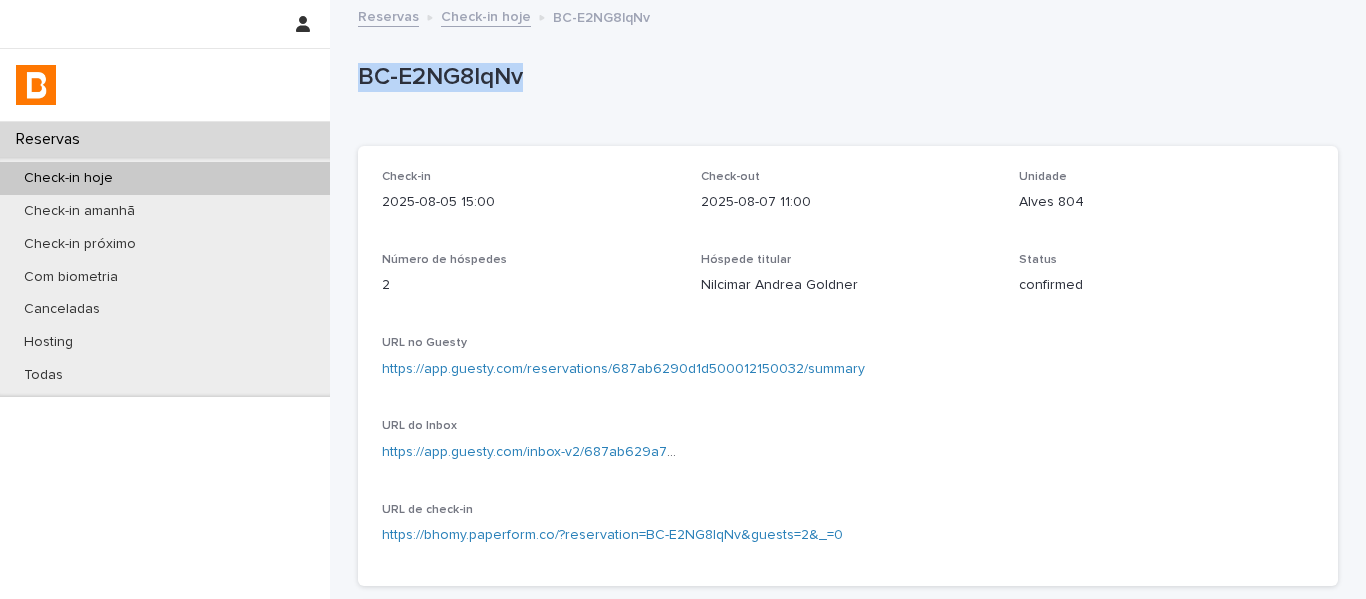 drag, startPoint x: 569, startPoint y: 70, endPoint x: 345, endPoint y: 74, distance: 224.0357 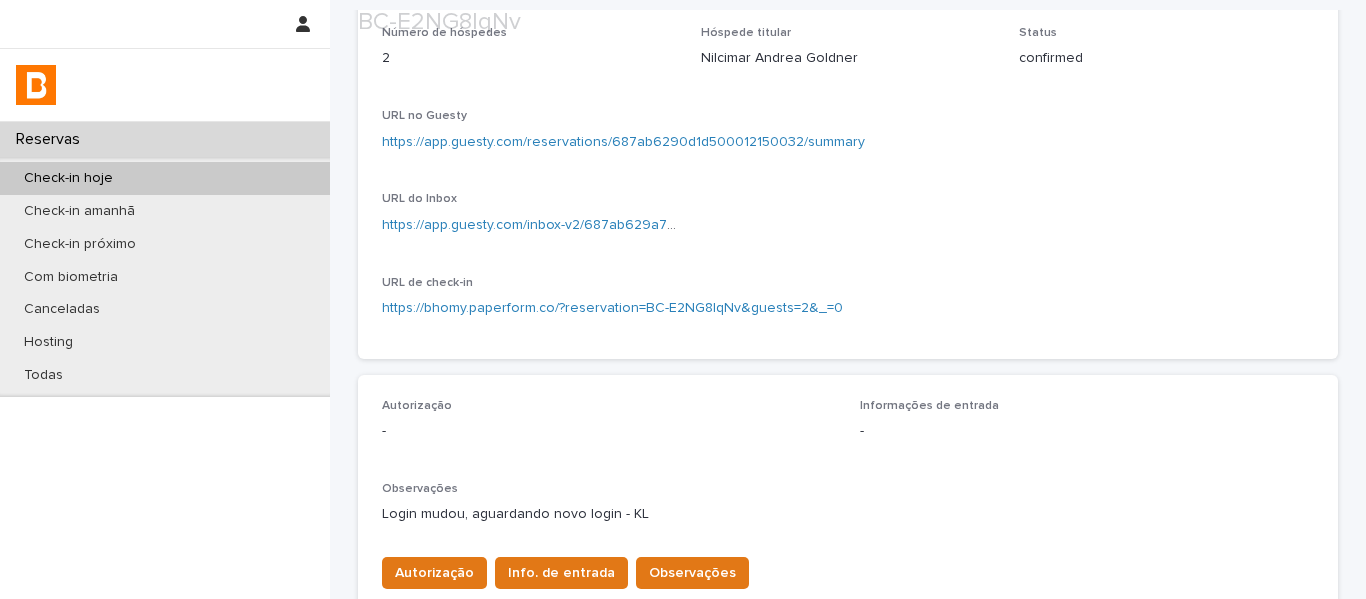 scroll, scrollTop: 300, scrollLeft: 0, axis: vertical 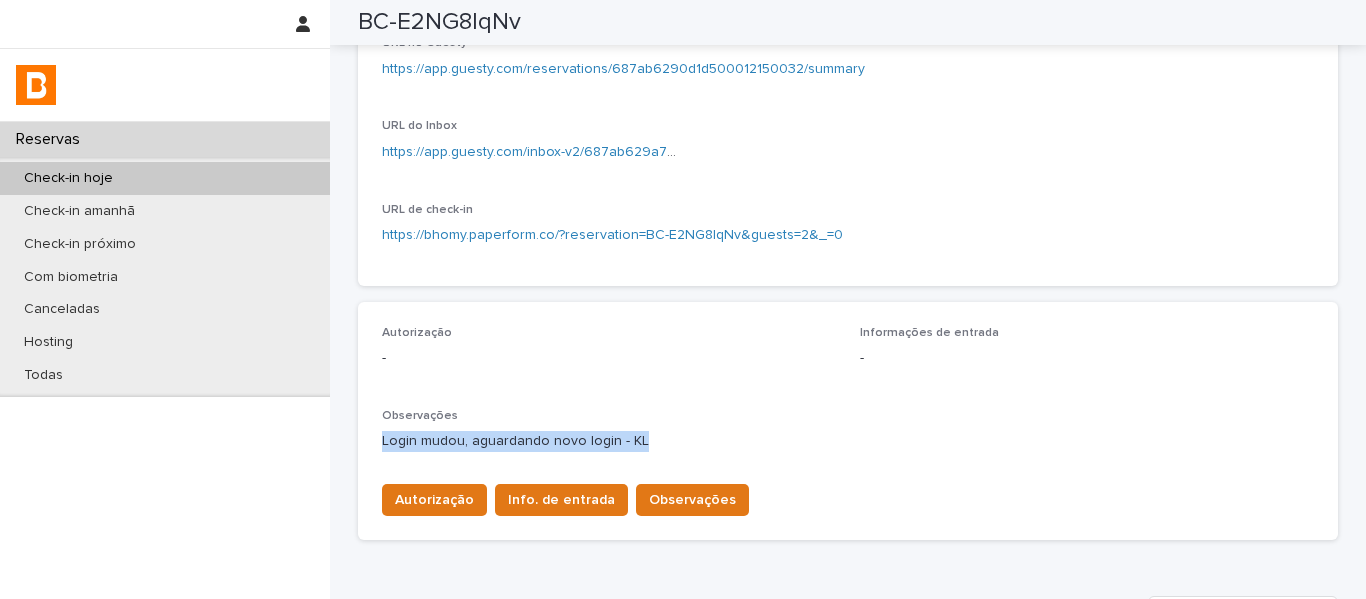drag, startPoint x: 641, startPoint y: 439, endPoint x: 365, endPoint y: 439, distance: 276 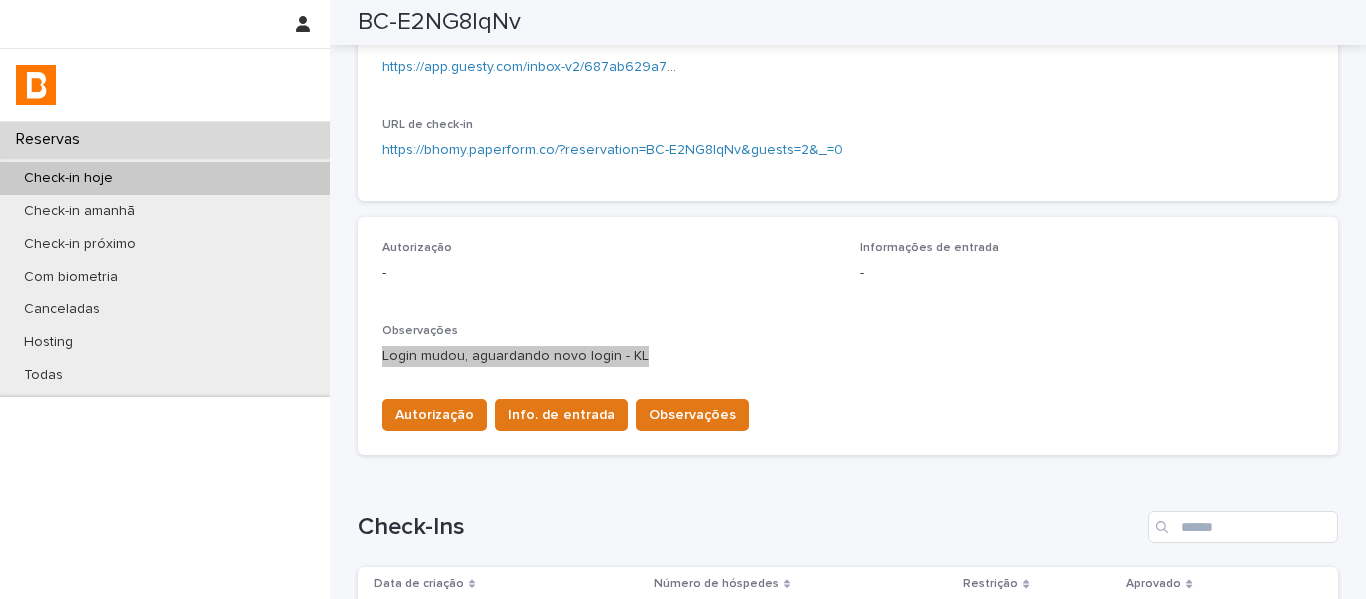 scroll, scrollTop: 600, scrollLeft: 0, axis: vertical 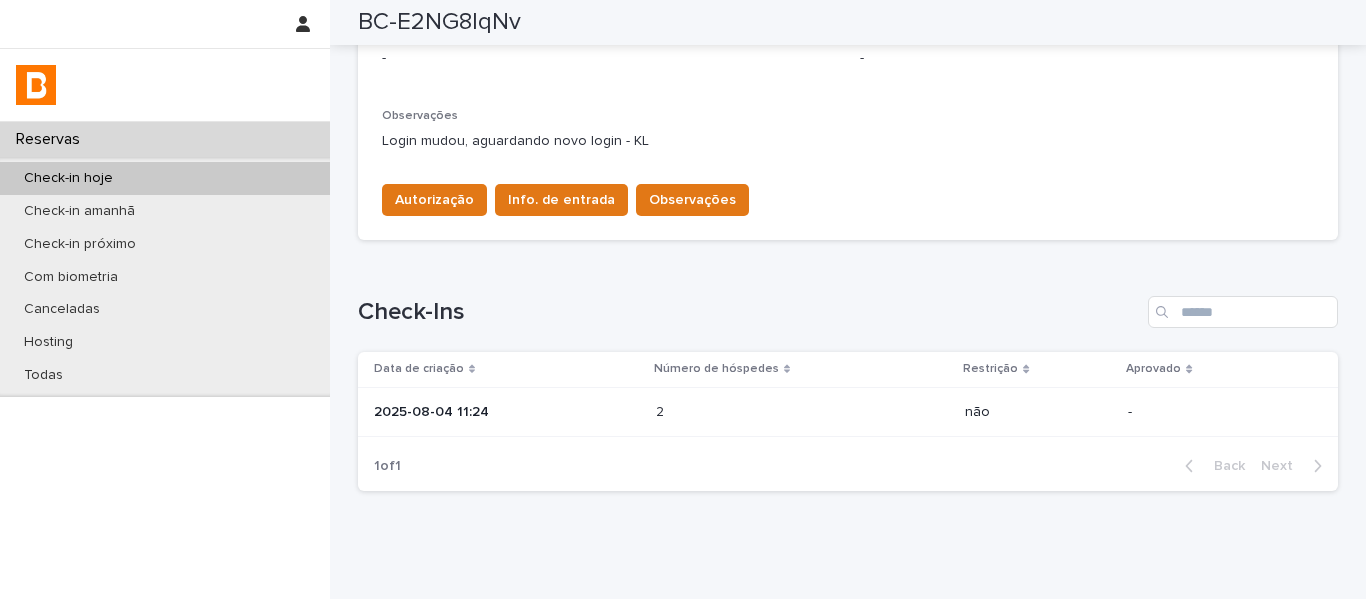 click at bounding box center [743, 412] 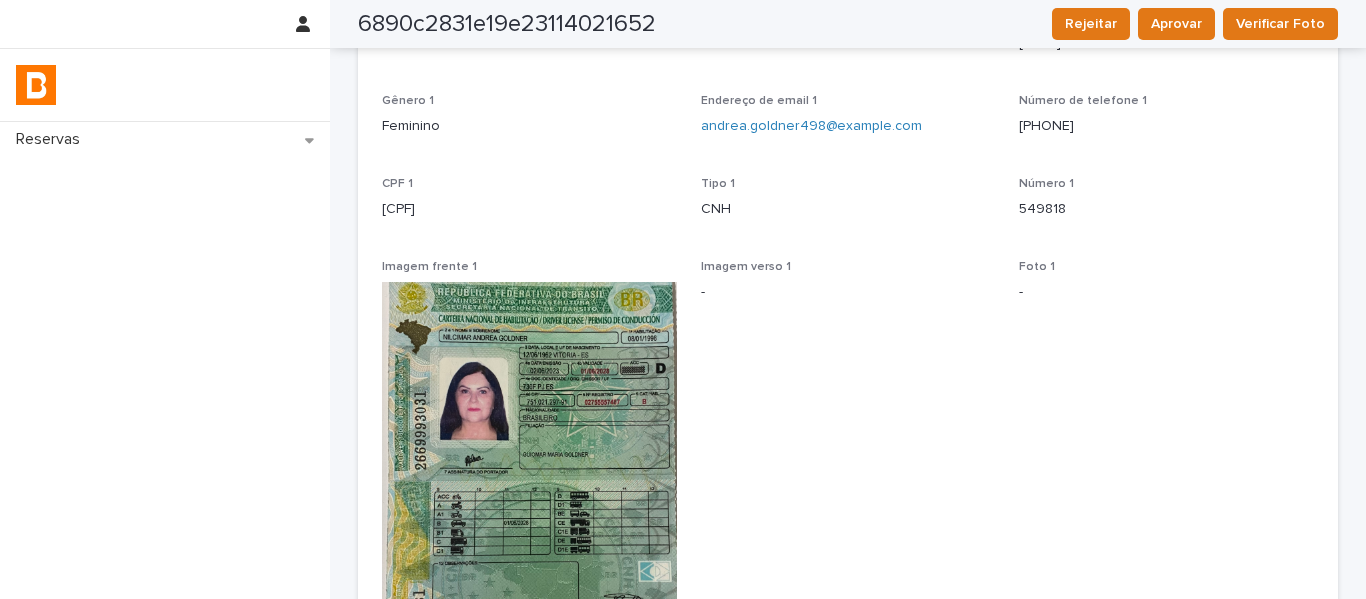 scroll, scrollTop: 2, scrollLeft: 0, axis: vertical 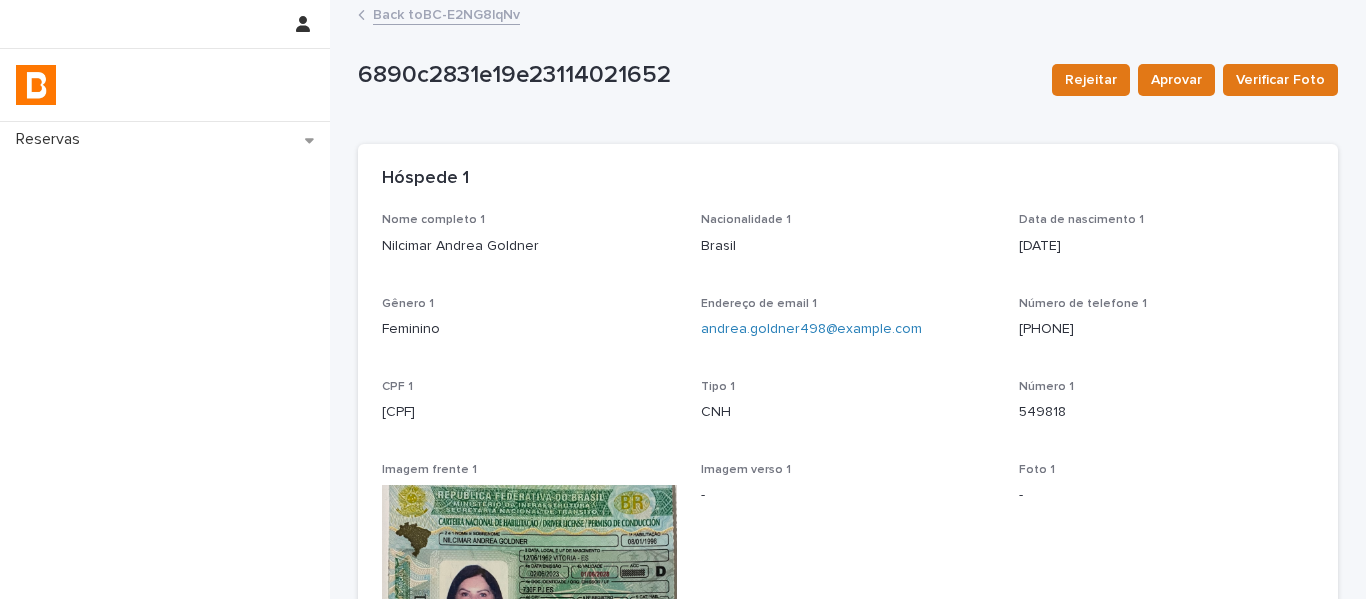 drag, startPoint x: 574, startPoint y: 266, endPoint x: 374, endPoint y: 264, distance: 200.01 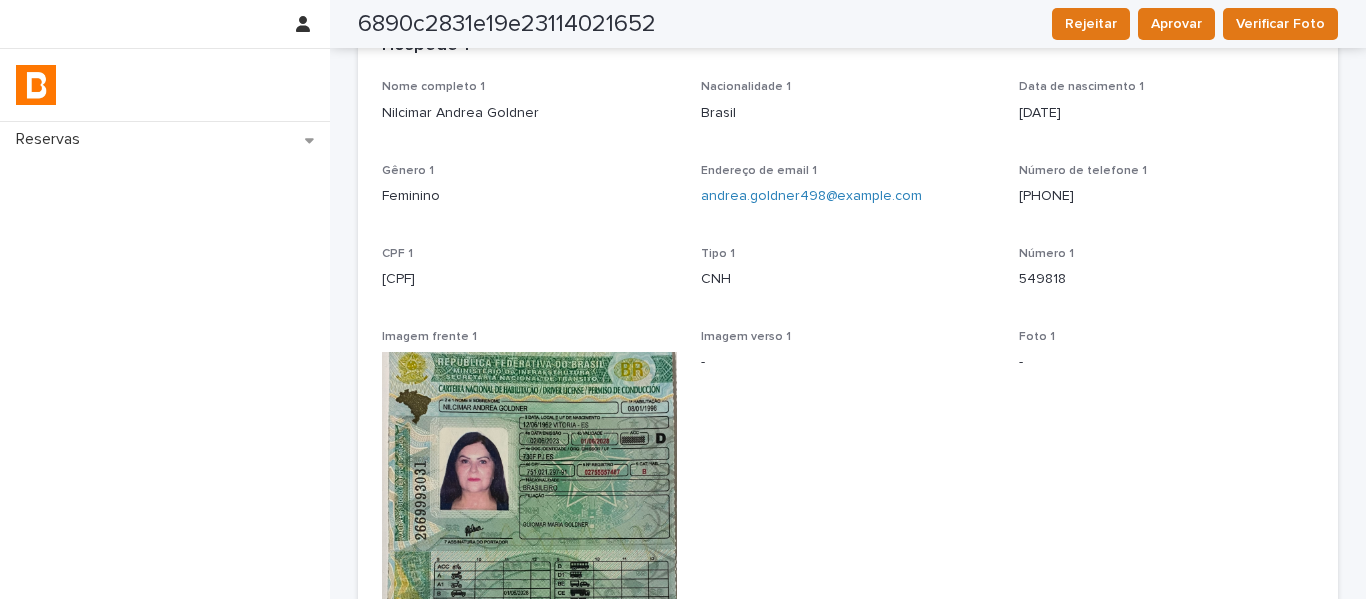 scroll, scrollTop: 102, scrollLeft: 0, axis: vertical 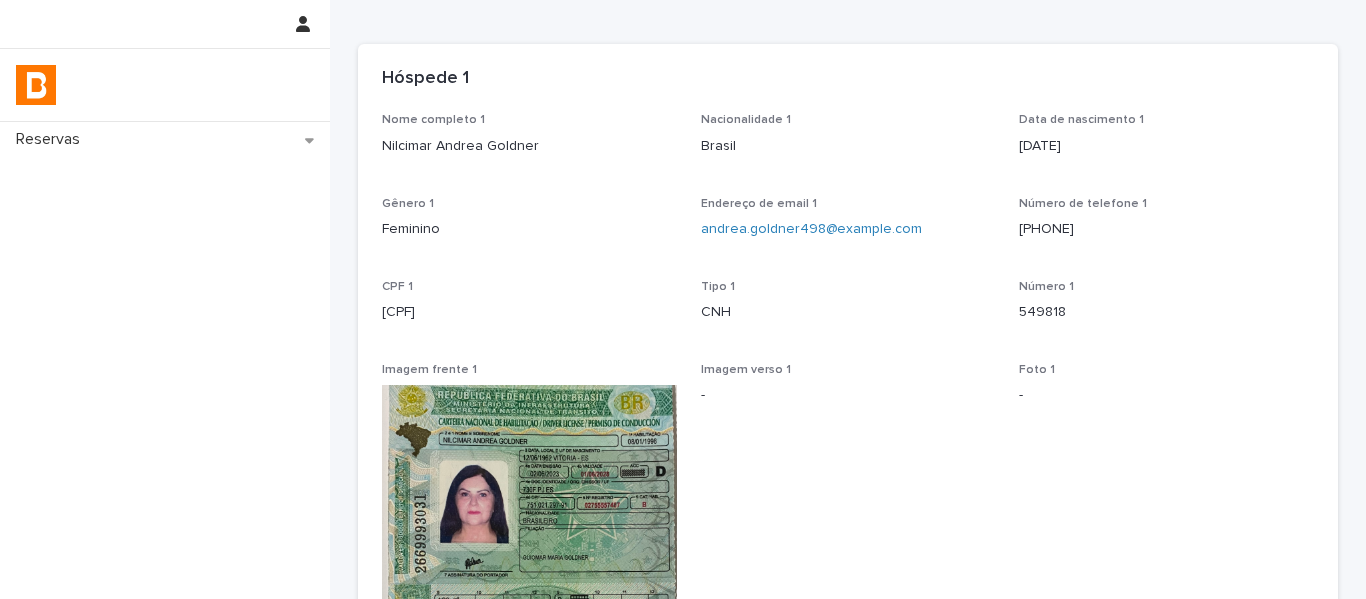 click on "Nome completo 1 Nilcimar Andrea Goldner  Nacionalidade 1 Brasil Data de nascimento 1 1962-06-12 Gênero 1 Feminino Endereço de email 1 andreagoldner498@gmail.com Número de telefone 1 (27) 99814-0553 CPF 1 751.021.297-91 Tipo 1 CNH Número 1 549818 Imagem frente 1 Imagem verso 1 - Foto 1 - Status foto 1 -" at bounding box center (848, 497) 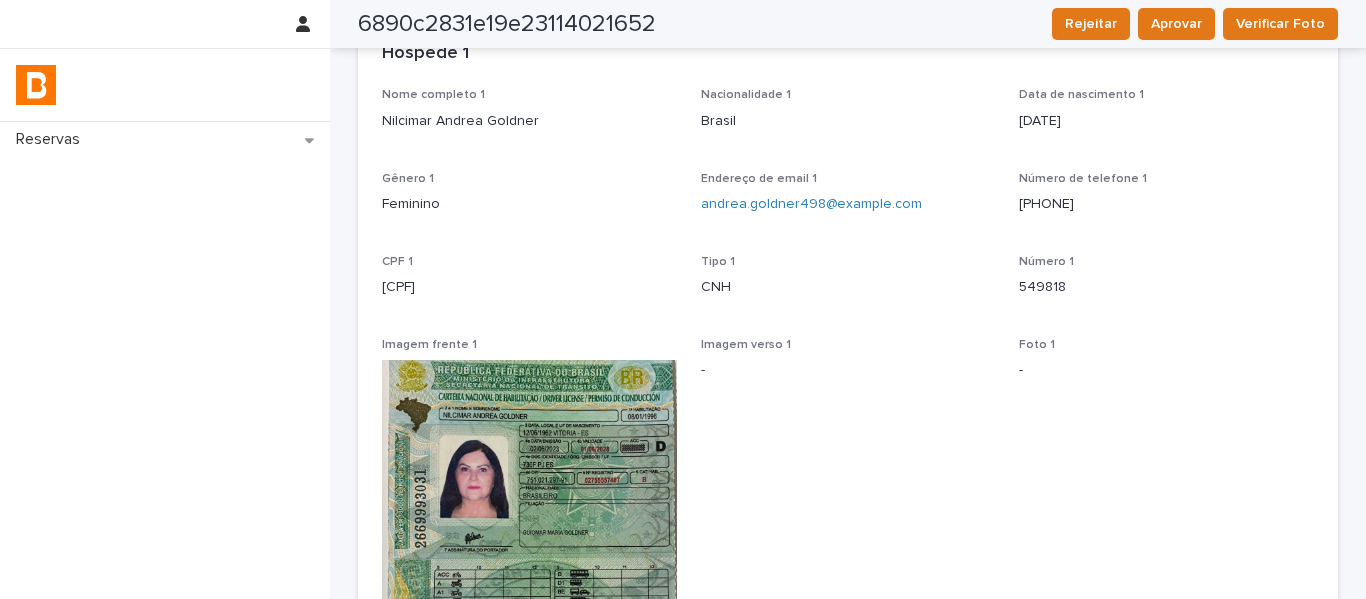 scroll, scrollTop: 0, scrollLeft: 0, axis: both 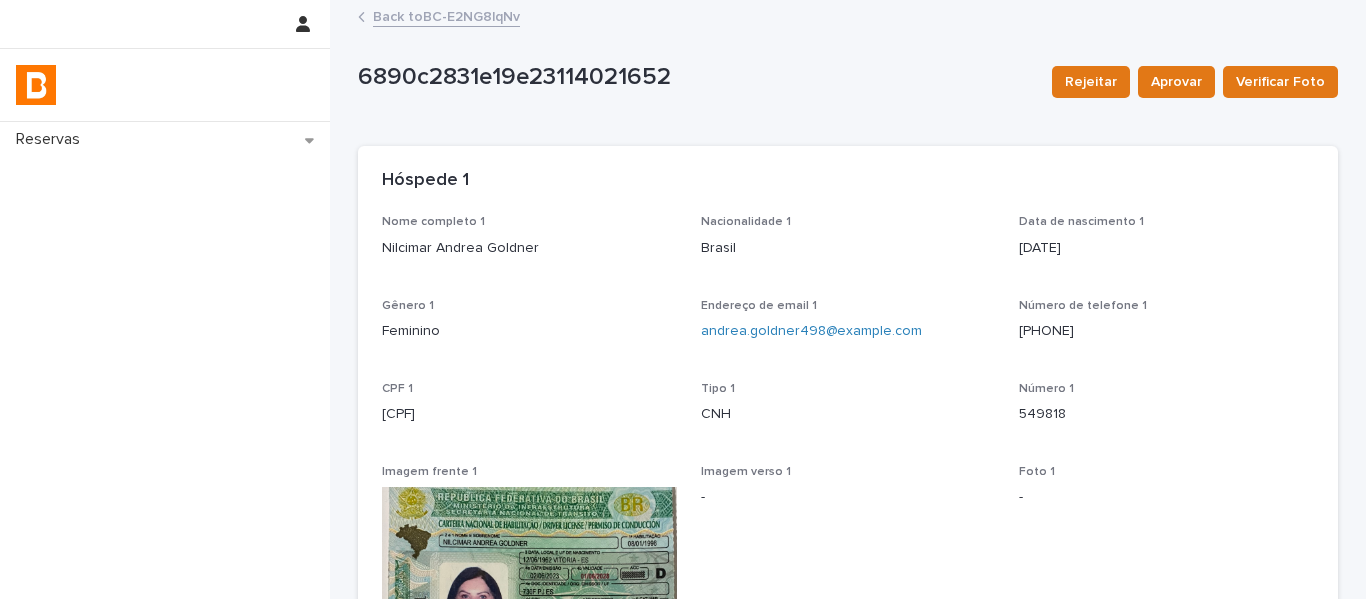 click on "Back to  BC-E2NG8lqNv" at bounding box center (446, 15) 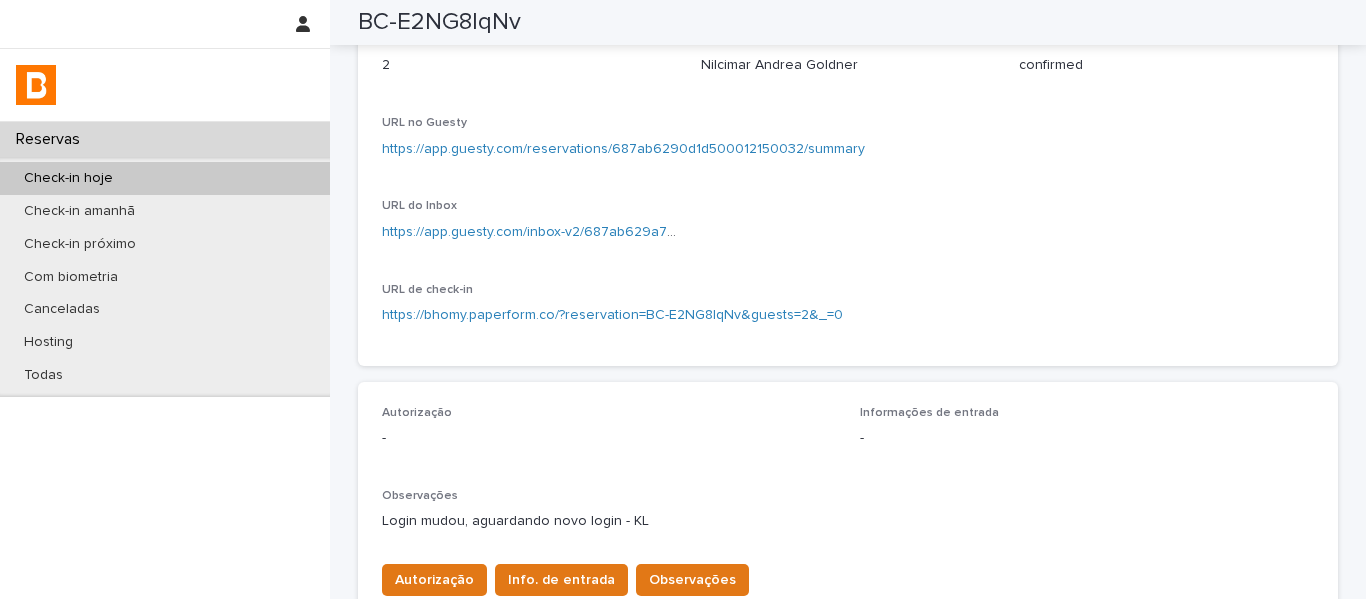 scroll, scrollTop: 0, scrollLeft: 0, axis: both 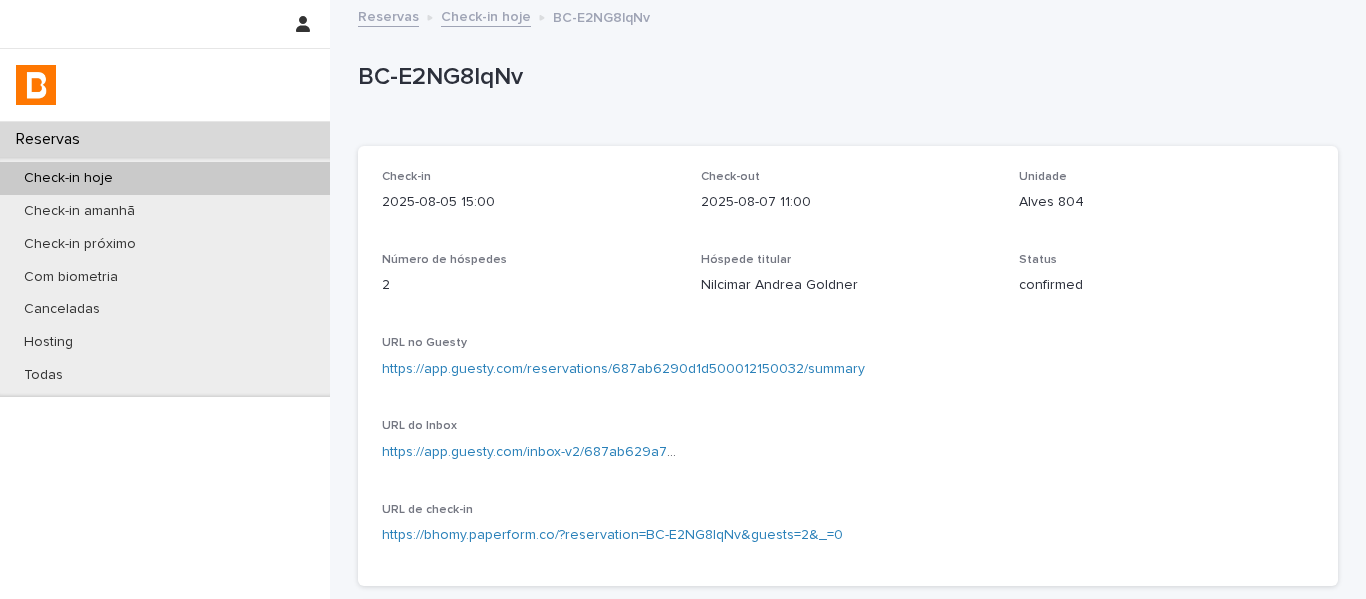 click on "Reservas Check-in hoje BC-E2NG8lqNv" at bounding box center (848, 18) 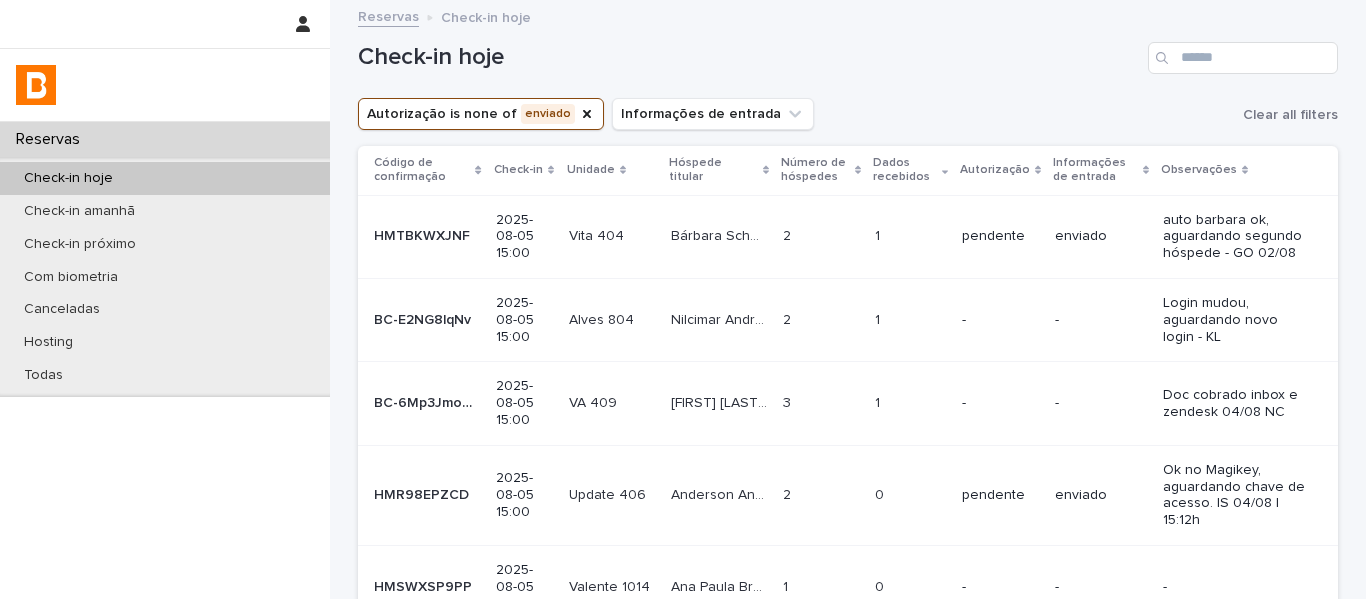 click on "Natália Cristina Souza Prazito Natália Cristina Souza Prazito" at bounding box center (719, 403) 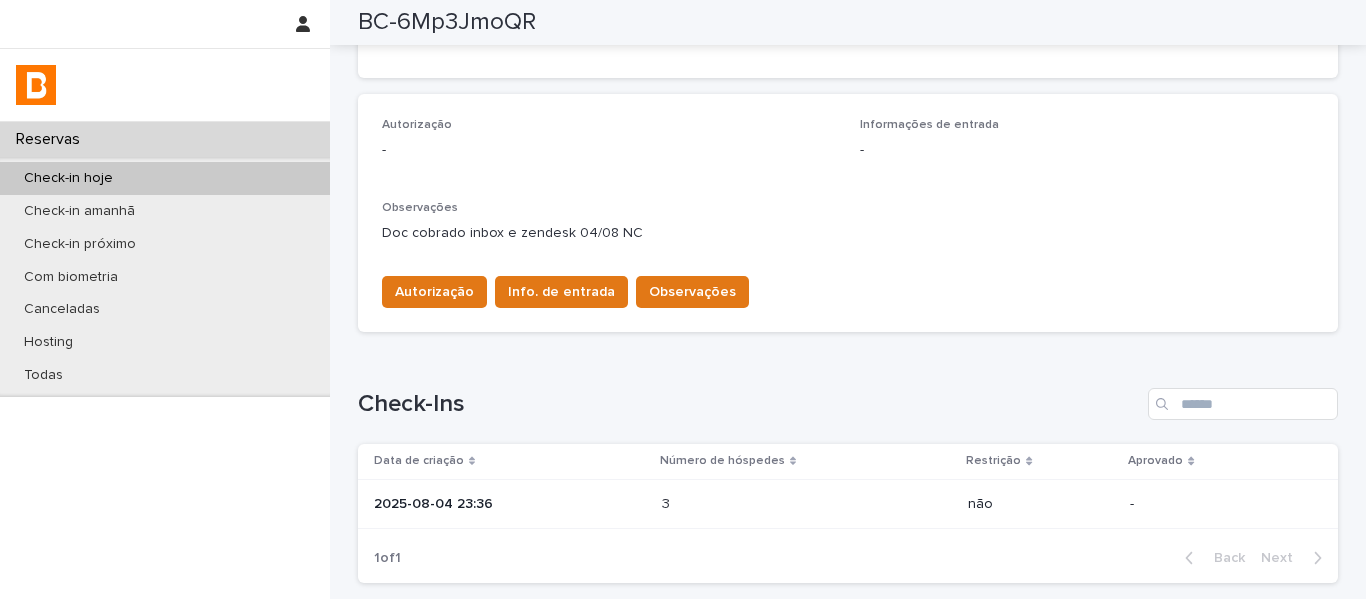 scroll, scrollTop: 555, scrollLeft: 0, axis: vertical 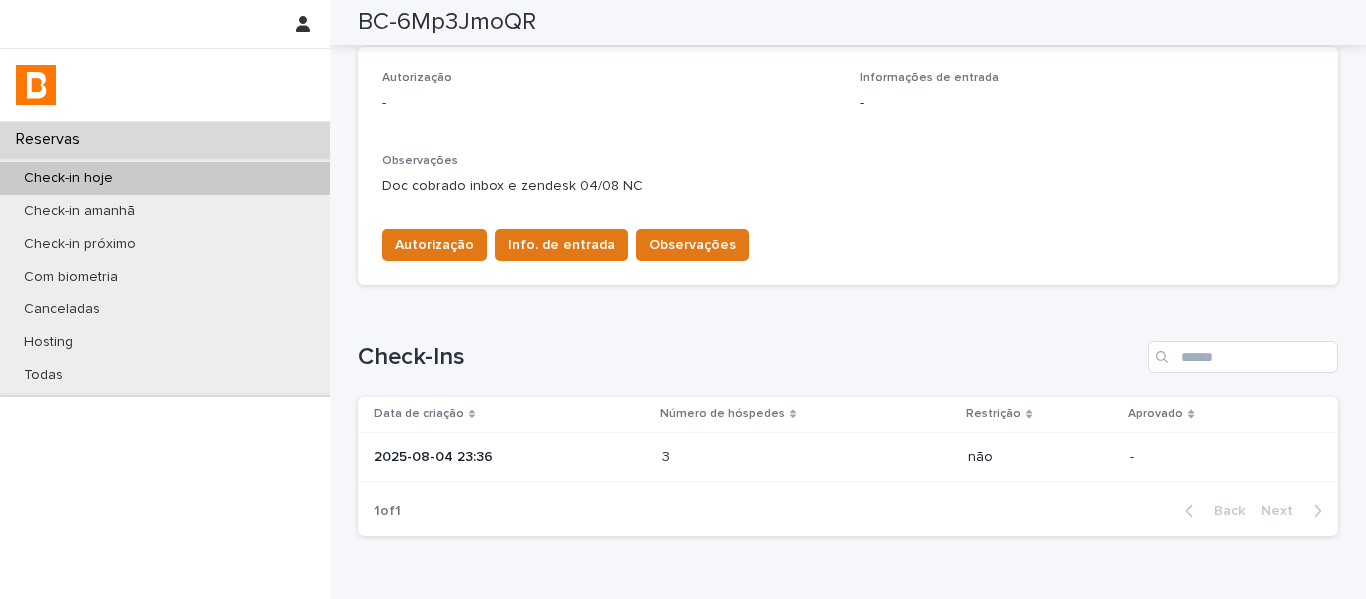 click on "3 3" at bounding box center [807, 457] 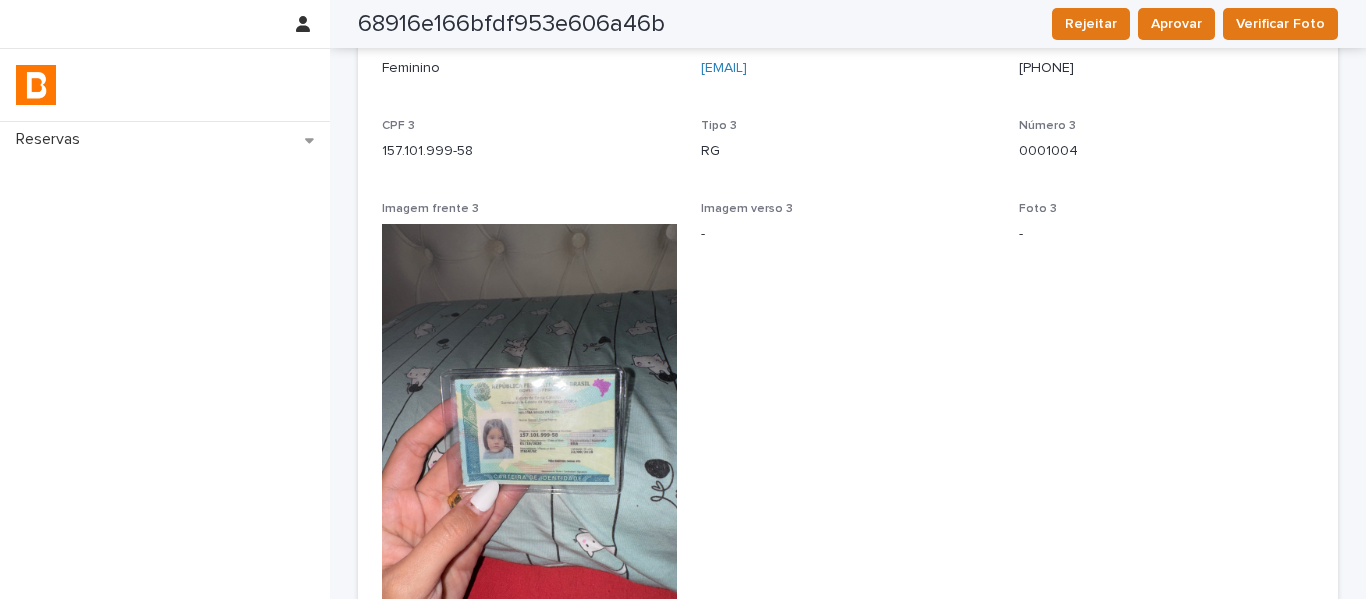 scroll, scrollTop: 2600, scrollLeft: 0, axis: vertical 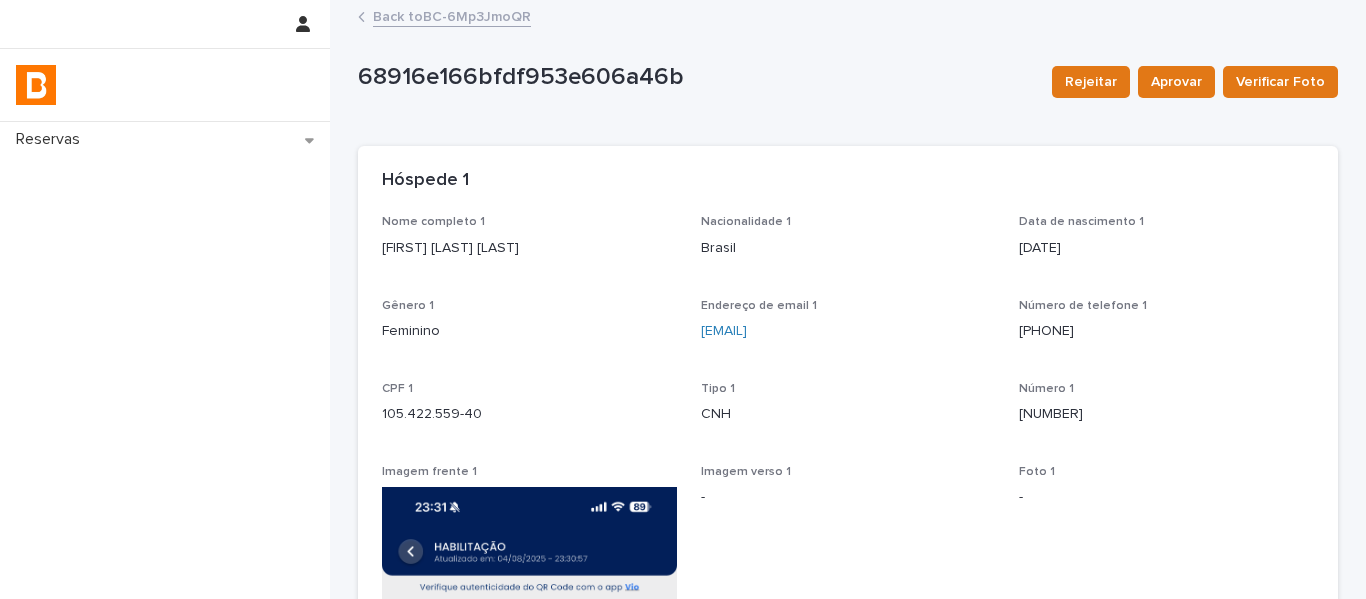click on "Back to  BC-6Mp3JmoQR" at bounding box center [452, 15] 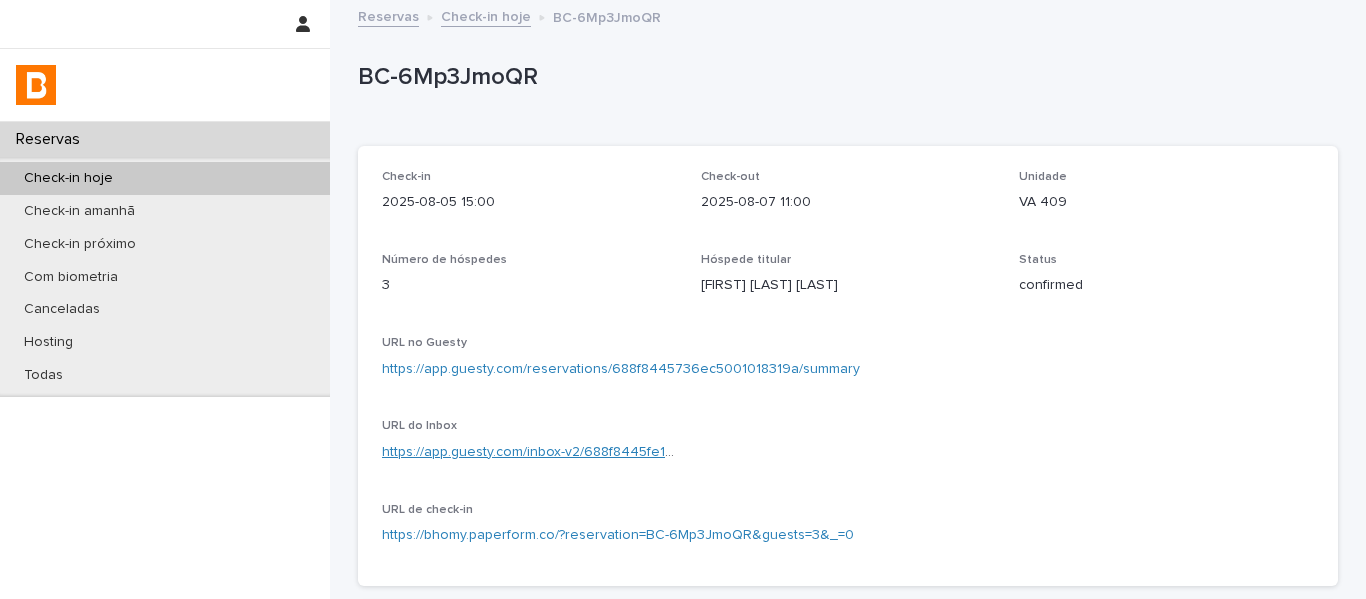 click on "https://app.guesty.com/inbox-v2/688f8445fe1ca0000f84720d?reservationId=688f8445736ec5001018319a" at bounding box center (718, 452) 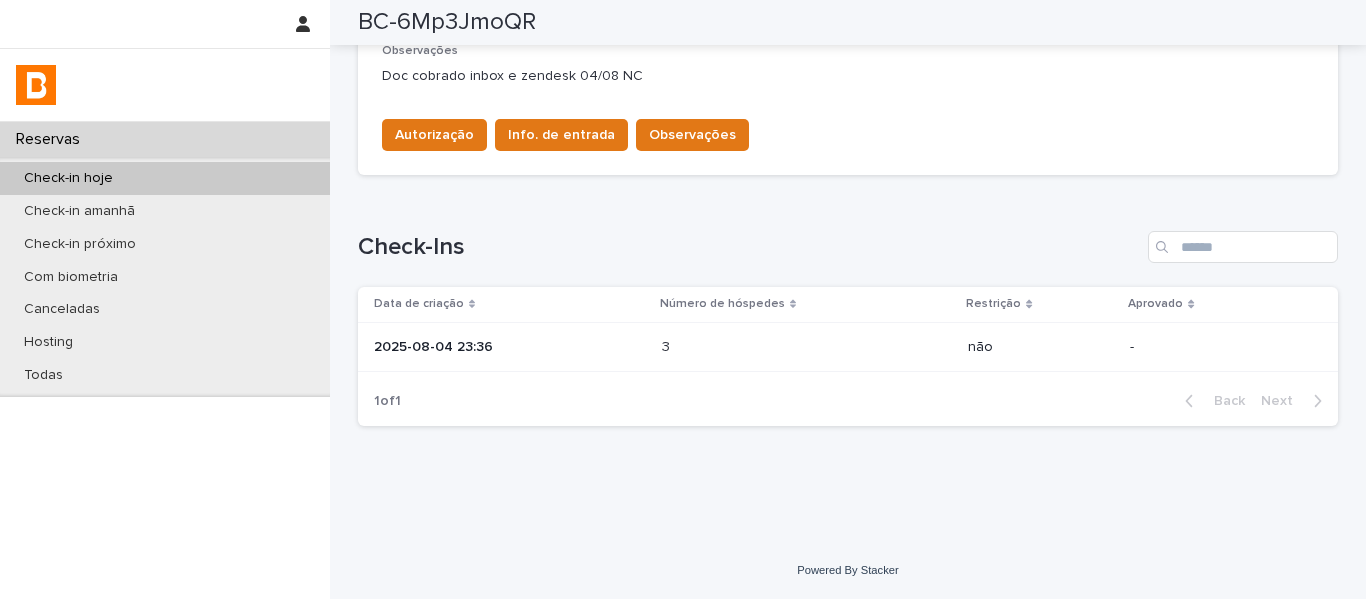 click at bounding box center (749, 347) 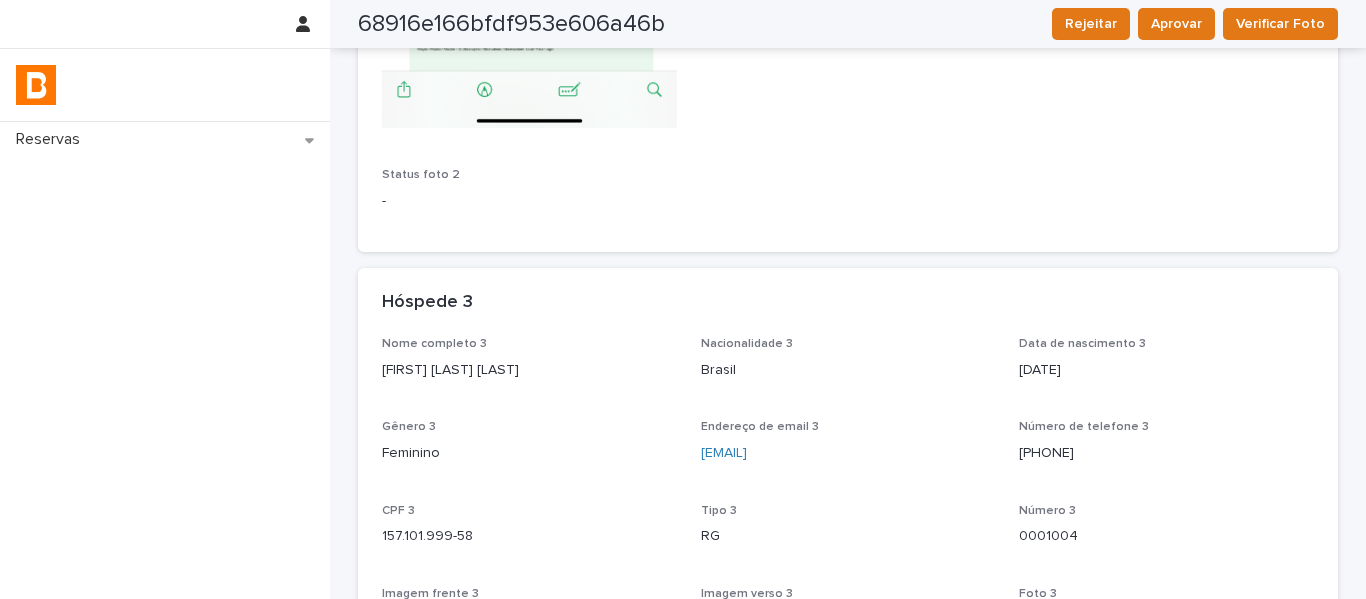 scroll, scrollTop: 2116, scrollLeft: 0, axis: vertical 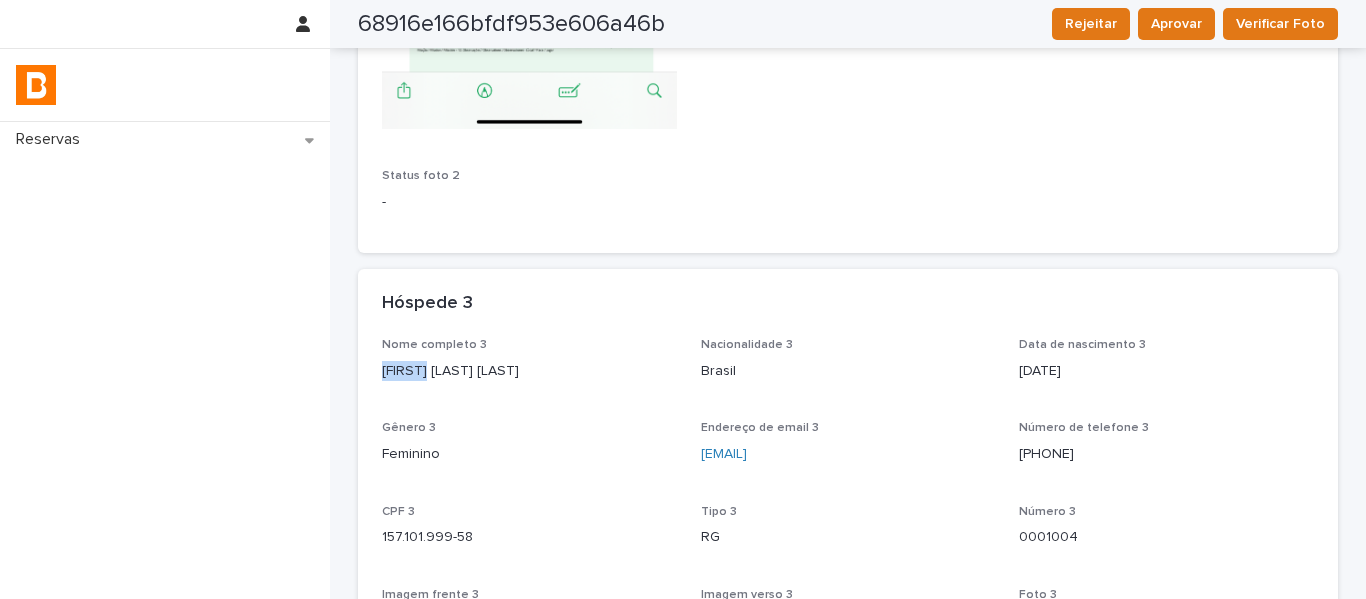 drag, startPoint x: 420, startPoint y: 376, endPoint x: 369, endPoint y: 376, distance: 51 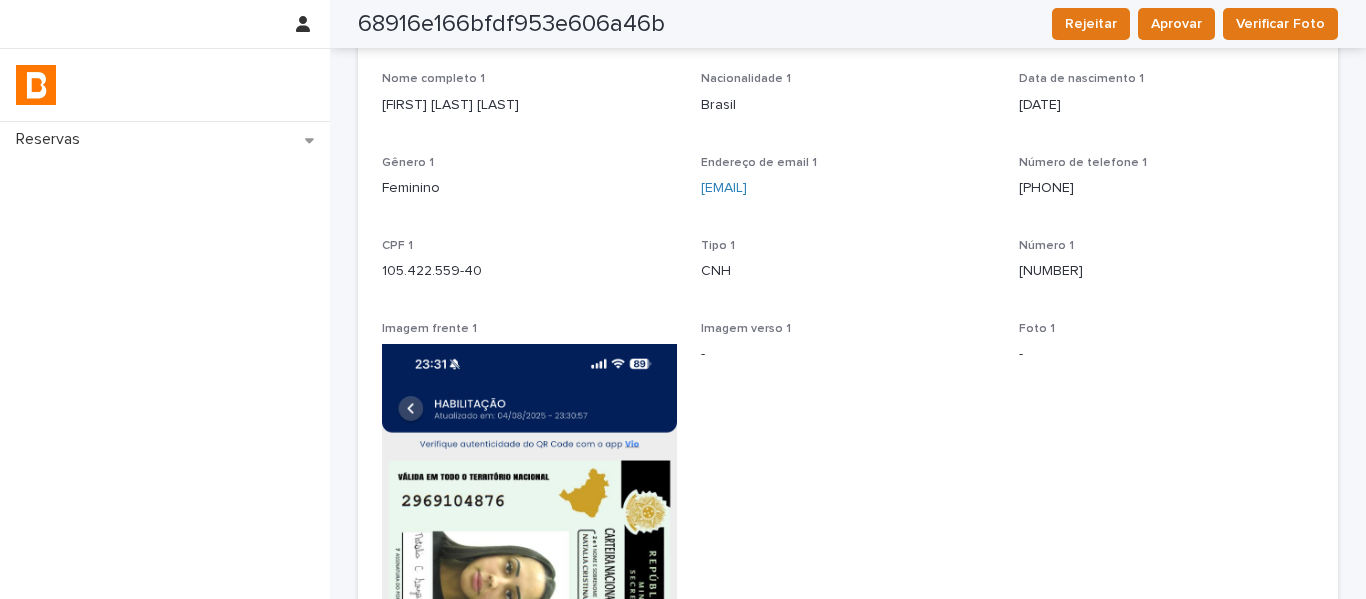 scroll, scrollTop: 0, scrollLeft: 0, axis: both 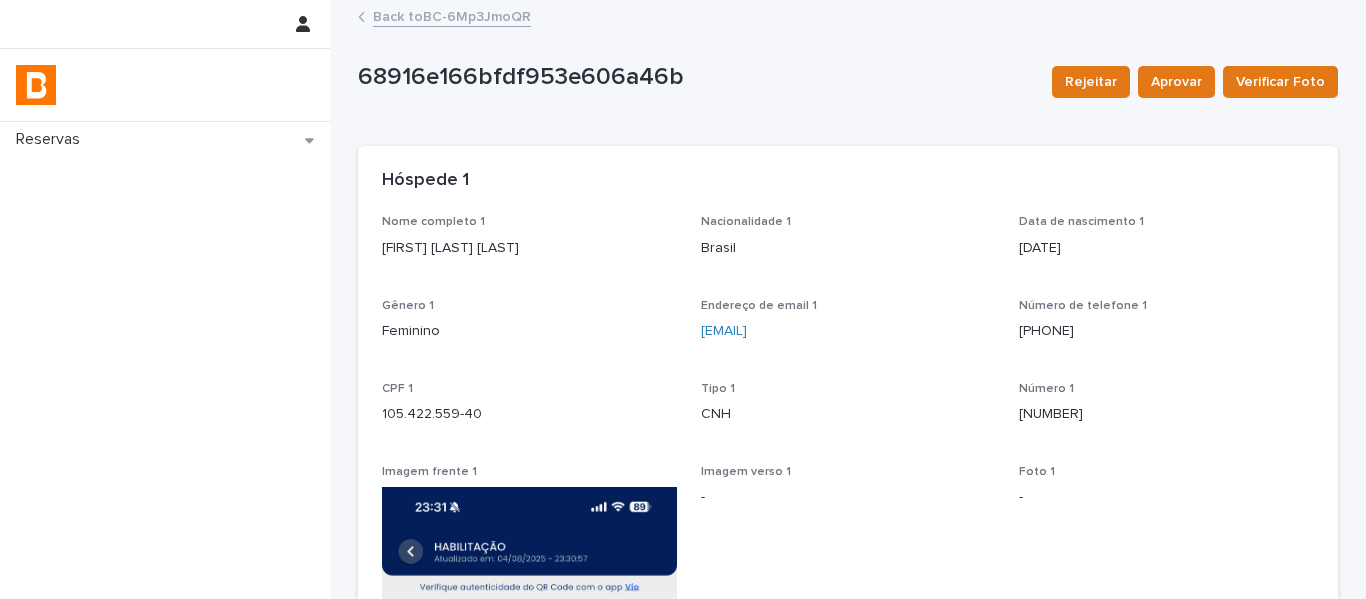 drag, startPoint x: 573, startPoint y: 249, endPoint x: 378, endPoint y: 253, distance: 195.04102 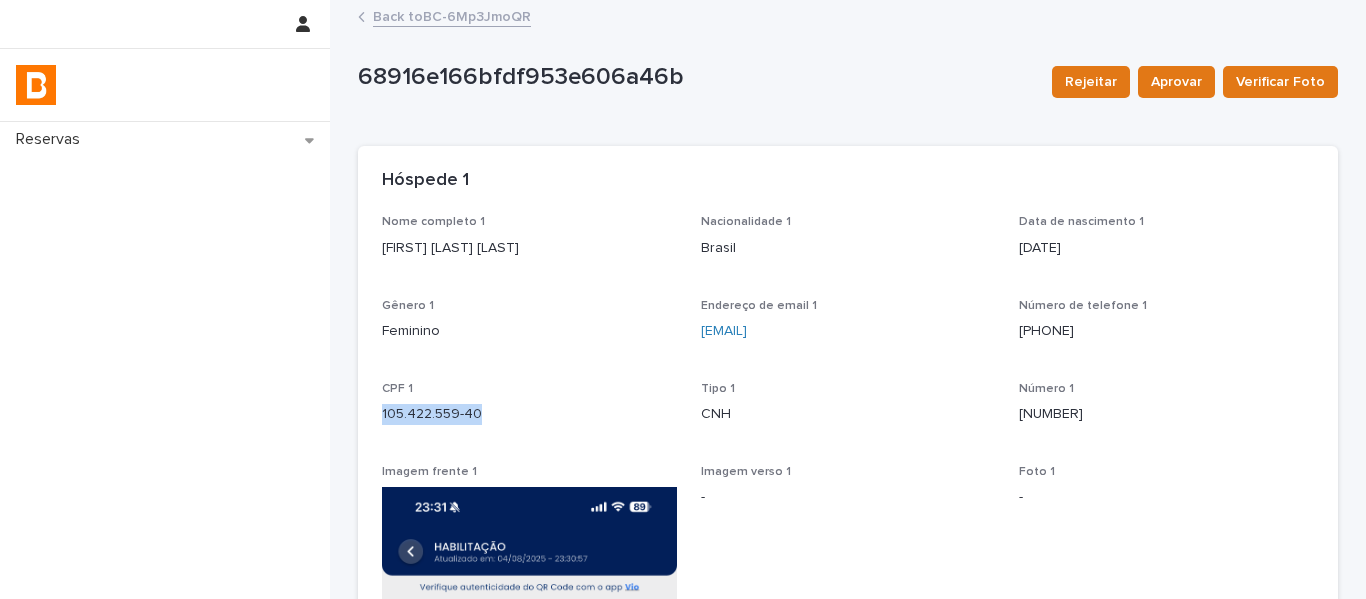 drag, startPoint x: 486, startPoint y: 409, endPoint x: 371, endPoint y: 419, distance: 115.43397 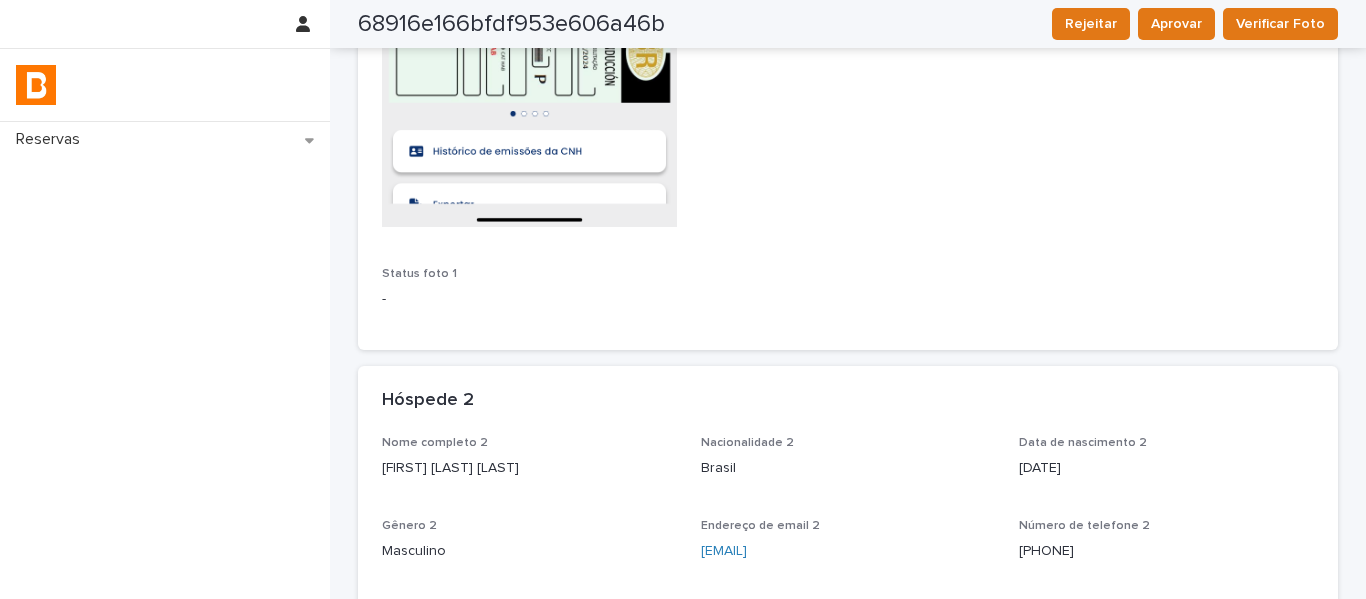 scroll, scrollTop: 900, scrollLeft: 0, axis: vertical 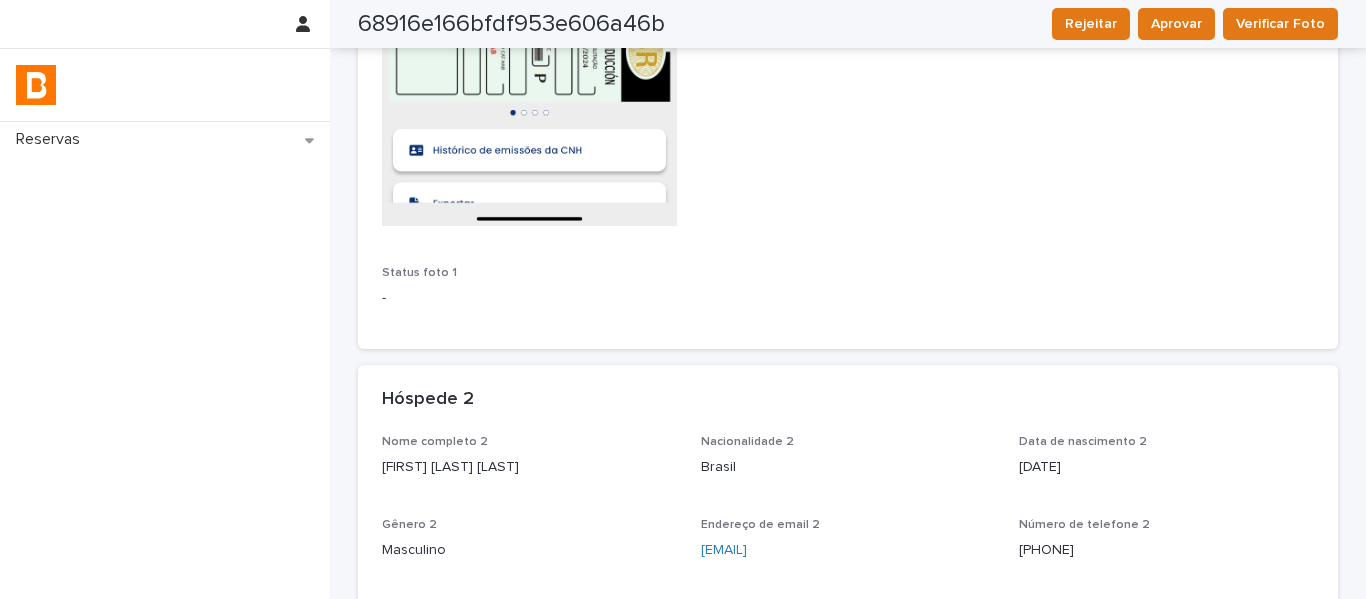 drag, startPoint x: 560, startPoint y: 470, endPoint x: 326, endPoint y: 457, distance: 234.36084 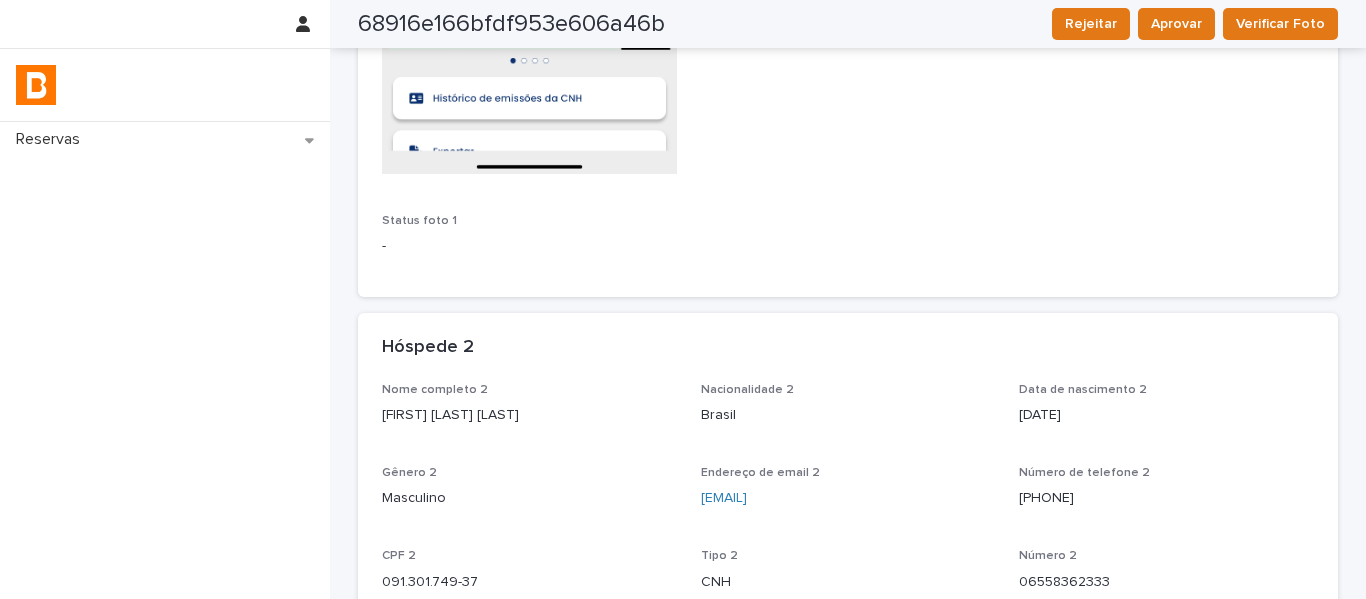 scroll, scrollTop: 1100, scrollLeft: 0, axis: vertical 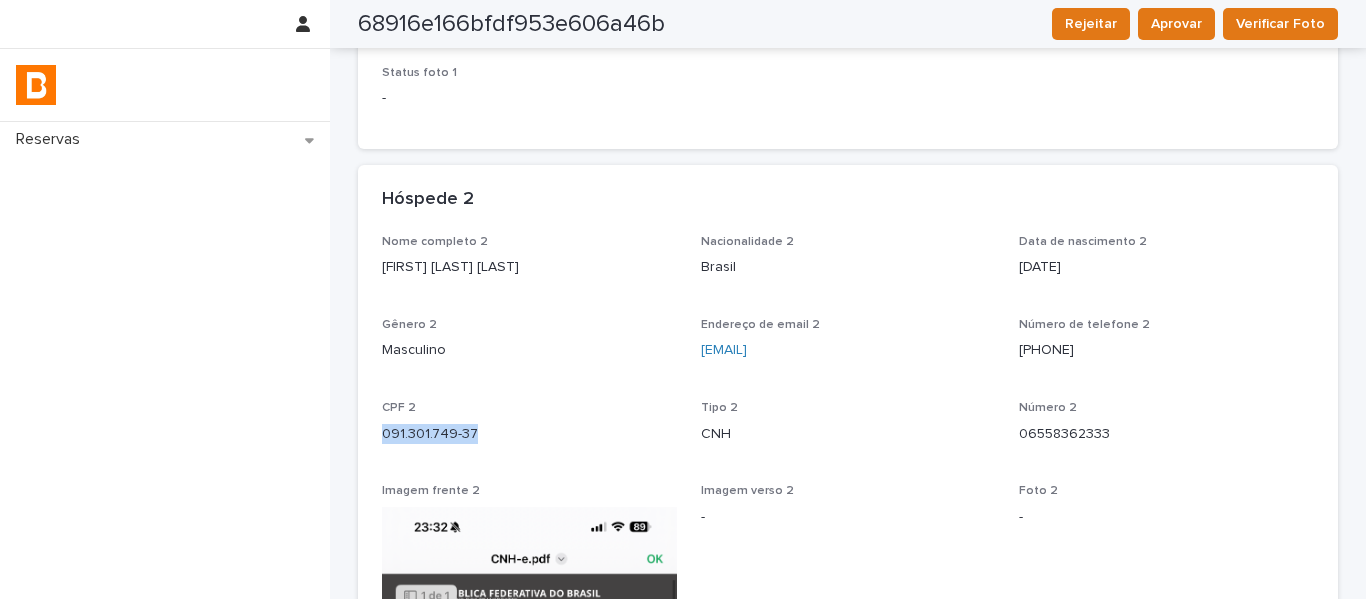 drag, startPoint x: 481, startPoint y: 444, endPoint x: 373, endPoint y: 445, distance: 108.00463 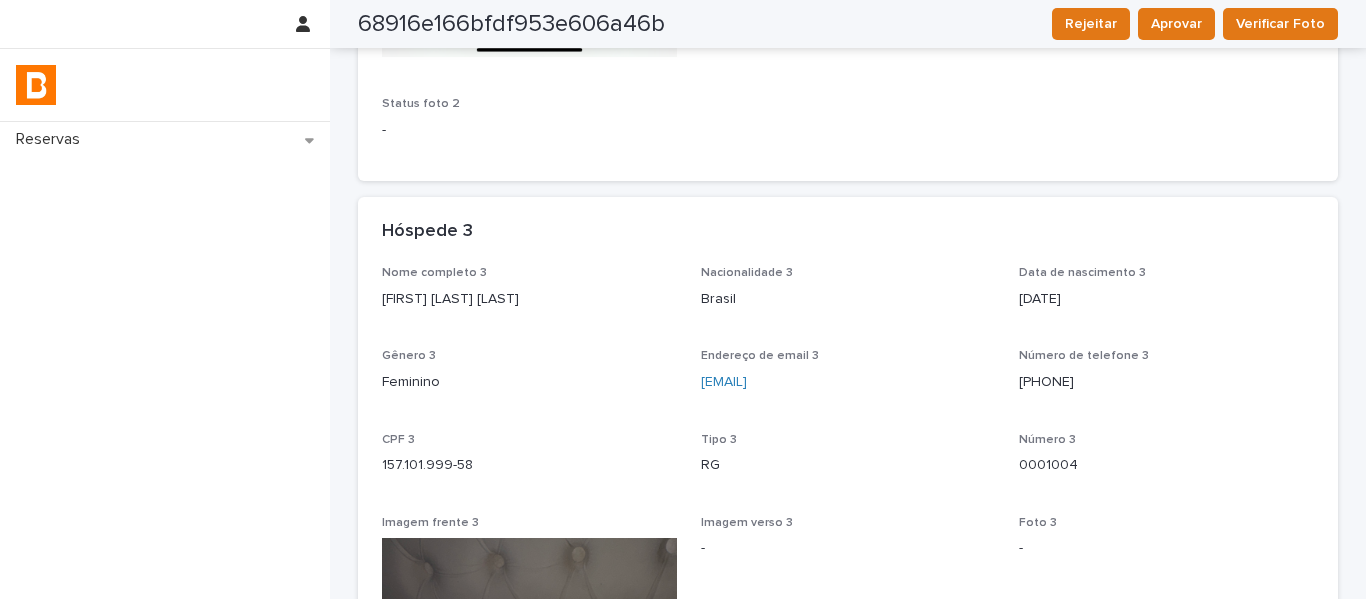 scroll, scrollTop: 2200, scrollLeft: 0, axis: vertical 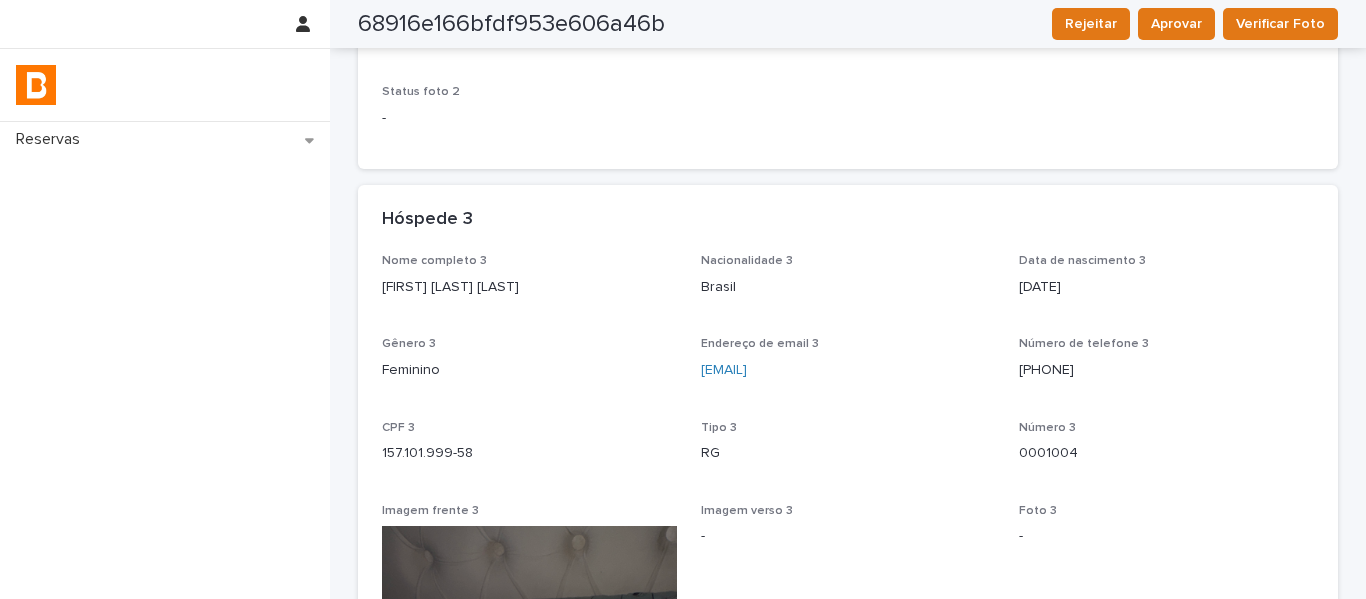 drag, startPoint x: 536, startPoint y: 296, endPoint x: 313, endPoint y: 282, distance: 223.43903 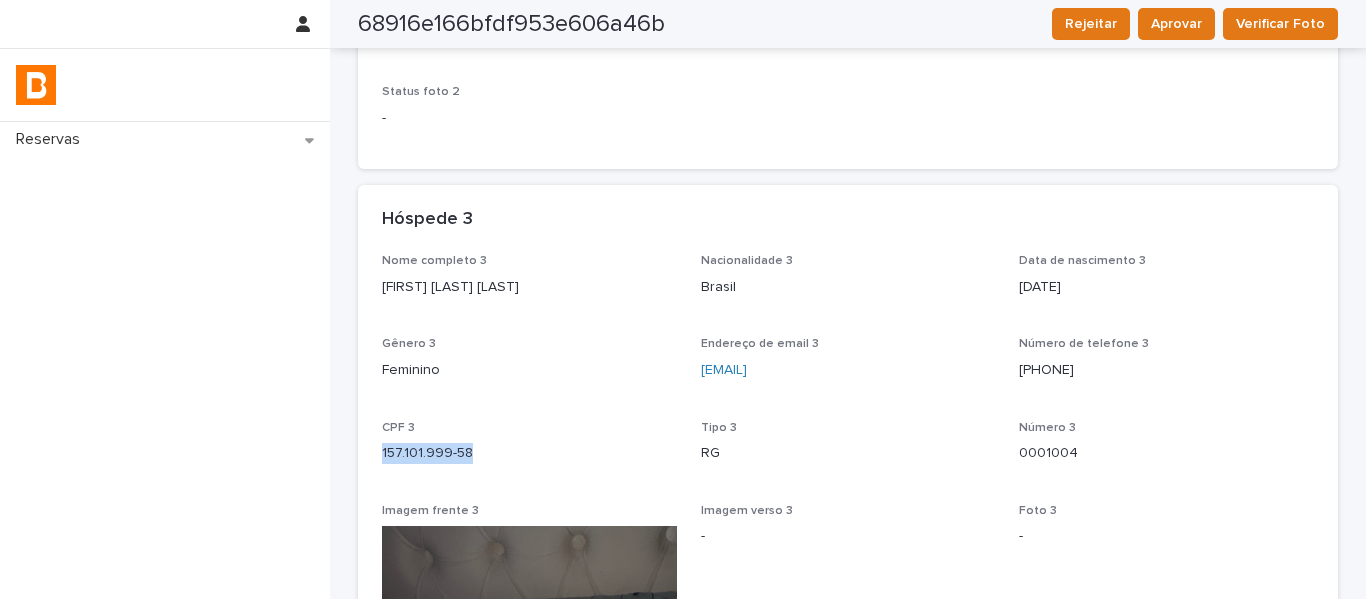 drag, startPoint x: 499, startPoint y: 470, endPoint x: 301, endPoint y: 440, distance: 200.25983 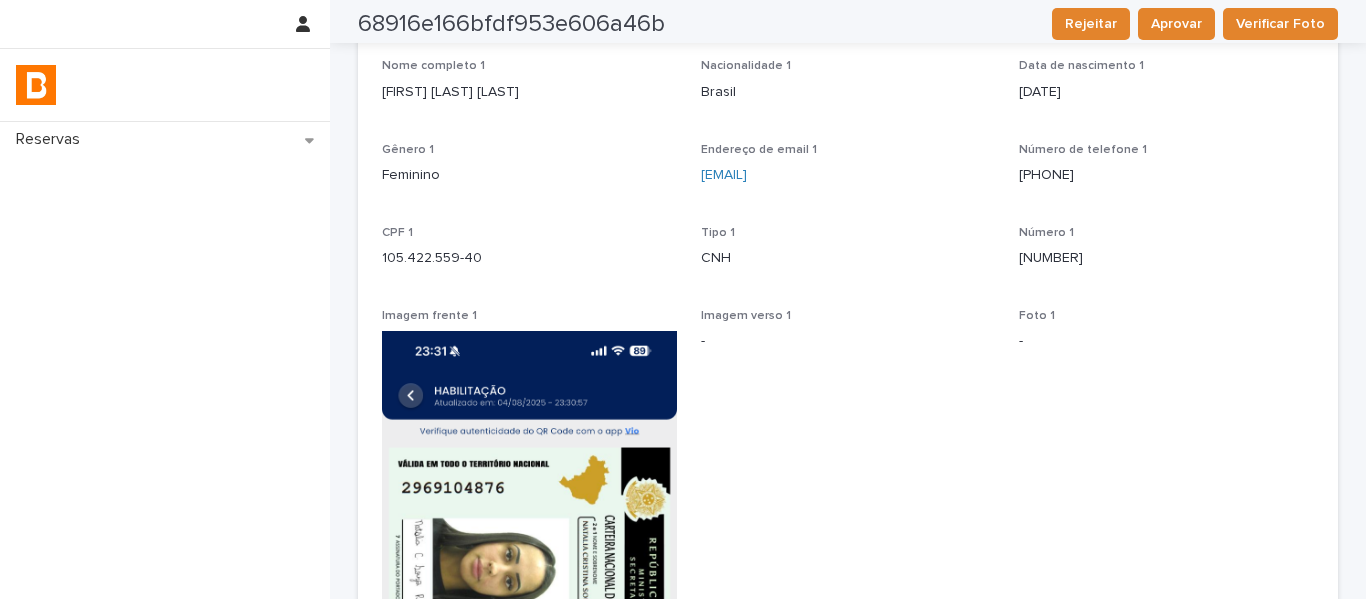 scroll, scrollTop: 0, scrollLeft: 0, axis: both 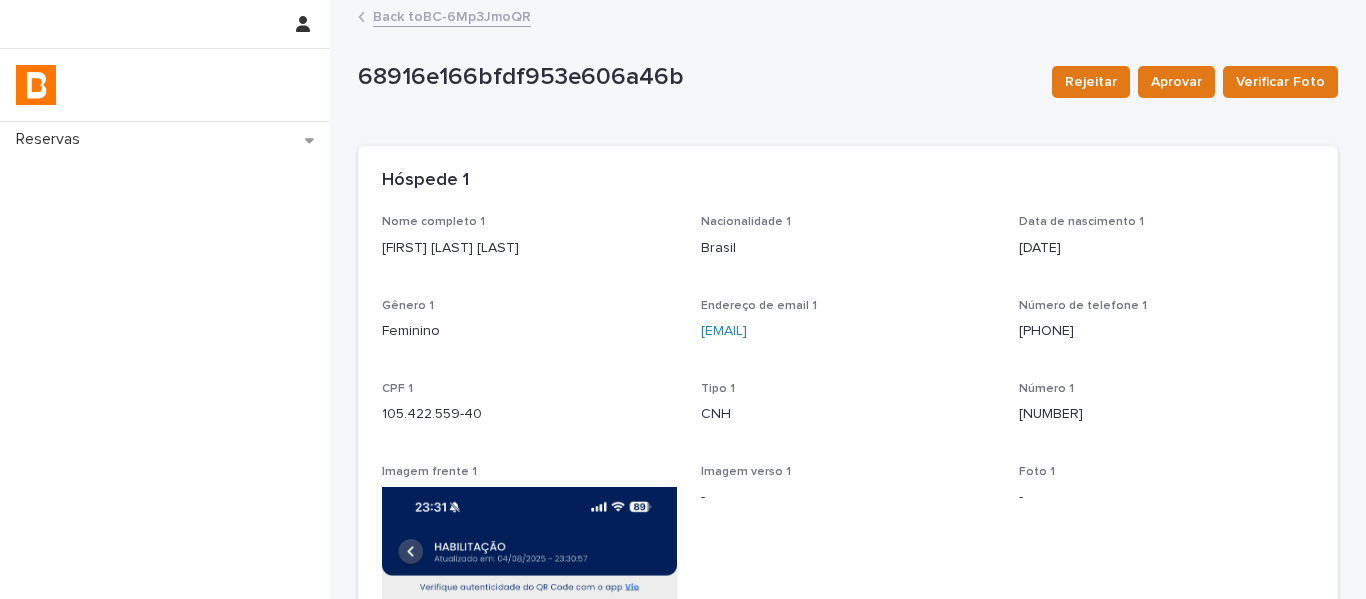 click on "Back to  BC-6Mp3JmoQR" at bounding box center (452, 15) 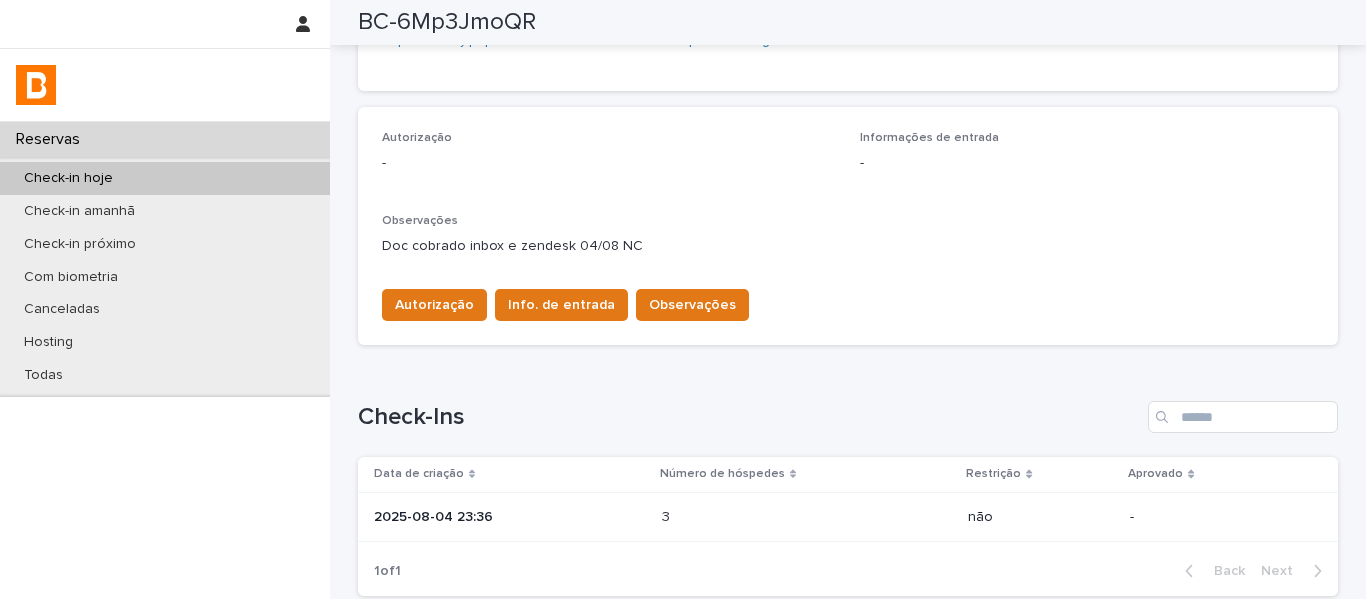 scroll, scrollTop: 500, scrollLeft: 0, axis: vertical 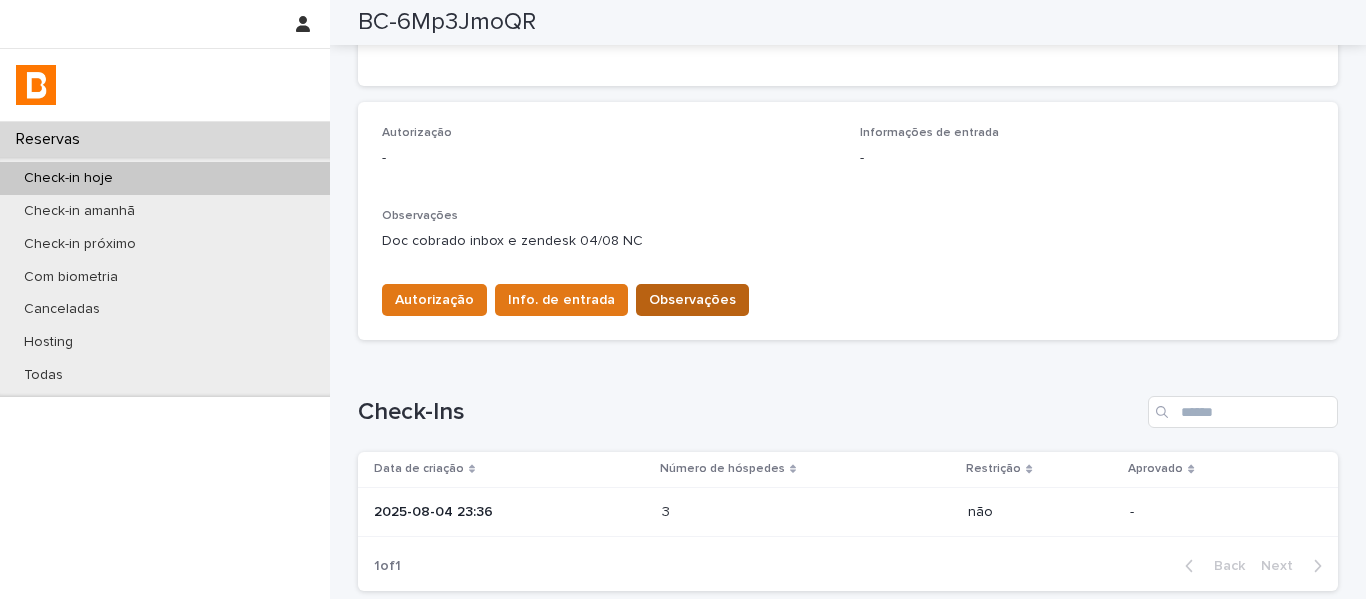 click on "Observações" at bounding box center [692, 300] 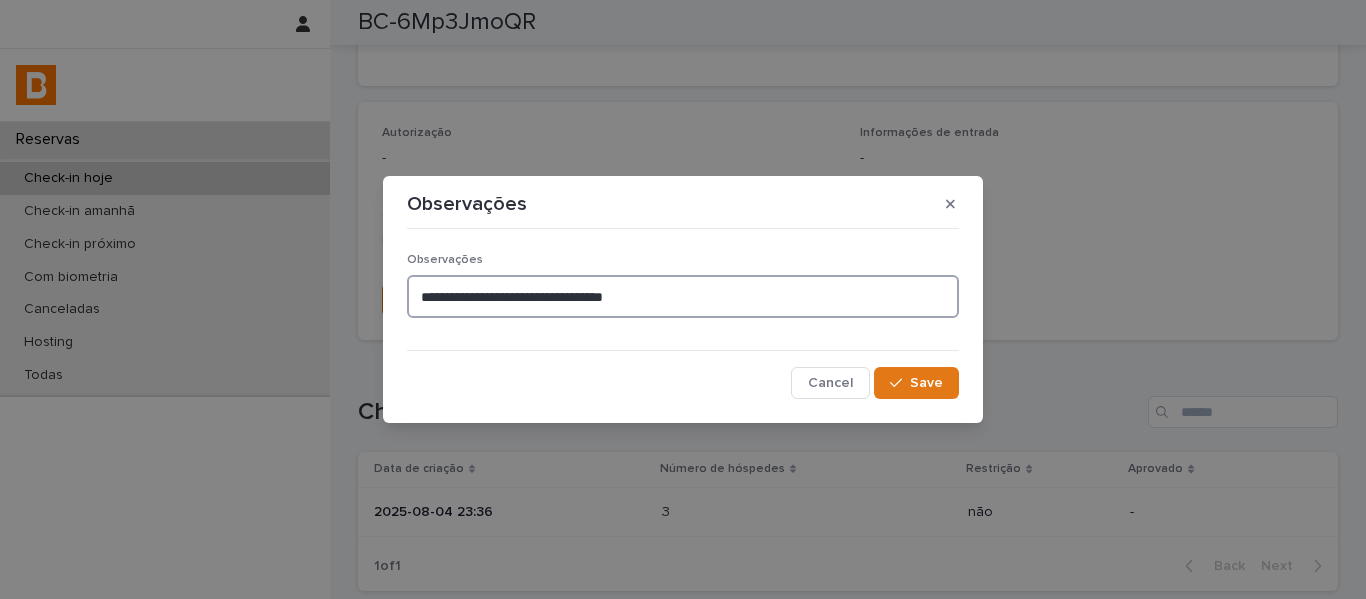 drag, startPoint x: 604, startPoint y: 295, endPoint x: 379, endPoint y: 299, distance: 225.03555 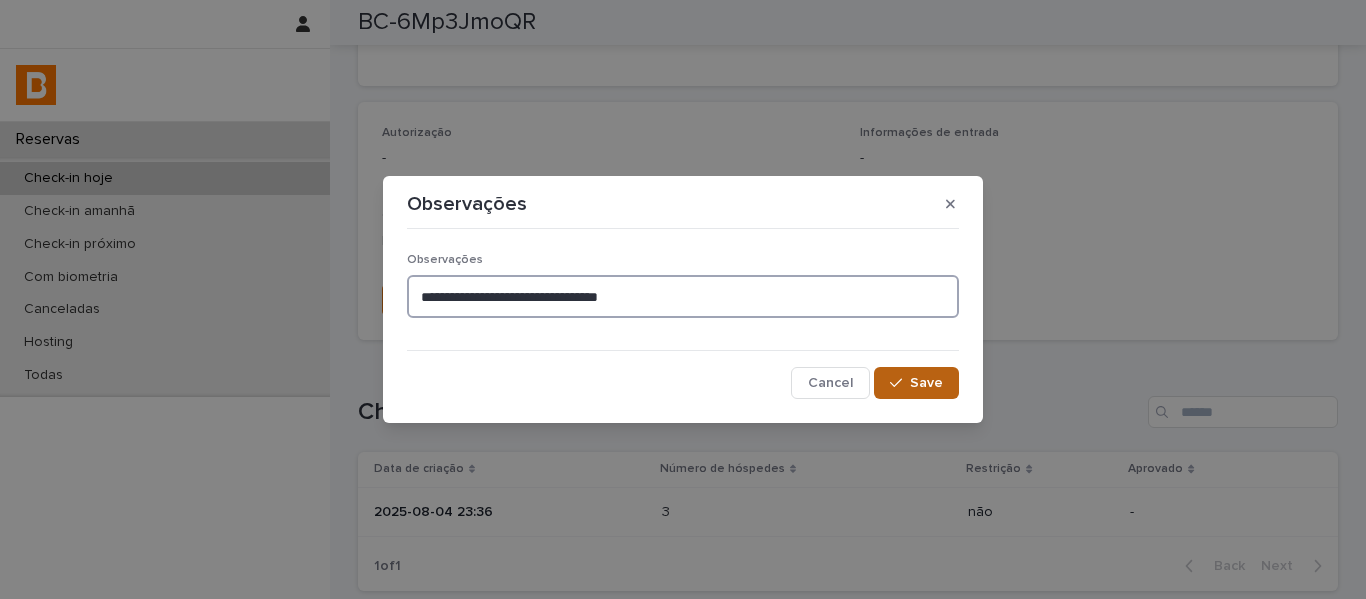 type on "**********" 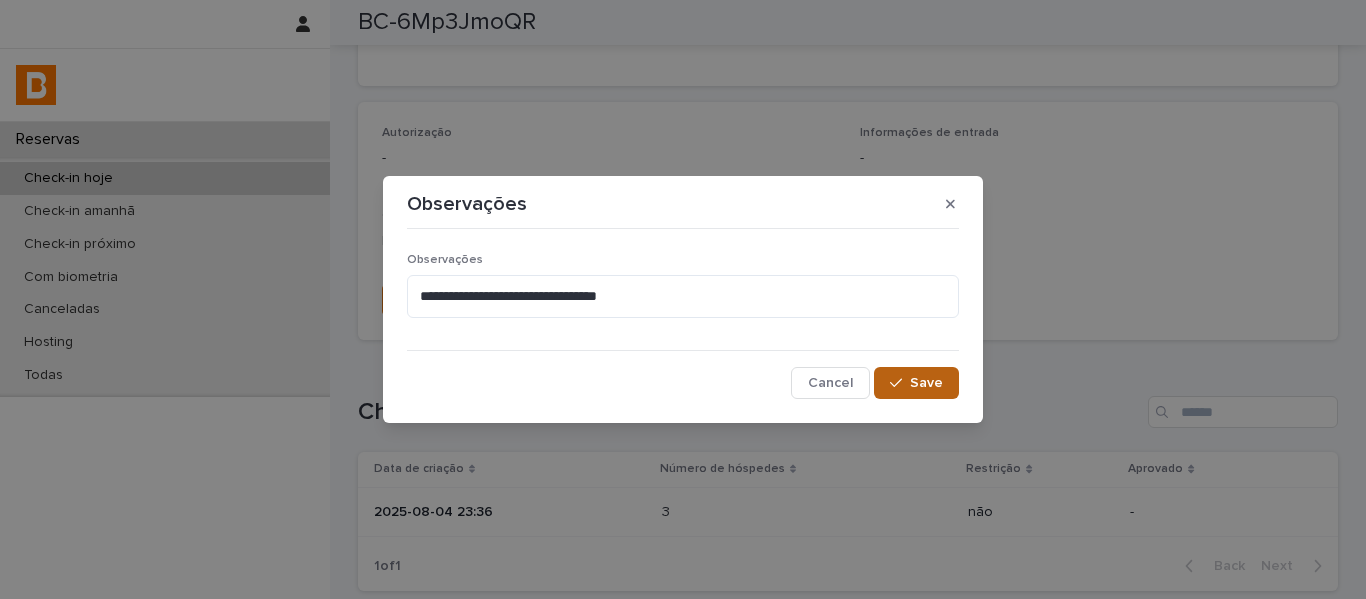 click on "Save" at bounding box center (926, 383) 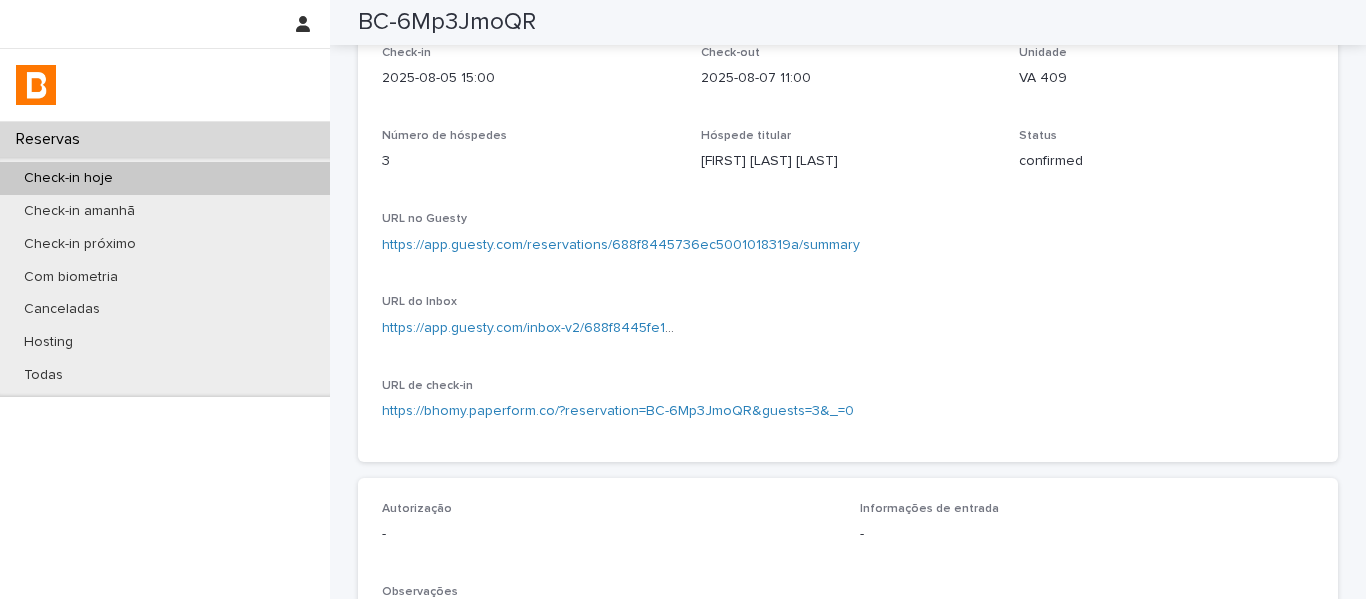 scroll, scrollTop: 0, scrollLeft: 0, axis: both 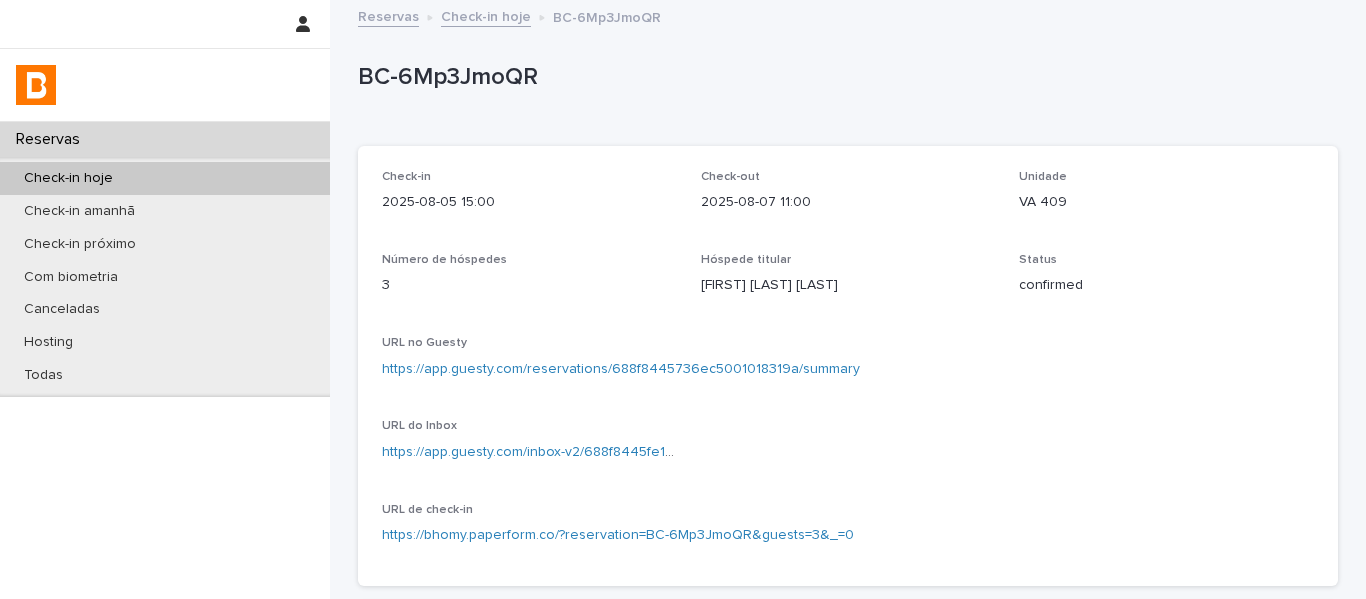 click on "Check-in hoje" at bounding box center [486, 15] 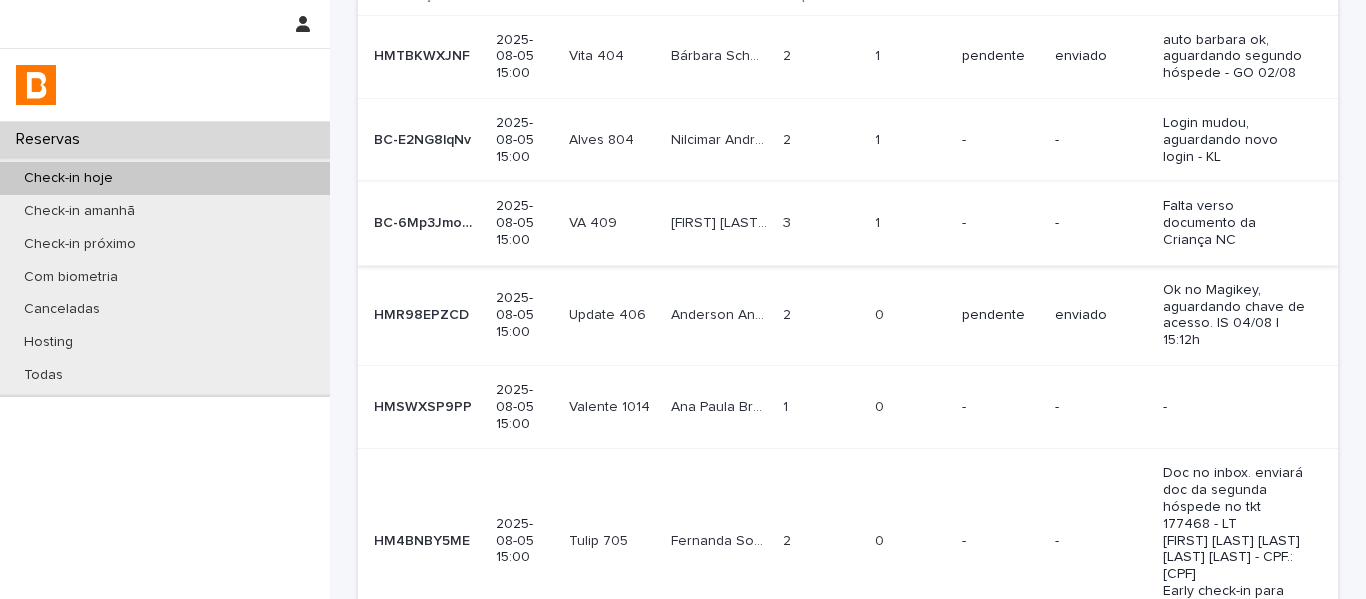 scroll, scrollTop: 200, scrollLeft: 0, axis: vertical 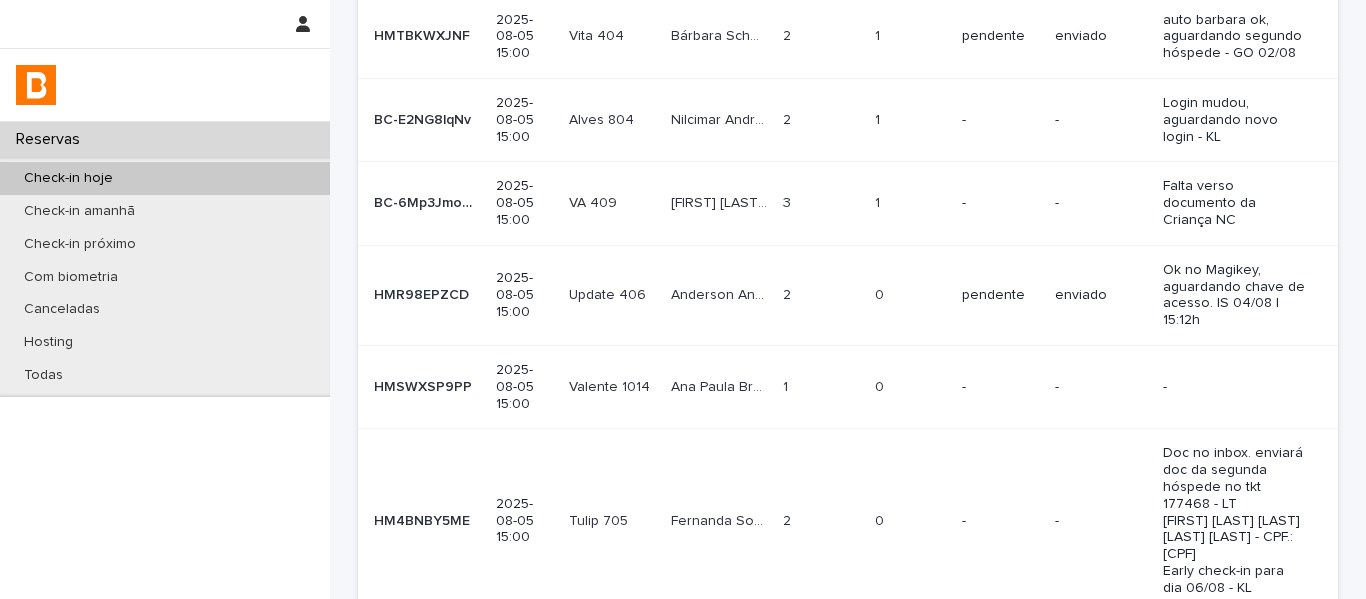 click on "Update 406 Update 406" at bounding box center [612, 295] 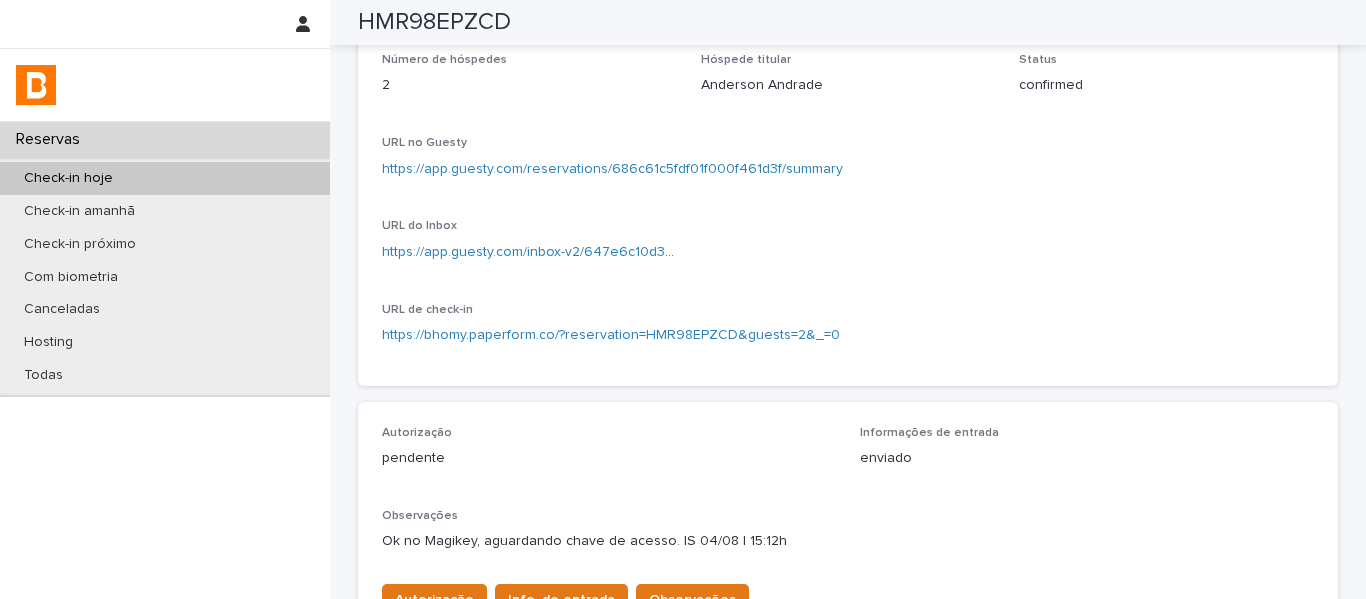 scroll, scrollTop: 0, scrollLeft: 0, axis: both 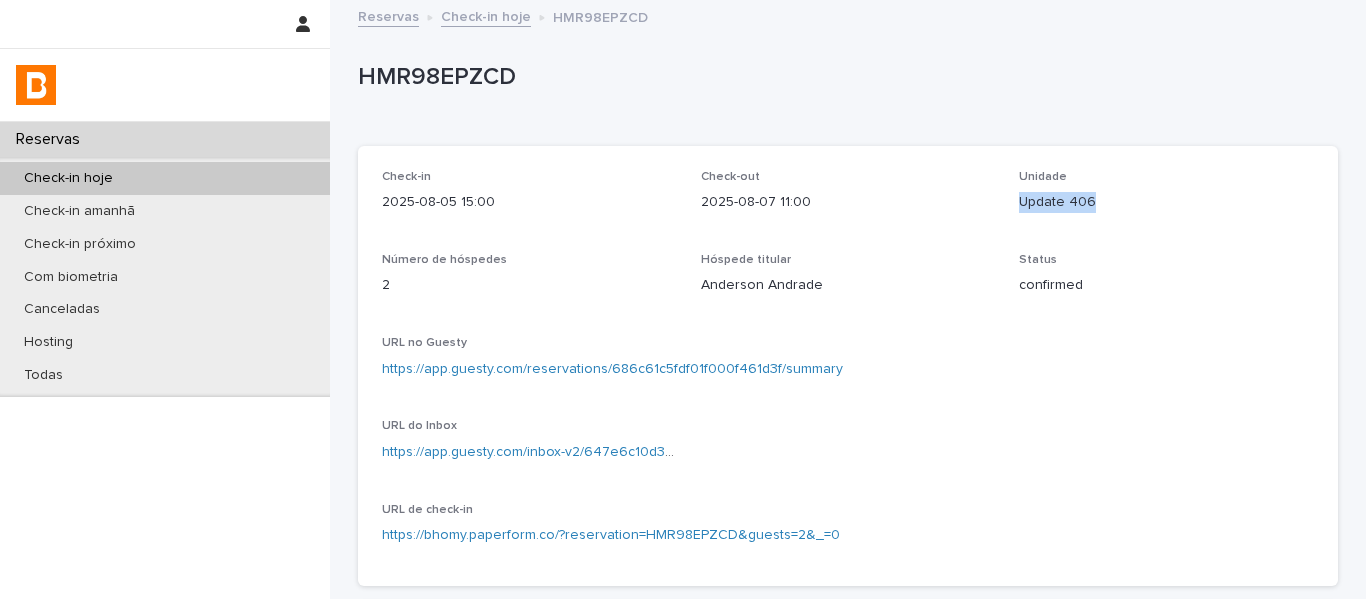 drag, startPoint x: 1079, startPoint y: 214, endPoint x: 1005, endPoint y: 212, distance: 74.02702 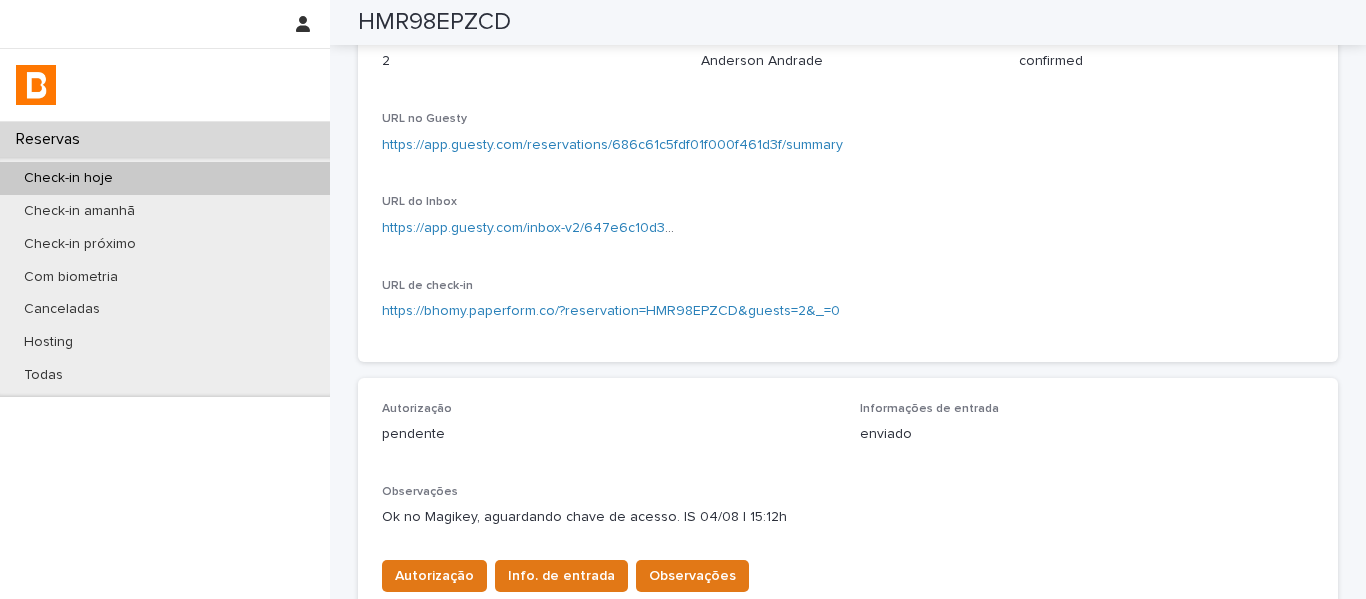 scroll, scrollTop: 200, scrollLeft: 0, axis: vertical 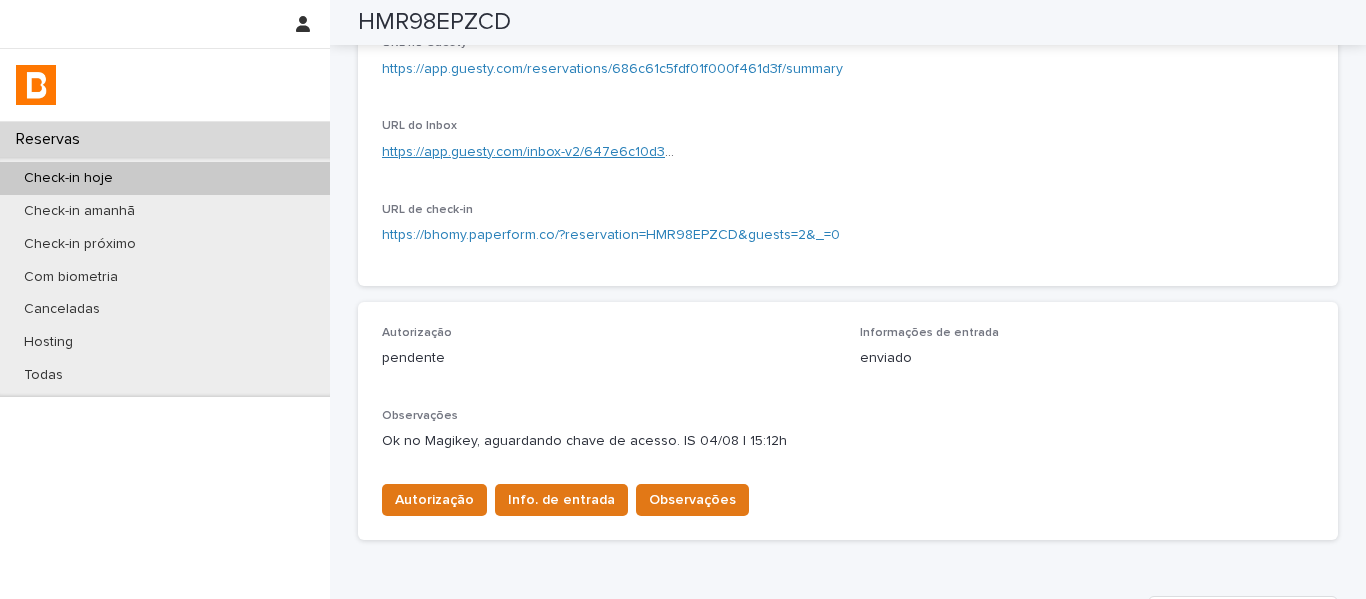 click on "https://app.guesty.com/inbox-v2/647e6c10d384c20040b43f39?reservationId=686c61c5fdf01f000f461d3f" at bounding box center (714, 152) 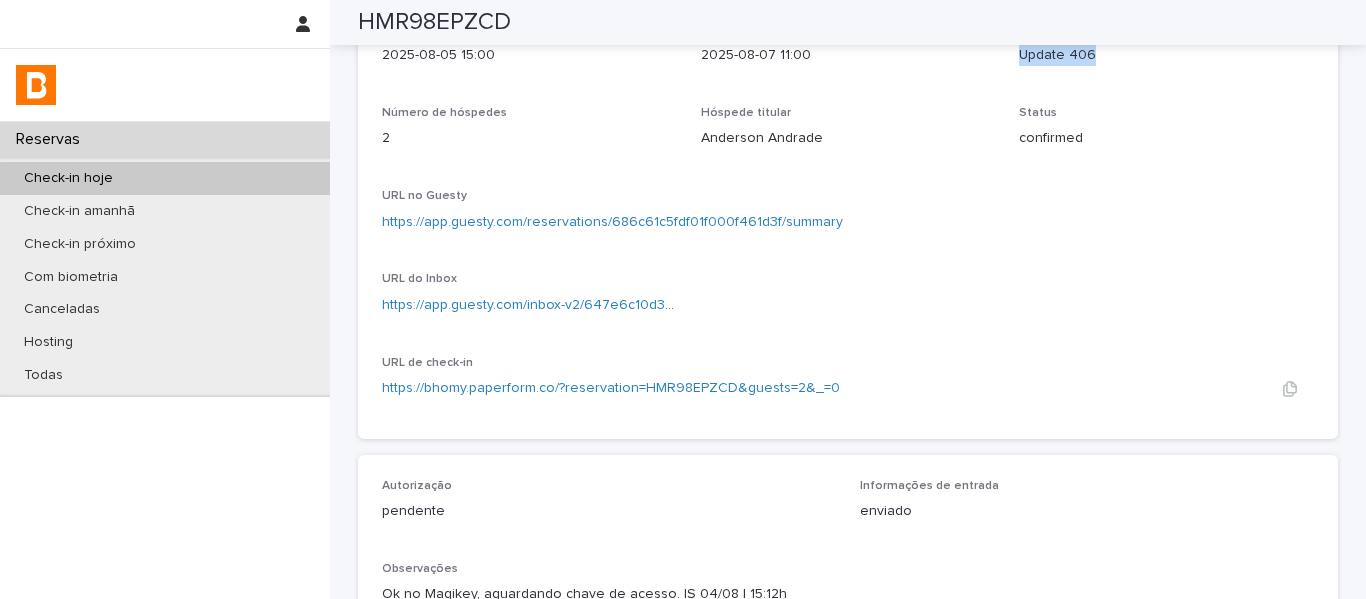 scroll, scrollTop: 0, scrollLeft: 0, axis: both 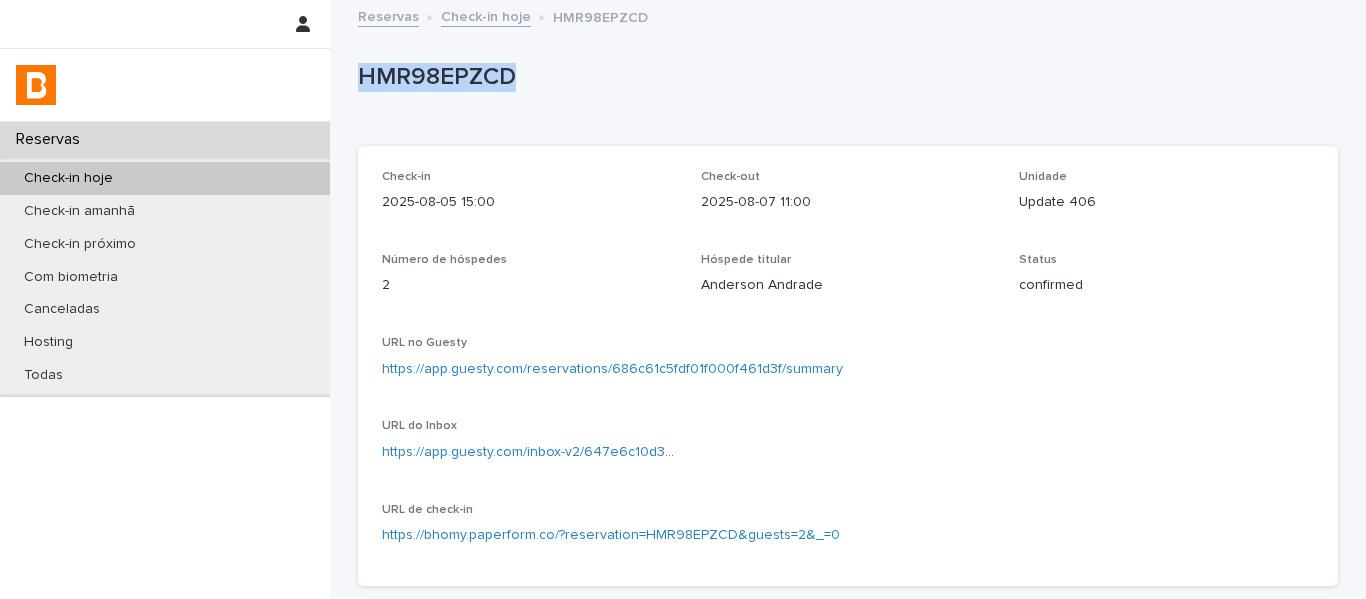 drag, startPoint x: 521, startPoint y: 96, endPoint x: 356, endPoint y: 101, distance: 165.07574 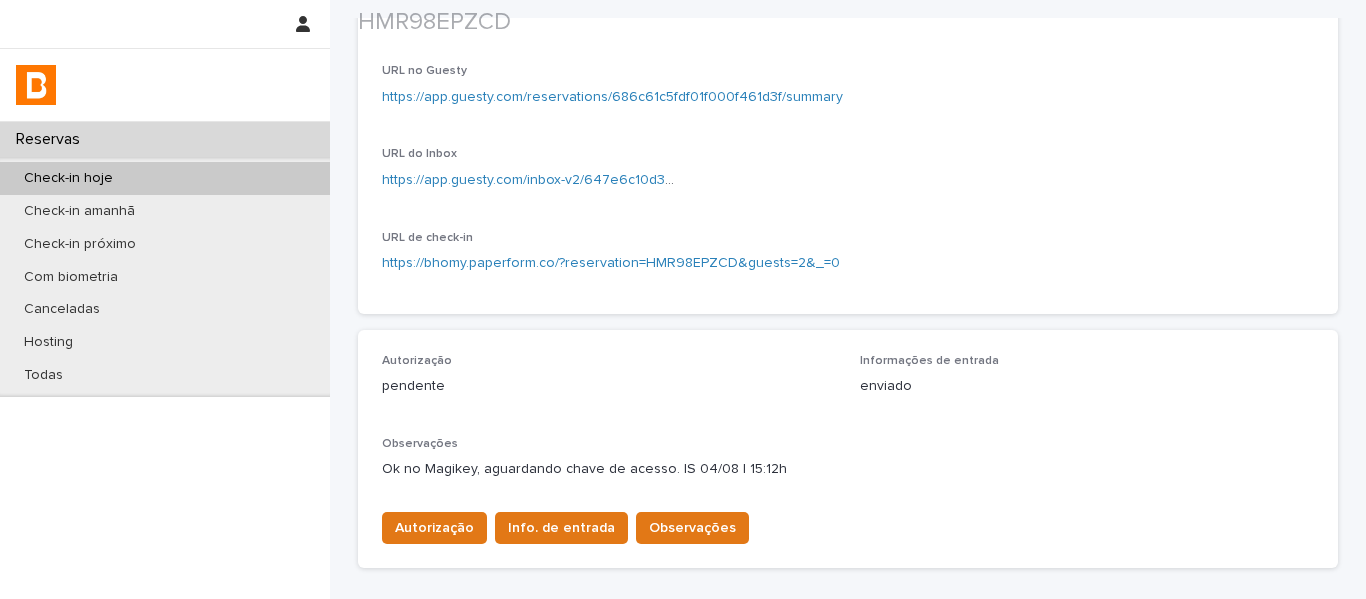 scroll, scrollTop: 300, scrollLeft: 0, axis: vertical 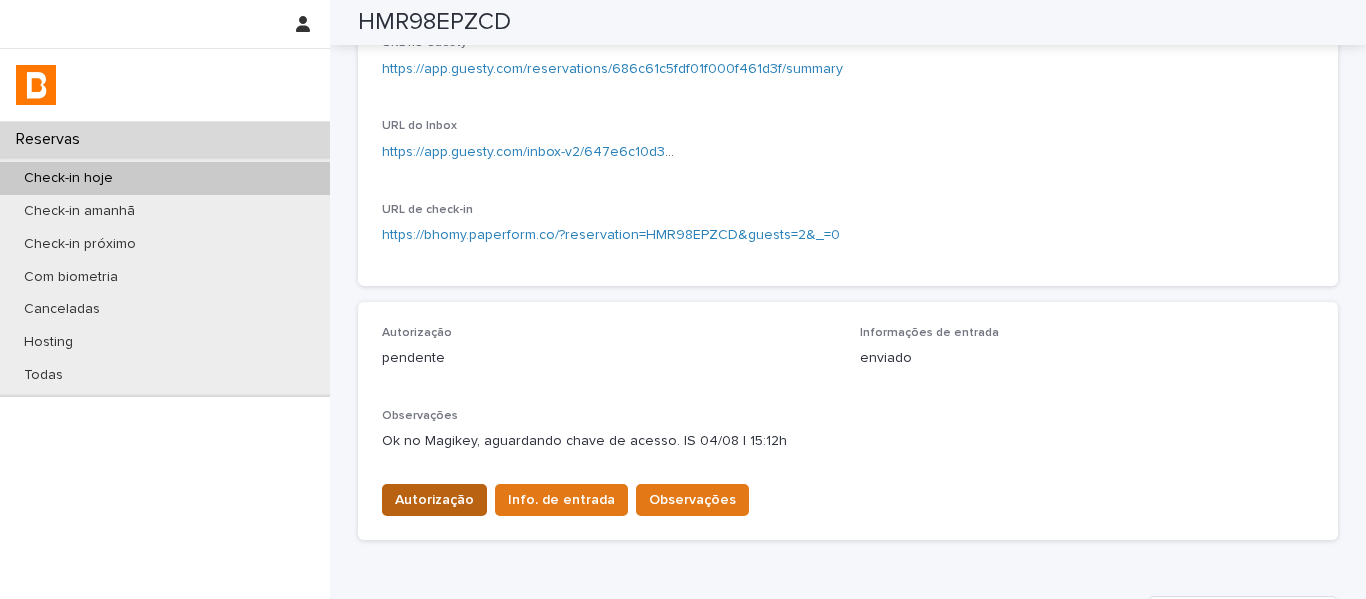 click on "Autorização" at bounding box center (434, 500) 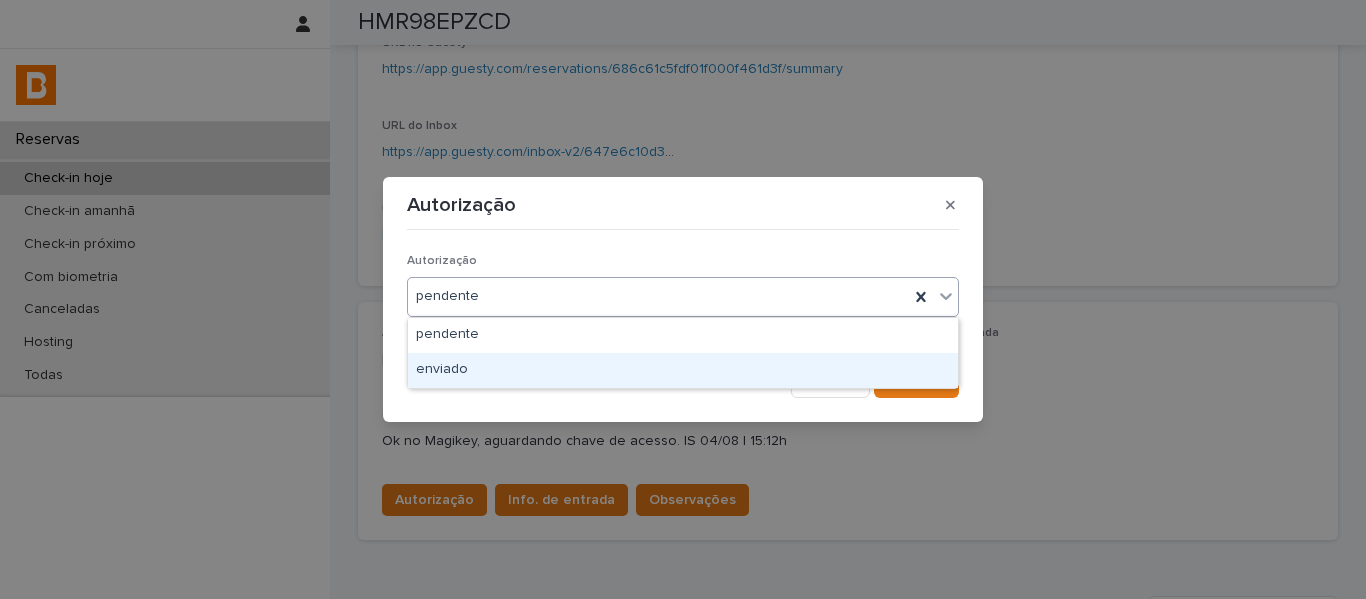 click on "enviado" at bounding box center (683, 370) 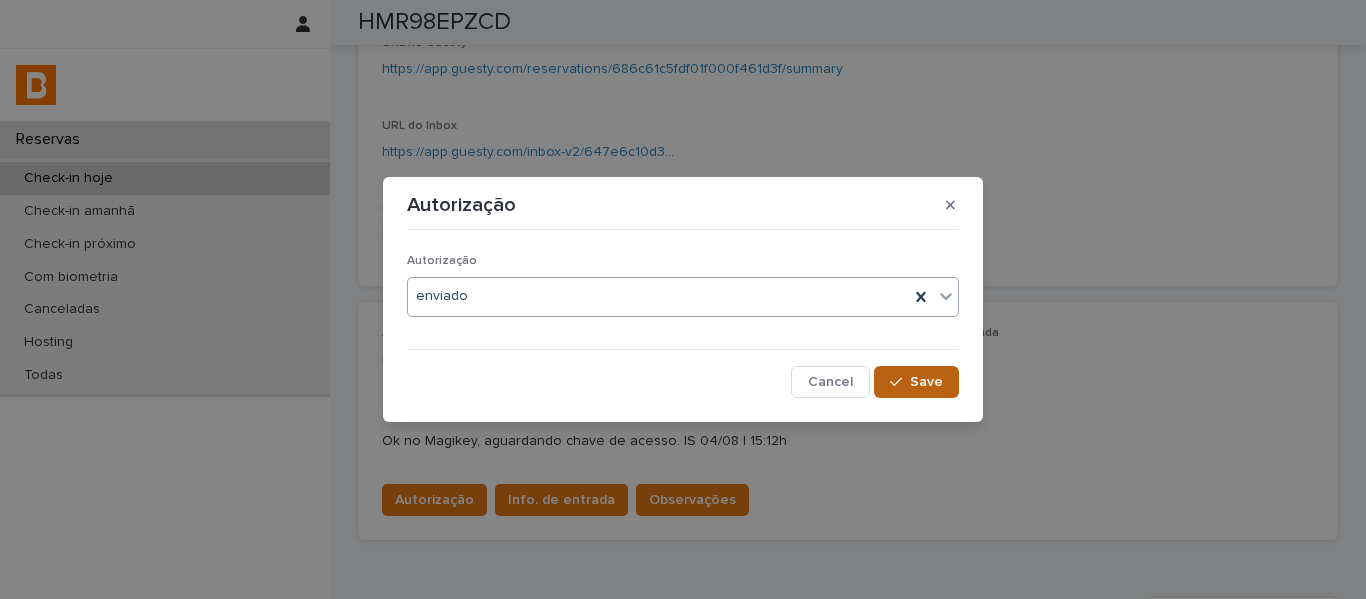 click at bounding box center (900, 382) 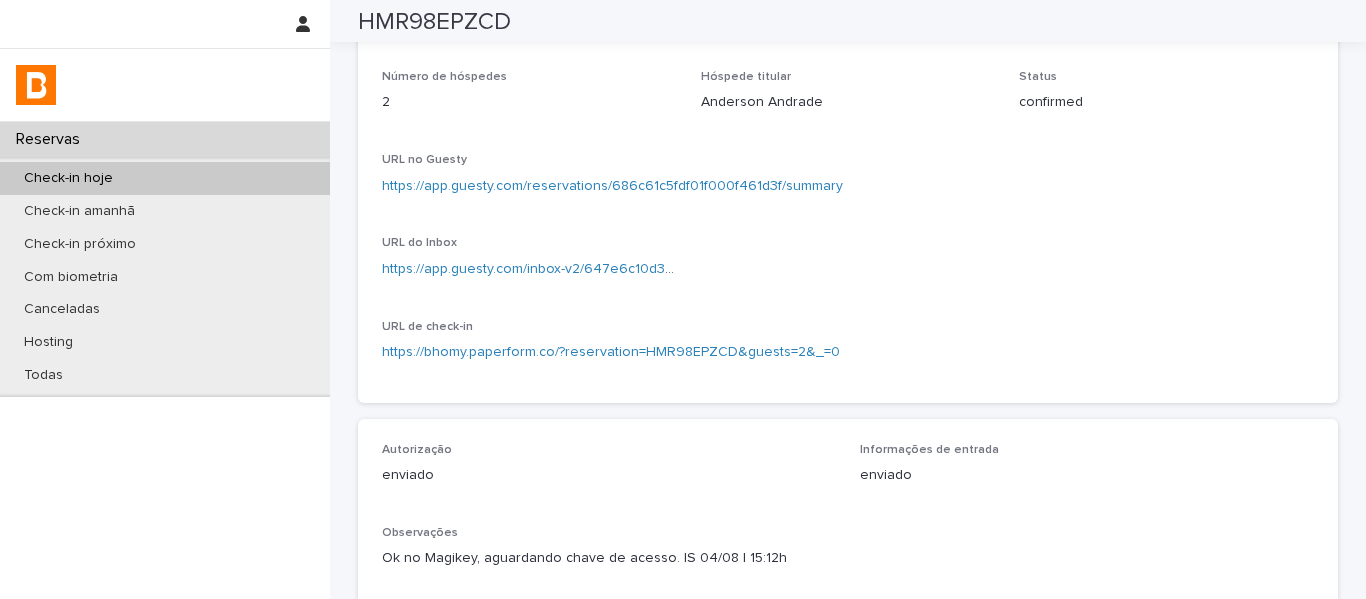 scroll, scrollTop: 0, scrollLeft: 0, axis: both 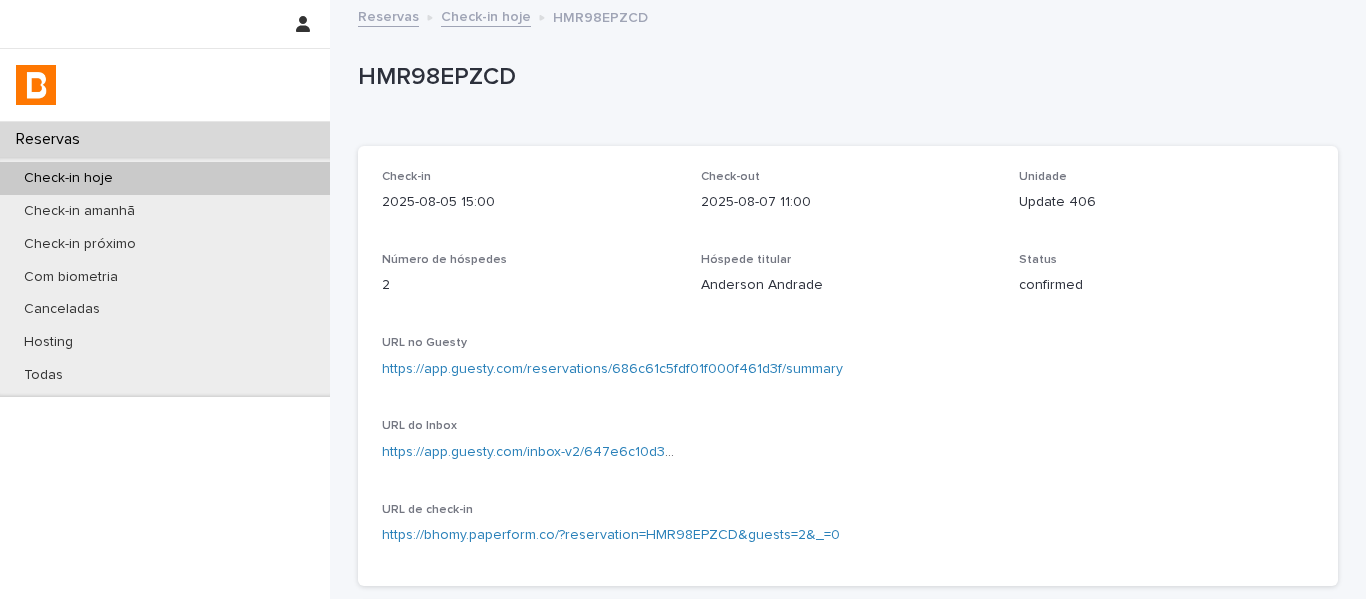 click on "Check-in hoje" at bounding box center [486, 15] 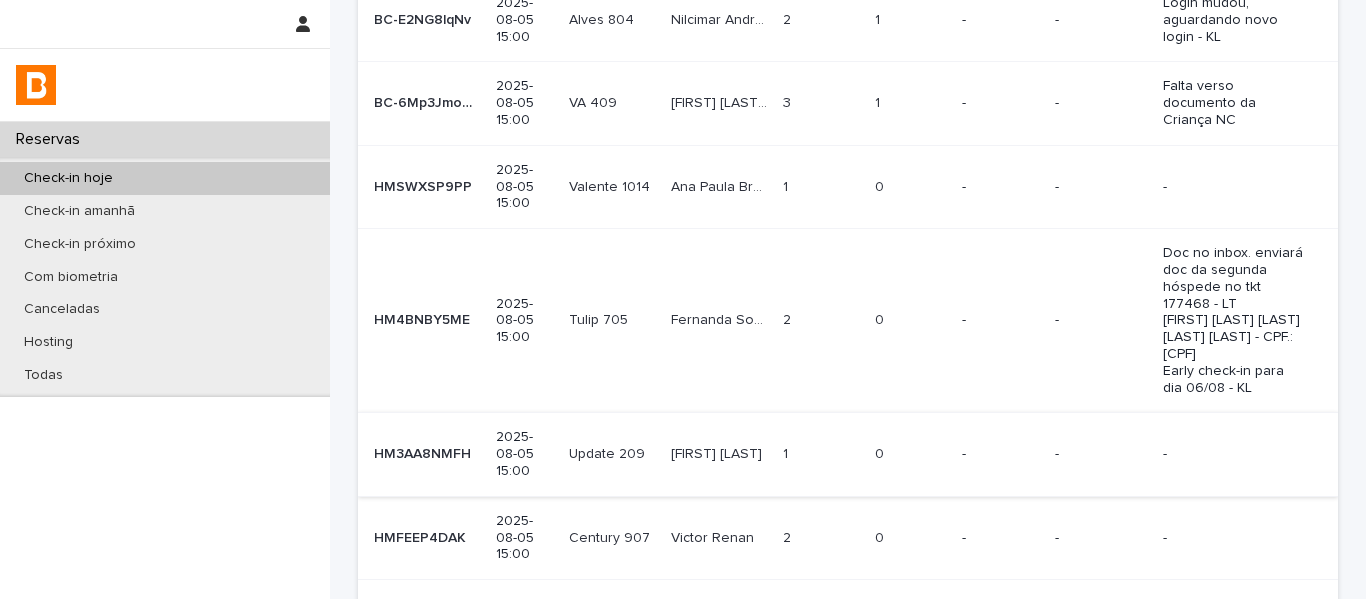scroll, scrollTop: 200, scrollLeft: 0, axis: vertical 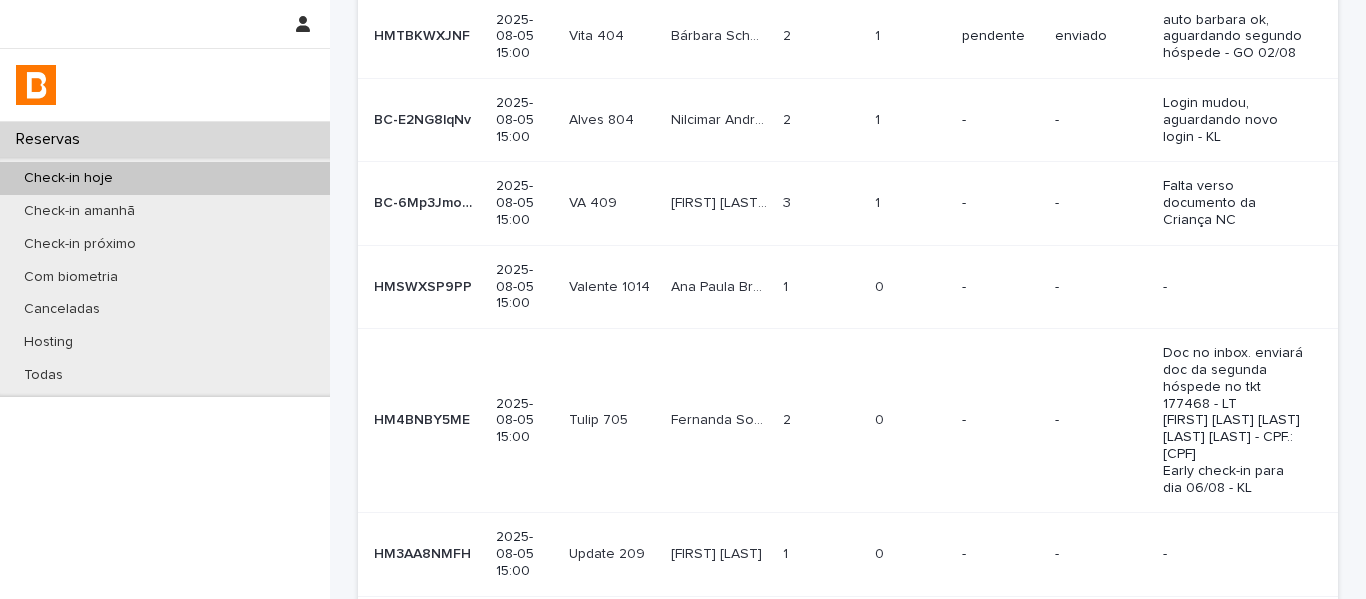 click on "Ana Paula Braun Ana Paula Braun" at bounding box center (719, 287) 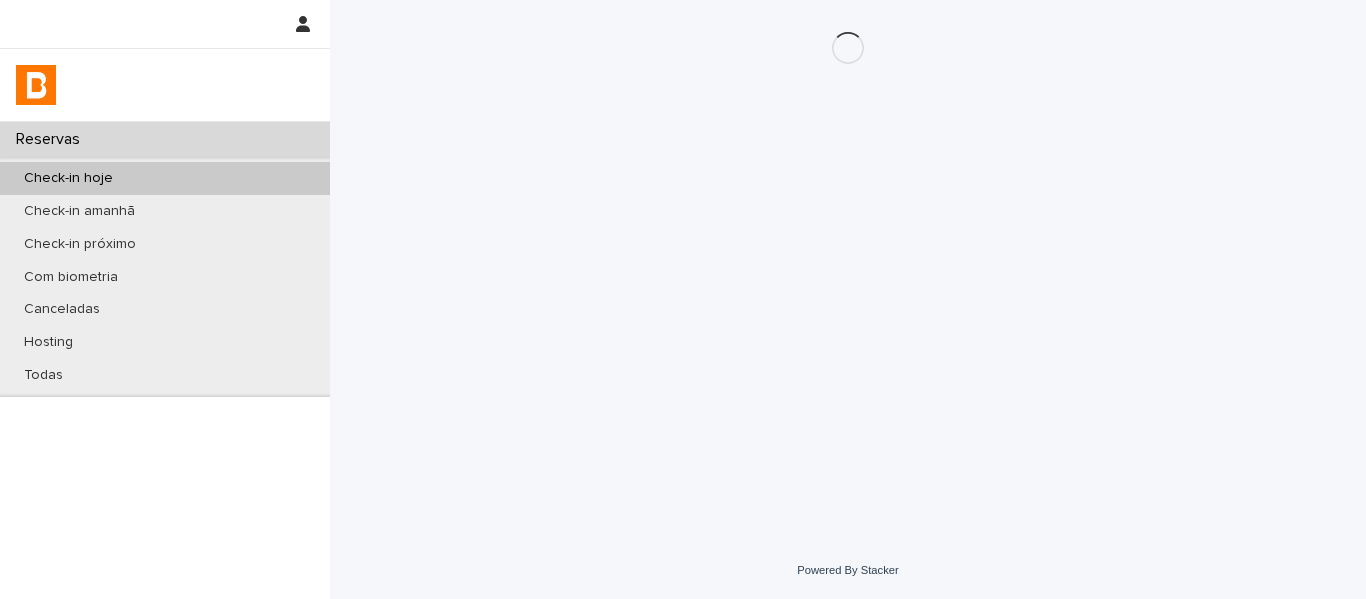 scroll, scrollTop: 0, scrollLeft: 0, axis: both 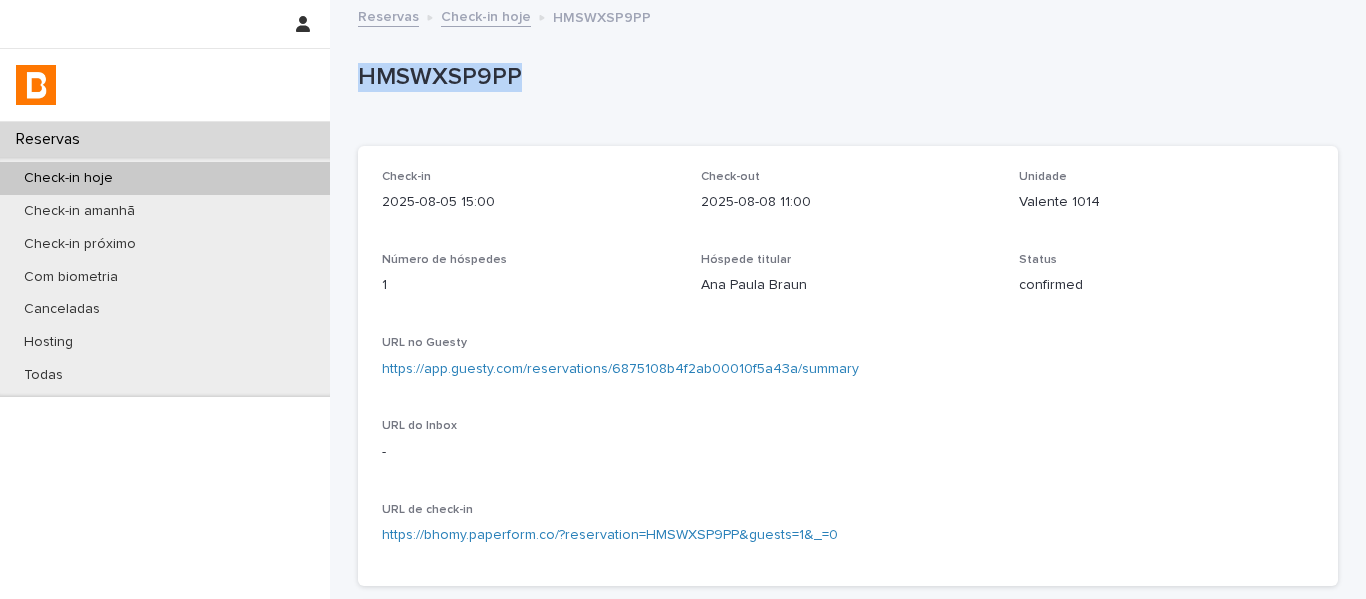 drag, startPoint x: 475, startPoint y: 84, endPoint x: 349, endPoint y: 68, distance: 127.01181 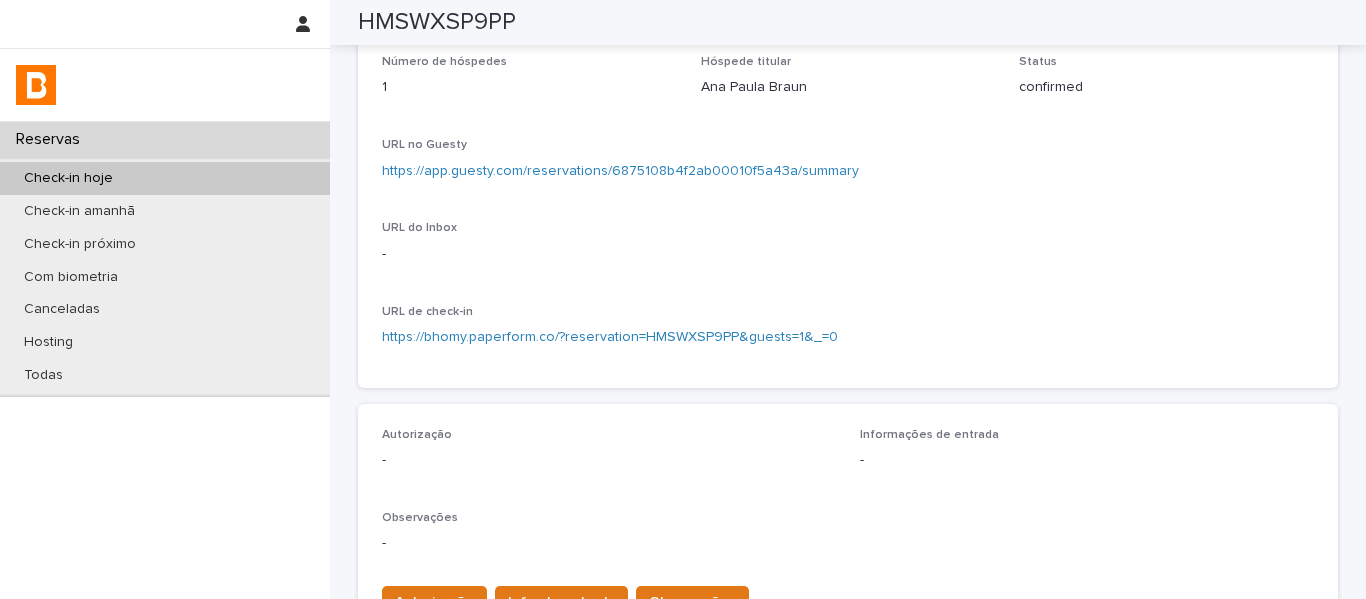 scroll, scrollTop: 0, scrollLeft: 0, axis: both 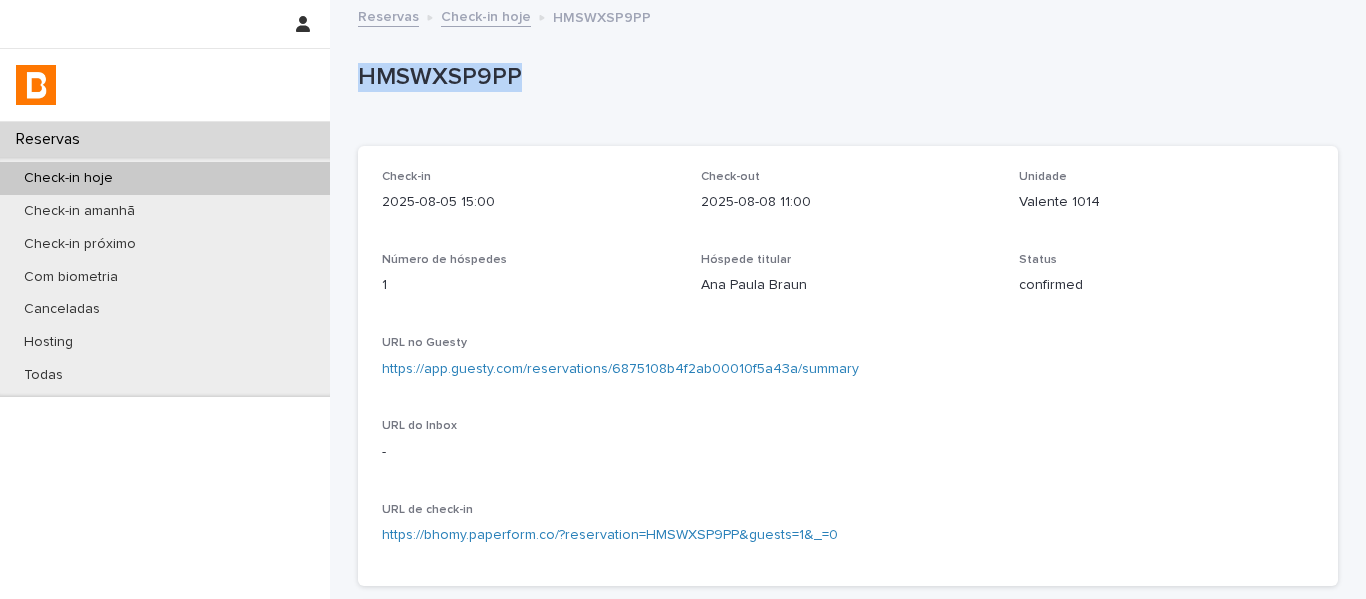 click on "Check-in hoje" at bounding box center [486, 15] 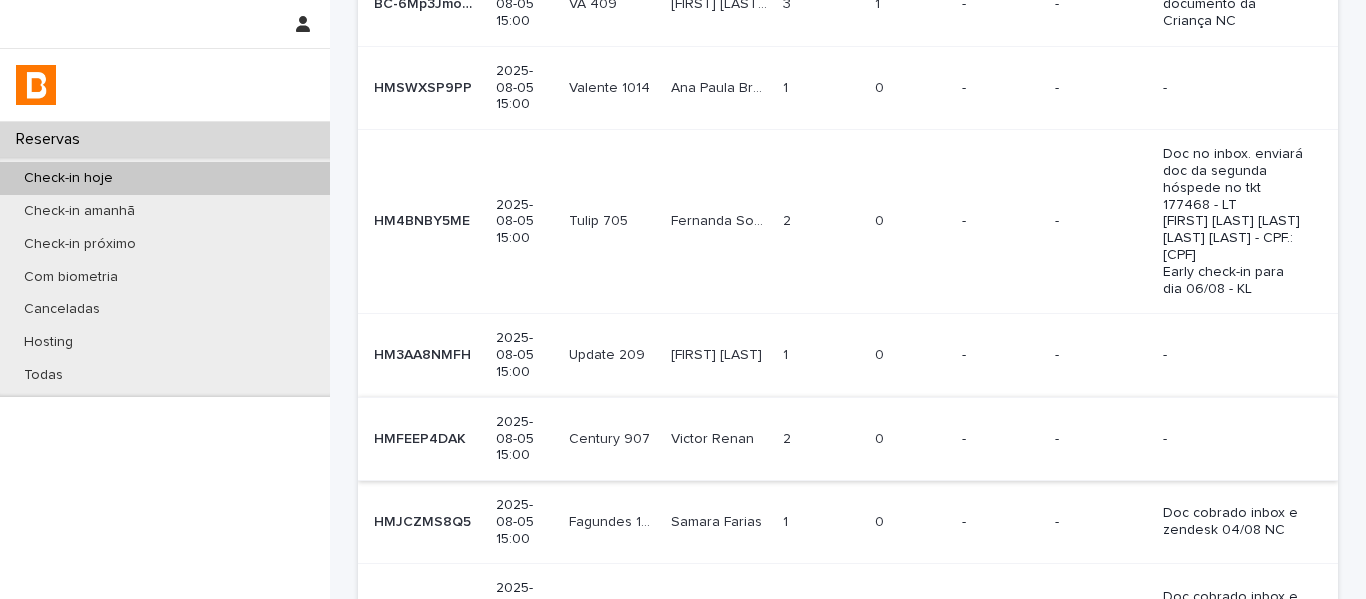 scroll, scrollTop: 400, scrollLeft: 0, axis: vertical 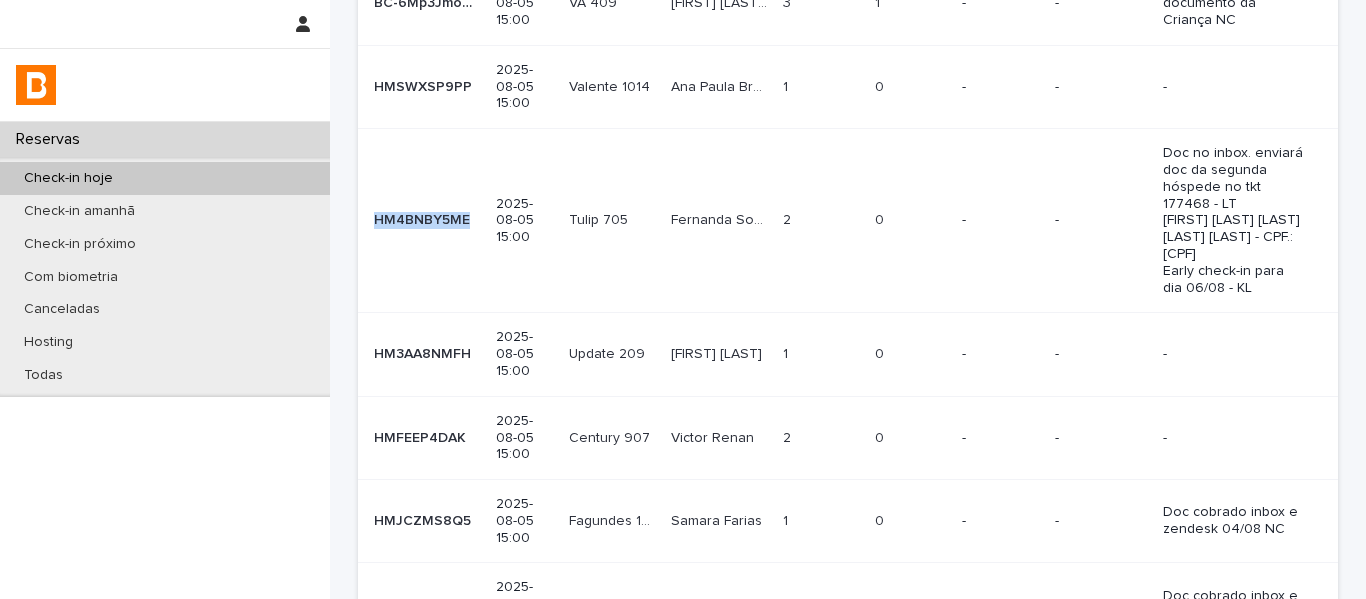 drag, startPoint x: 463, startPoint y: 193, endPoint x: 368, endPoint y: 188, distance: 95.131485 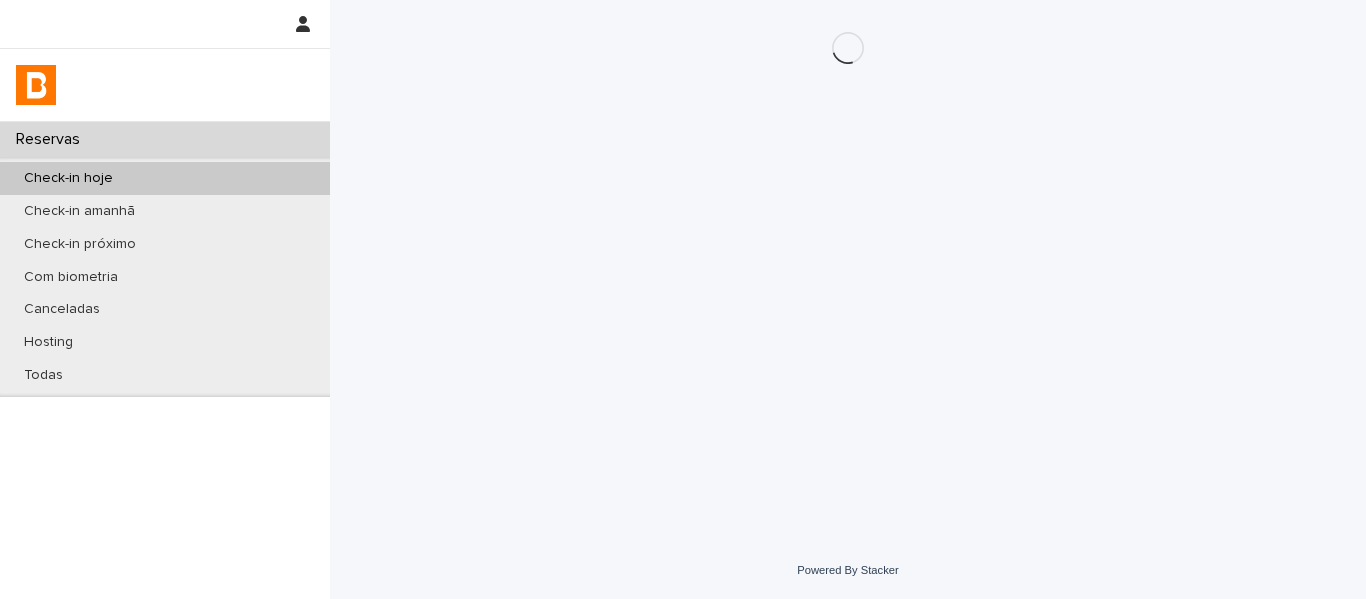 scroll, scrollTop: 0, scrollLeft: 0, axis: both 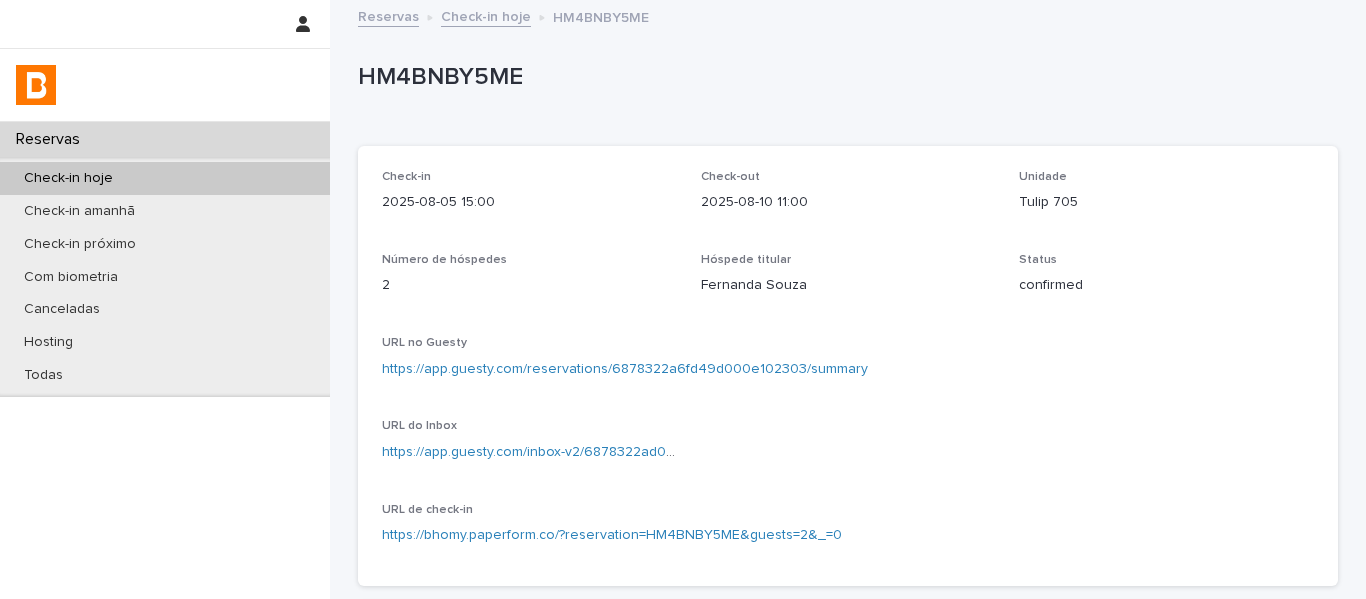 click on "Check-in hoje" at bounding box center (486, 15) 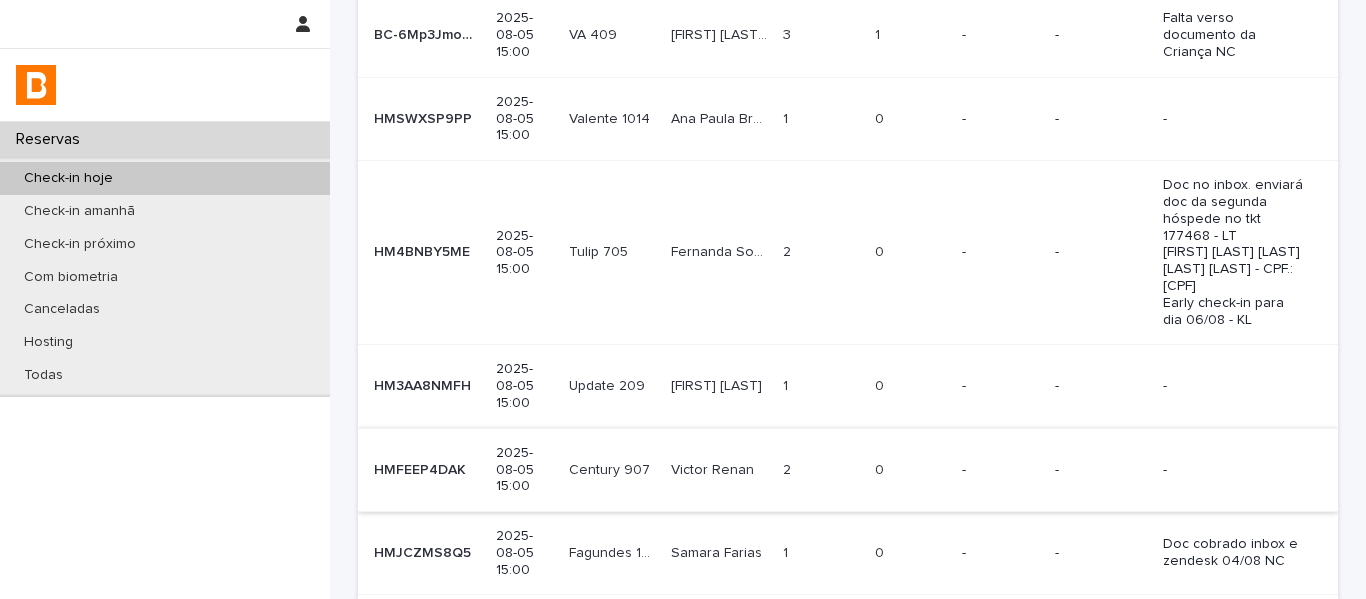 scroll, scrollTop: 400, scrollLeft: 0, axis: vertical 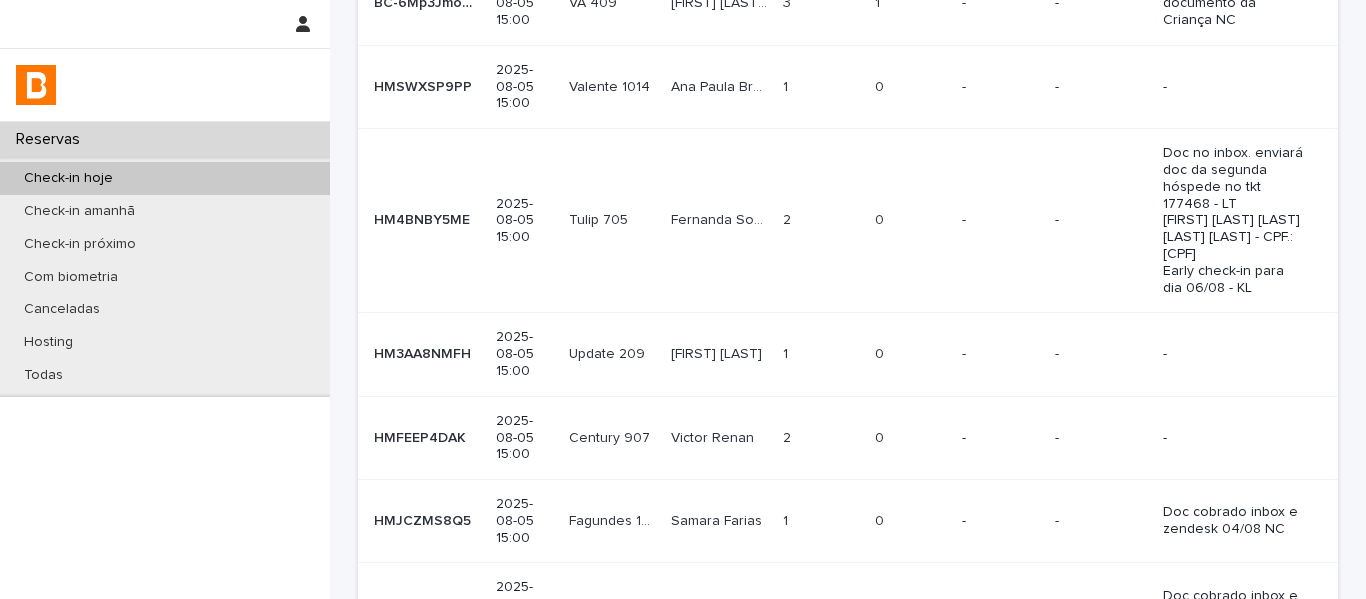 click on "[FIRST] [LAST]" at bounding box center [718, 352] 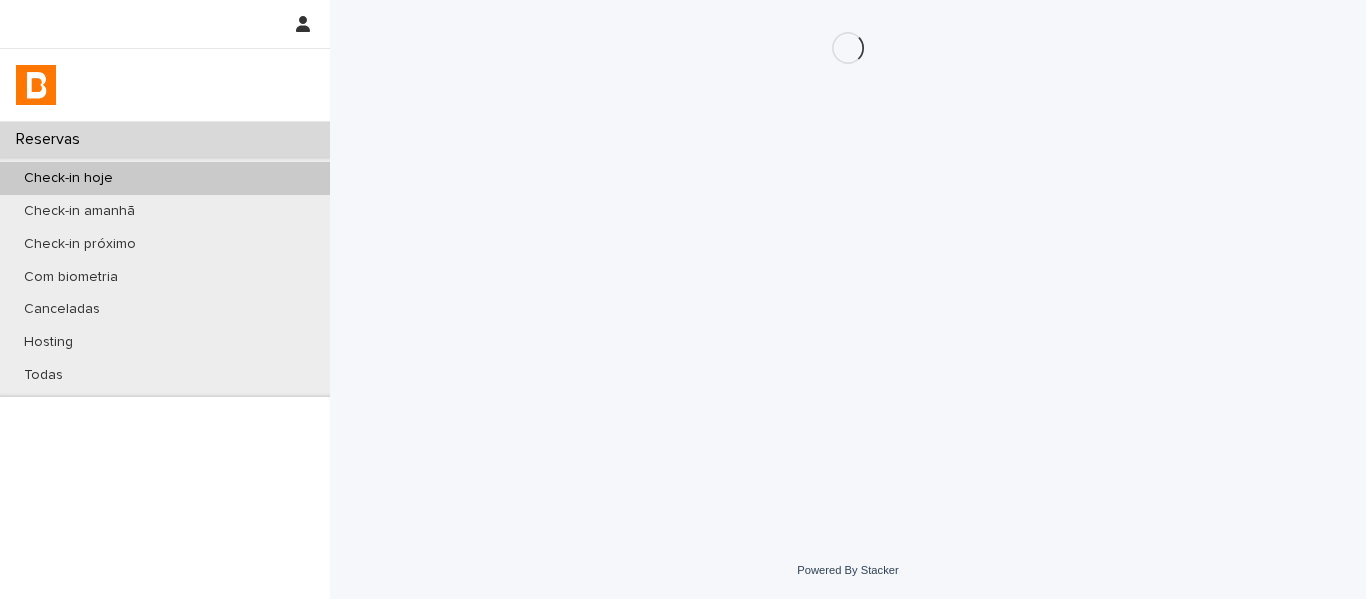 scroll, scrollTop: 0, scrollLeft: 0, axis: both 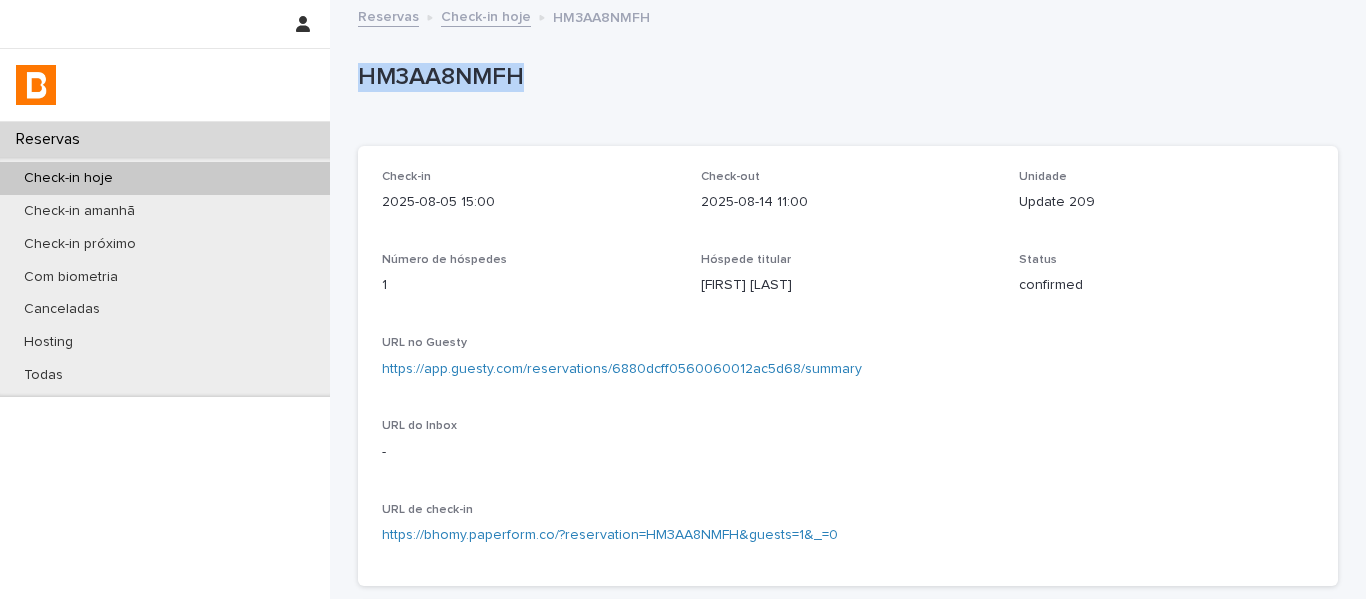 drag, startPoint x: 553, startPoint y: 87, endPoint x: 338, endPoint y: 81, distance: 215.08371 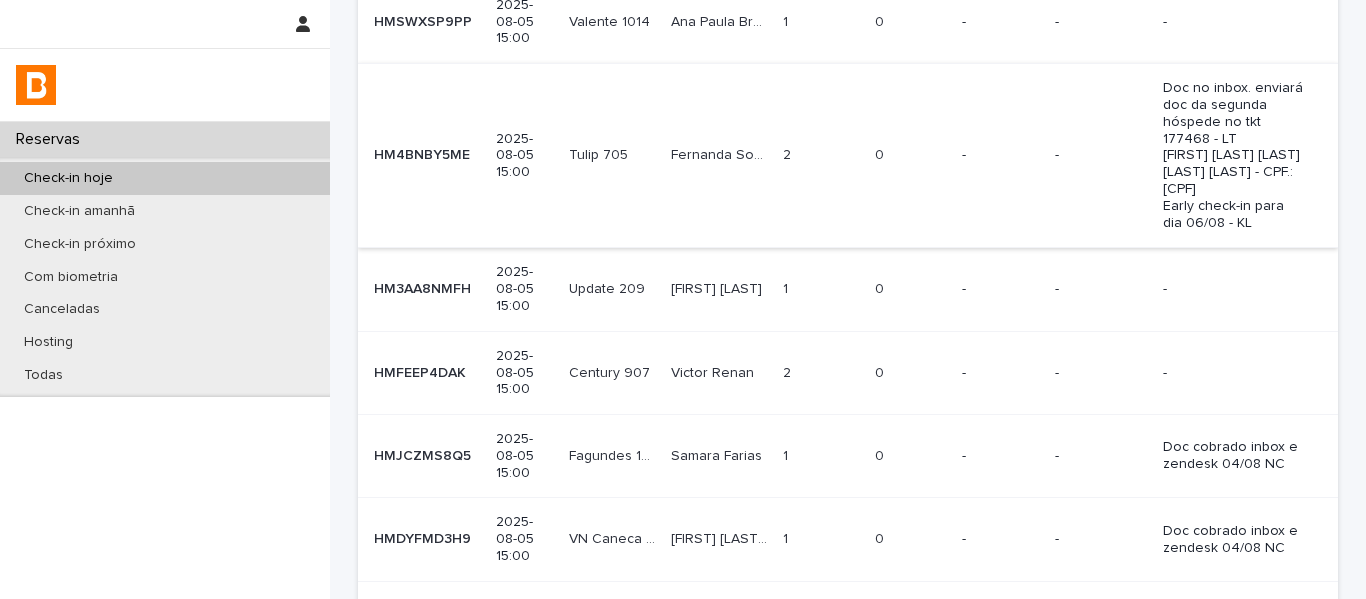scroll, scrollTop: 500, scrollLeft: 0, axis: vertical 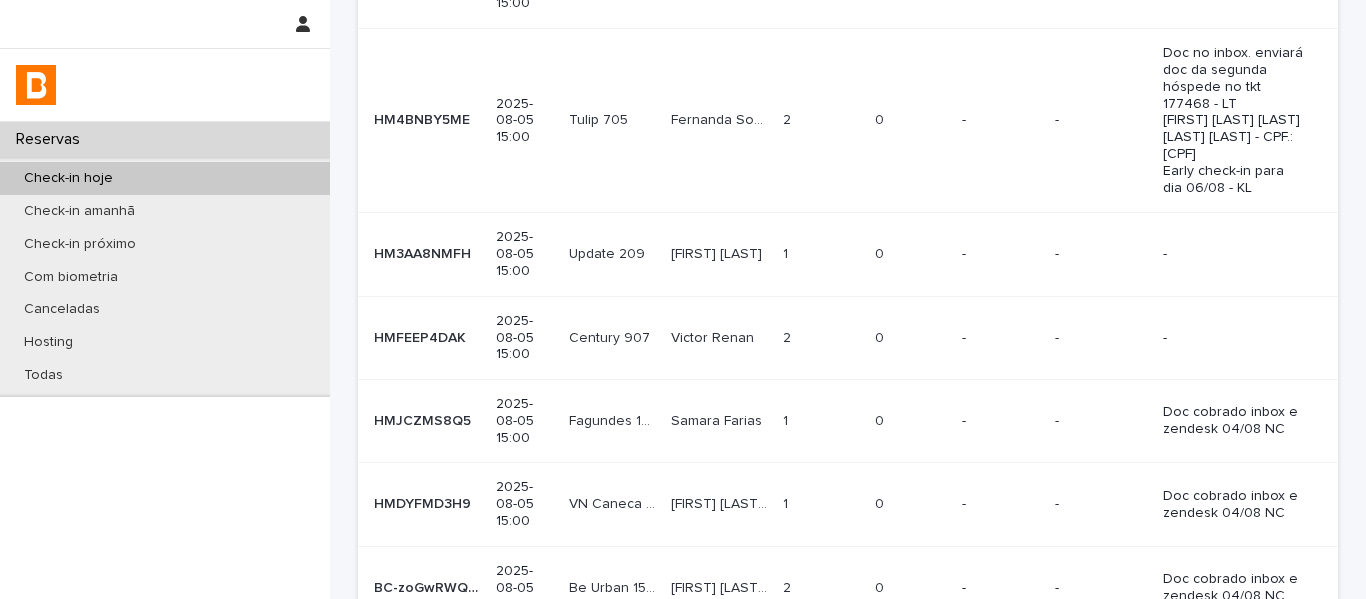 click on "Victor Renan" at bounding box center [714, 336] 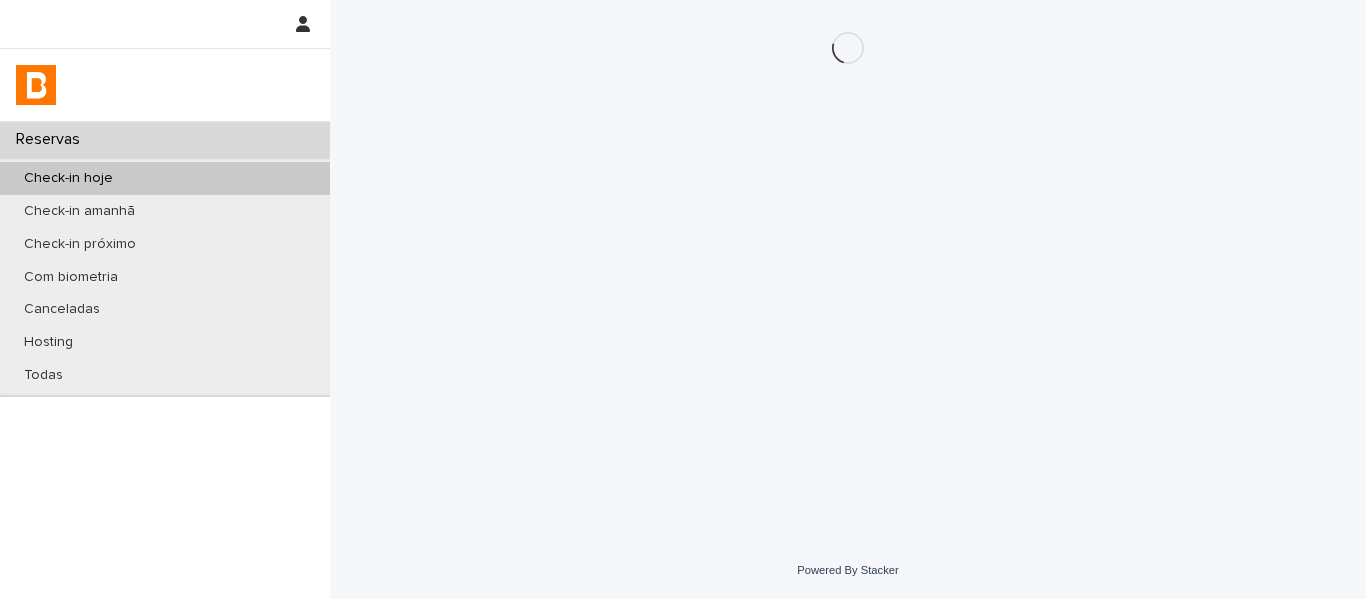 scroll, scrollTop: 0, scrollLeft: 0, axis: both 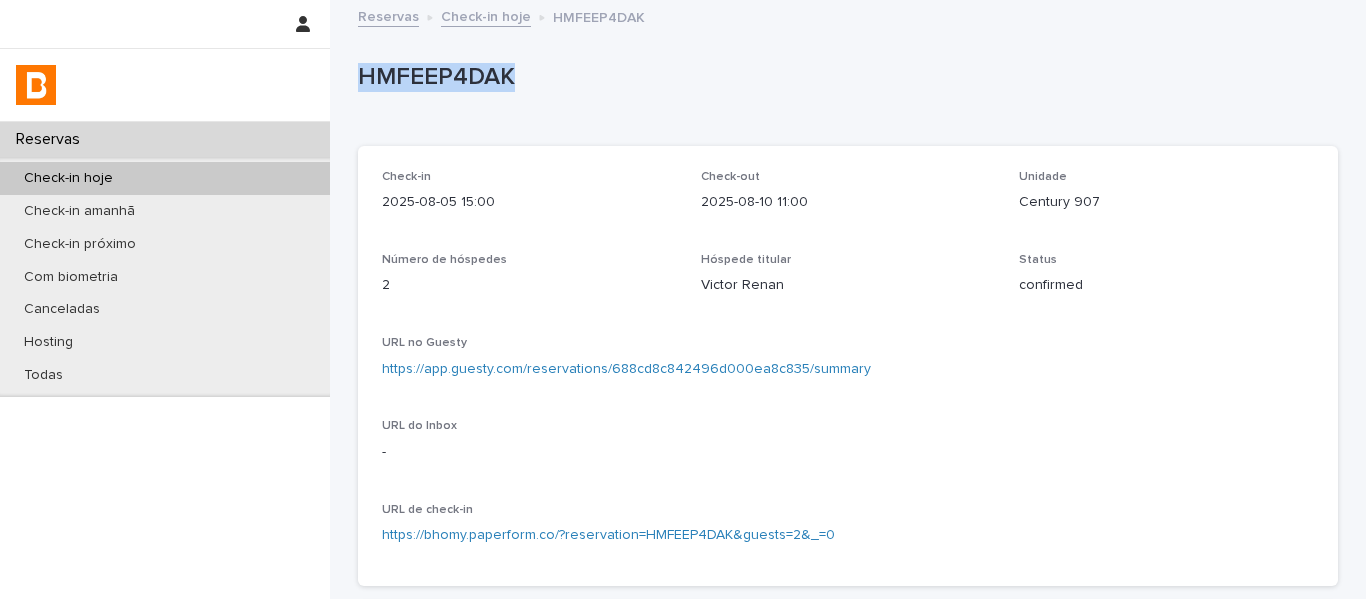 drag, startPoint x: 478, startPoint y: 84, endPoint x: 351, endPoint y: 81, distance: 127.03543 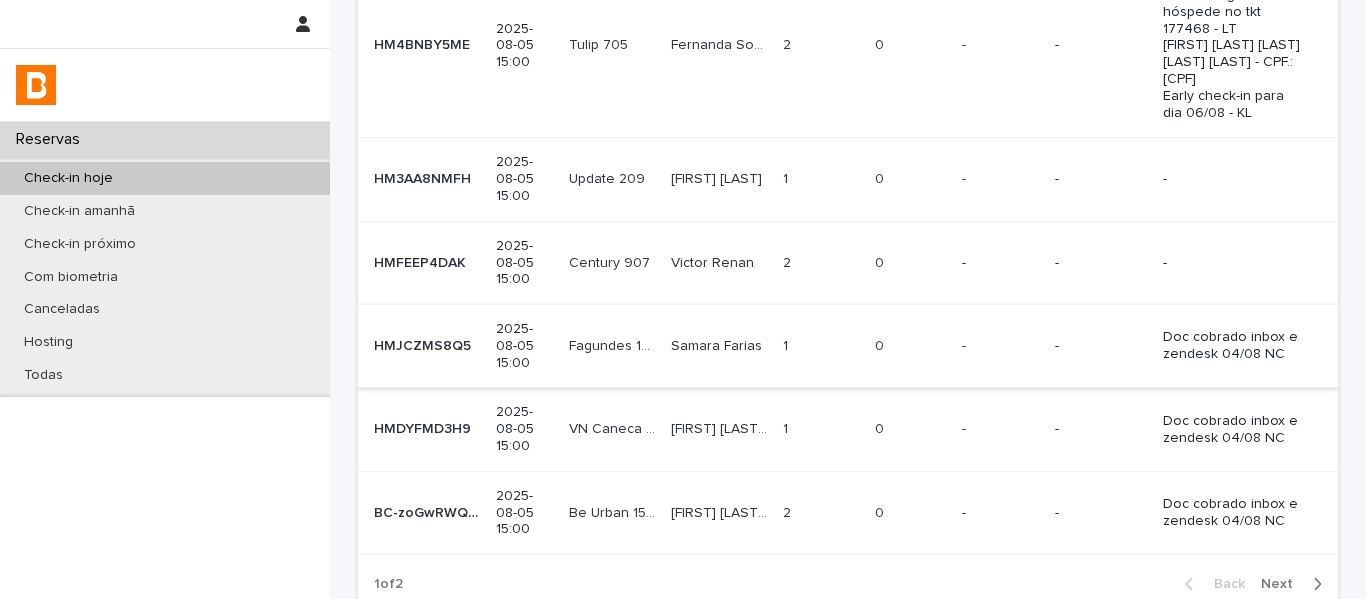 scroll, scrollTop: 600, scrollLeft: 0, axis: vertical 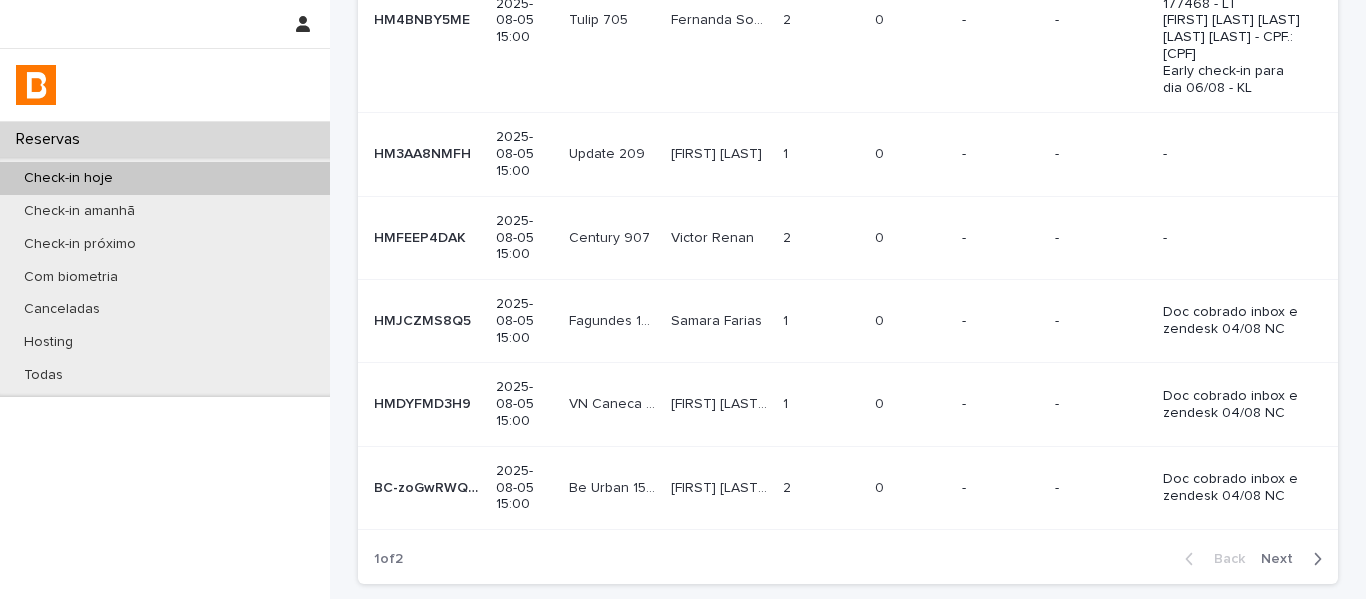 click on "Fagundes 1001 Fagundes 1001" at bounding box center [612, 321] 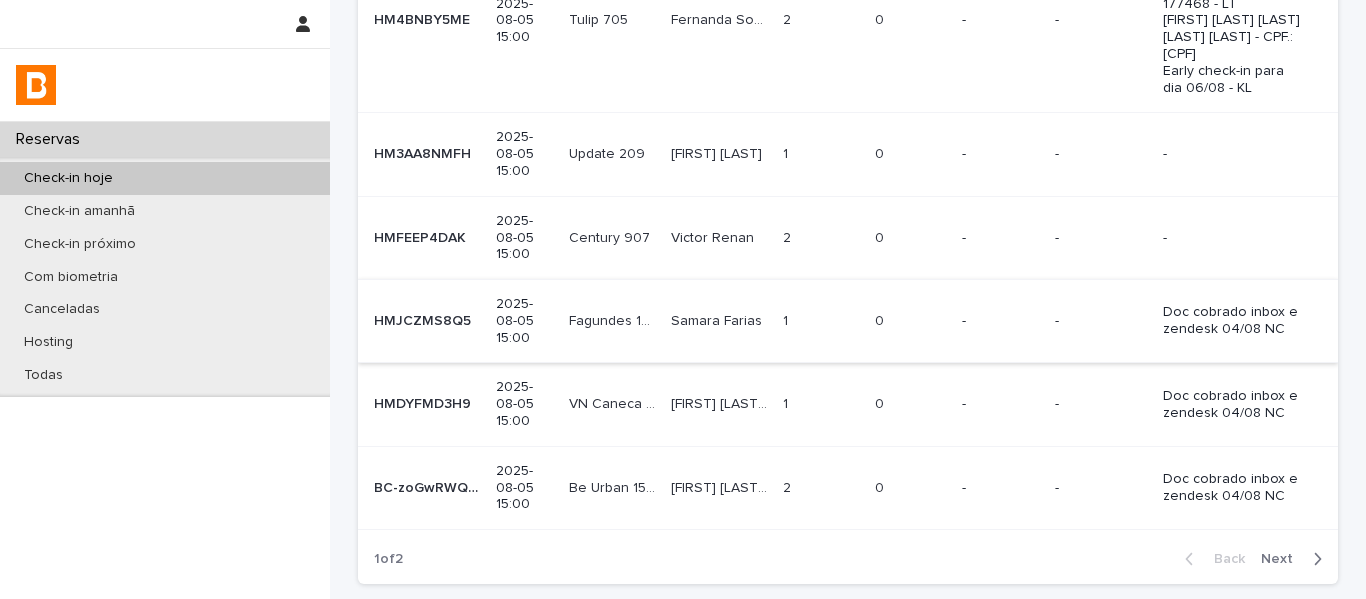 scroll, scrollTop: 0, scrollLeft: 0, axis: both 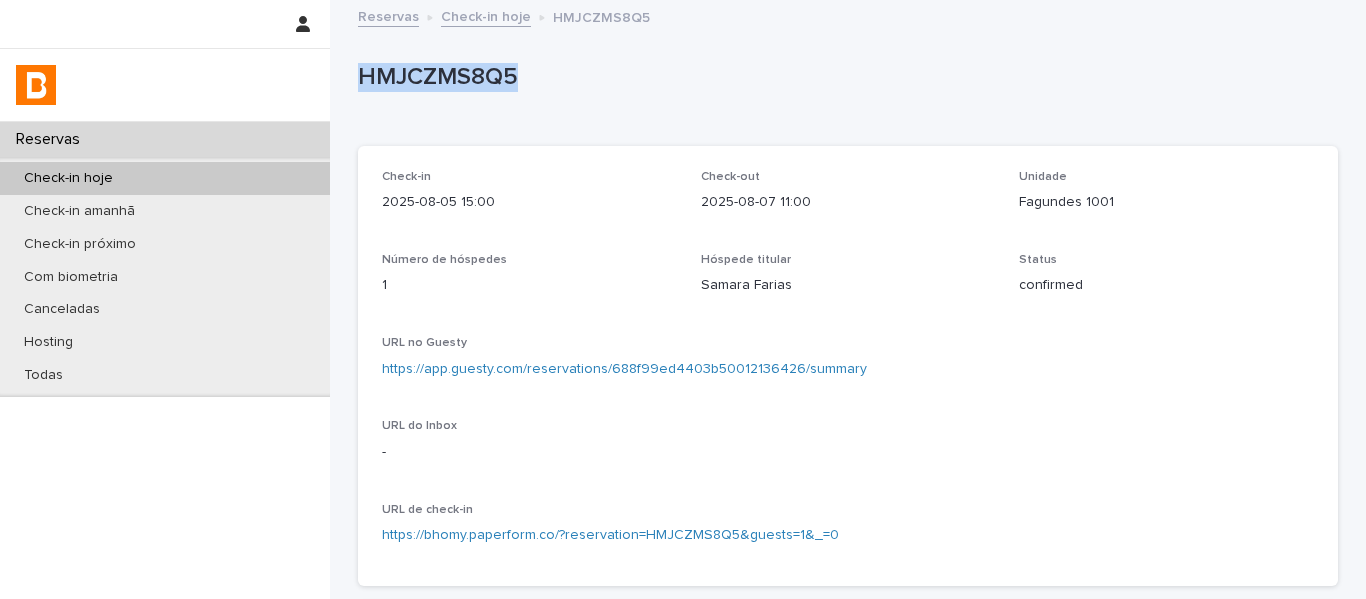 drag, startPoint x: 449, startPoint y: 82, endPoint x: 340, endPoint y: 80, distance: 109.01835 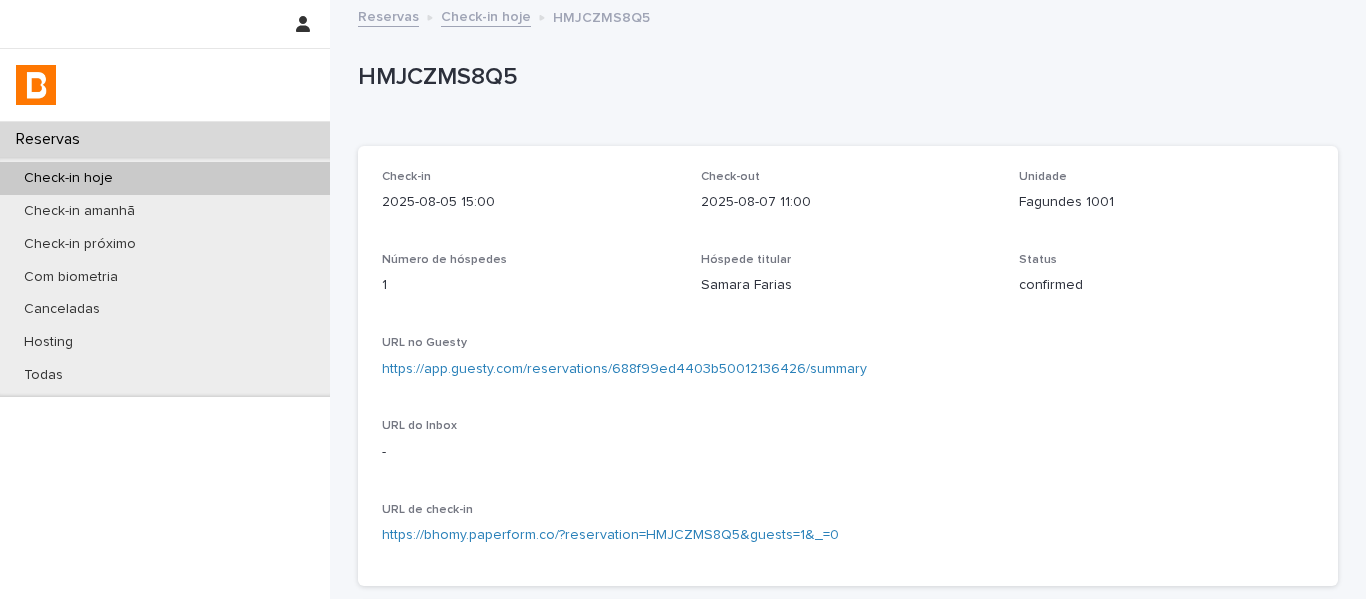 click on "Check-in hoje" at bounding box center (486, 15) 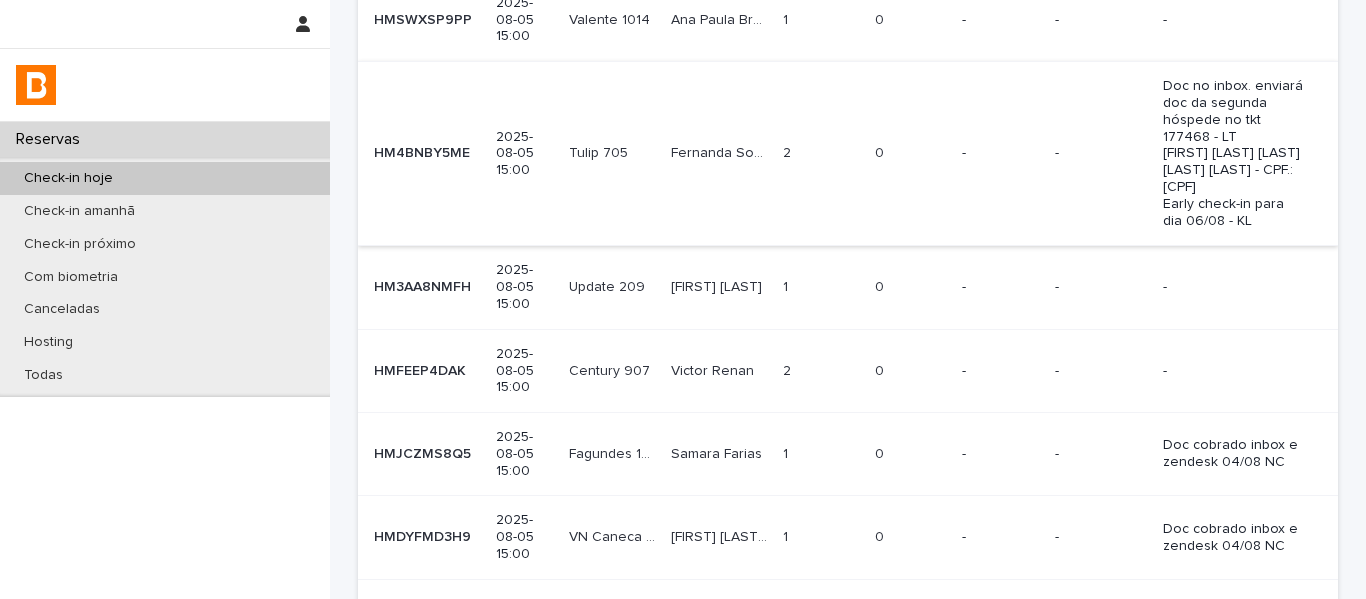 scroll, scrollTop: 600, scrollLeft: 0, axis: vertical 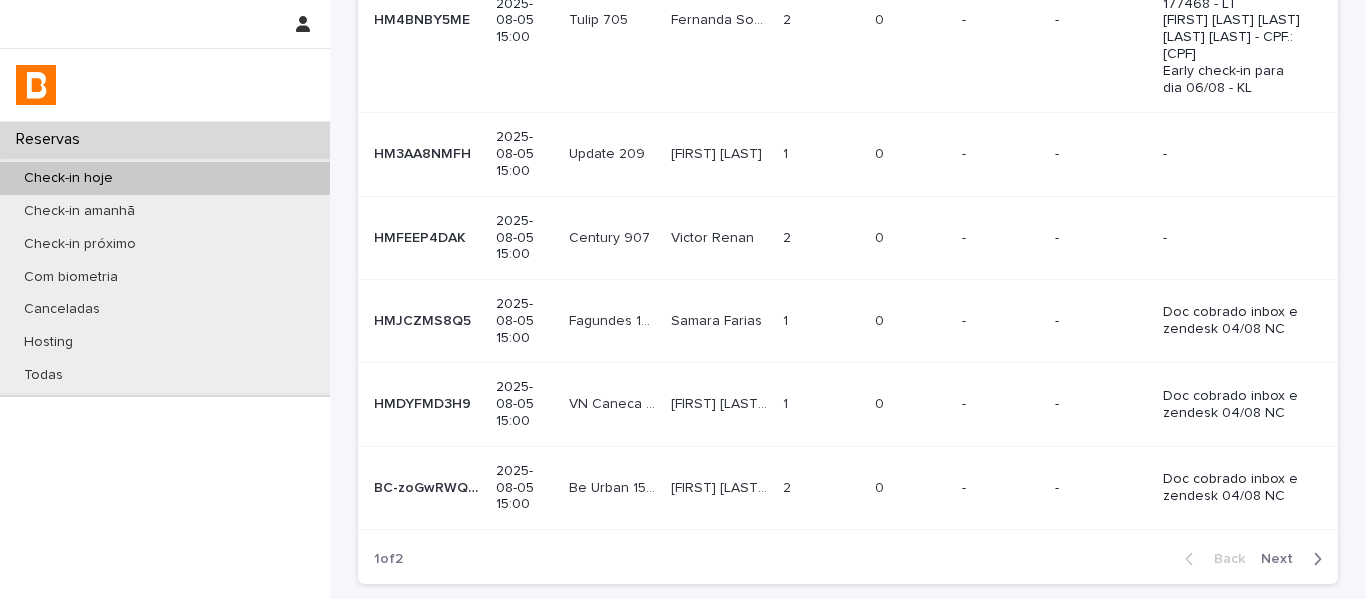 click at bounding box center (821, 404) 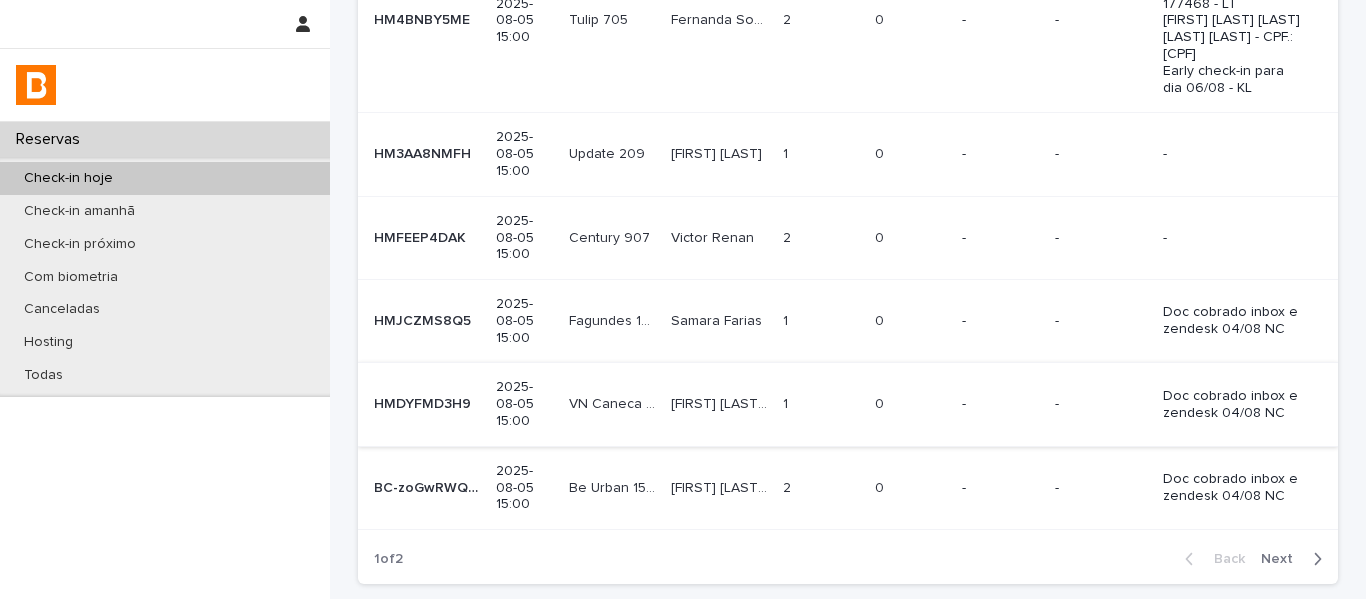 scroll, scrollTop: 0, scrollLeft: 0, axis: both 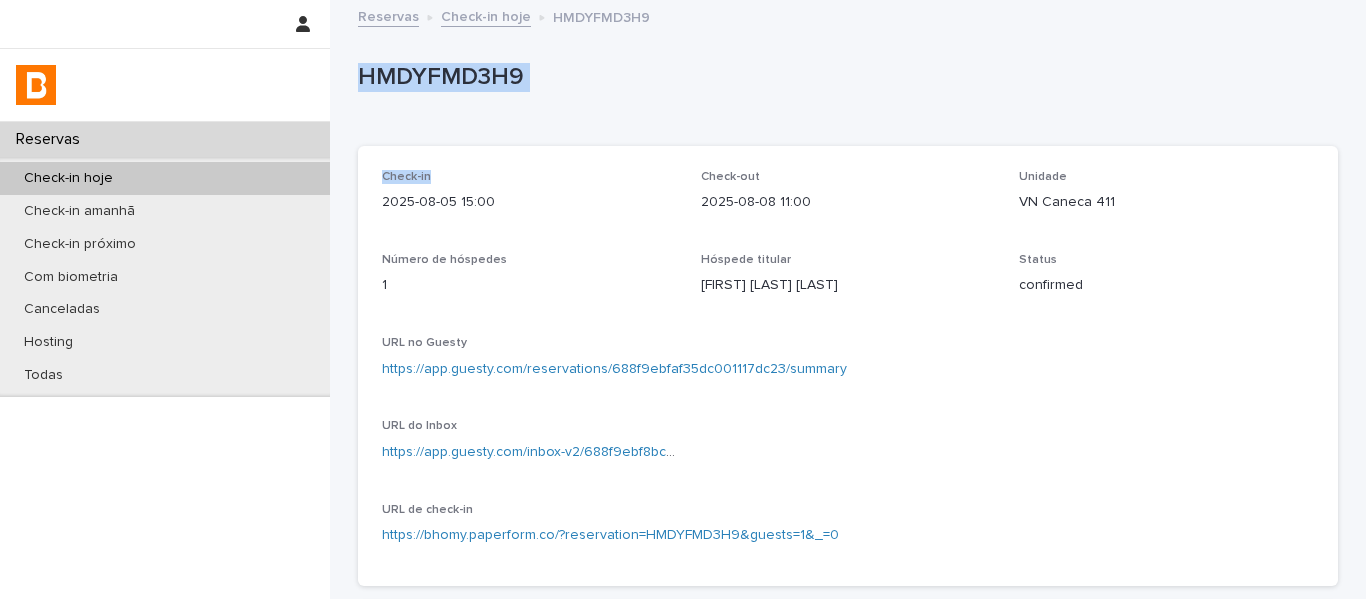 drag, startPoint x: 553, startPoint y: 126, endPoint x: 382, endPoint y: 82, distance: 176.5701 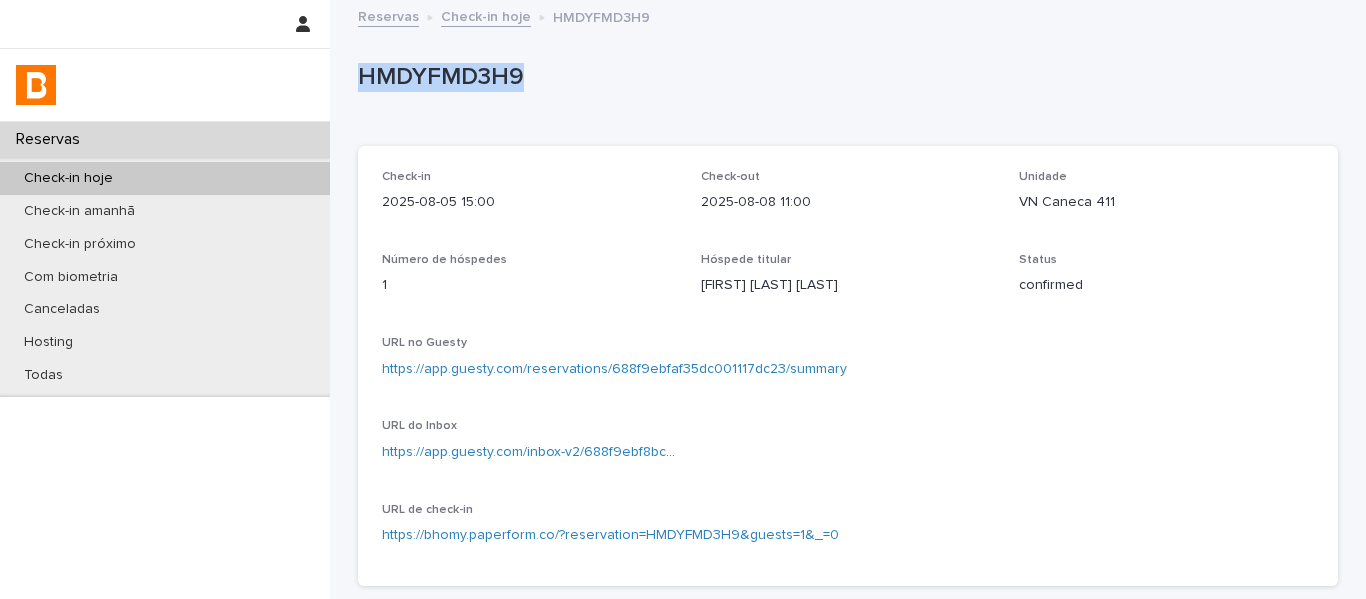 drag, startPoint x: 570, startPoint y: 84, endPoint x: 339, endPoint y: 64, distance: 231.86418 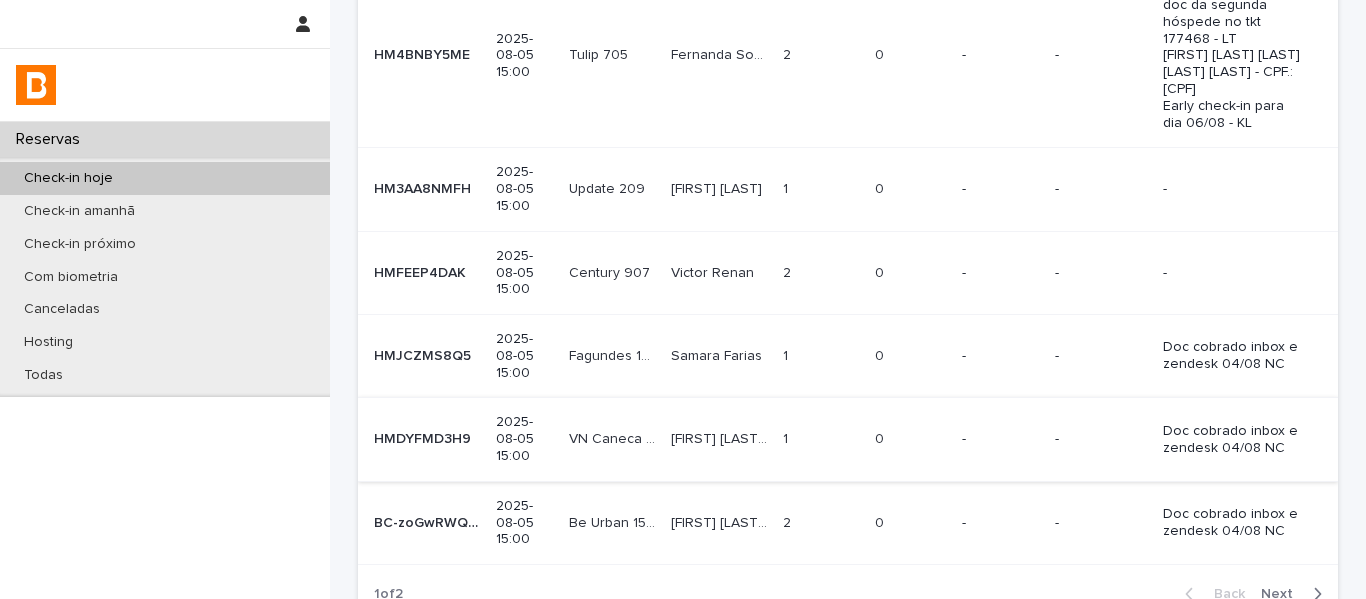 scroll, scrollTop: 600, scrollLeft: 0, axis: vertical 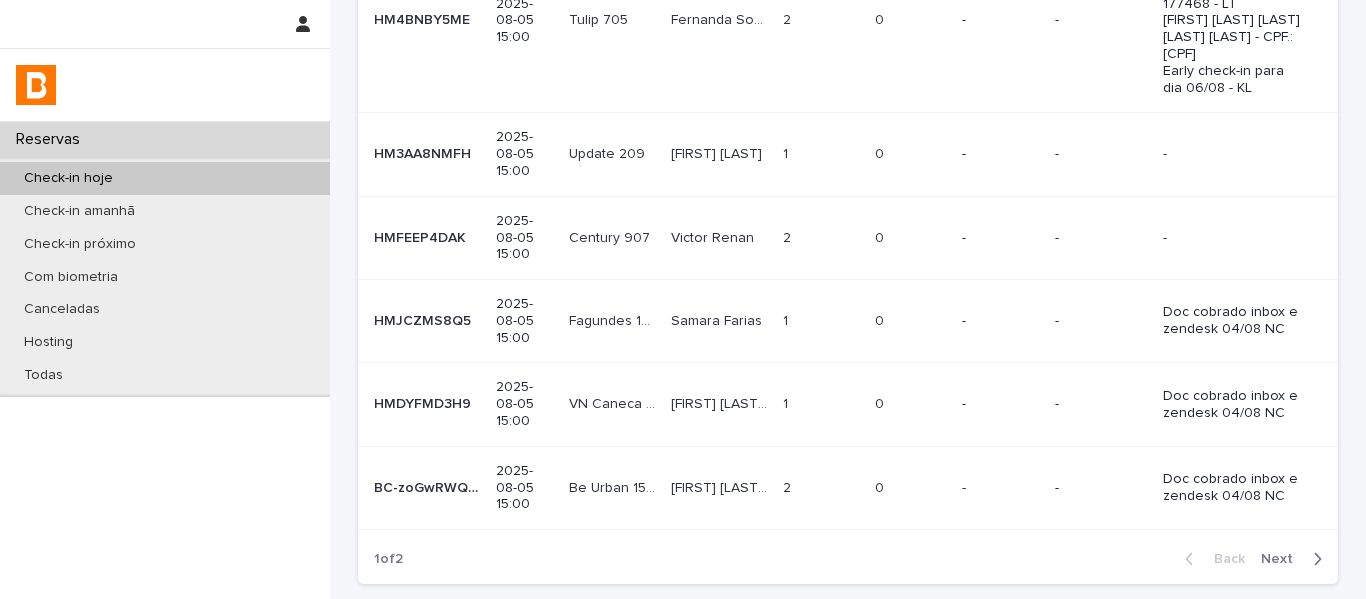 click on "SARA MARIELA LAVA HUAMAN SARA MARIELA LAVA HUAMAN" at bounding box center [719, 487] 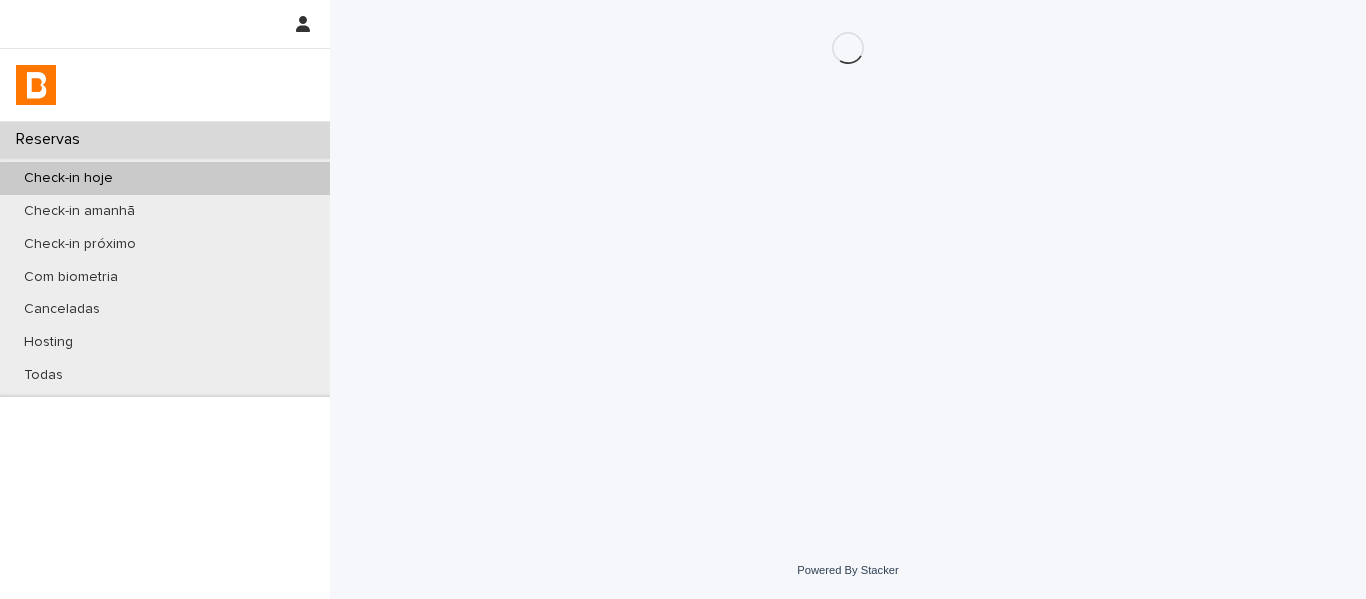 scroll, scrollTop: 0, scrollLeft: 0, axis: both 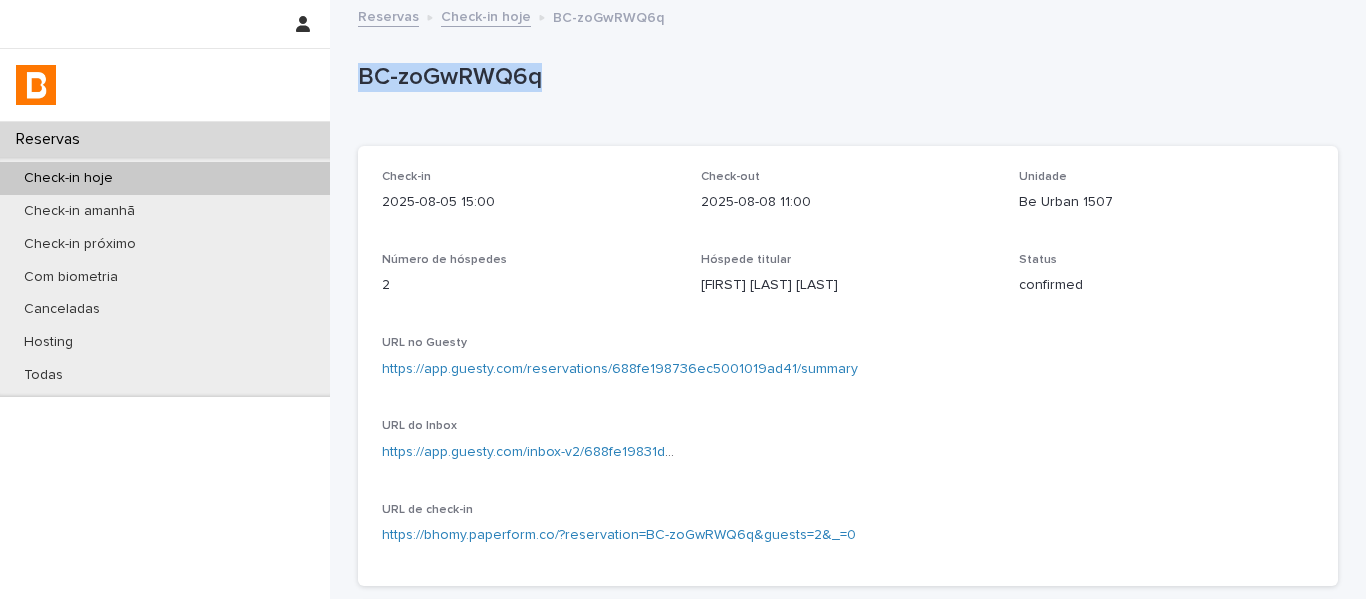 drag, startPoint x: 591, startPoint y: 107, endPoint x: 354, endPoint y: 91, distance: 237.53947 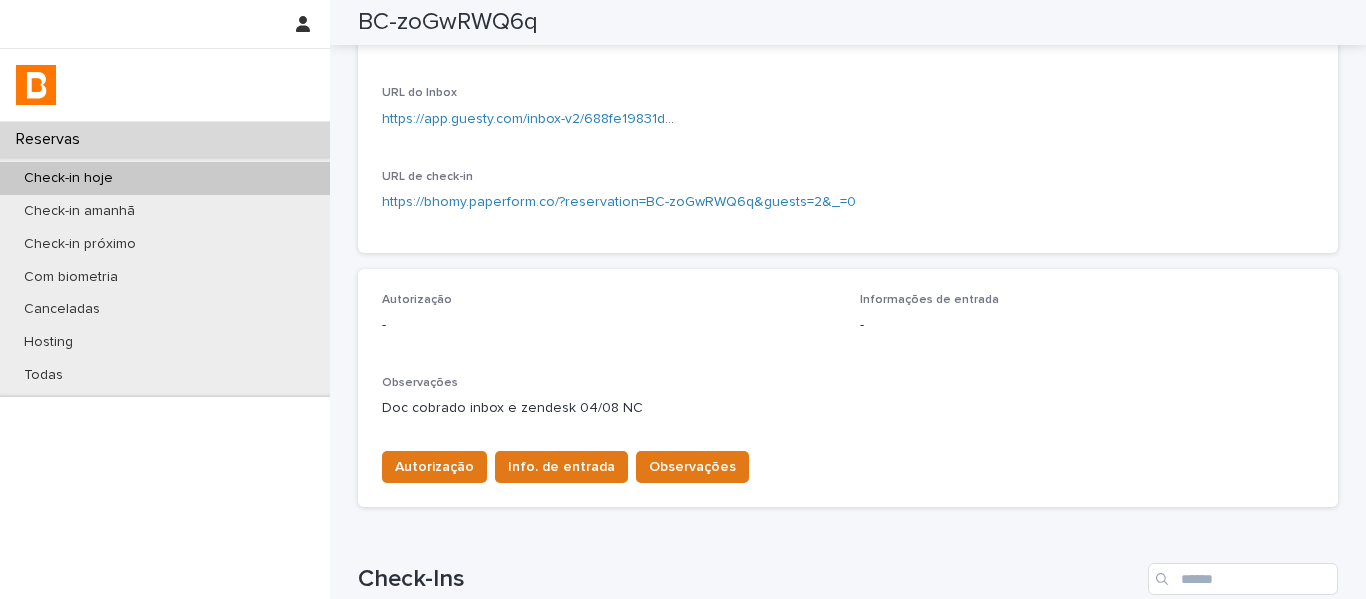 scroll, scrollTop: 0, scrollLeft: 0, axis: both 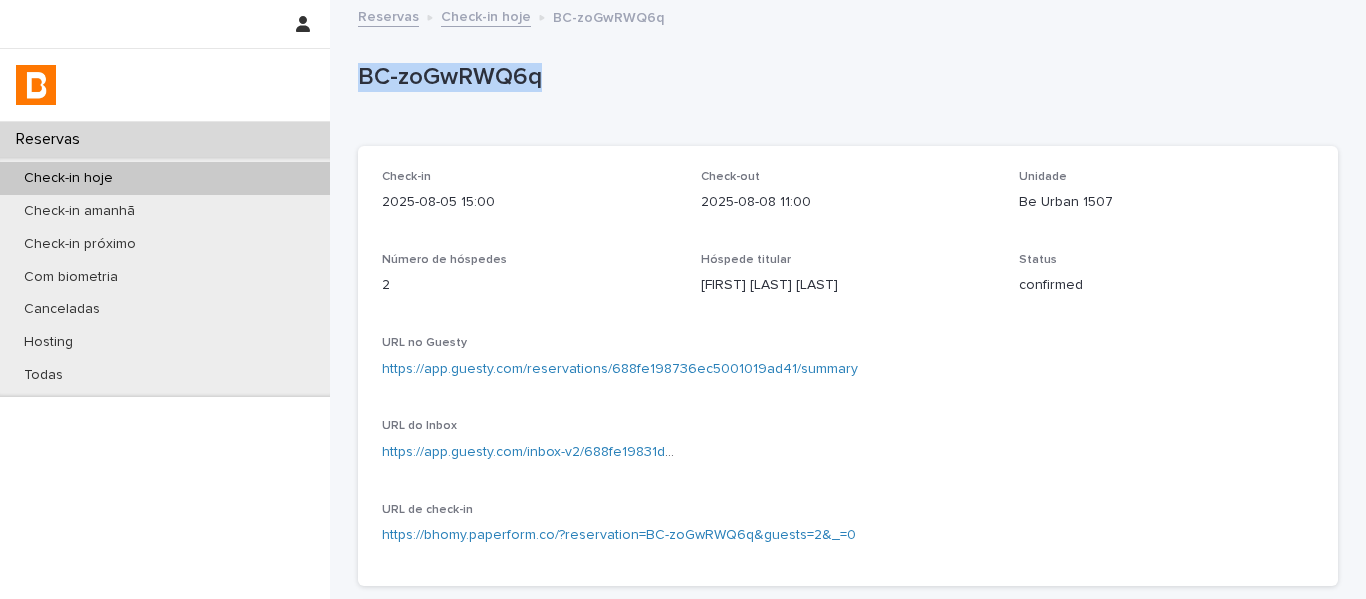 click on "Check-in hoje" at bounding box center (486, 15) 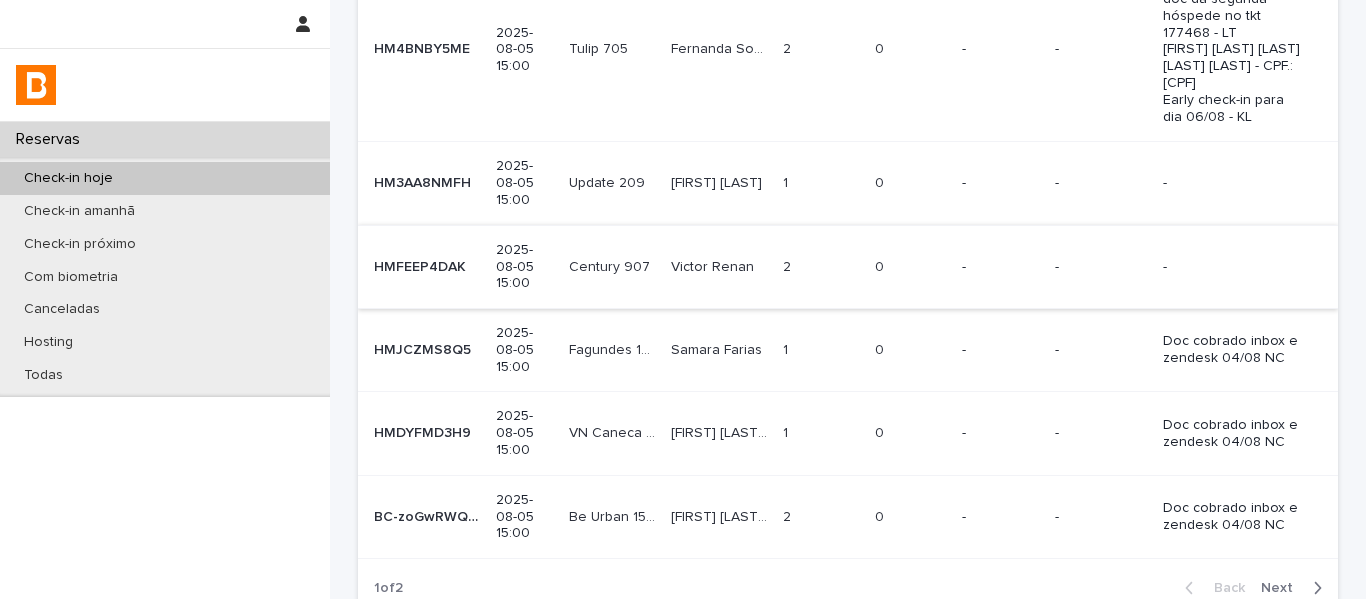 scroll, scrollTop: 640, scrollLeft: 0, axis: vertical 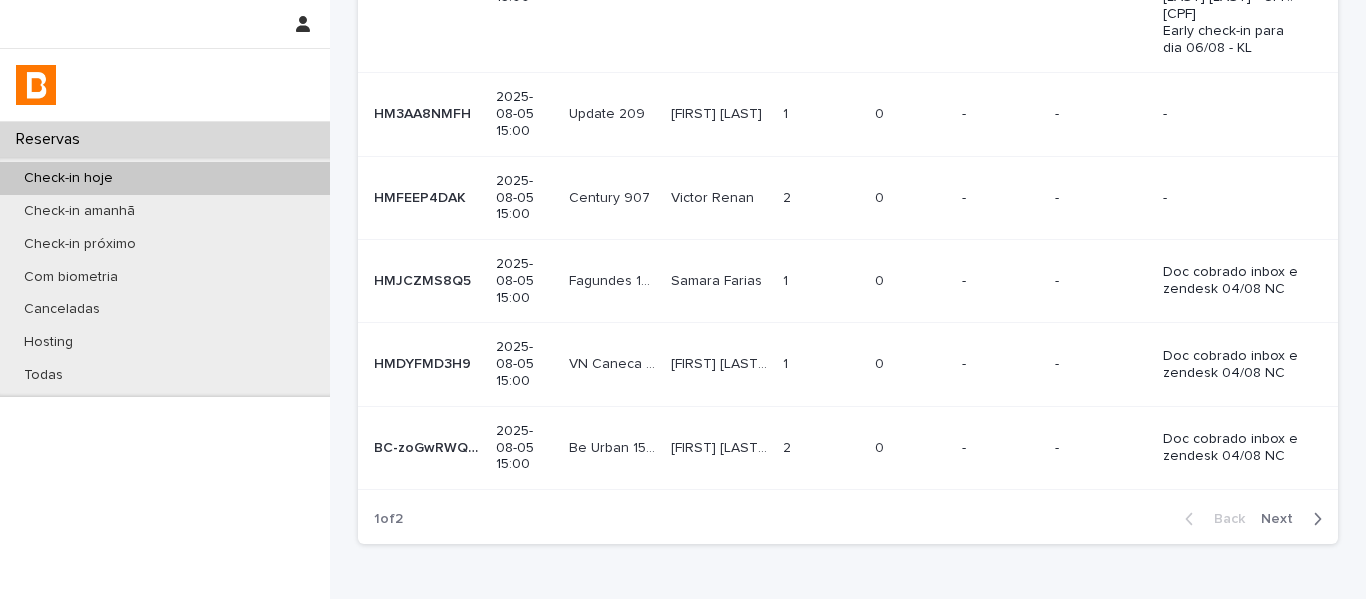 click on "Next" at bounding box center [1283, 519] 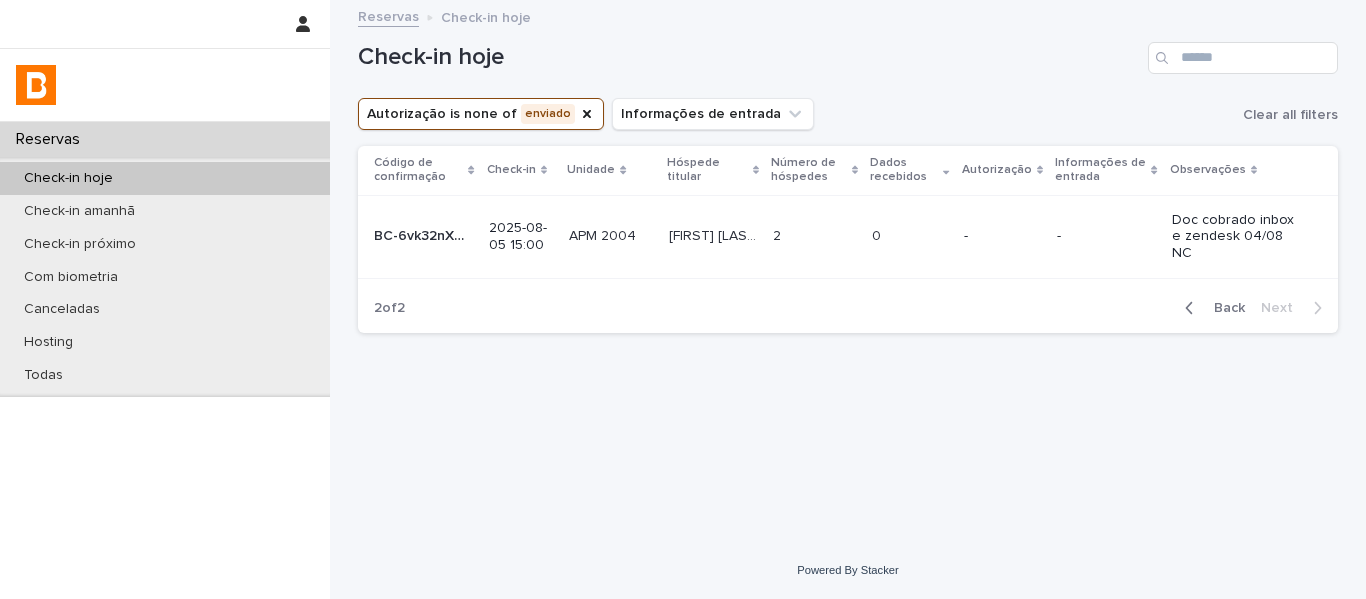 scroll, scrollTop: 0, scrollLeft: 0, axis: both 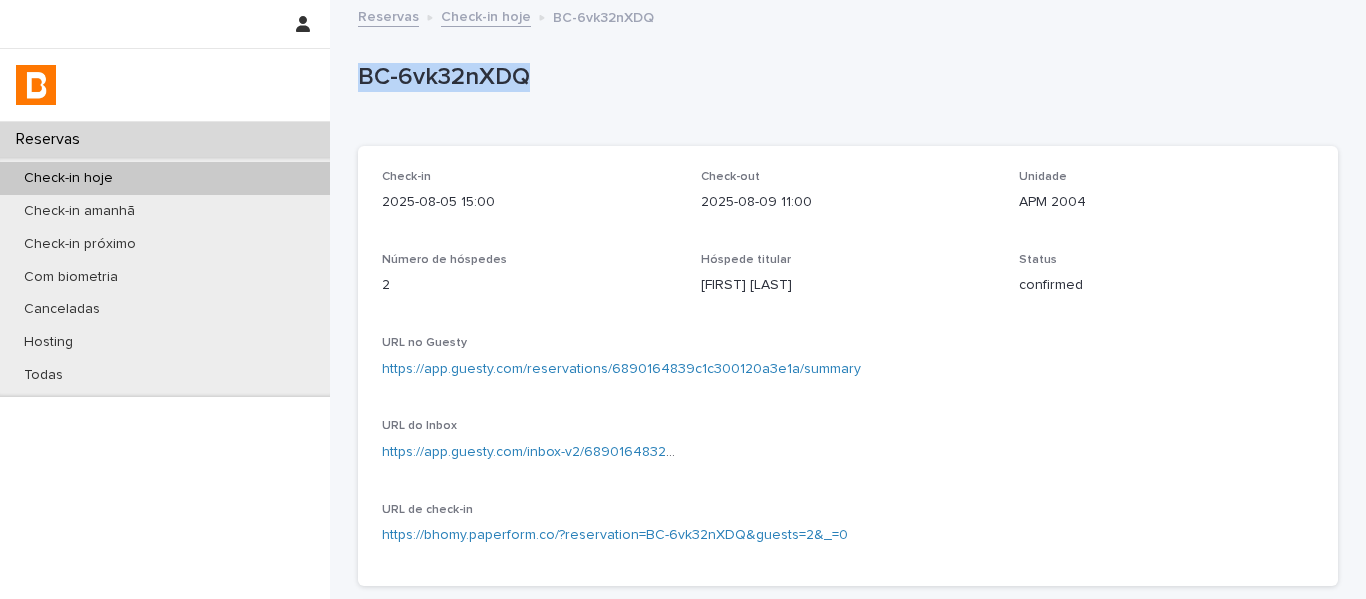 drag, startPoint x: 592, startPoint y: 93, endPoint x: 345, endPoint y: 80, distance: 247.34187 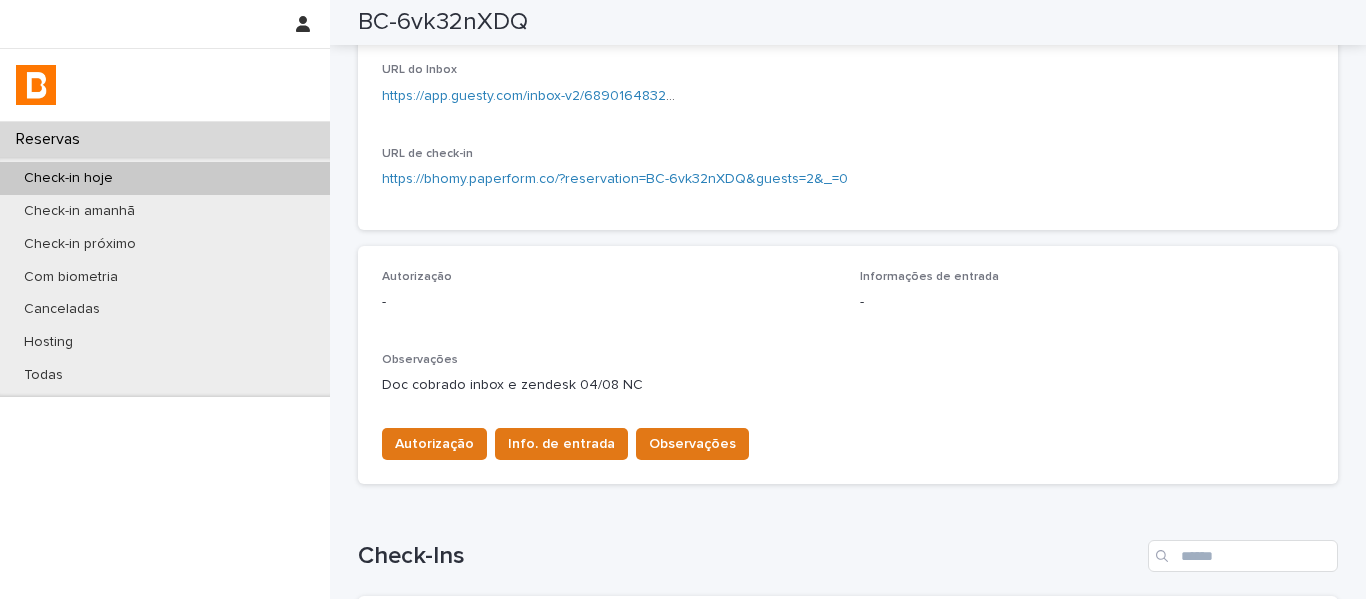 scroll, scrollTop: 0, scrollLeft: 0, axis: both 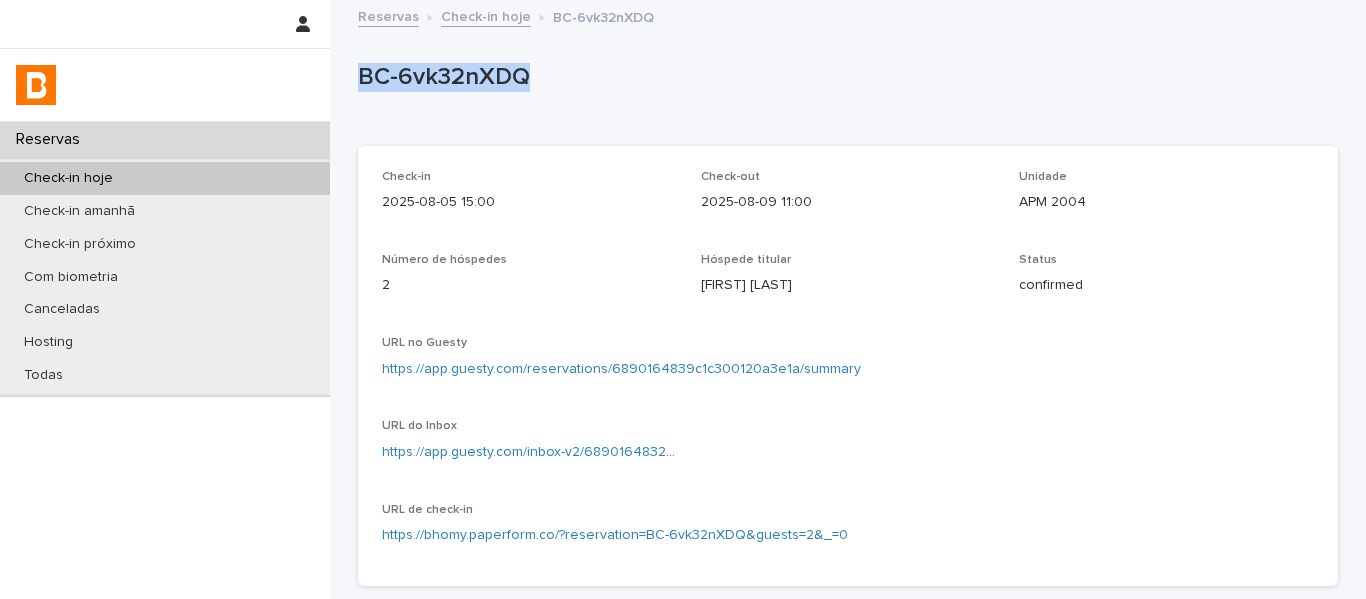 click on "BC-6vk32nXDQ" at bounding box center [844, 77] 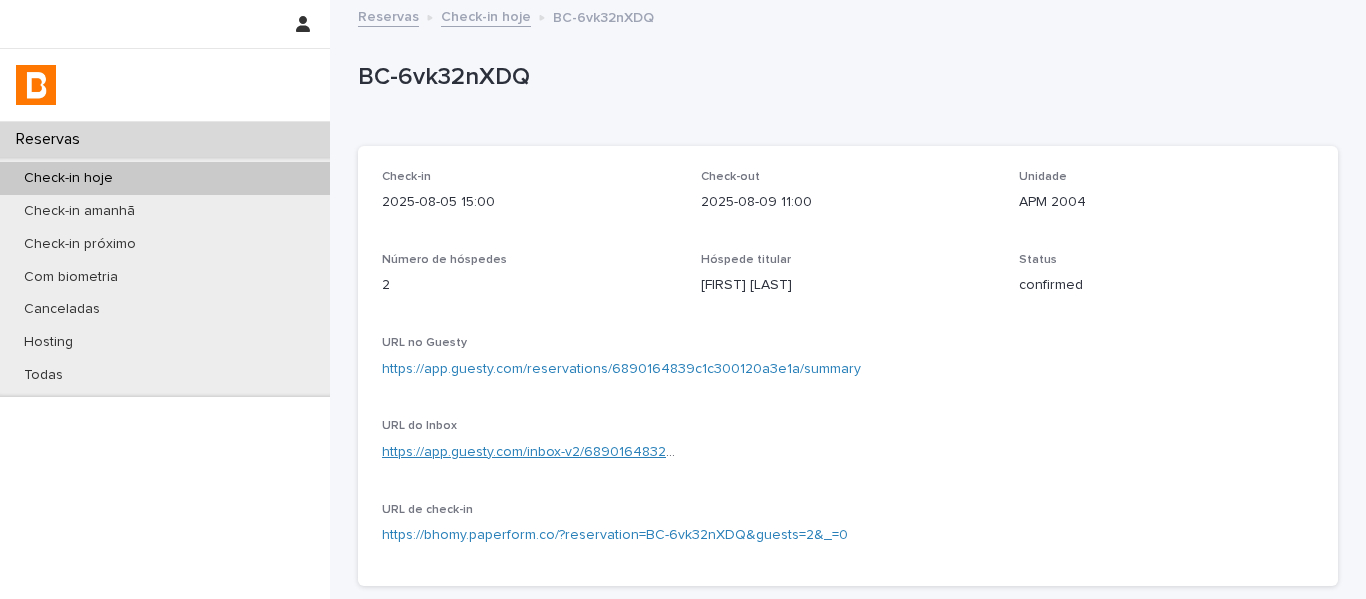 click on "https://app.guesty.com/inbox-v2/6890164832d8a00013041c02?reservationId=6890164839c1c300120a3e1a" at bounding box center (722, 452) 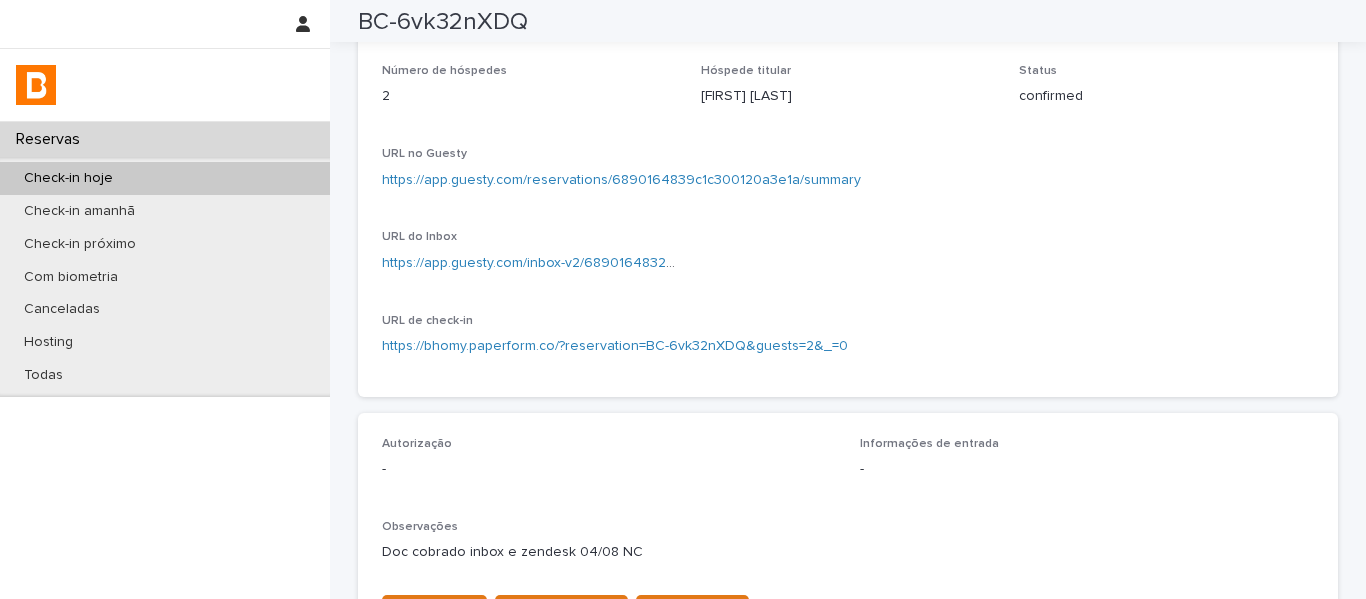 scroll, scrollTop: 0, scrollLeft: 0, axis: both 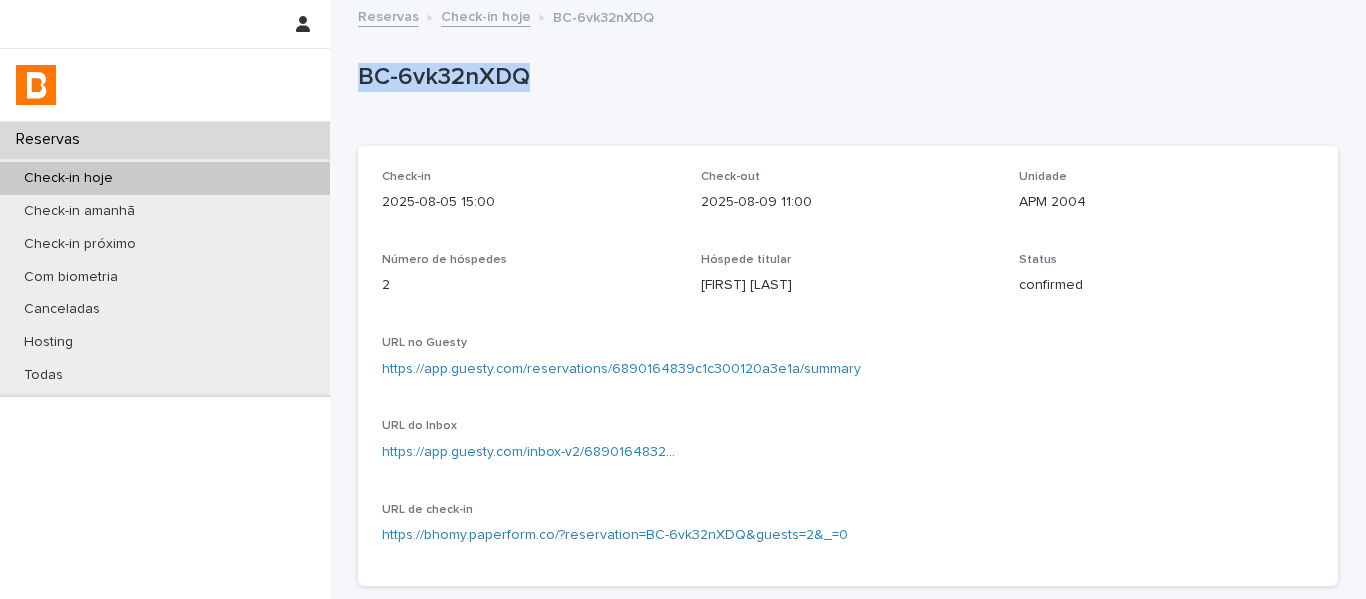 drag, startPoint x: 521, startPoint y: 87, endPoint x: 354, endPoint y: 75, distance: 167.43059 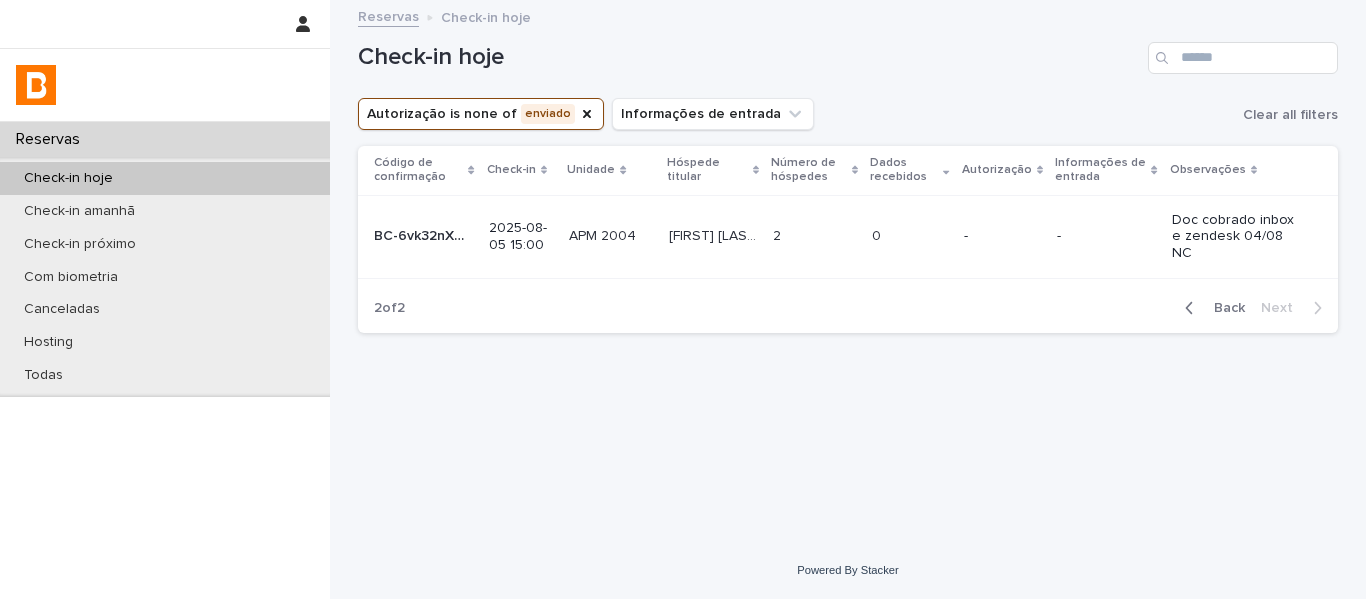 click on "Back" at bounding box center [1223, 308] 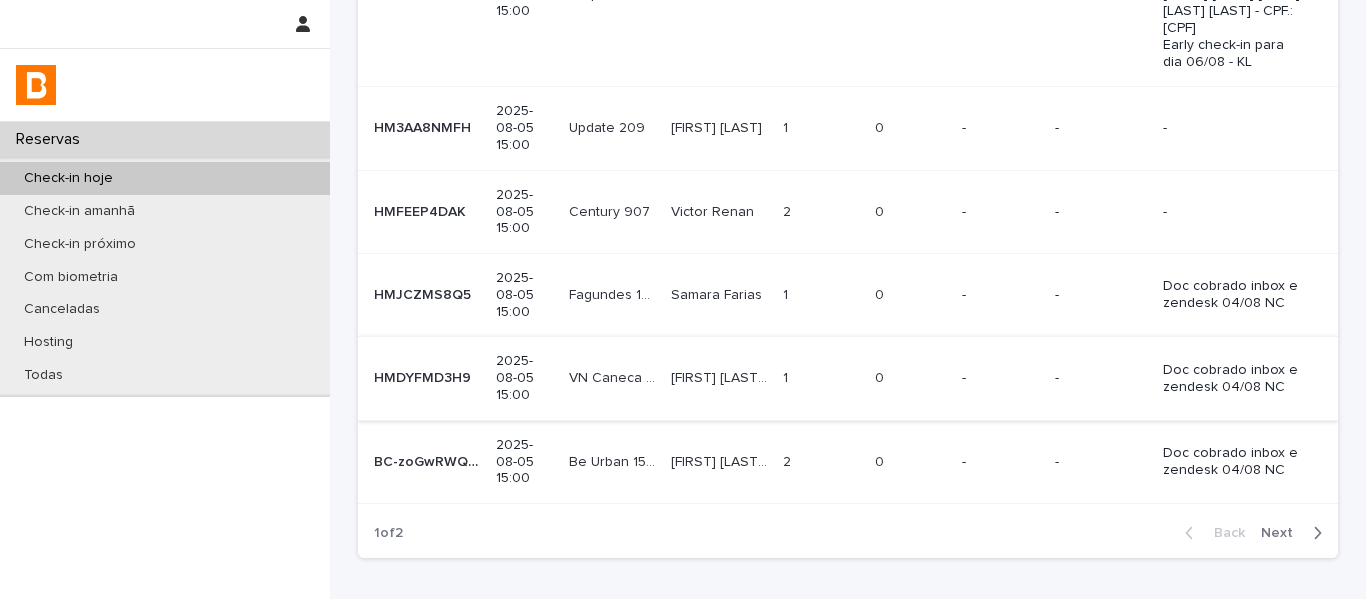 scroll, scrollTop: 640, scrollLeft: 0, axis: vertical 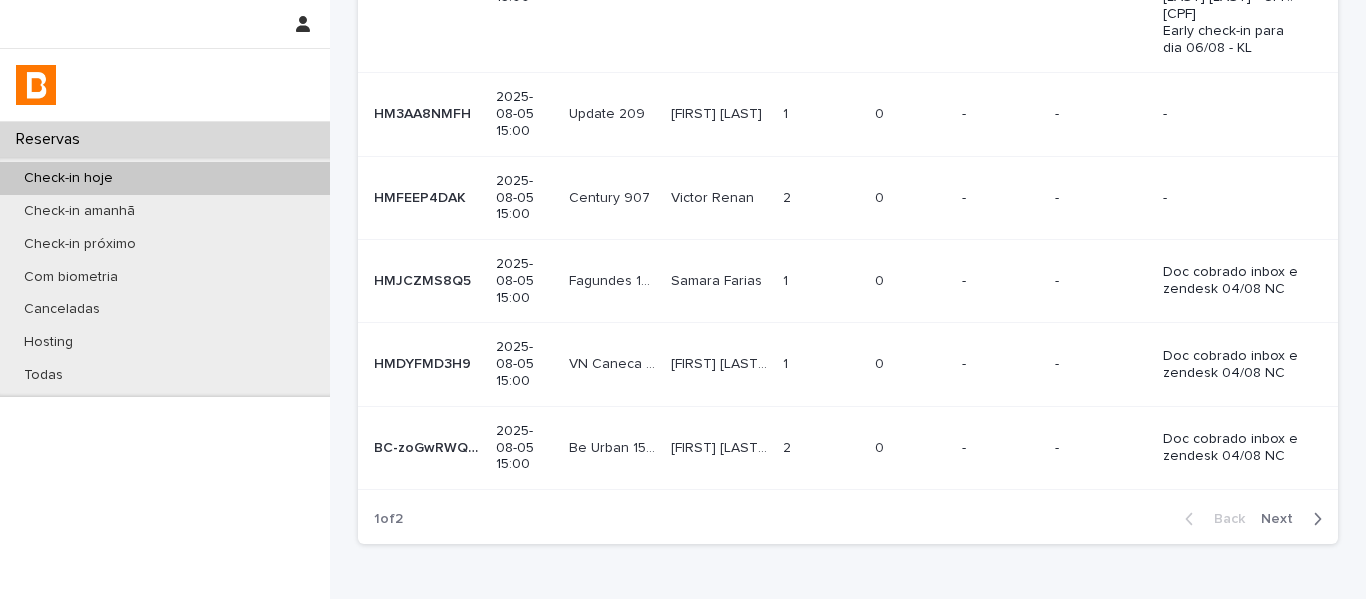 click on "[FIRST] [LAST] [LAST] [LAST]" at bounding box center [721, 446] 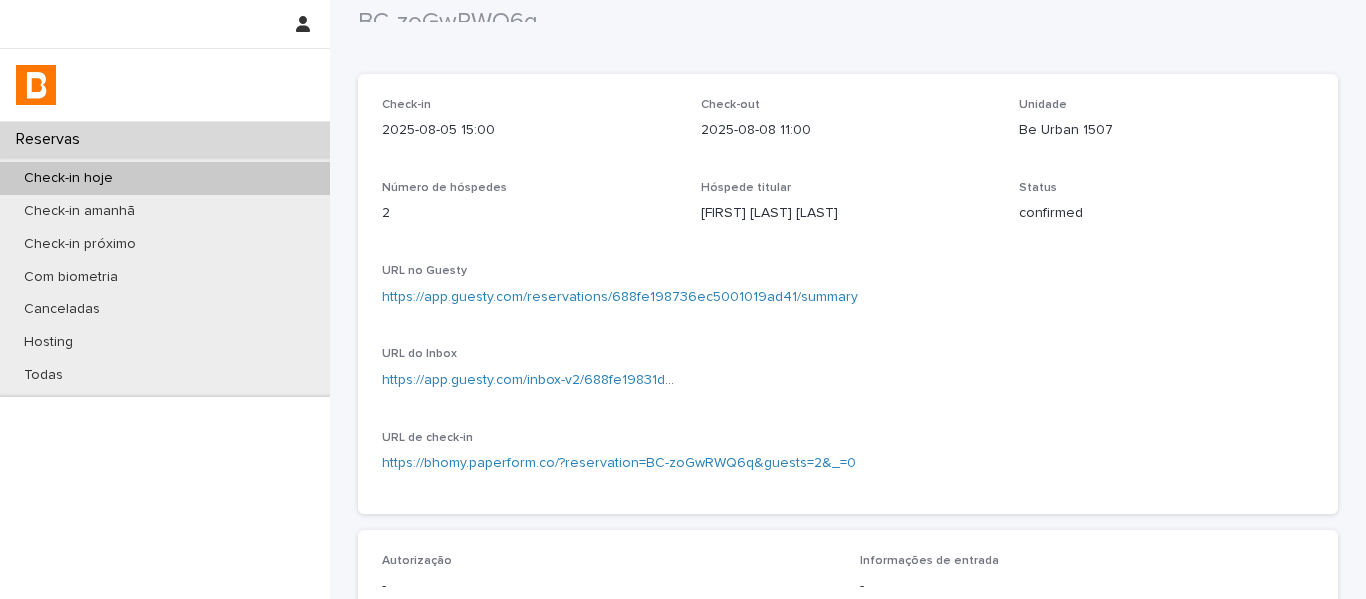 scroll, scrollTop: 0, scrollLeft: 0, axis: both 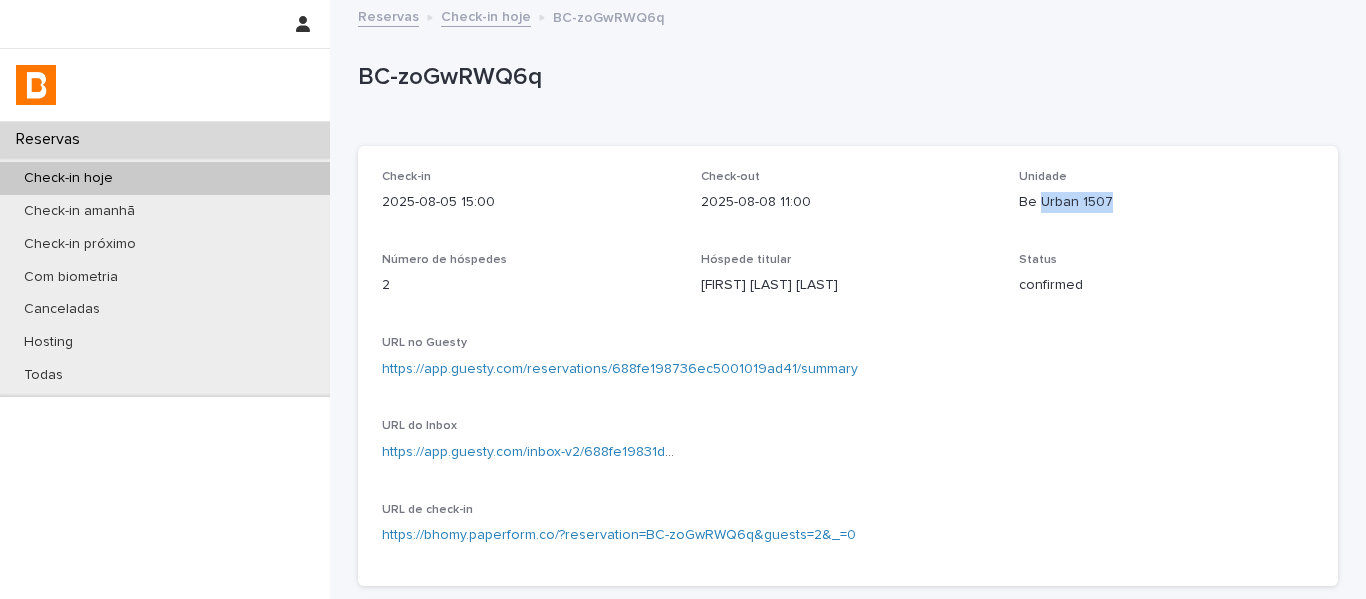 drag, startPoint x: 1107, startPoint y: 214, endPoint x: 1015, endPoint y: 214, distance: 92 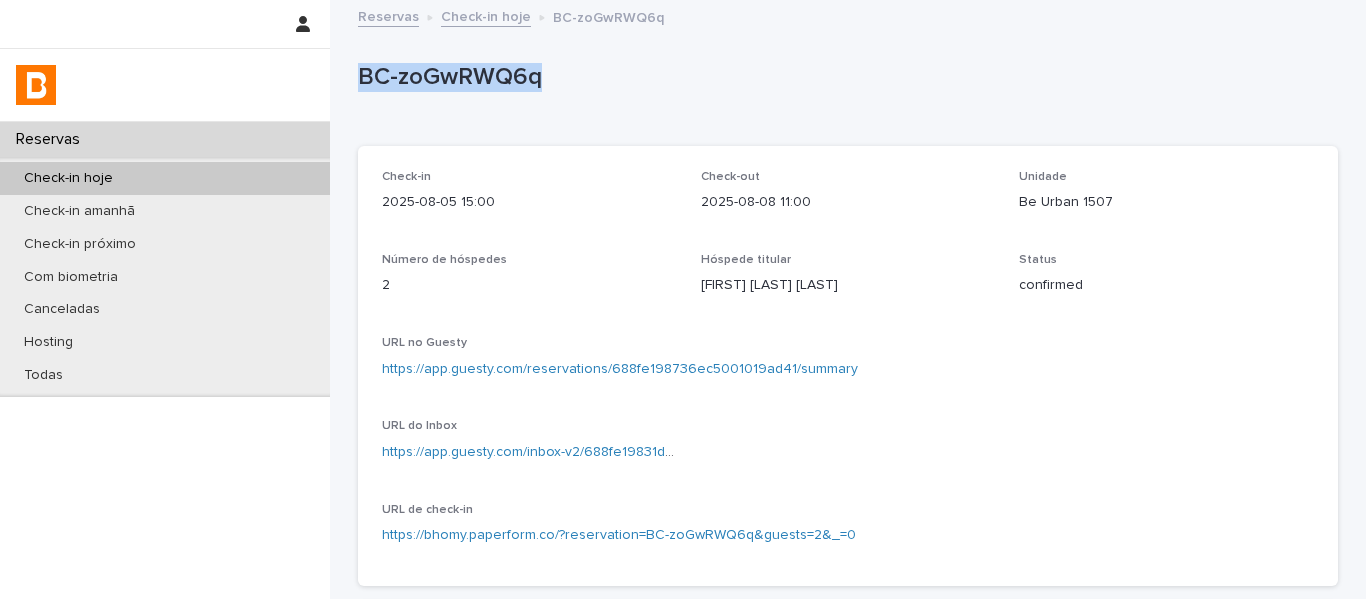 drag, startPoint x: 557, startPoint y: 93, endPoint x: 347, endPoint y: 83, distance: 210.23796 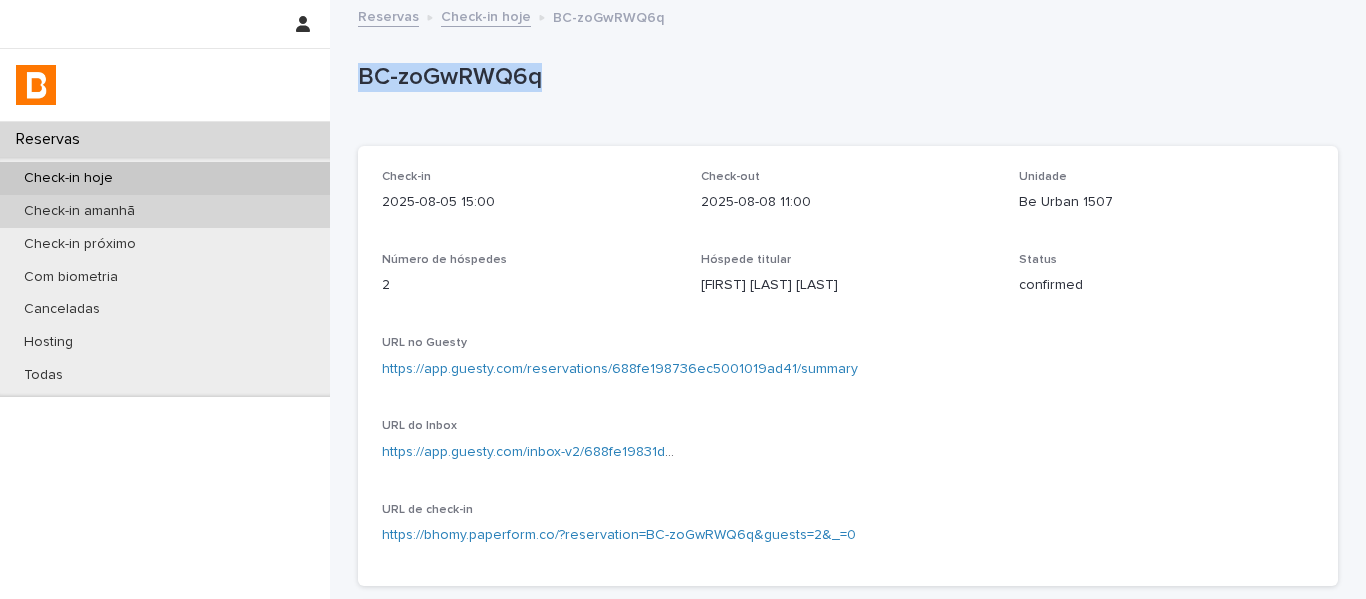 click on "Check-in amanhã" at bounding box center (165, 211) 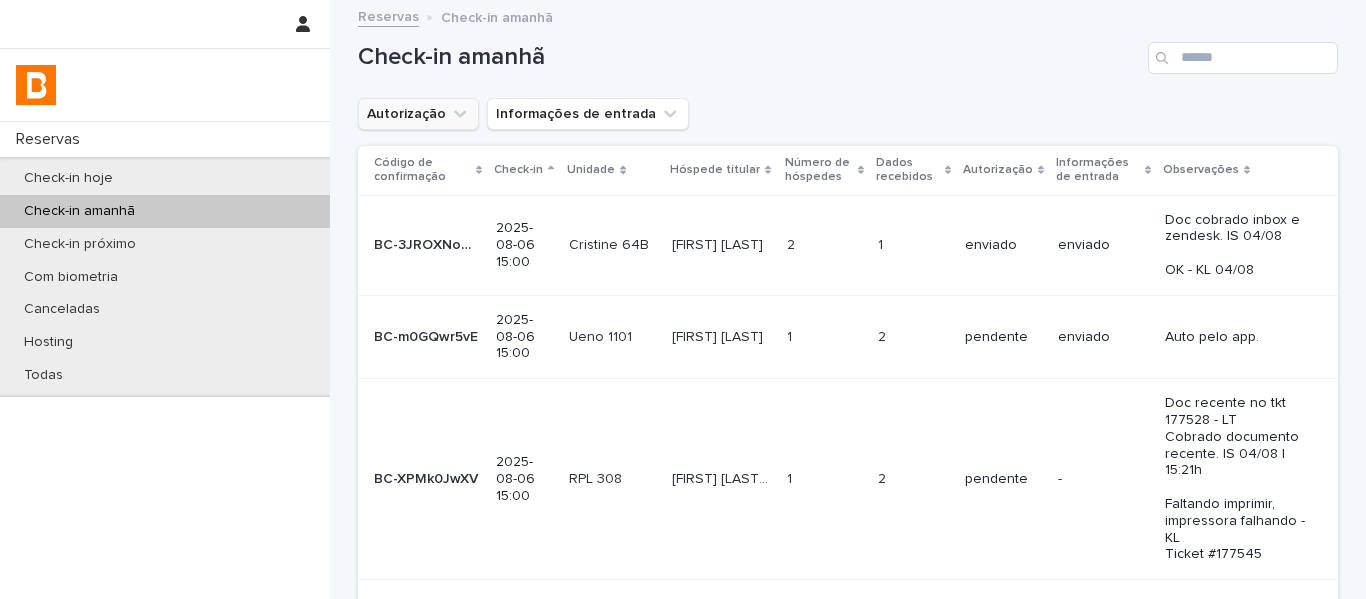 click on "Autorização" at bounding box center (418, 114) 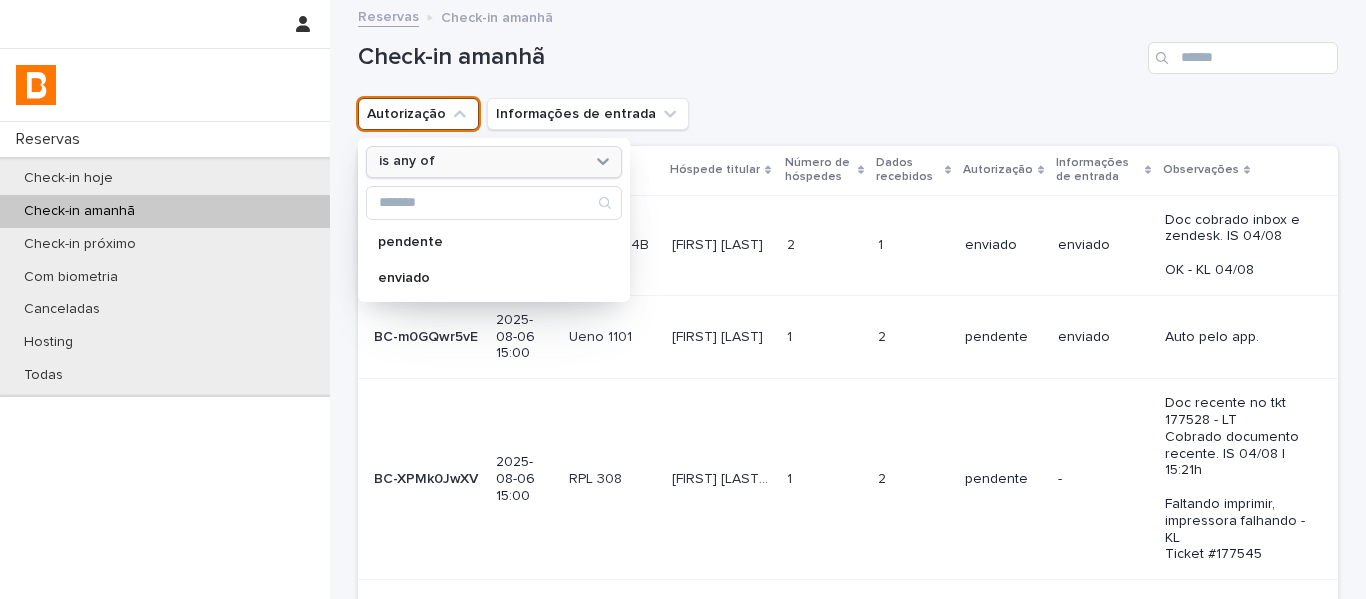 click on "is any of" at bounding box center (407, 161) 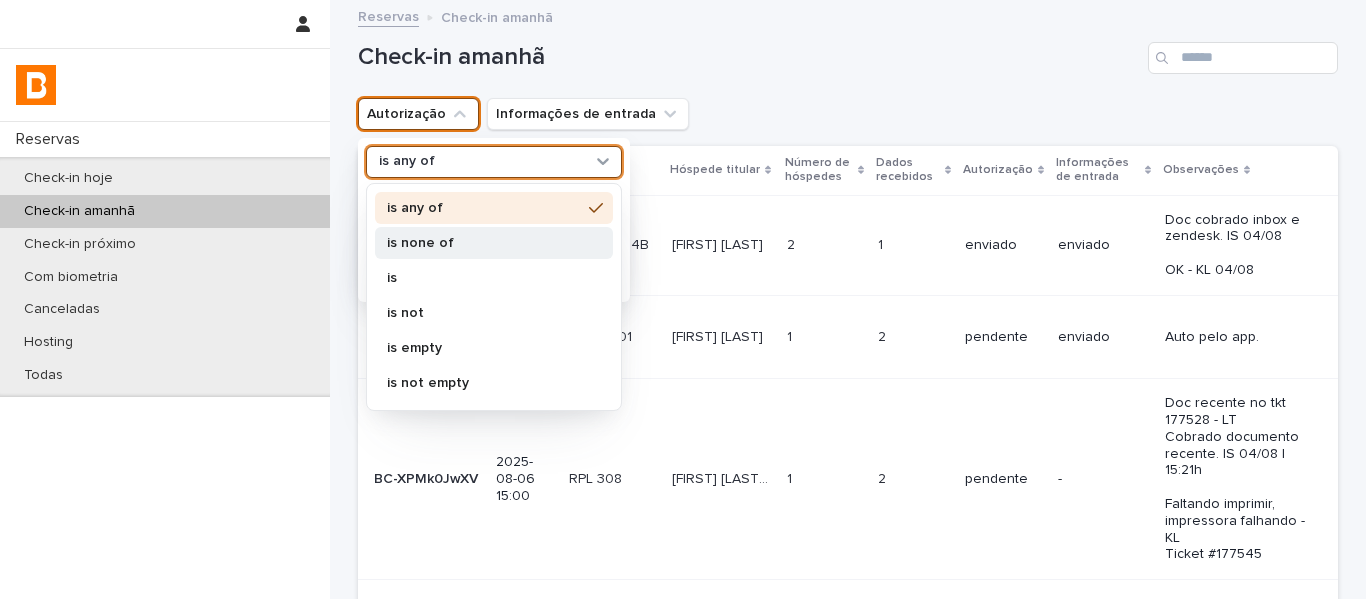 click on "is none of" at bounding box center (484, 243) 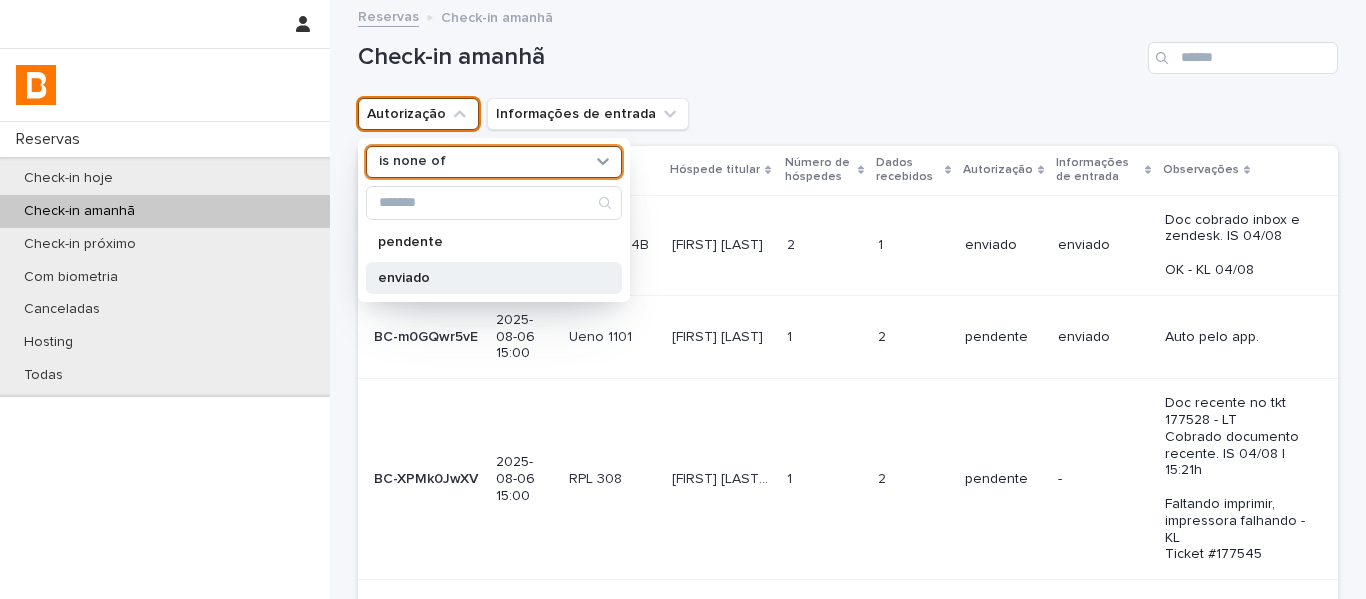 click on "enviado" at bounding box center [494, 278] 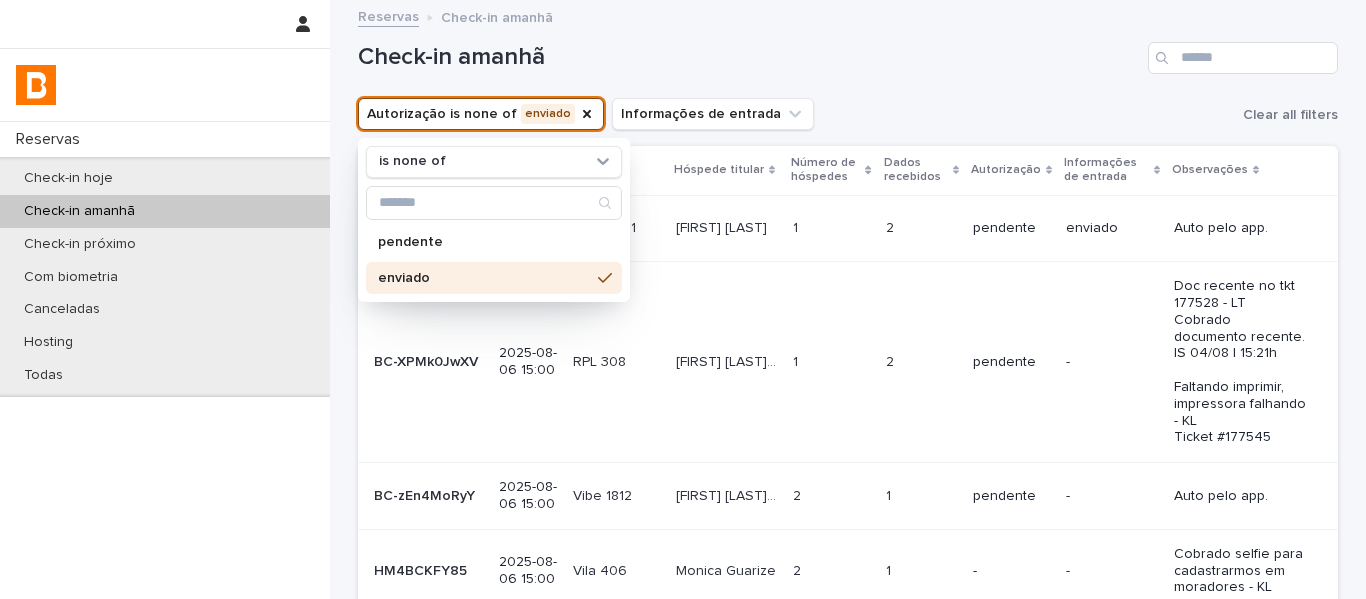 click on "Check-in amanhã" at bounding box center (848, 50) 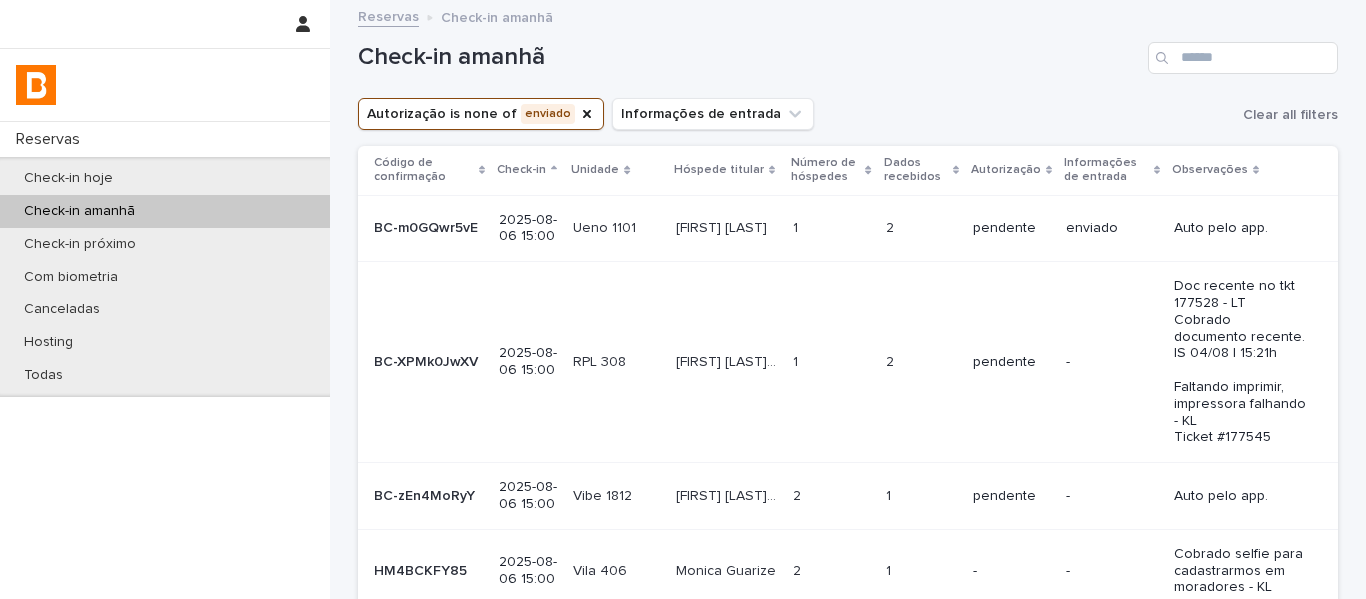 click on "Dados recebidos" at bounding box center (916, 170) 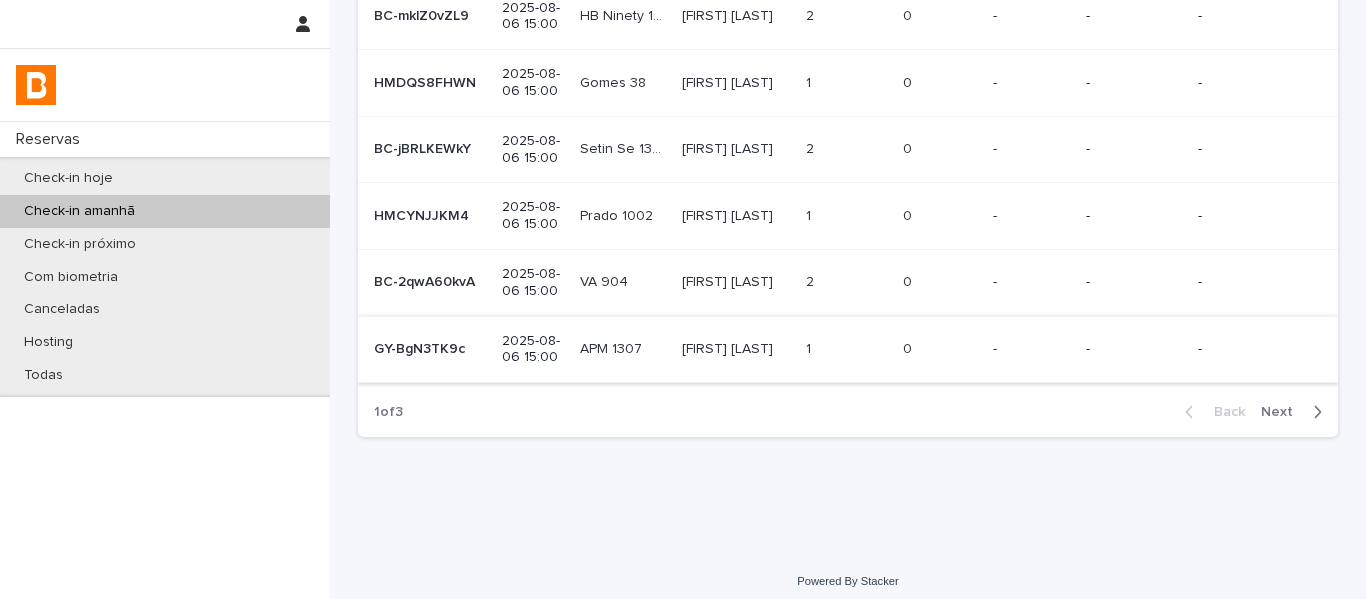 scroll, scrollTop: 523, scrollLeft: 0, axis: vertical 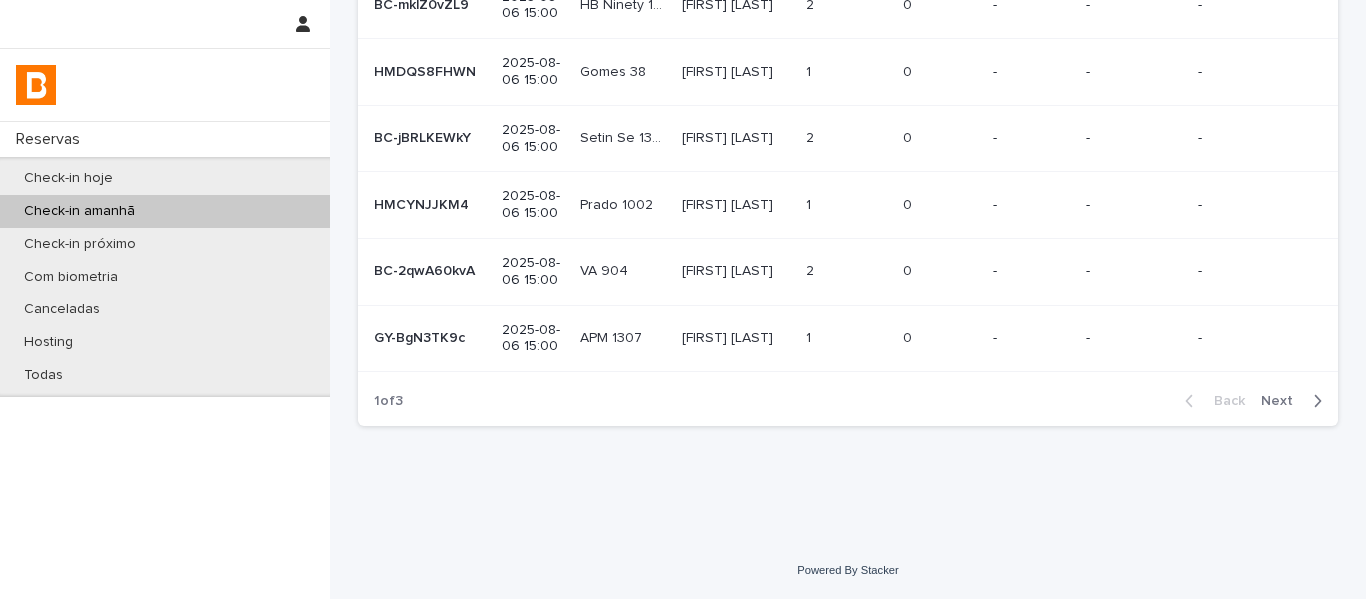 click on "Next" at bounding box center (1295, 401) 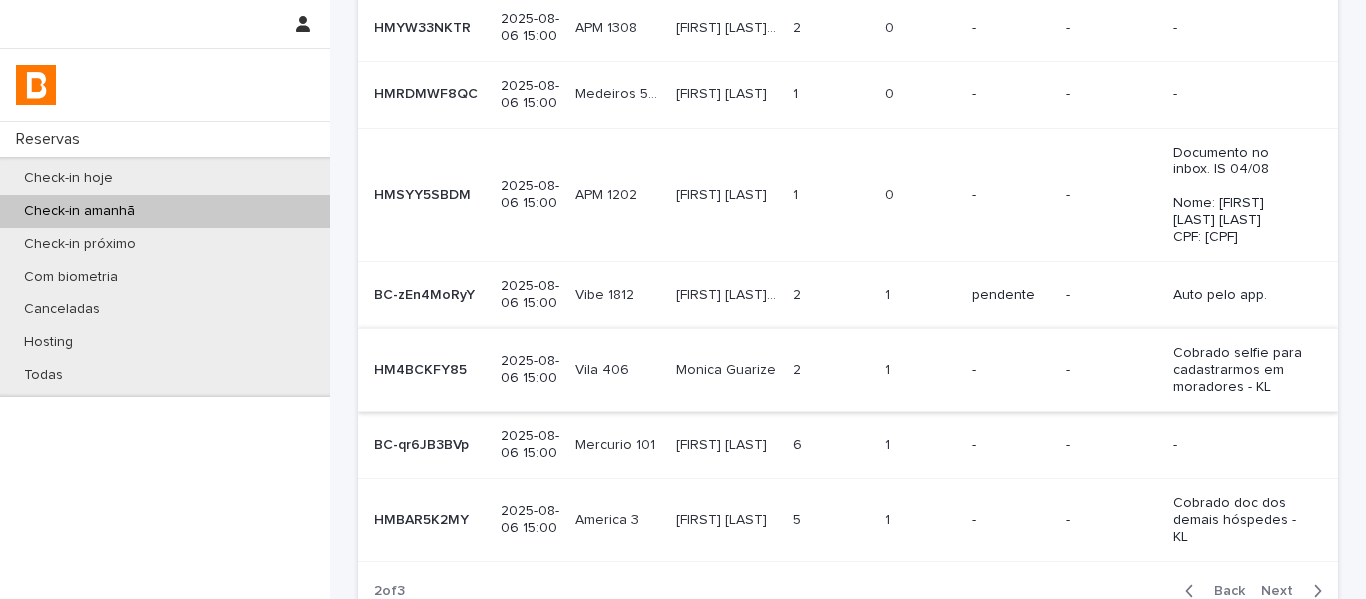 scroll, scrollTop: 573, scrollLeft: 0, axis: vertical 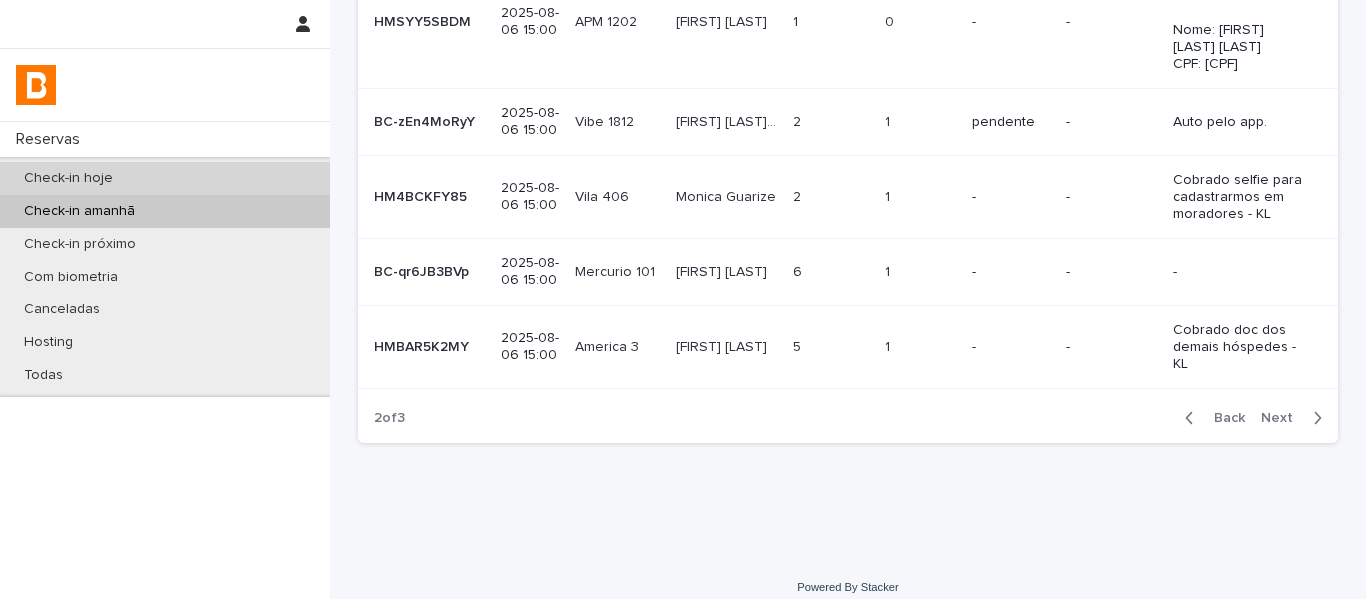 click on "Check-in hoje" at bounding box center [68, 178] 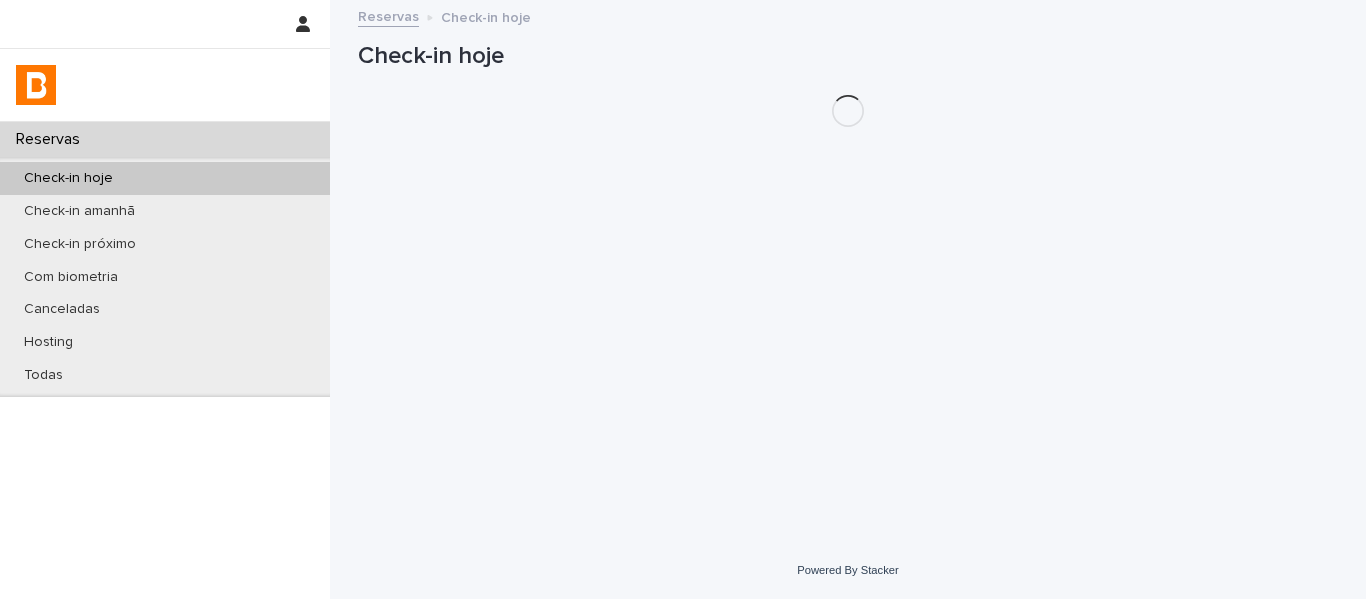 scroll, scrollTop: 0, scrollLeft: 0, axis: both 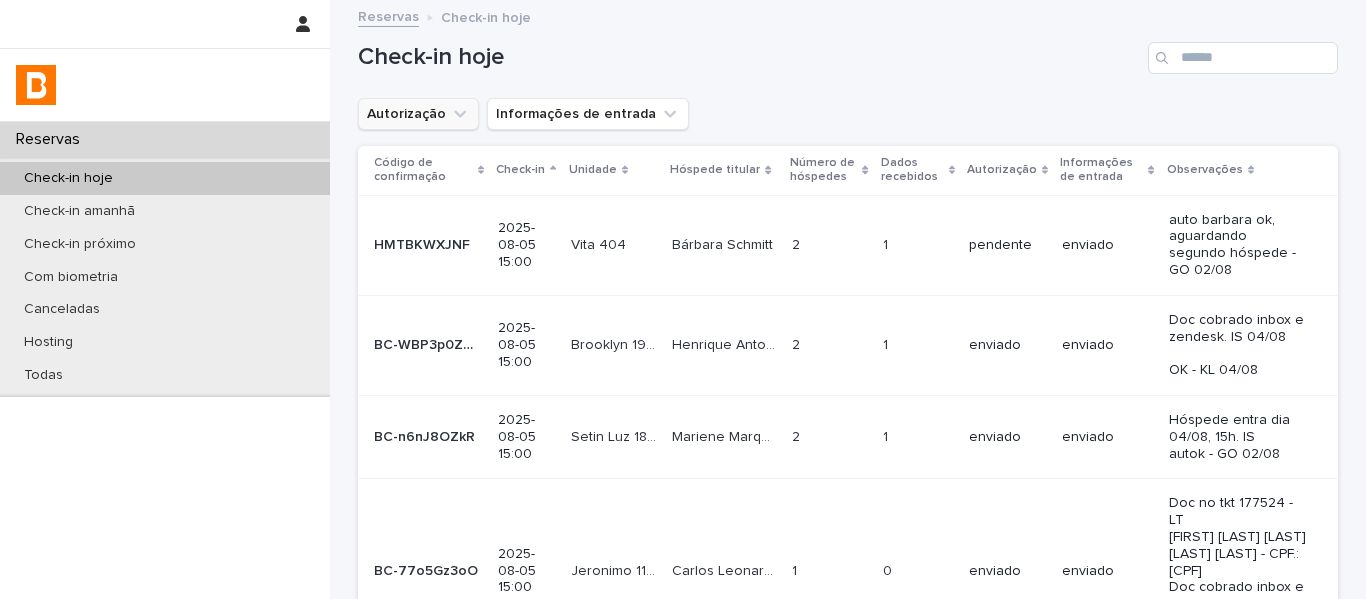 click on "Autorização" at bounding box center (418, 114) 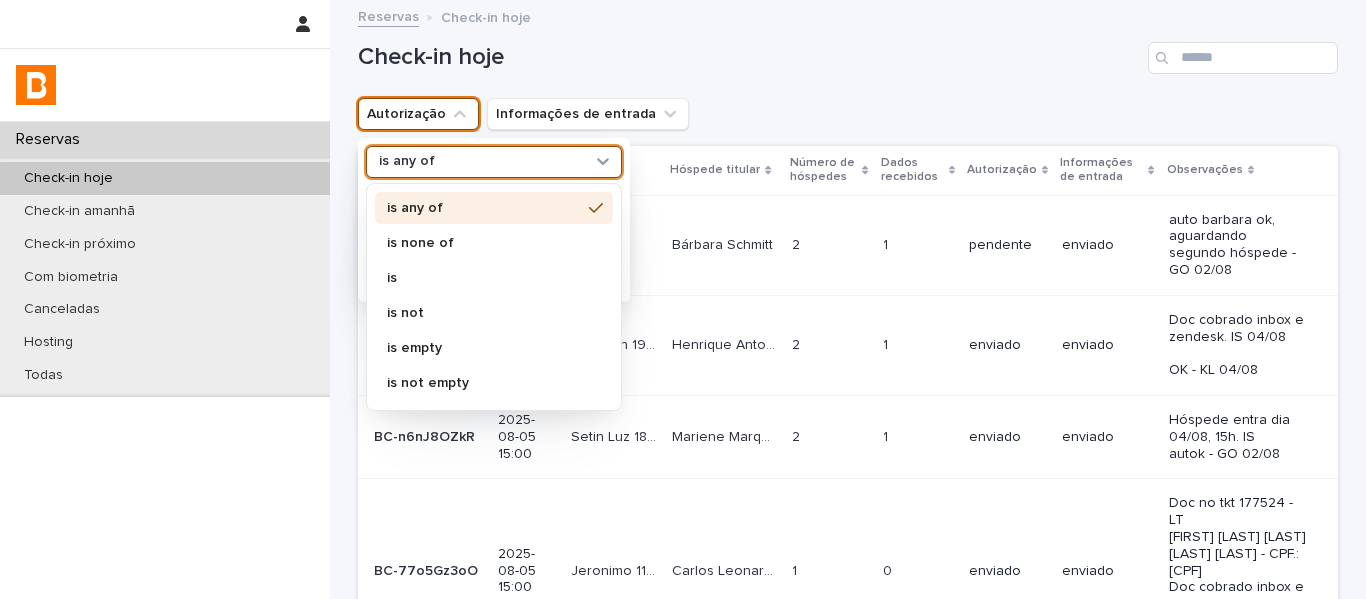 click on "is any of" at bounding box center (407, 161) 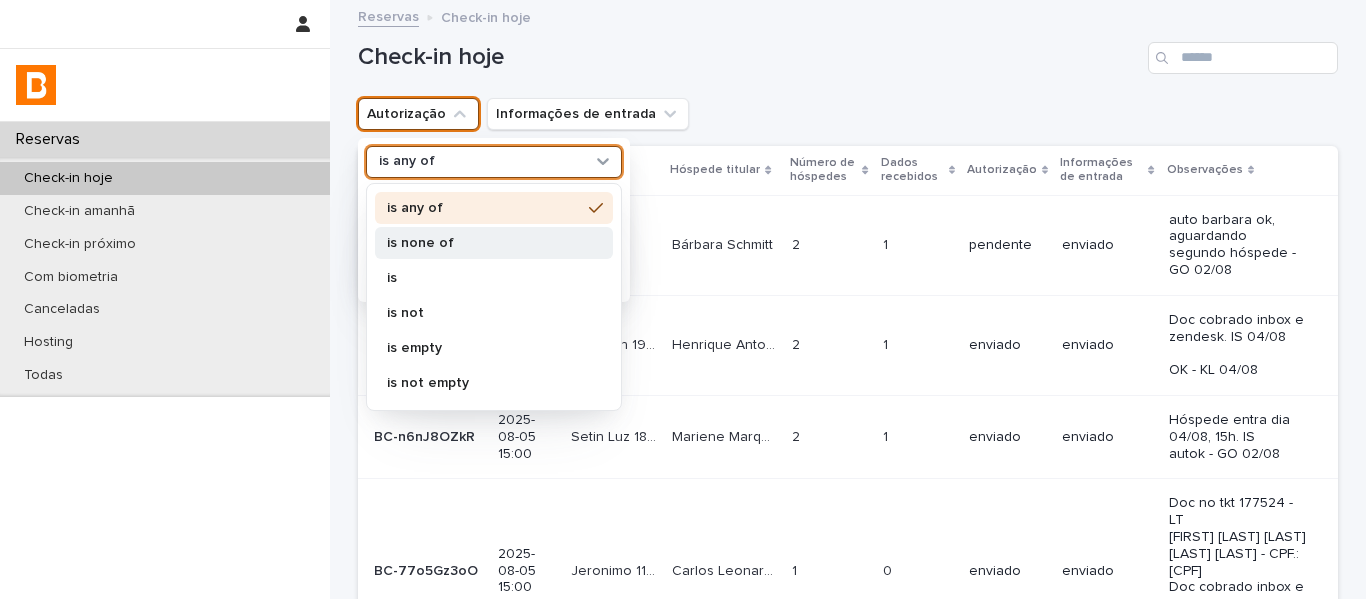 click on "is none of" at bounding box center [484, 243] 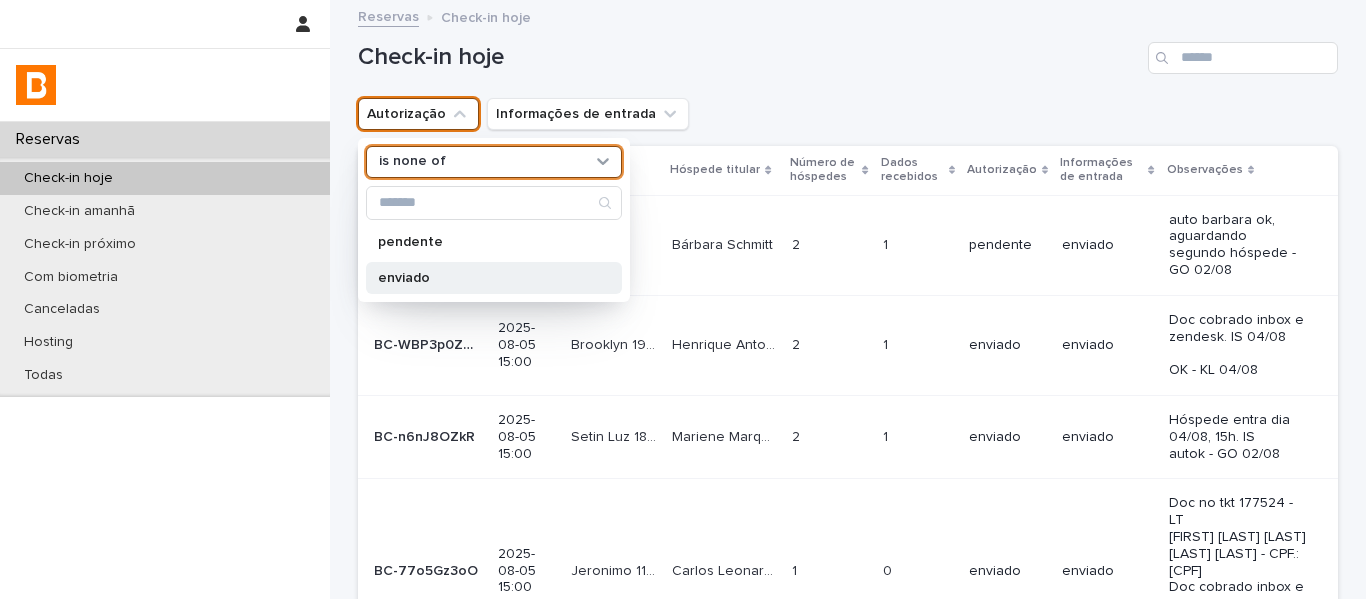 click on "enviado" at bounding box center (484, 278) 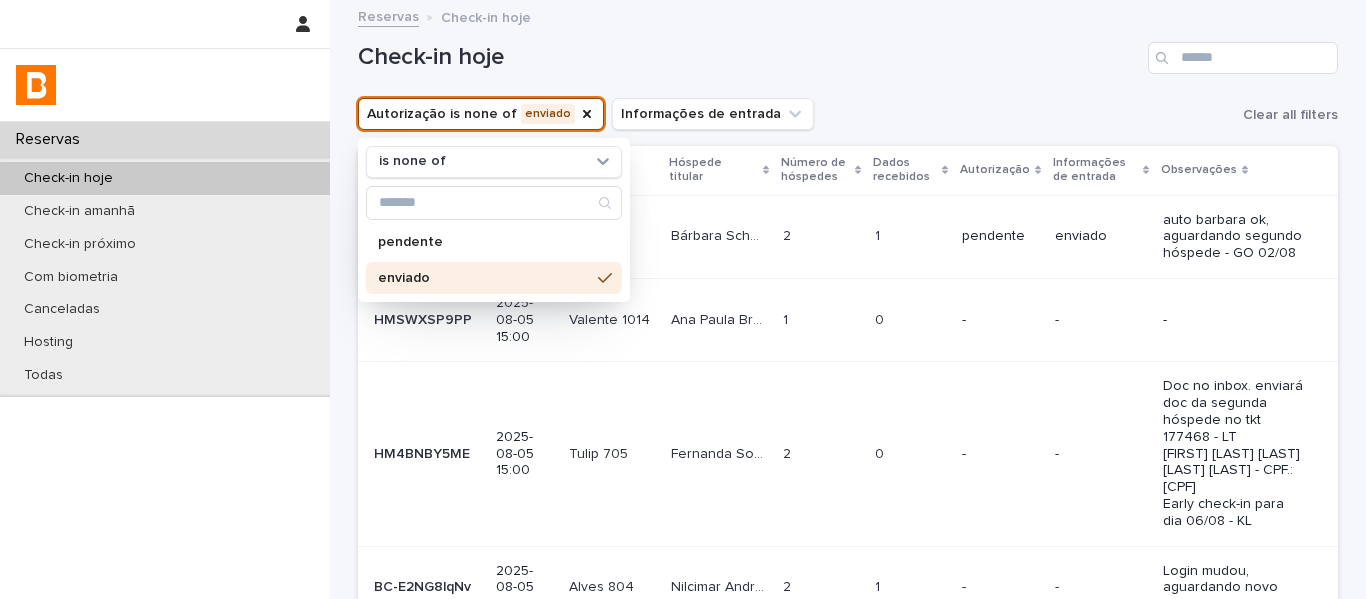 drag, startPoint x: 995, startPoint y: 99, endPoint x: 927, endPoint y: 138, distance: 78.39005 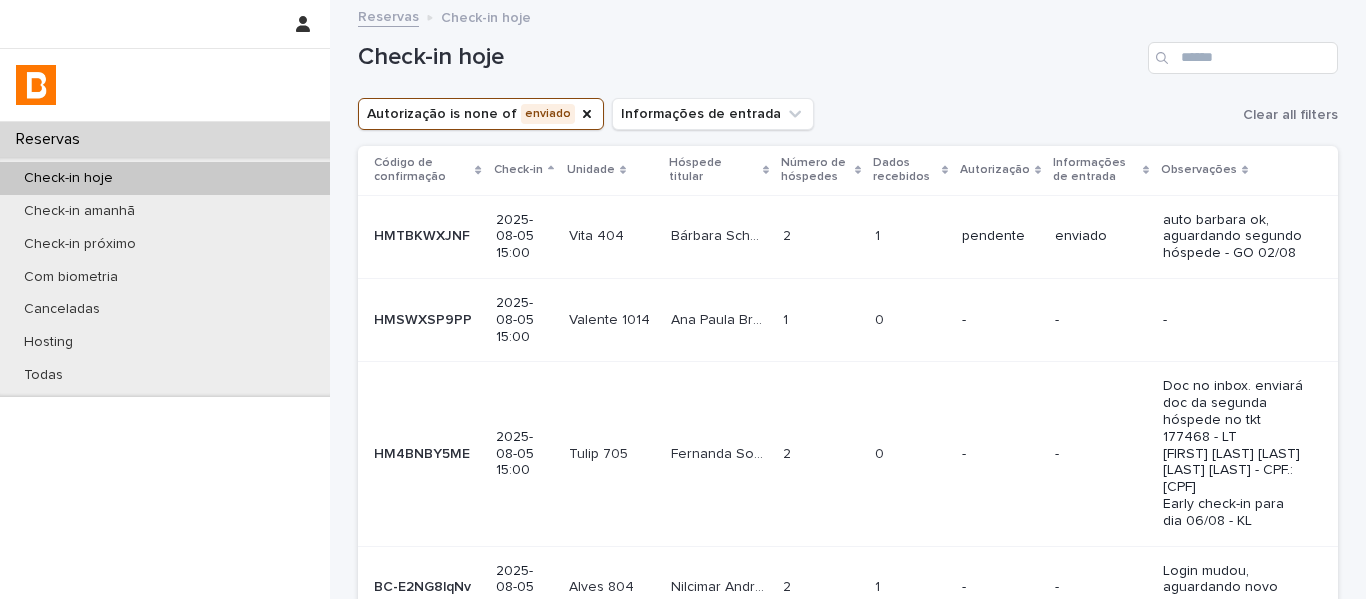 click on "Dados recebidos" at bounding box center [905, 170] 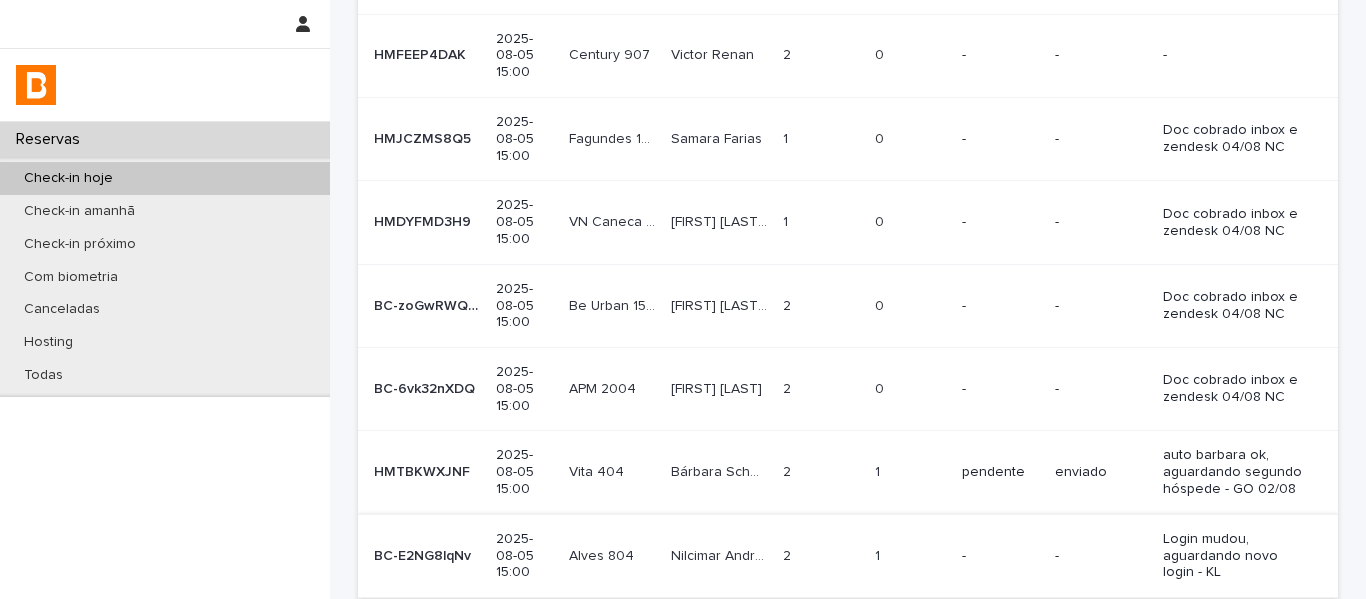 scroll, scrollTop: 640, scrollLeft: 0, axis: vertical 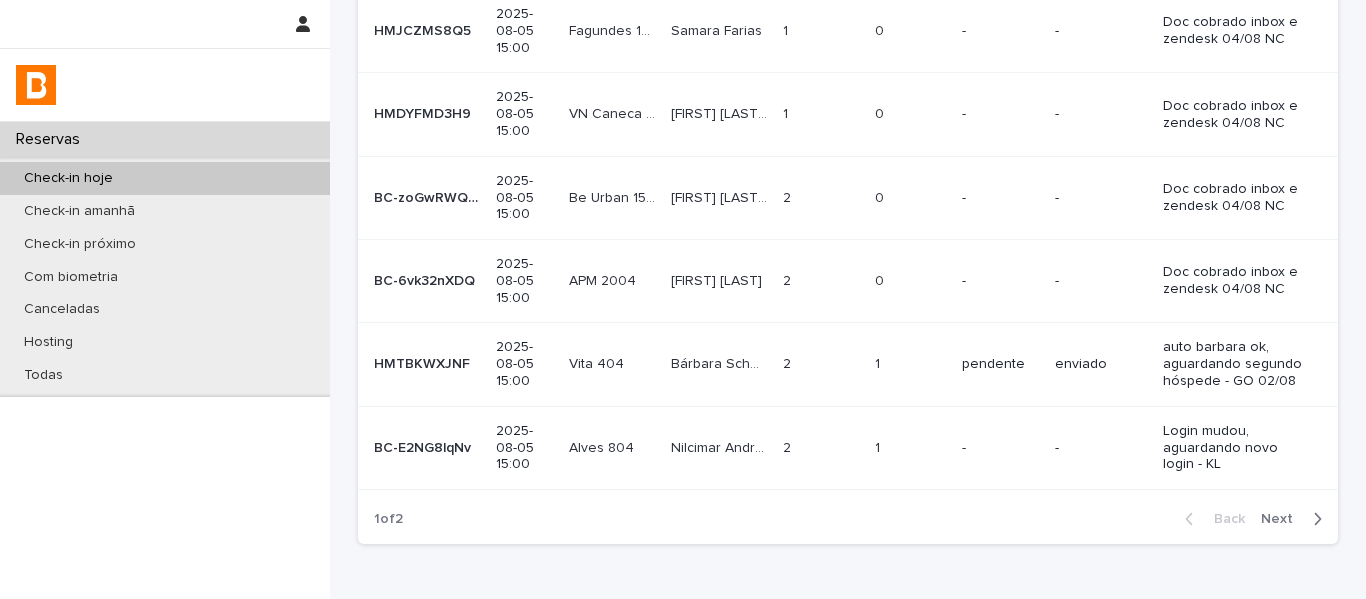 click on "Next" at bounding box center (1283, 519) 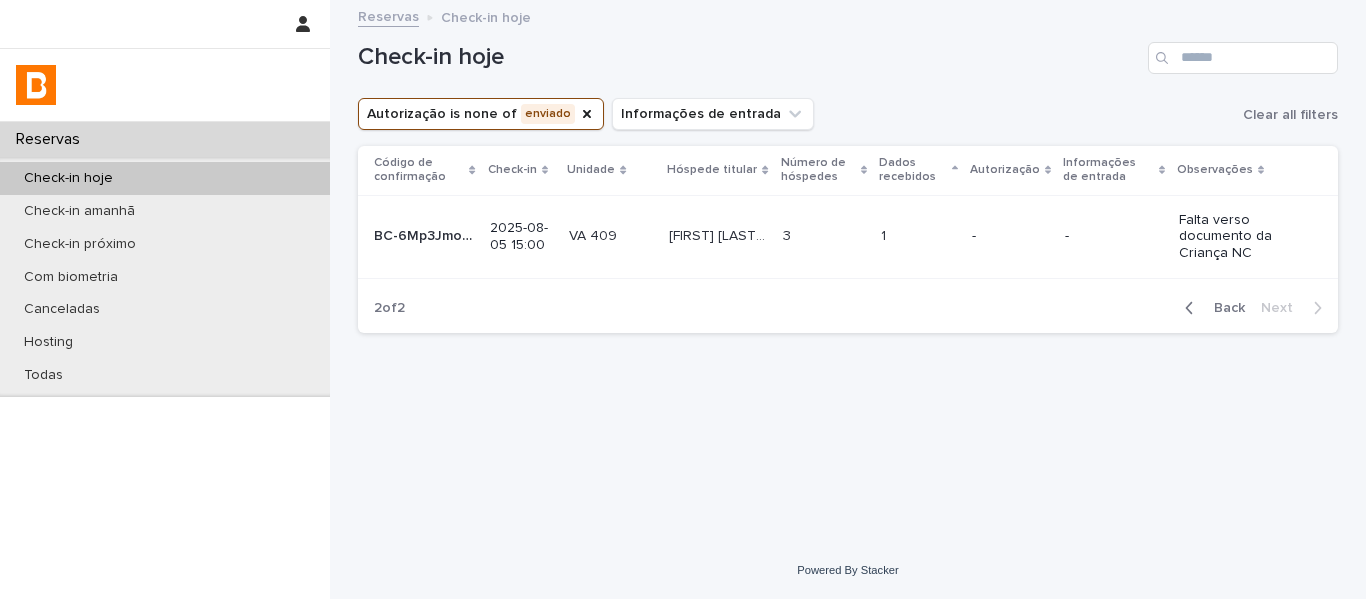 scroll, scrollTop: 0, scrollLeft: 0, axis: both 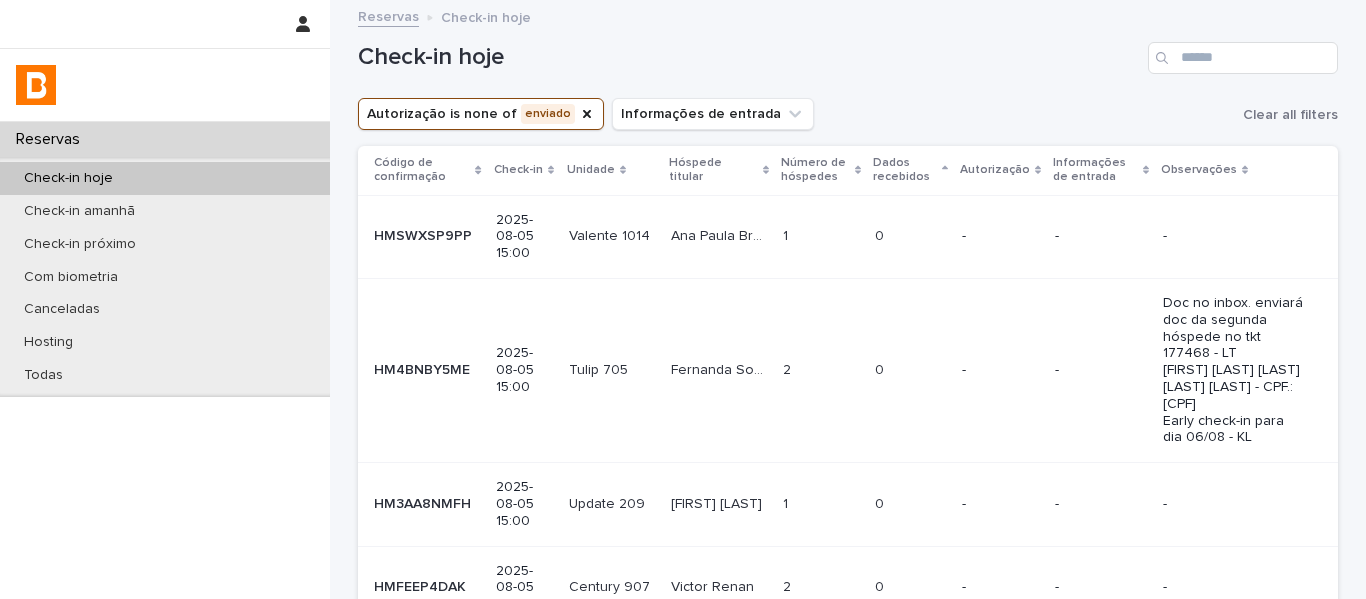 click on "Dados recebidos" at bounding box center [905, 170] 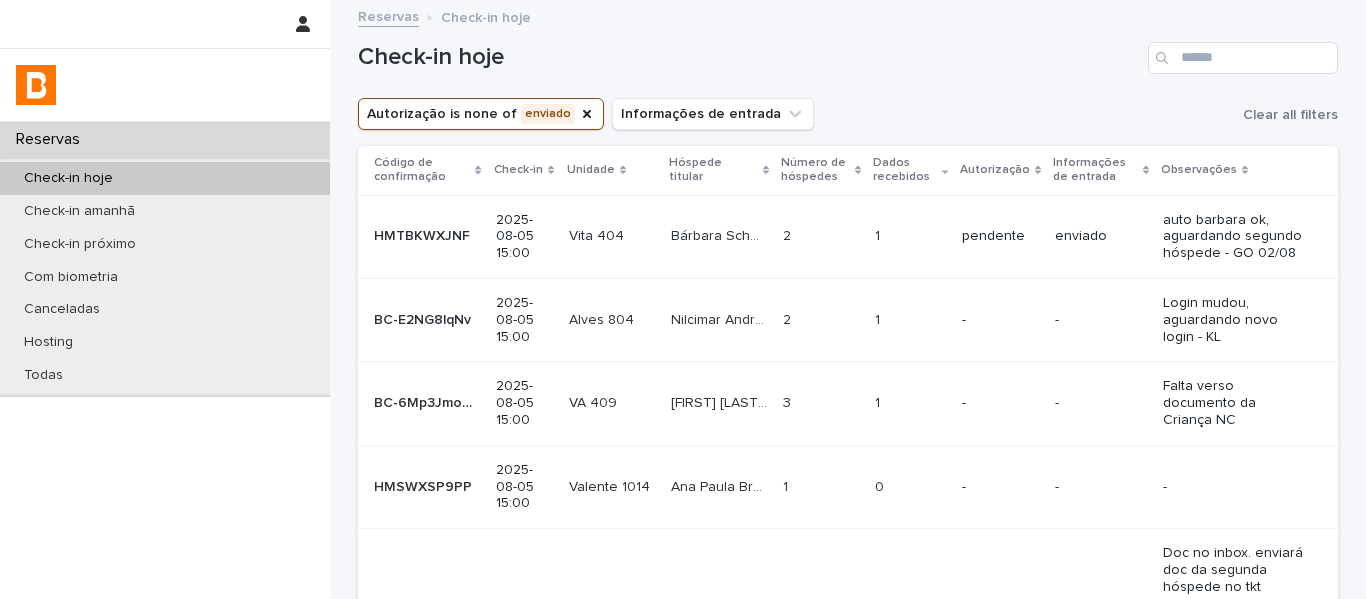 click on "Dados recebidos" at bounding box center [905, 170] 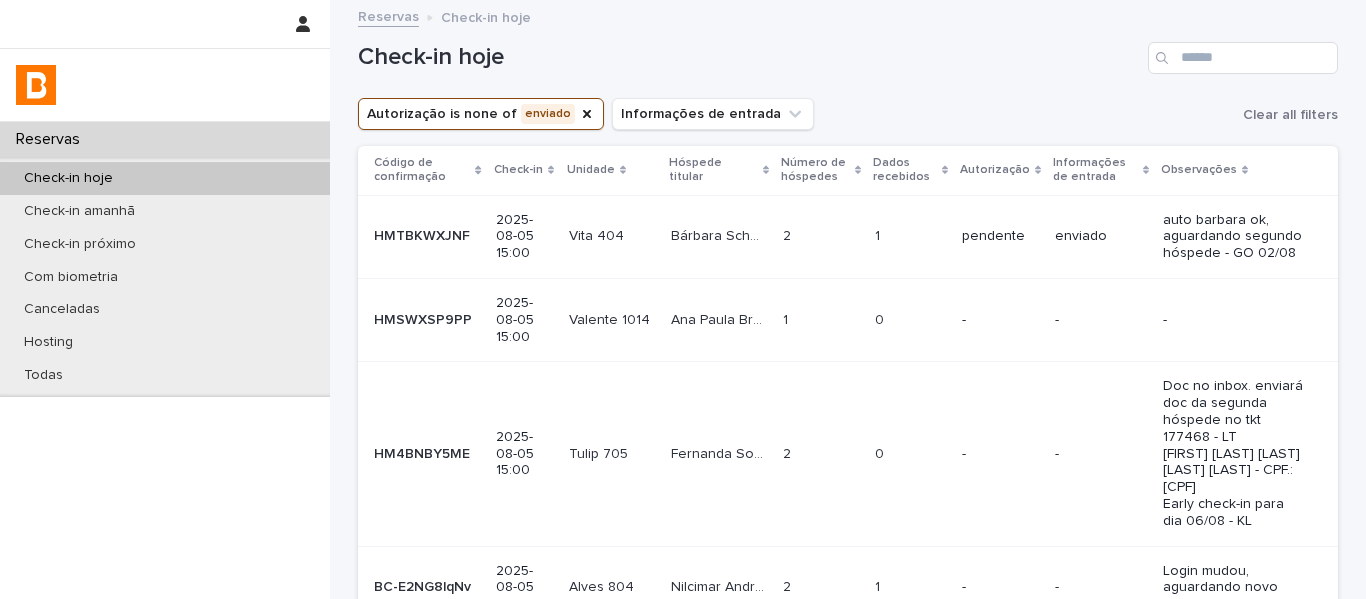 click on "Dados recebidos" at bounding box center [905, 170] 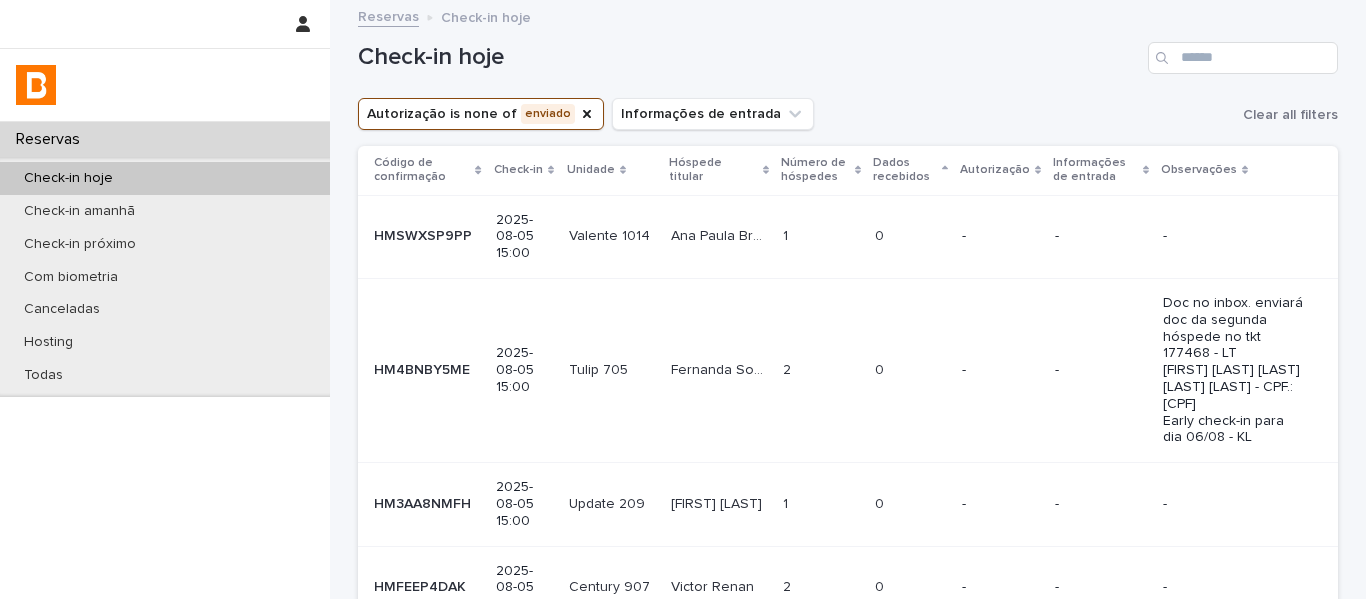 click on "Dados recebidos" at bounding box center (905, 170) 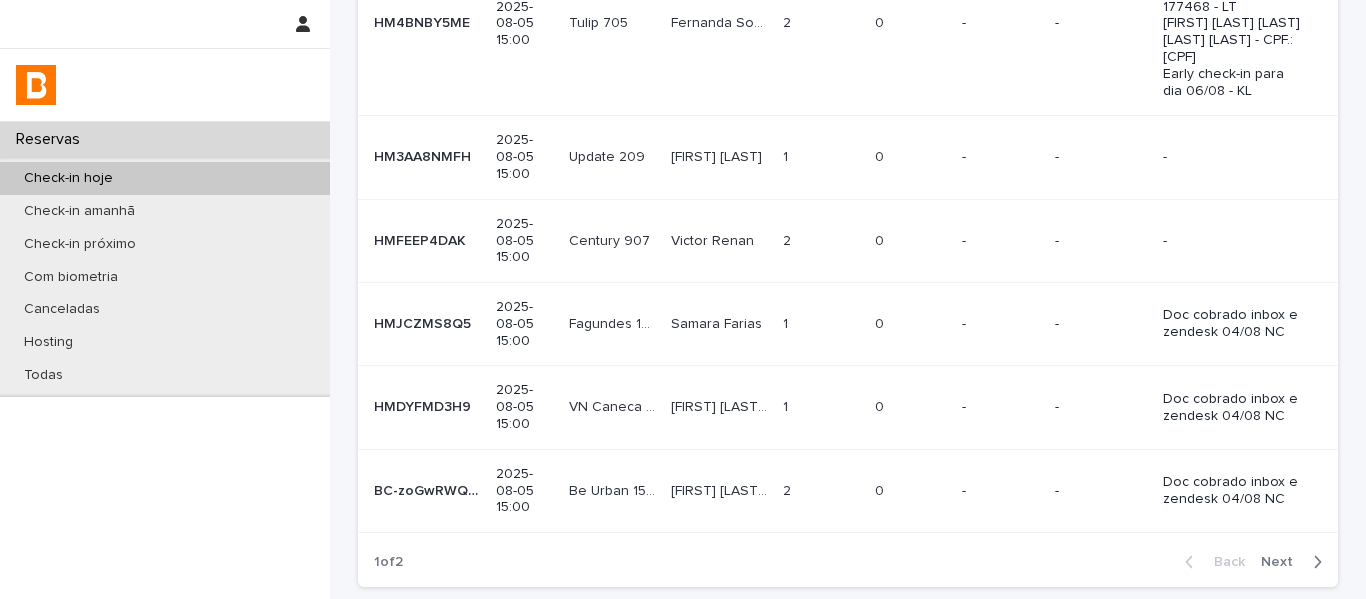 scroll, scrollTop: 640, scrollLeft: 0, axis: vertical 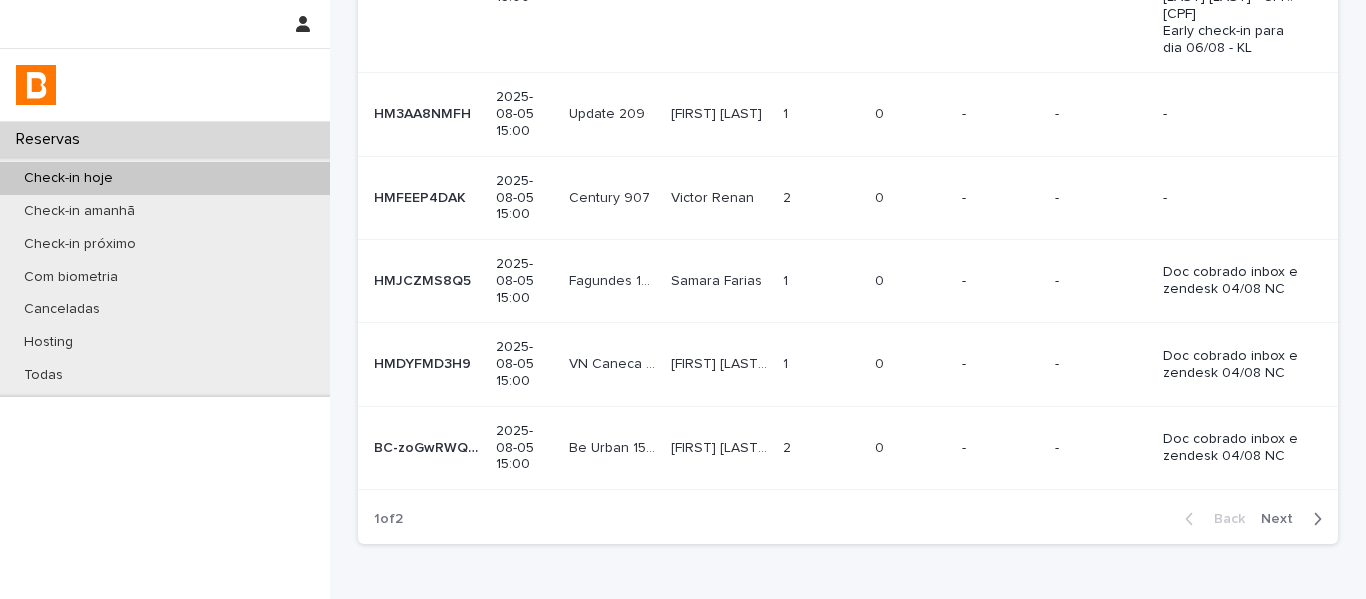 click on "-" at bounding box center (1000, 364) 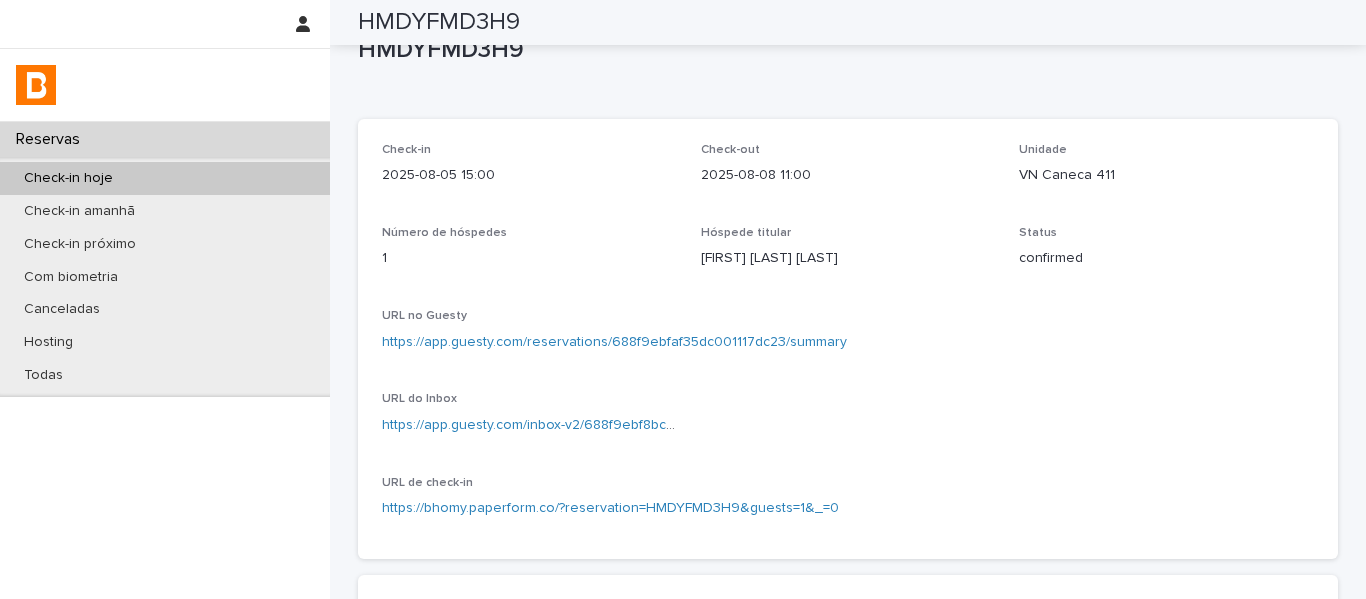 scroll, scrollTop: 0, scrollLeft: 0, axis: both 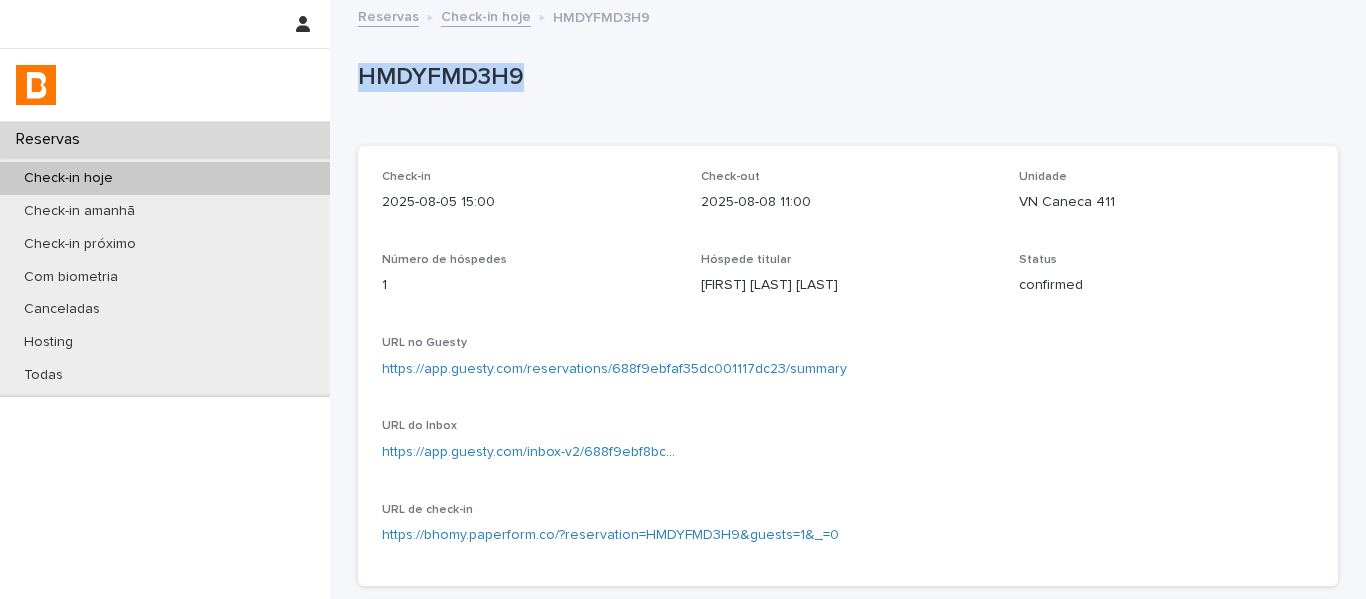 drag, startPoint x: 532, startPoint y: 69, endPoint x: 347, endPoint y: 75, distance: 185.09727 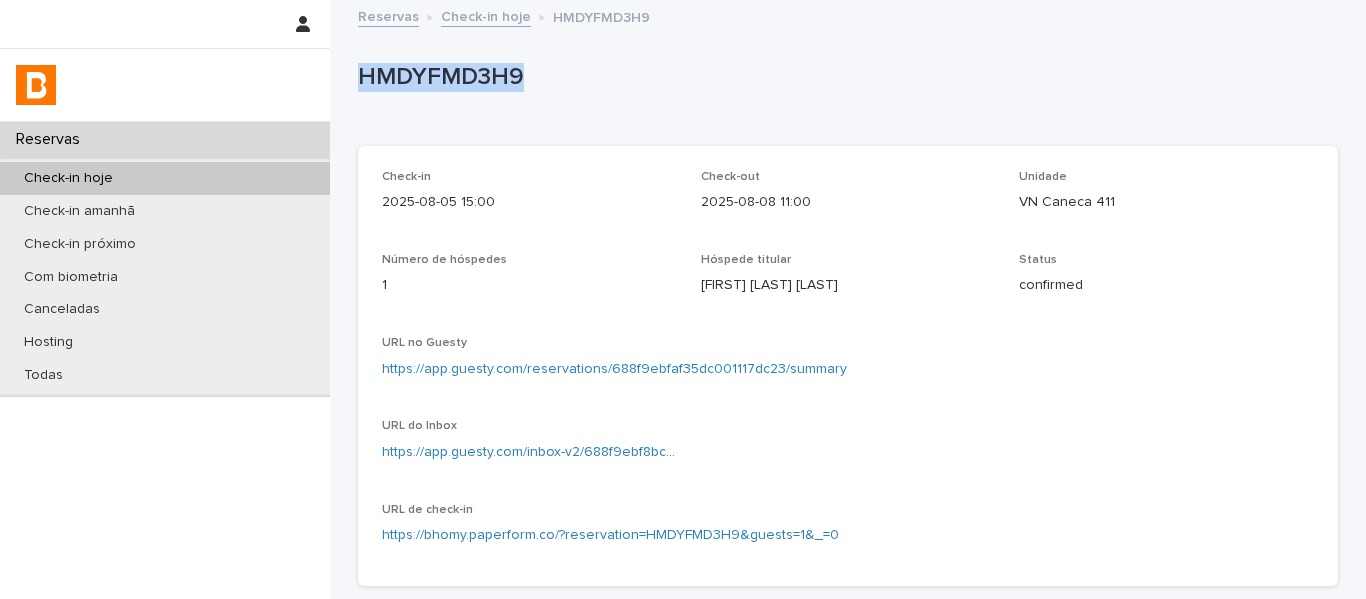 click on "Check-in hoje" at bounding box center [486, 15] 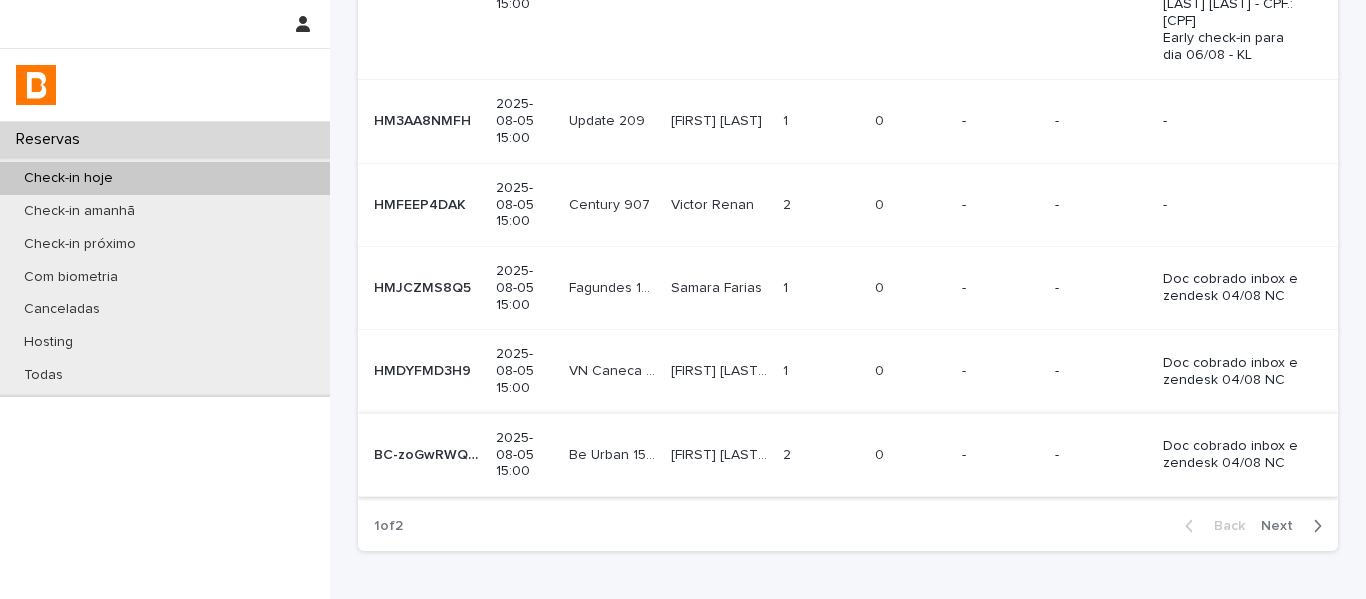 scroll, scrollTop: 640, scrollLeft: 0, axis: vertical 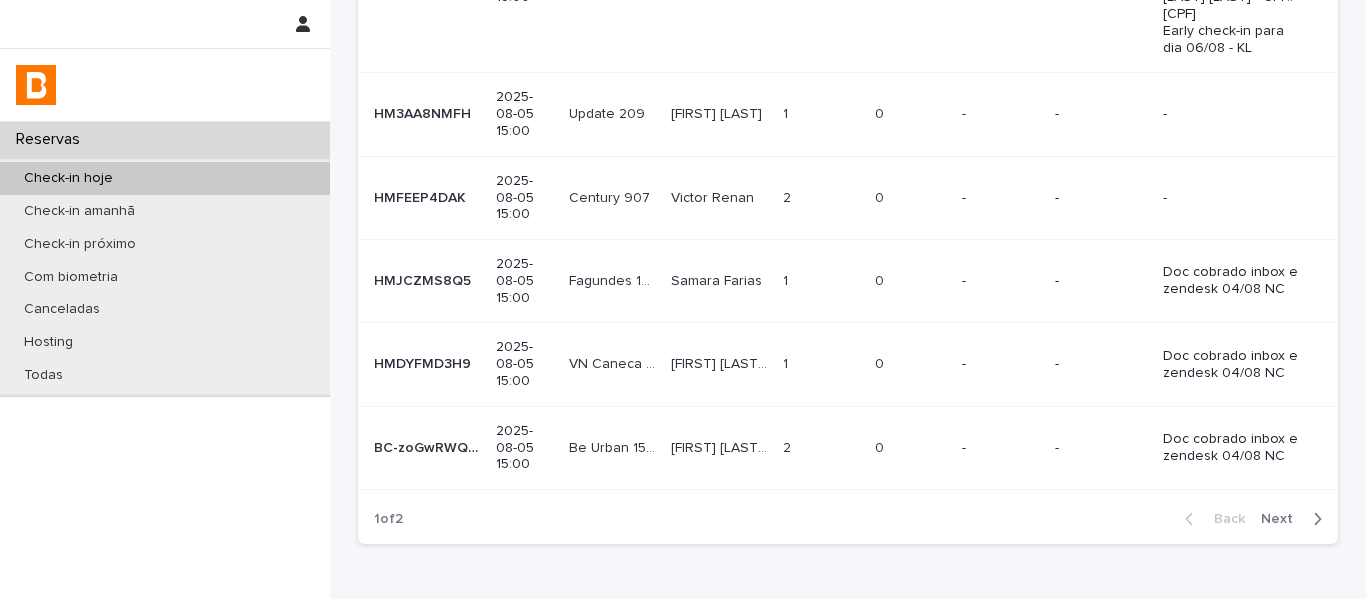 click on "Samara Farias Samara Farias" at bounding box center [719, 281] 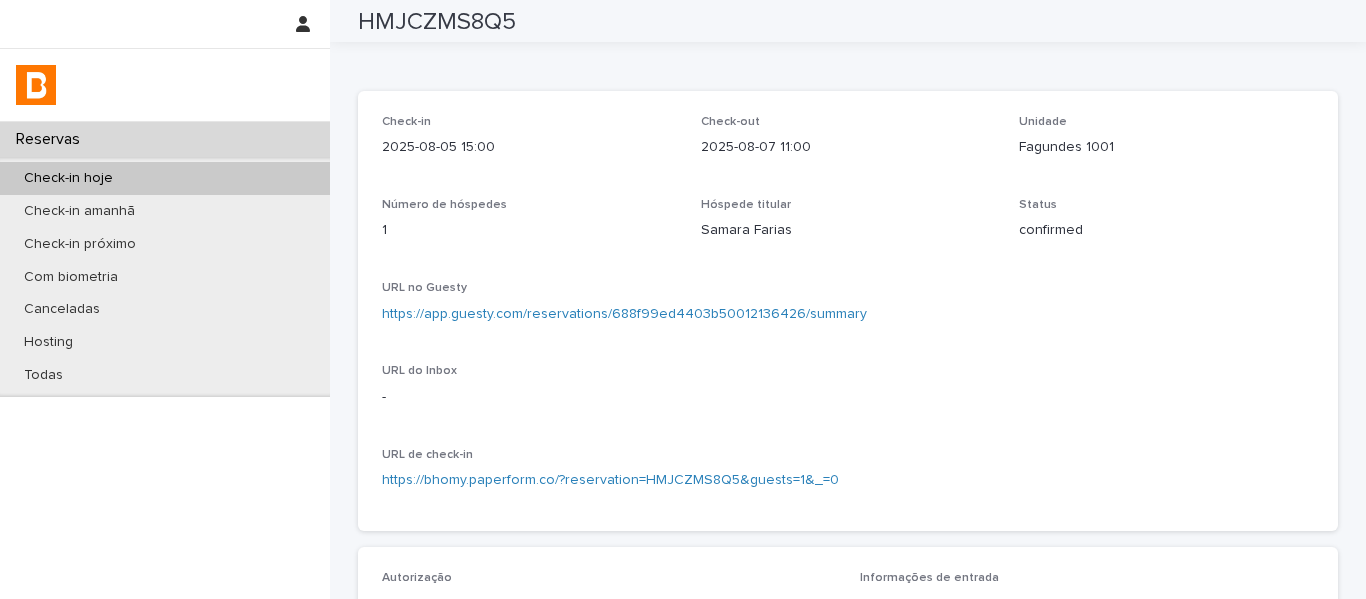scroll, scrollTop: 34, scrollLeft: 0, axis: vertical 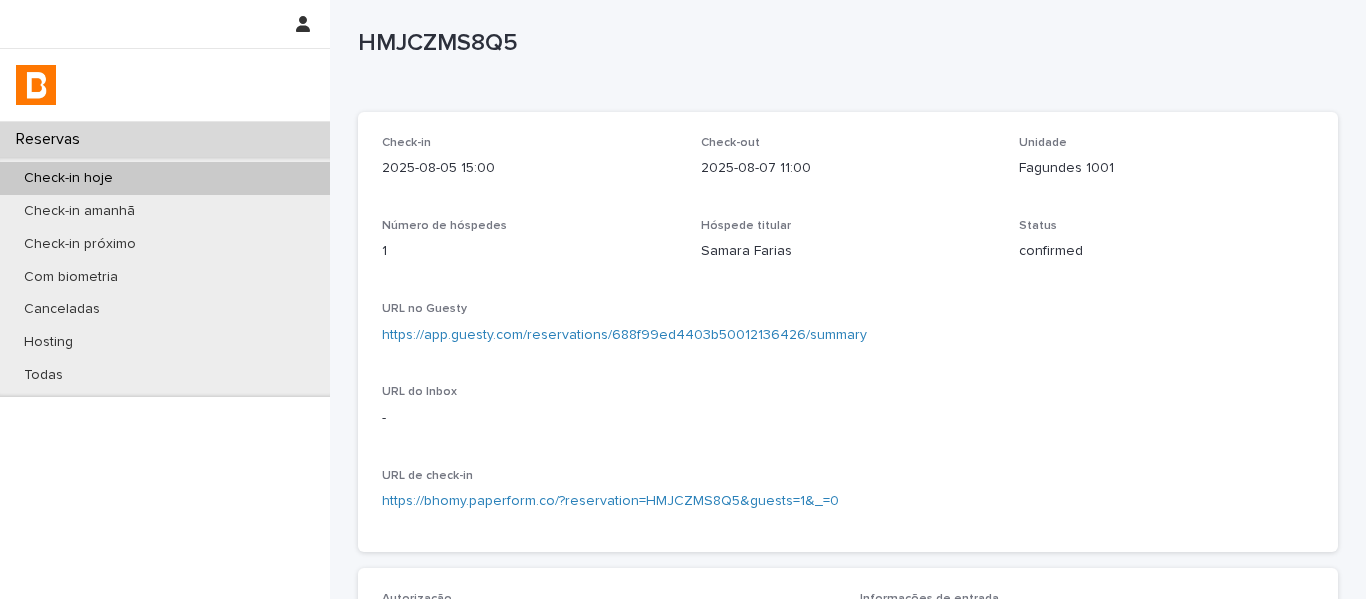 click on "https://app.guesty.com/reservations/688f99ed4403b50012136426/summary" at bounding box center (624, 335) 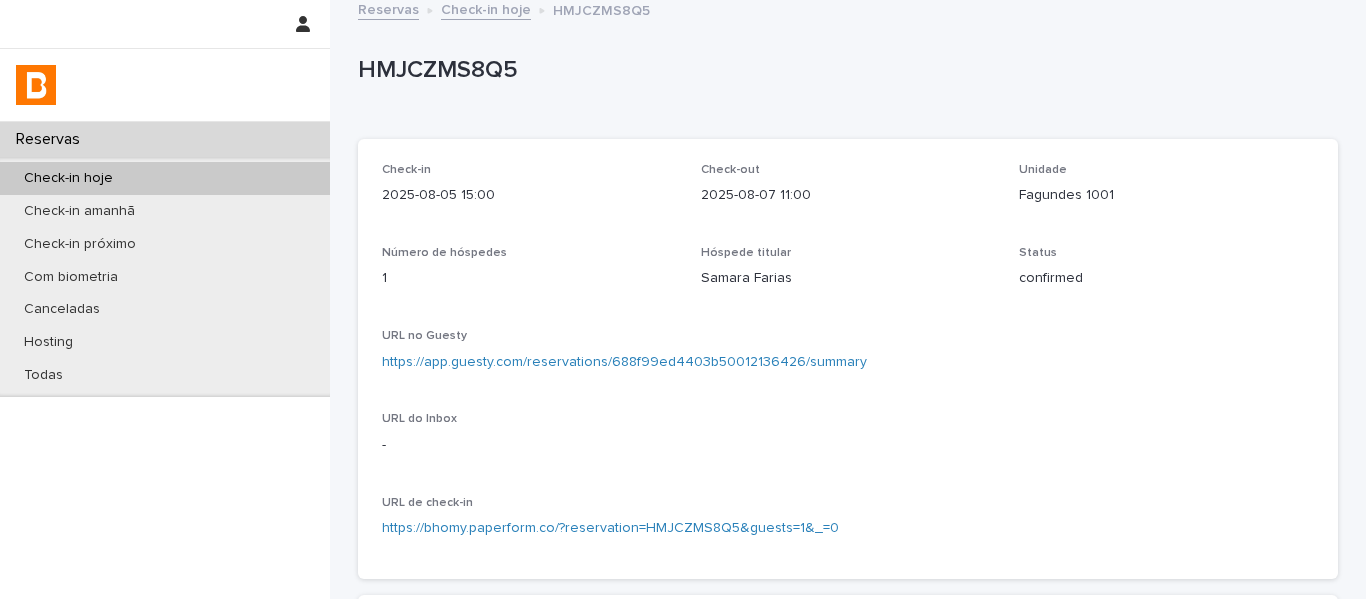scroll, scrollTop: 0, scrollLeft: 0, axis: both 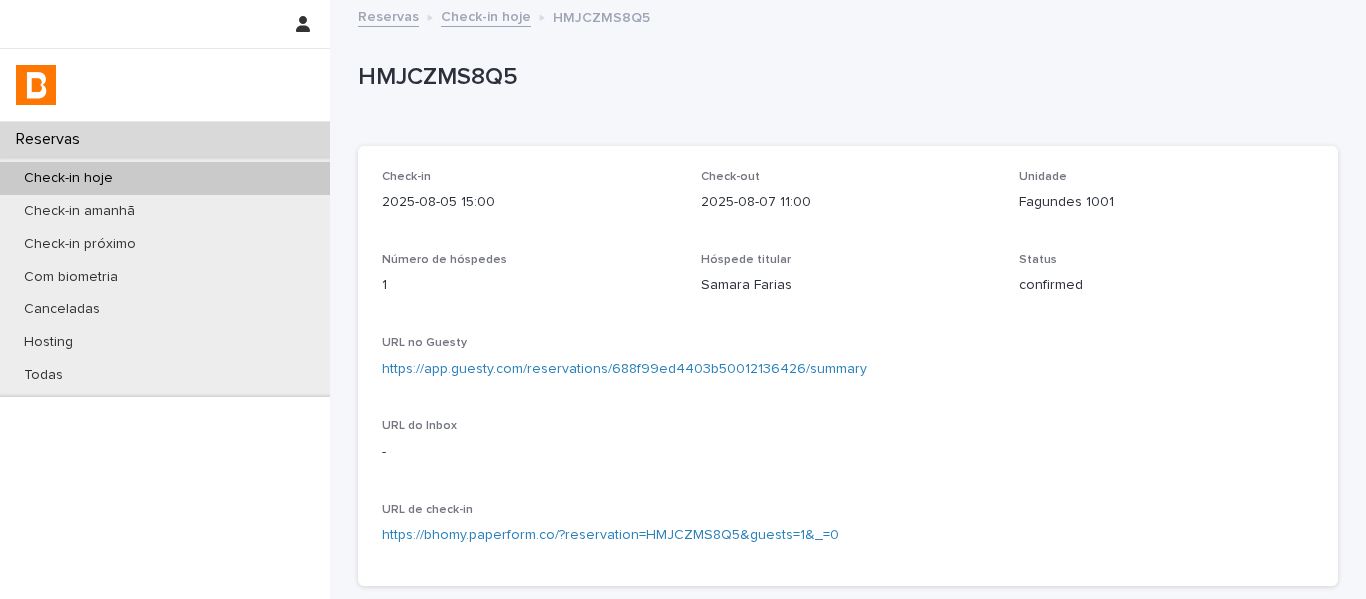 click on "Check-in hoje" at bounding box center [486, 15] 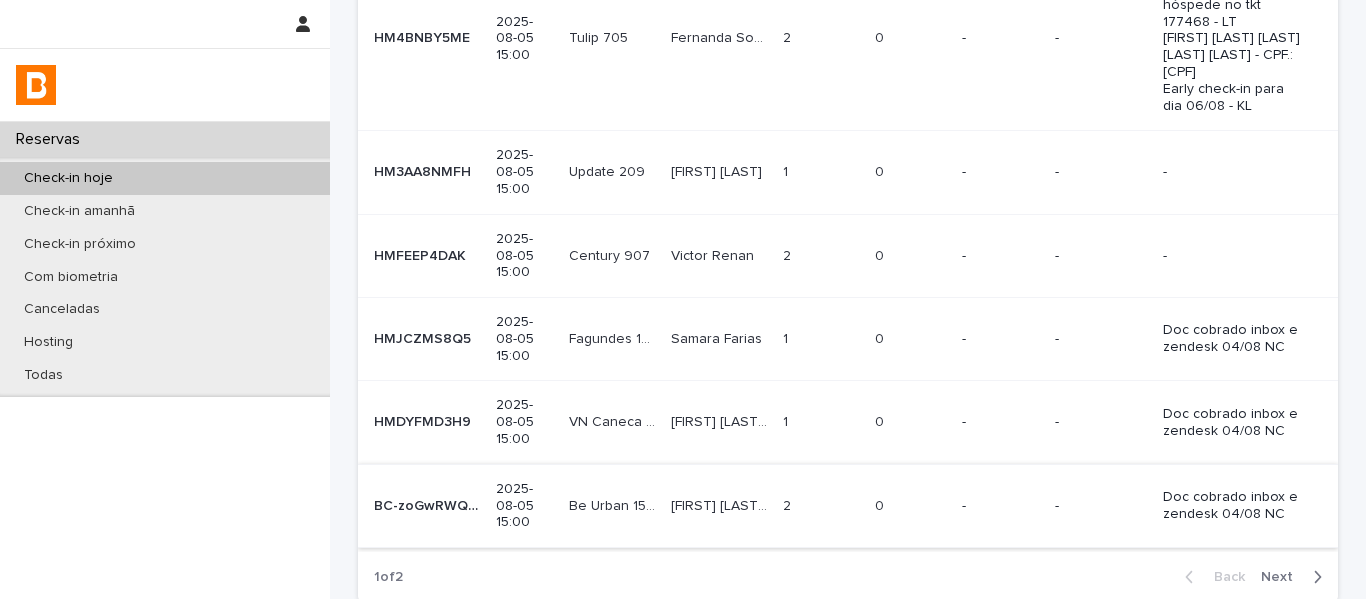 scroll, scrollTop: 600, scrollLeft: 0, axis: vertical 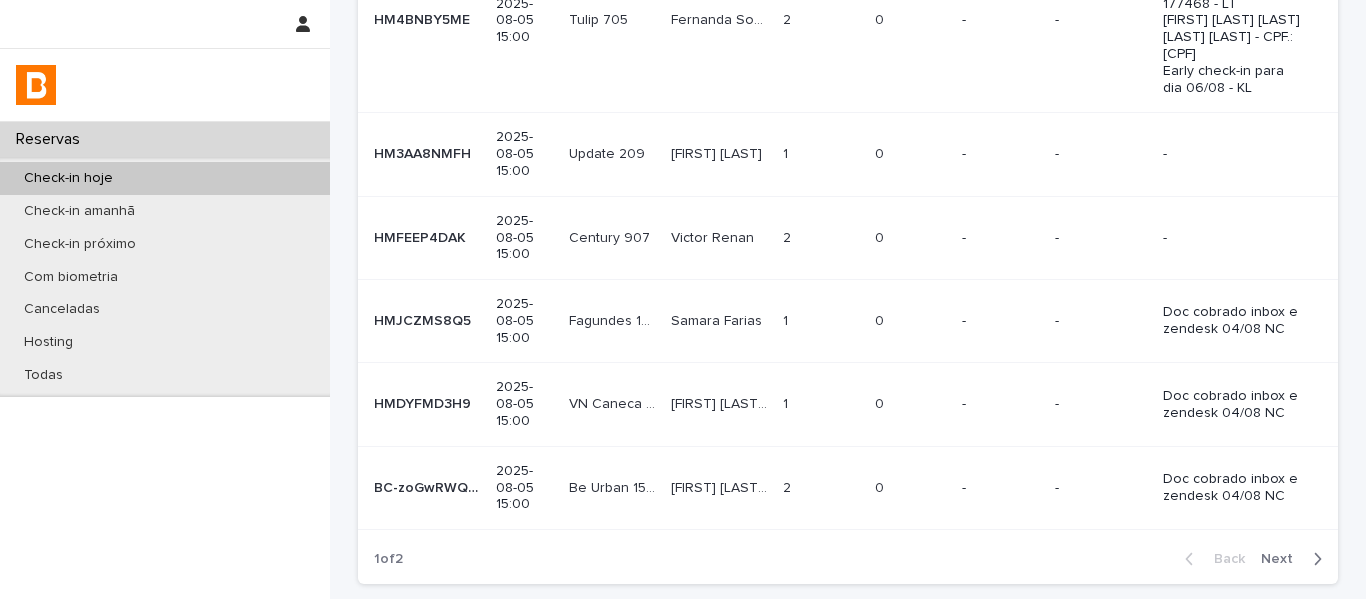 click on "Victor Renan Victor Renan" at bounding box center [719, 237] 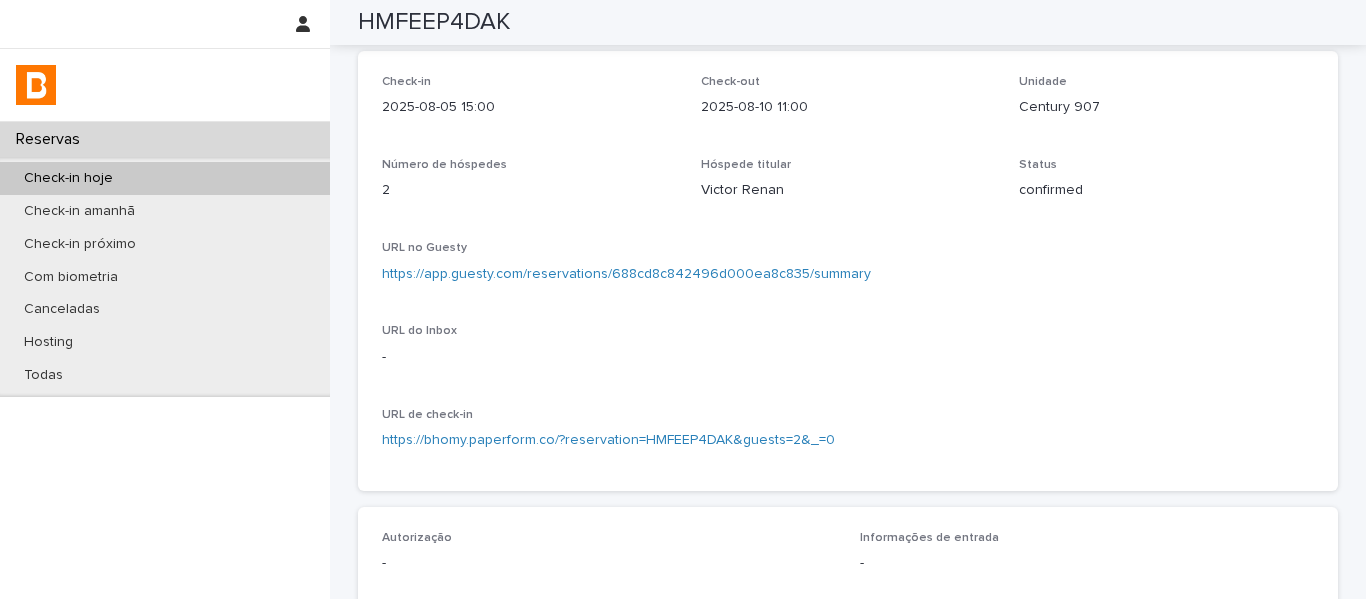 scroll, scrollTop: 94, scrollLeft: 0, axis: vertical 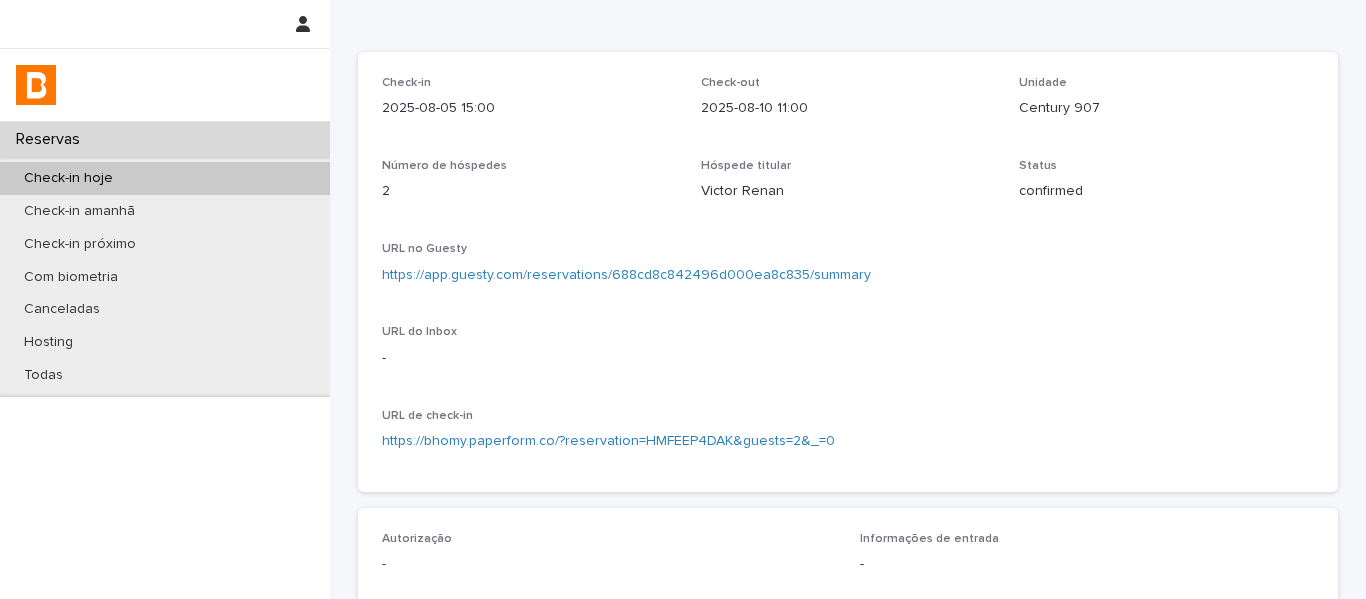 click on "https://app.guesty.com/reservations/688cd8c842496d000ea8c835/summary" at bounding box center (626, 275) 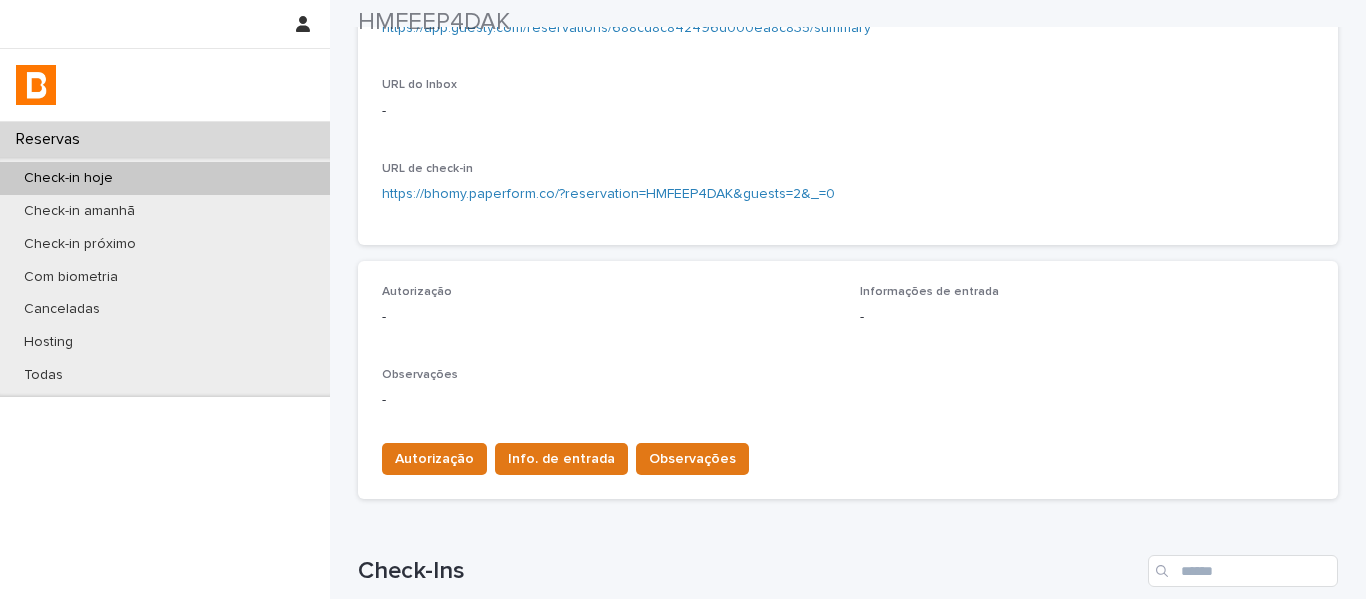 scroll, scrollTop: 394, scrollLeft: 0, axis: vertical 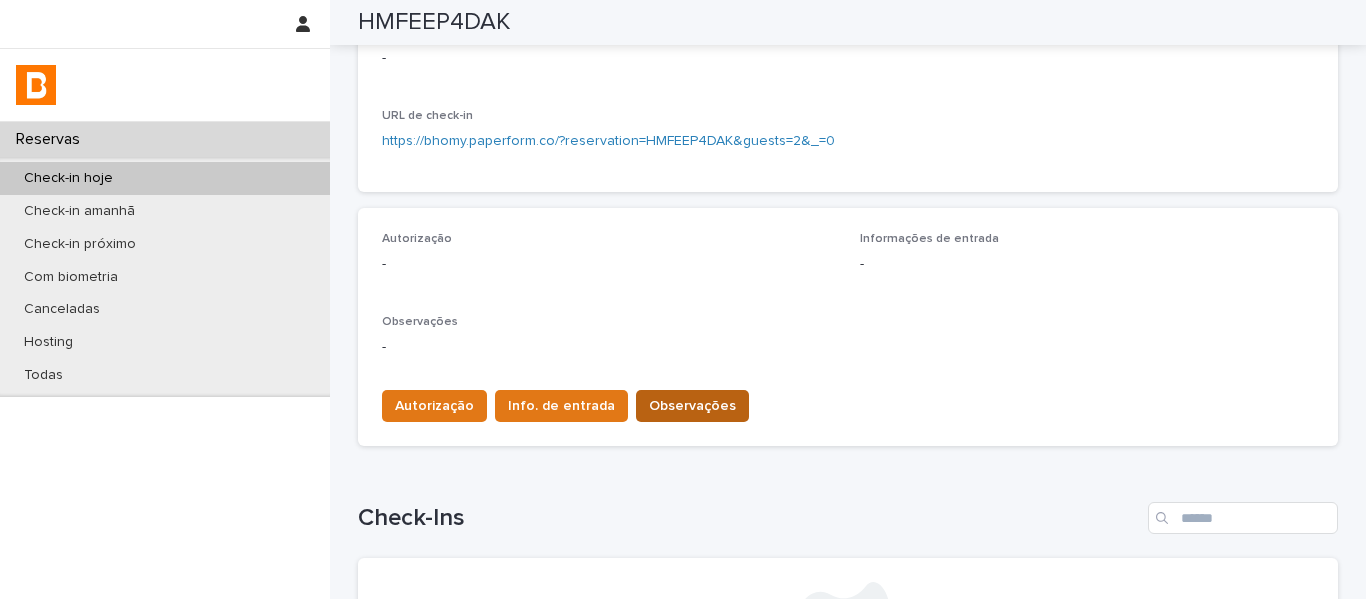 click on "Observações" at bounding box center (692, 406) 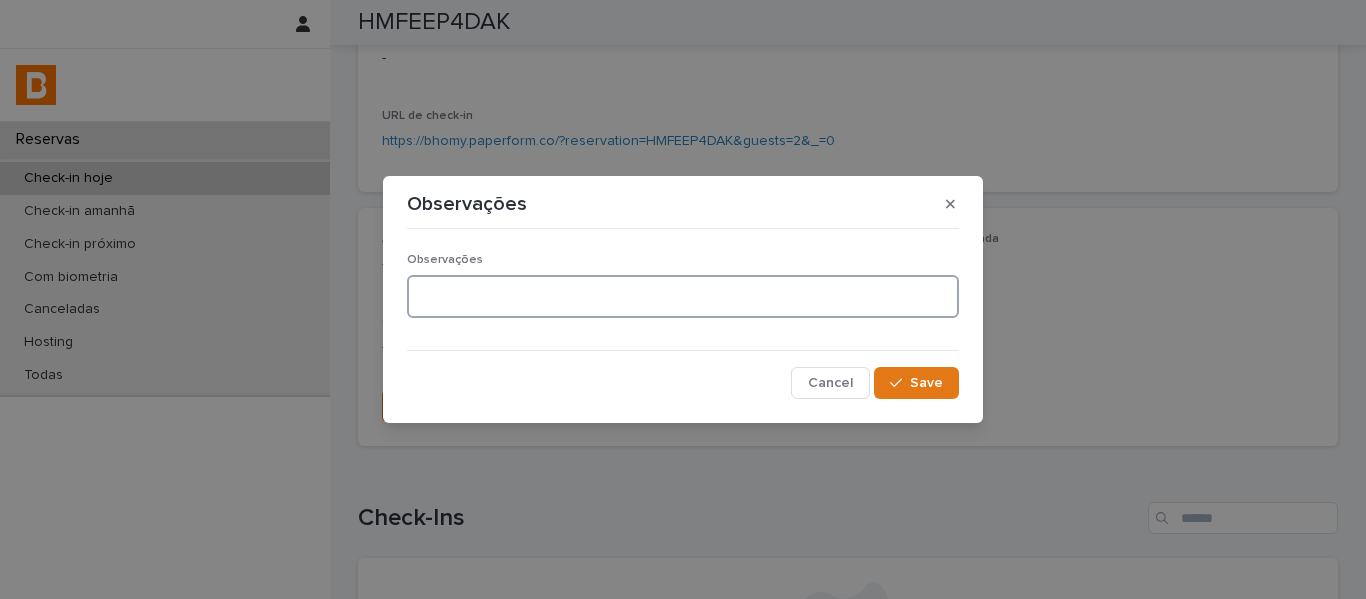 click at bounding box center [683, 296] 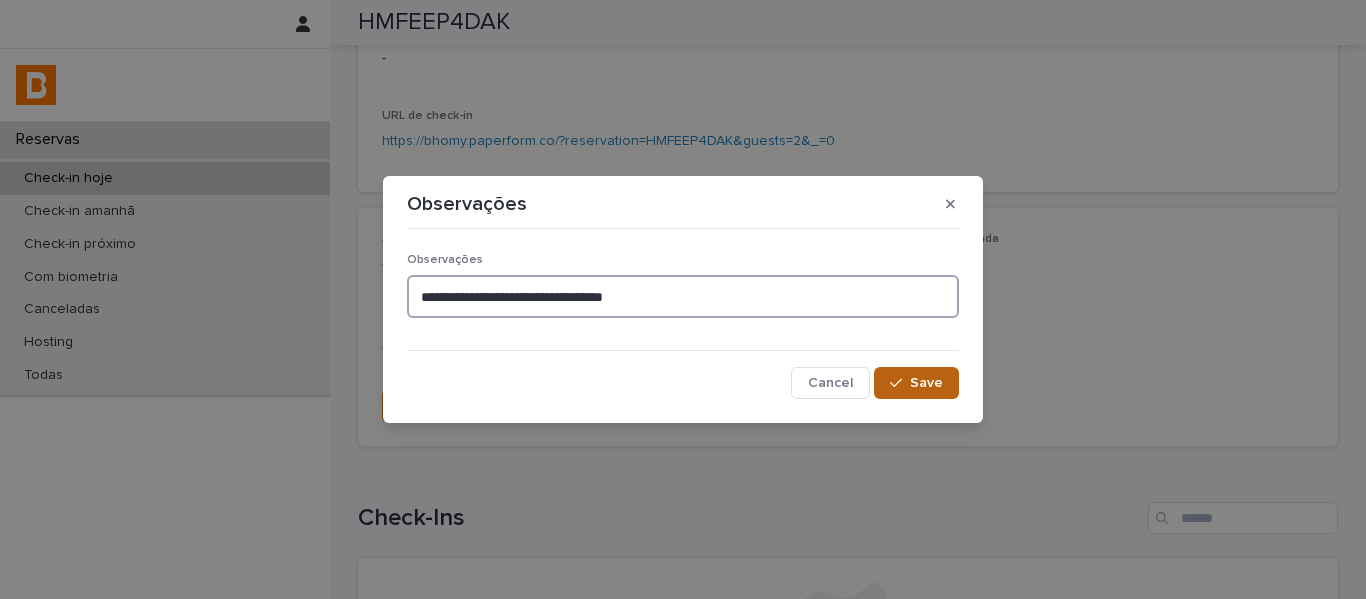 type on "**********" 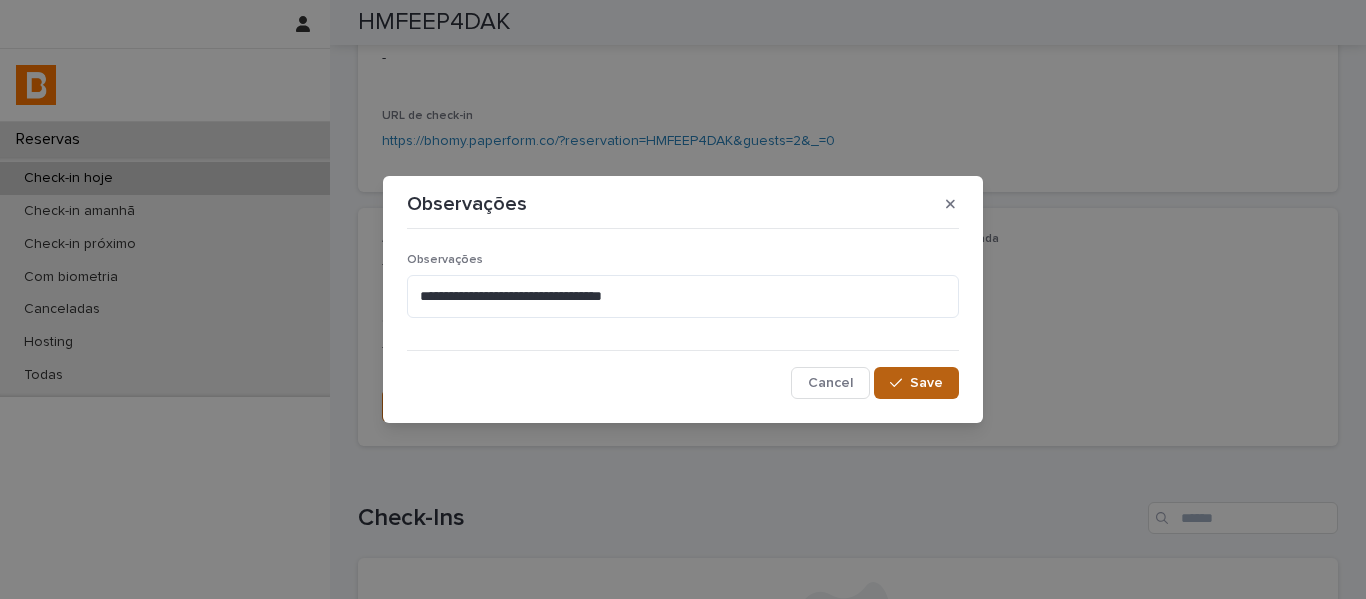 click on "Save" at bounding box center [926, 383] 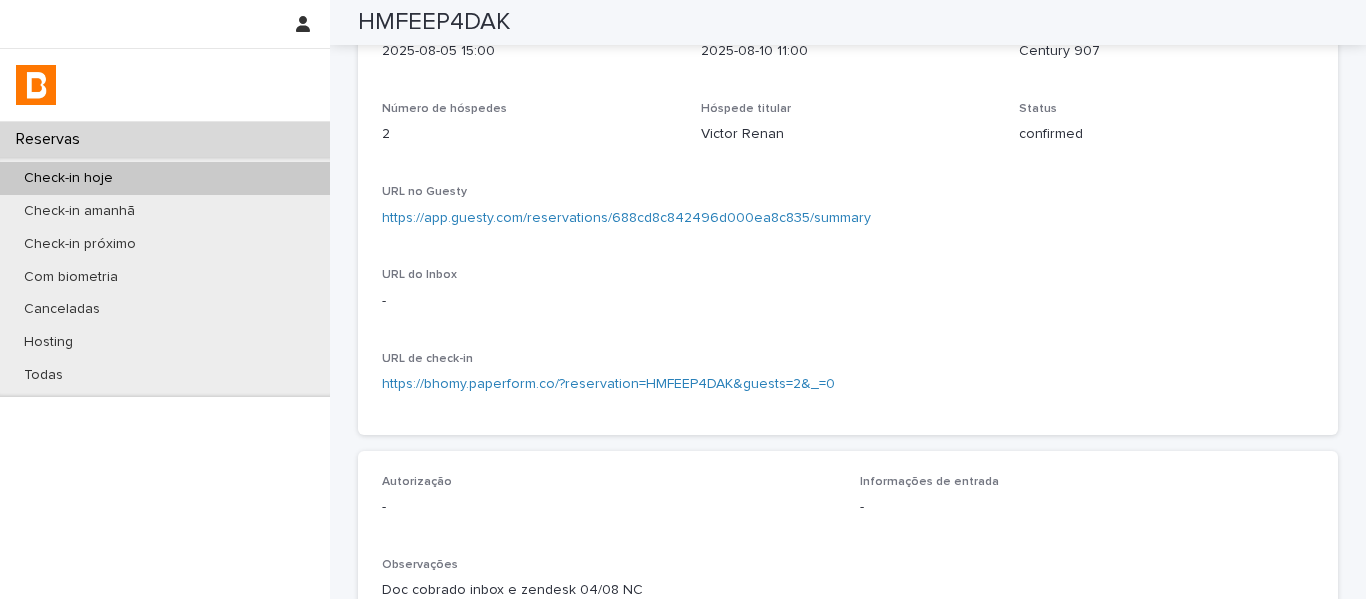 scroll, scrollTop: 0, scrollLeft: 0, axis: both 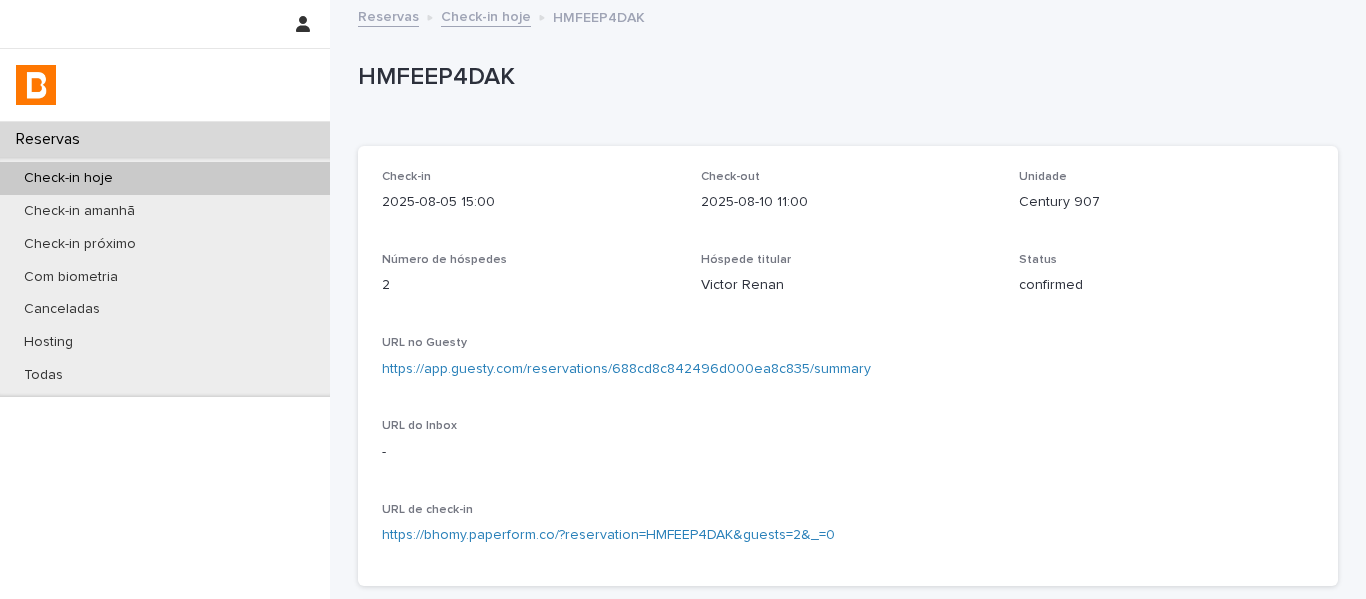 click on "Check-in hoje" at bounding box center [486, 15] 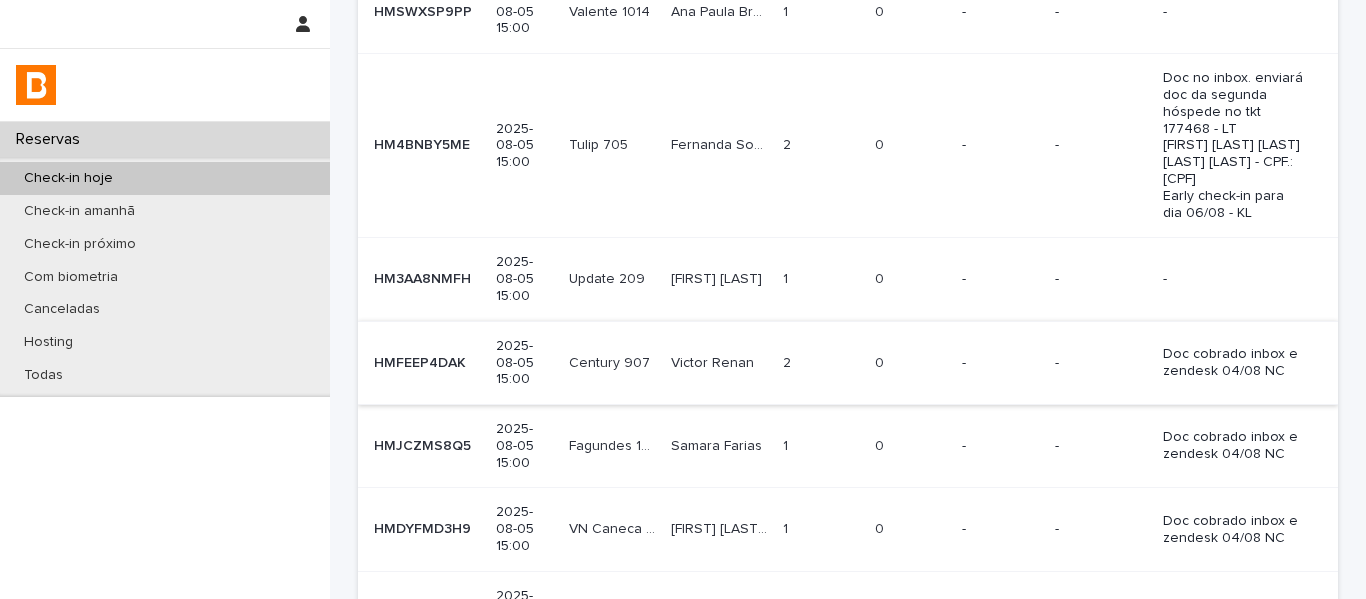 scroll, scrollTop: 440, scrollLeft: 0, axis: vertical 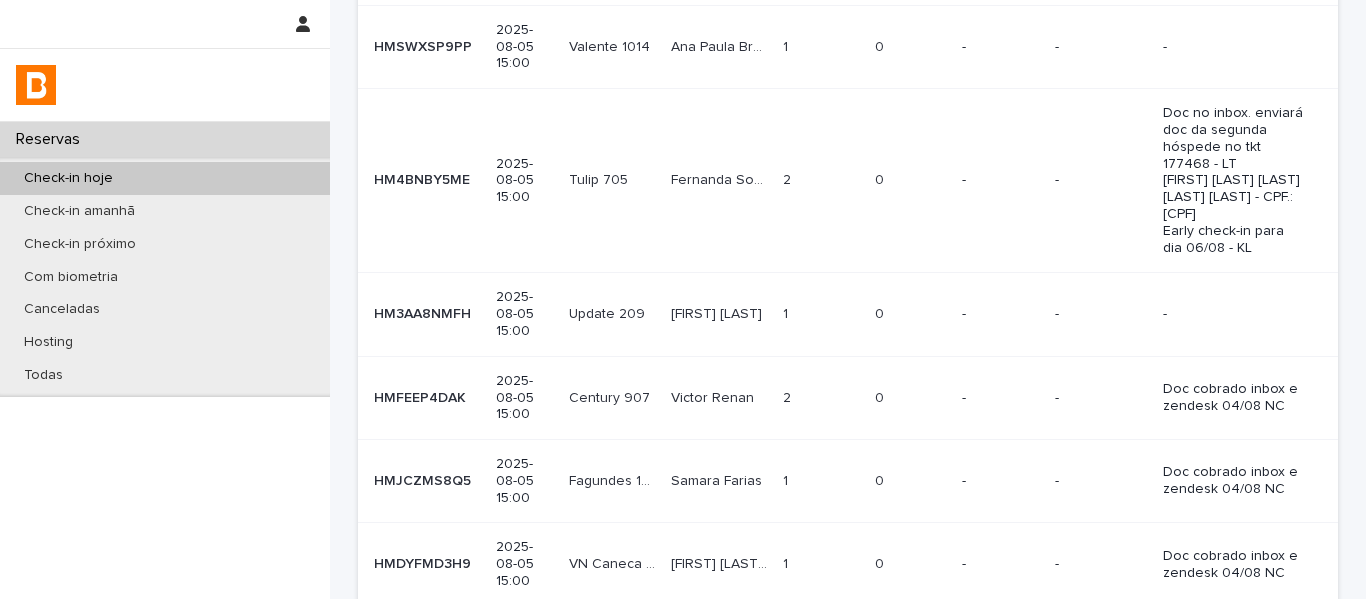 click on "[FIRST] [LAST]" at bounding box center (718, 312) 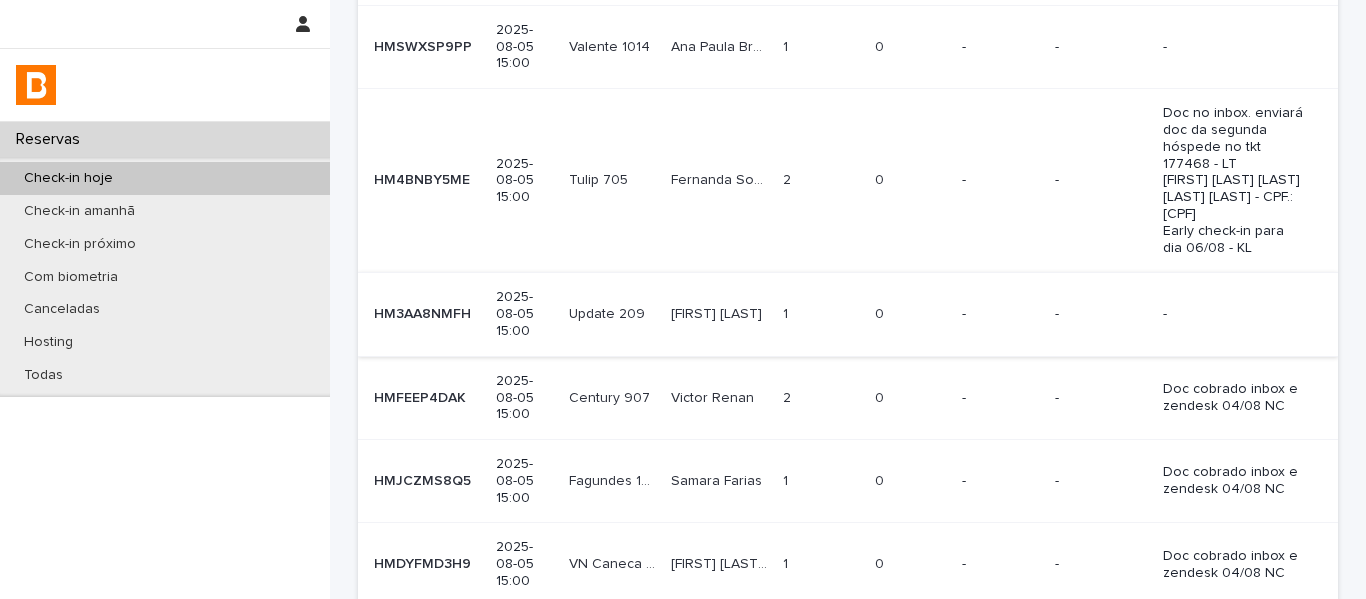 scroll, scrollTop: 0, scrollLeft: 0, axis: both 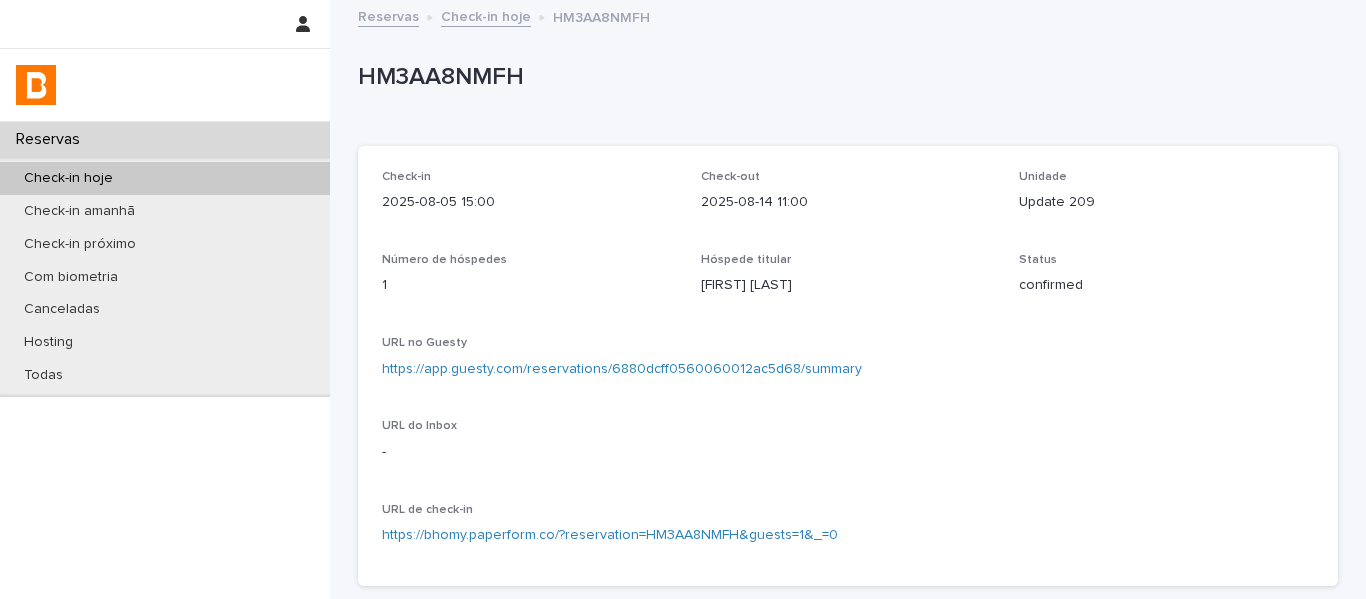 click on "https://app.guesty.com/reservations/6880dcff0560060012ac5d68/summary" at bounding box center (622, 369) 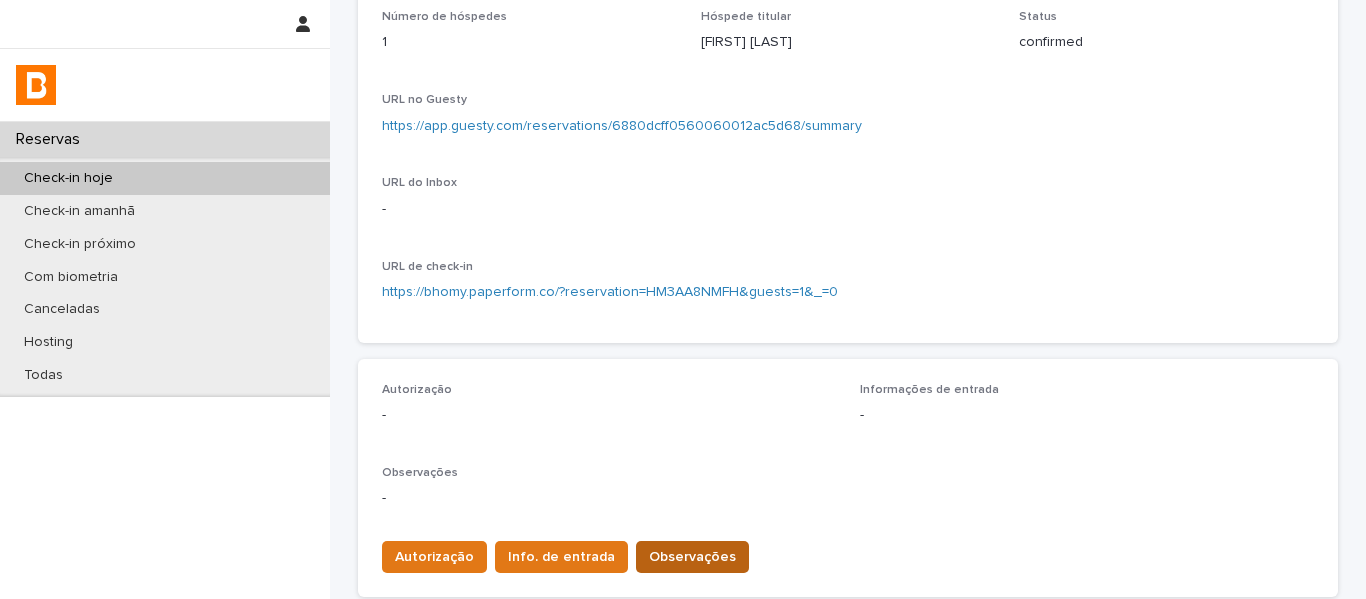 scroll, scrollTop: 400, scrollLeft: 0, axis: vertical 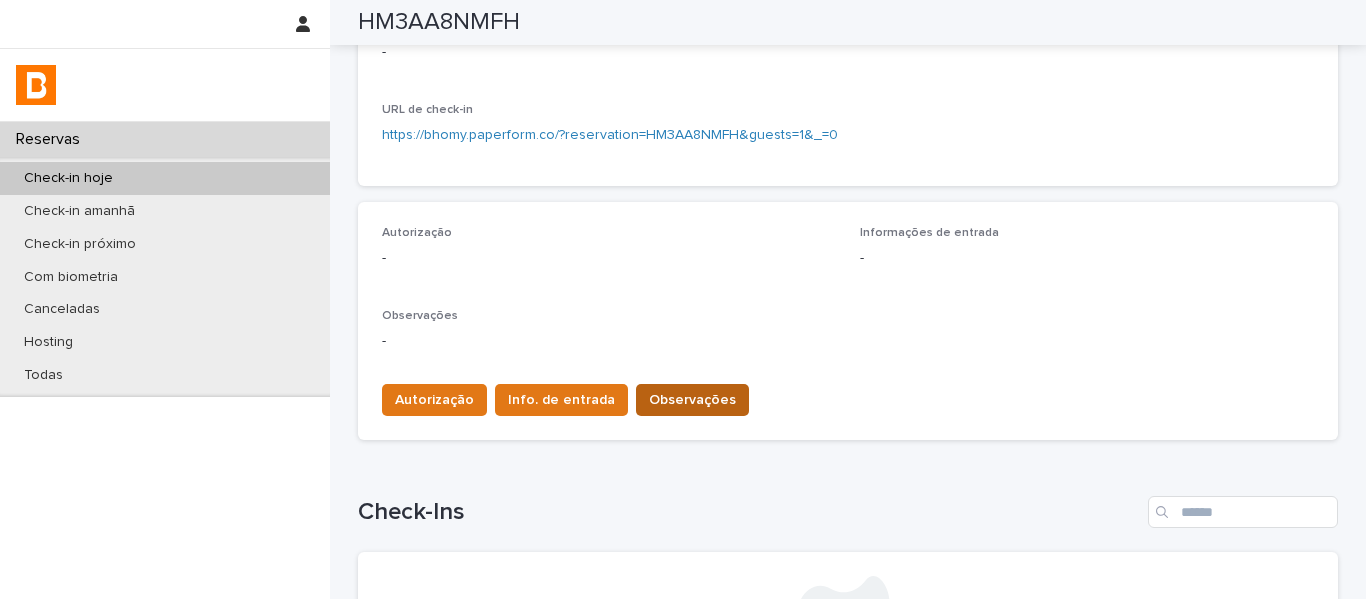click on "Observações" at bounding box center (692, 400) 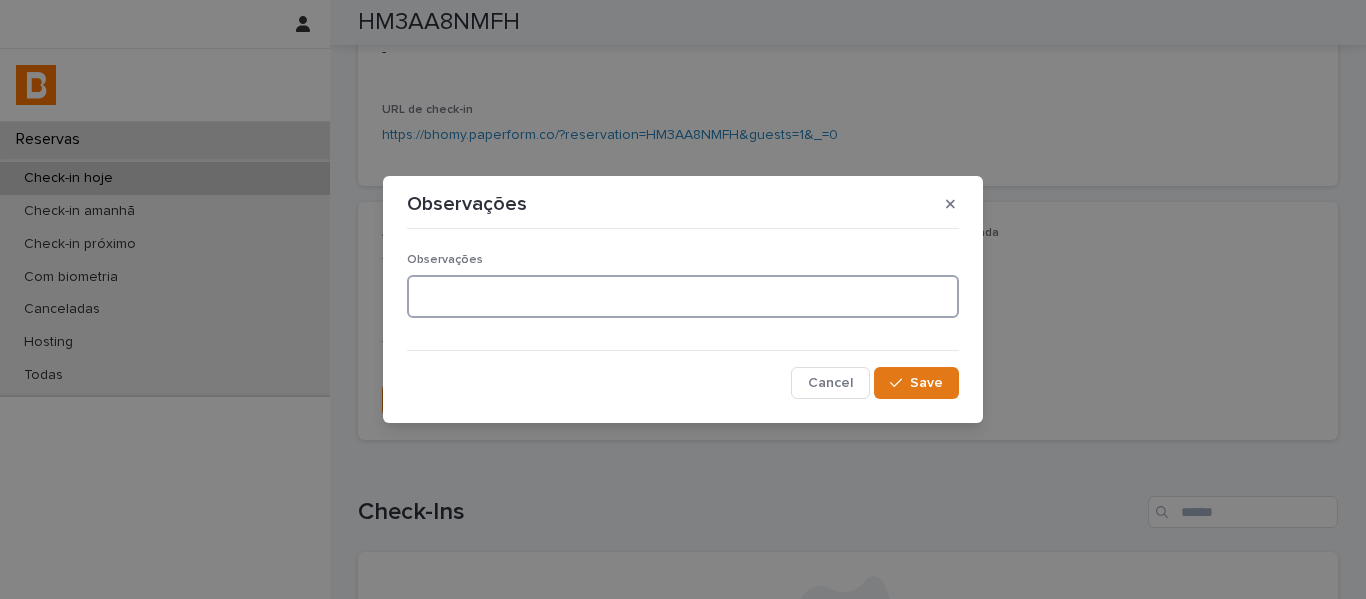 click at bounding box center [683, 296] 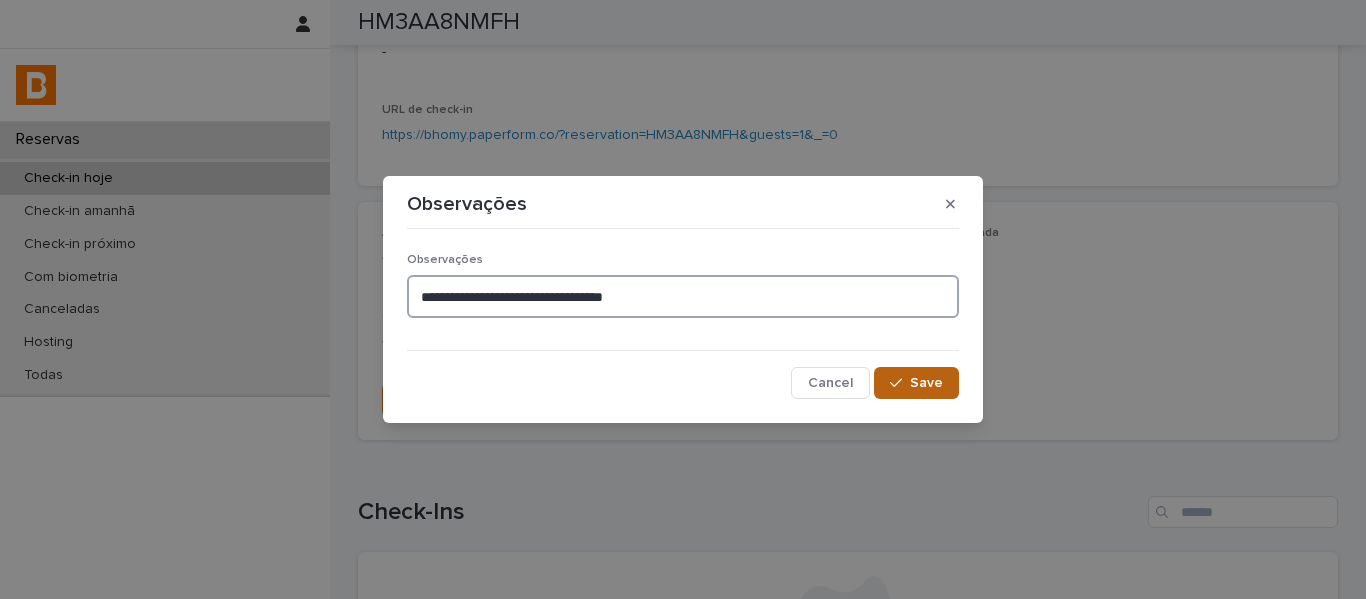 type on "**********" 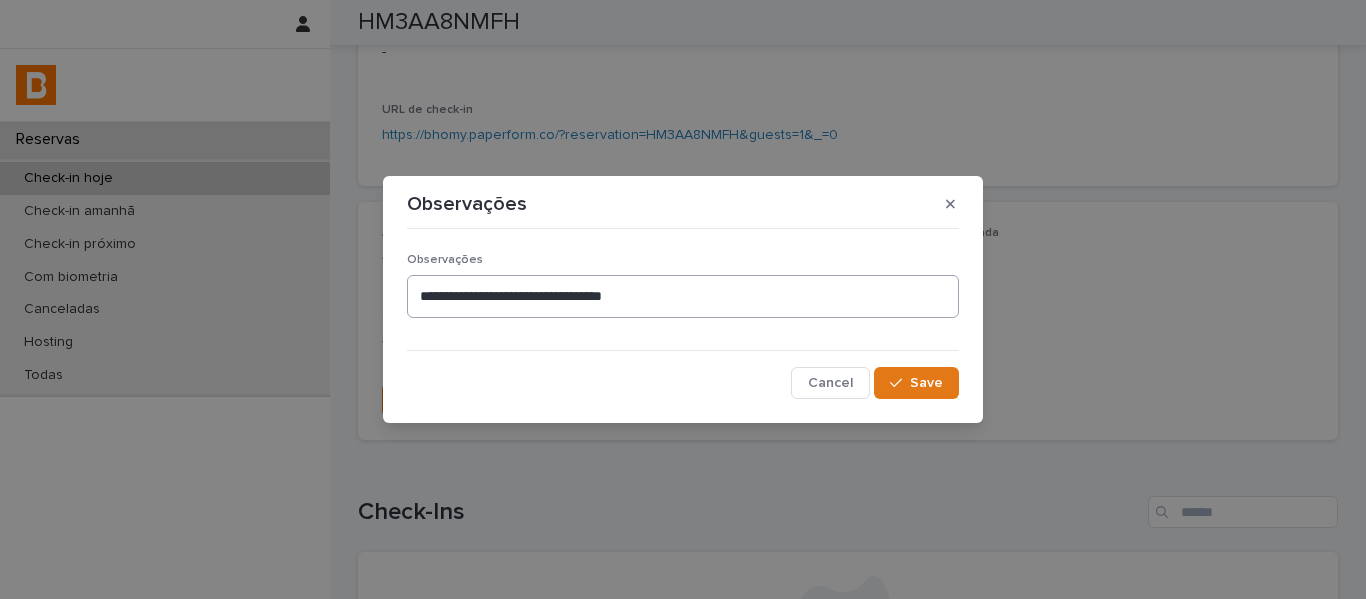 drag, startPoint x: 904, startPoint y: 373, endPoint x: 895, endPoint y: 296, distance: 77.52419 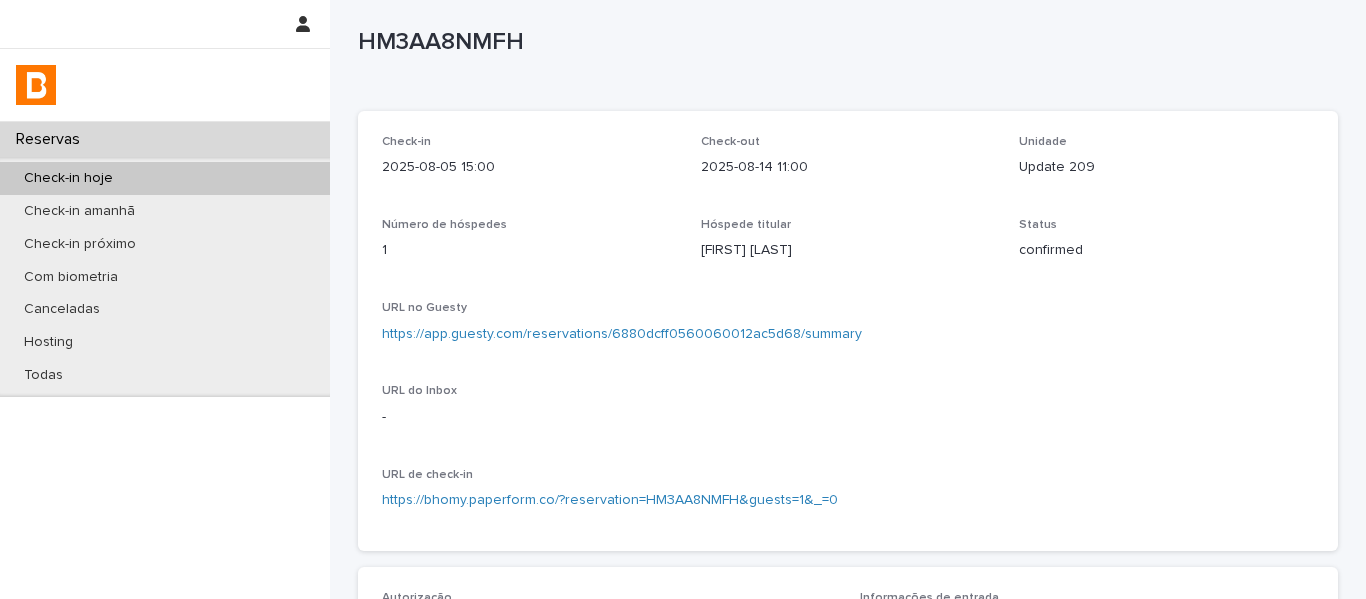 scroll, scrollTop: 0, scrollLeft: 0, axis: both 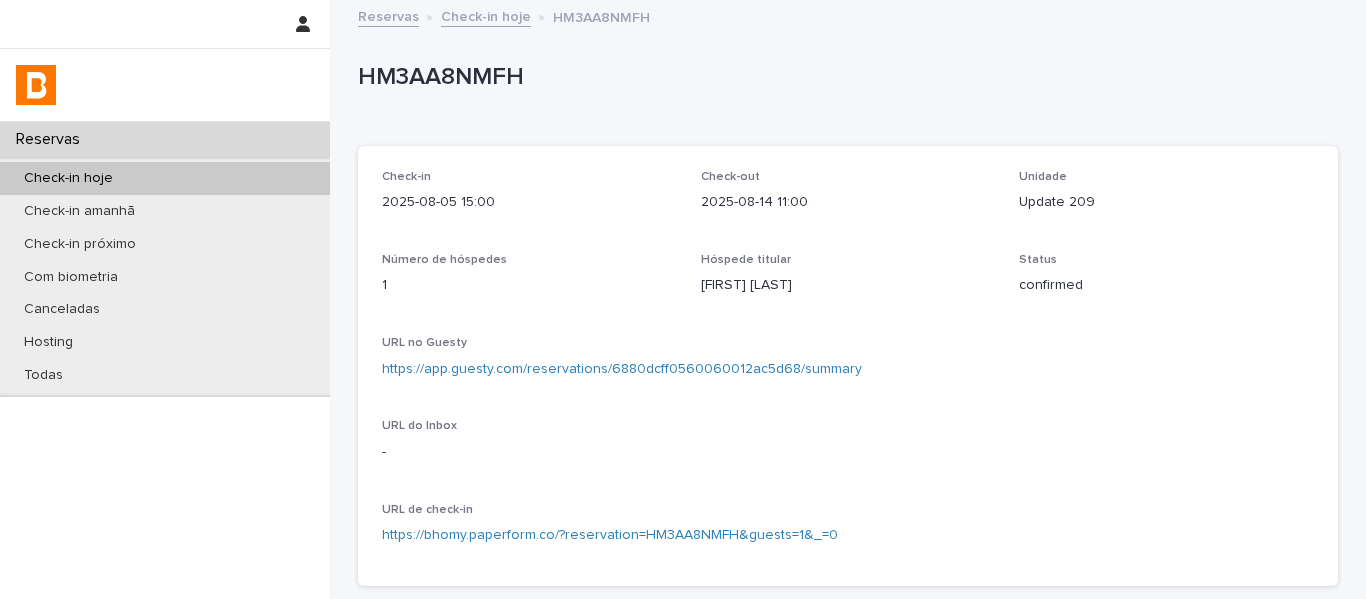 click on "Check-in hoje" at bounding box center [486, 15] 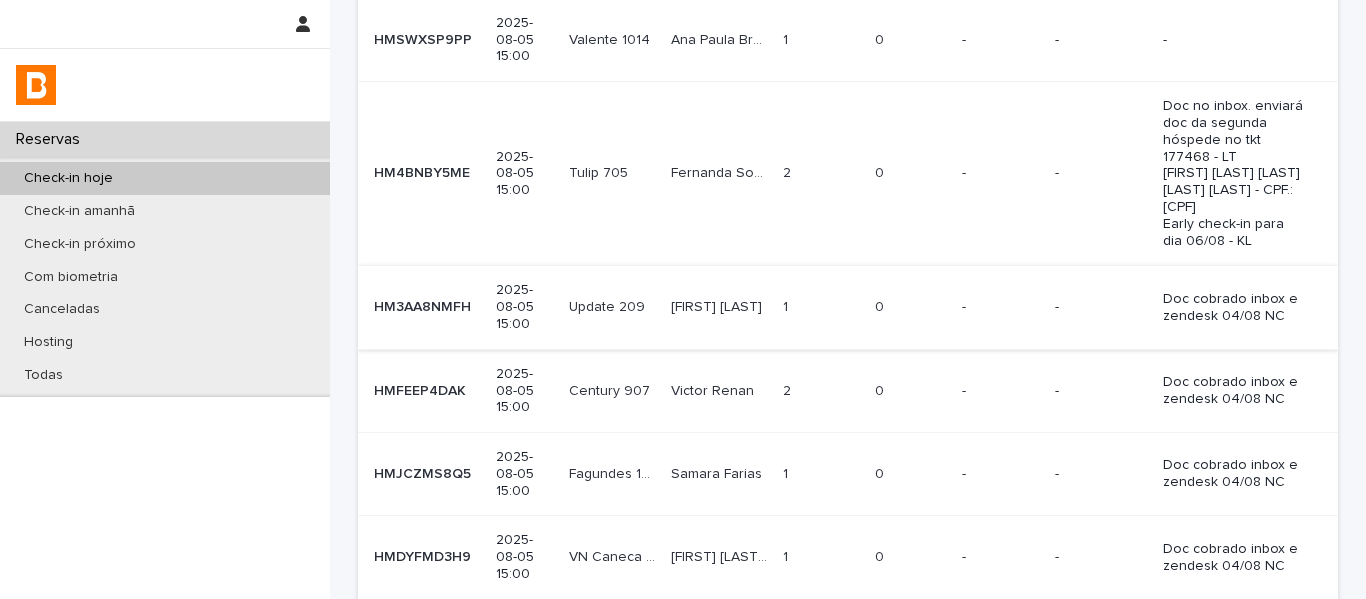 scroll, scrollTop: 400, scrollLeft: 0, axis: vertical 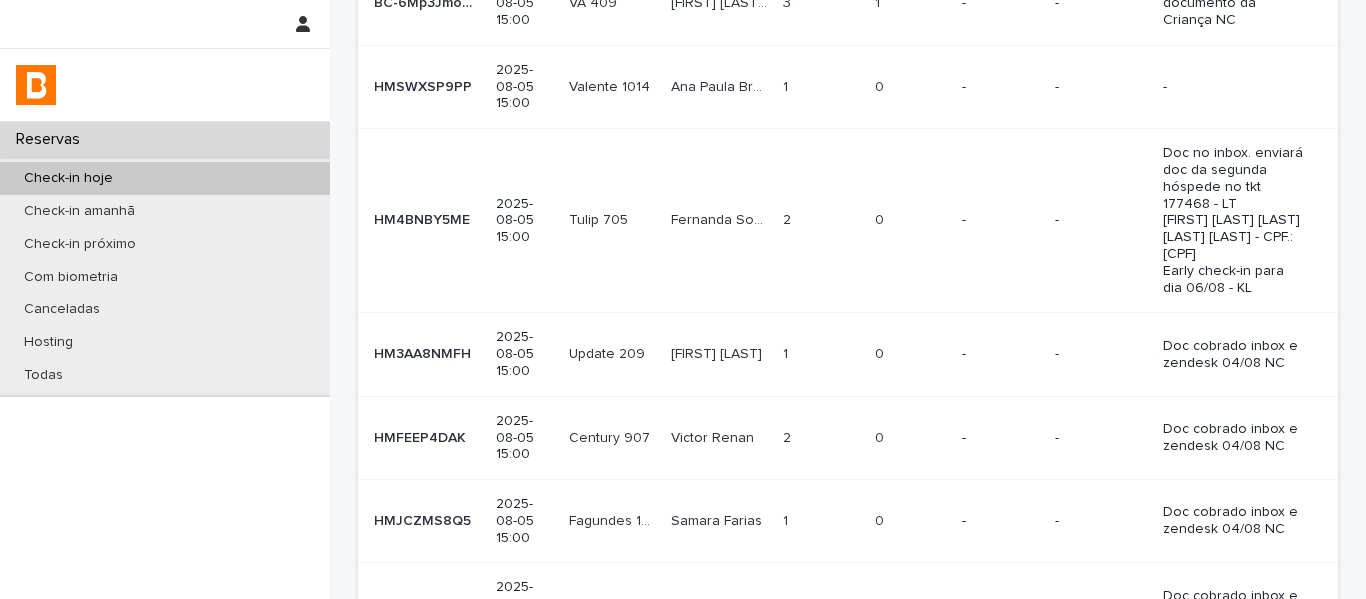 click on "Fernanda Souza Fernanda Souza" at bounding box center (719, 221) 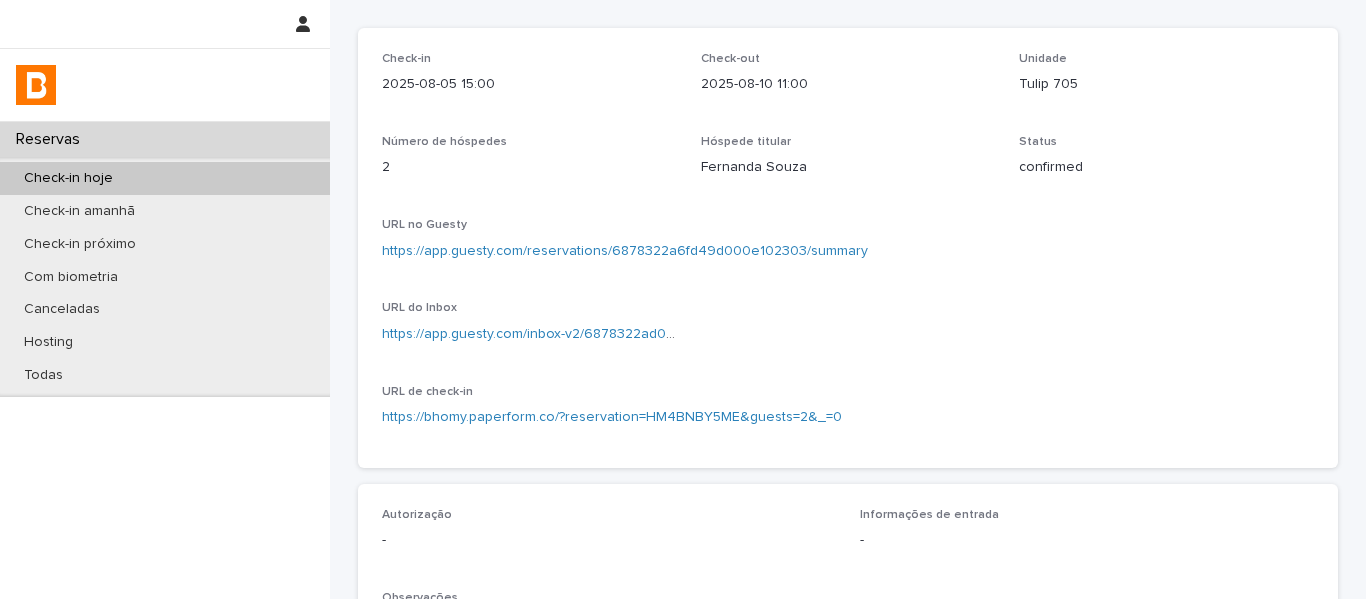 scroll, scrollTop: 400, scrollLeft: 0, axis: vertical 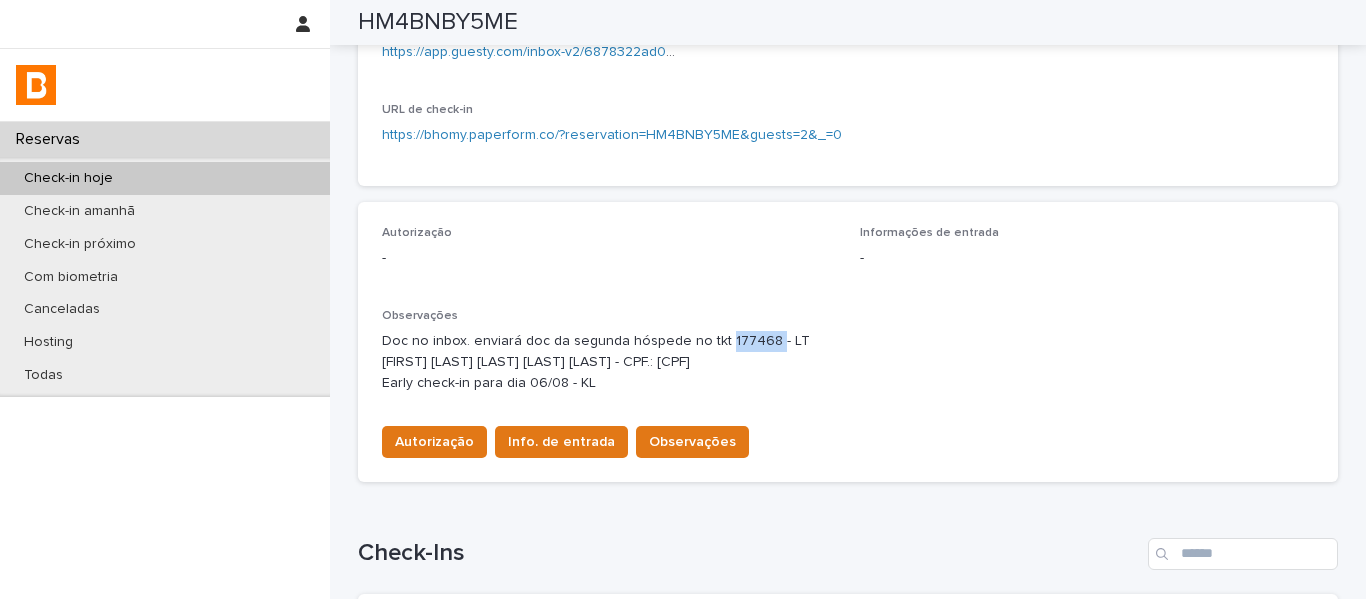 drag, startPoint x: 756, startPoint y: 342, endPoint x: 710, endPoint y: 344, distance: 46.043457 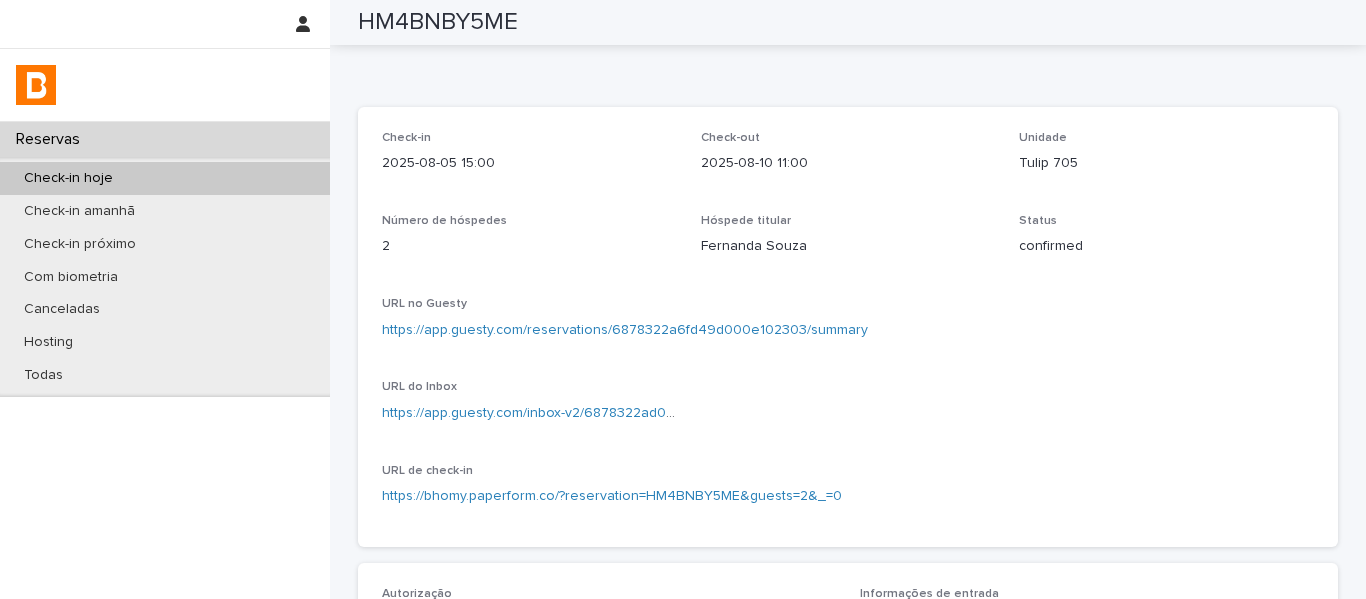 scroll, scrollTop: 0, scrollLeft: 0, axis: both 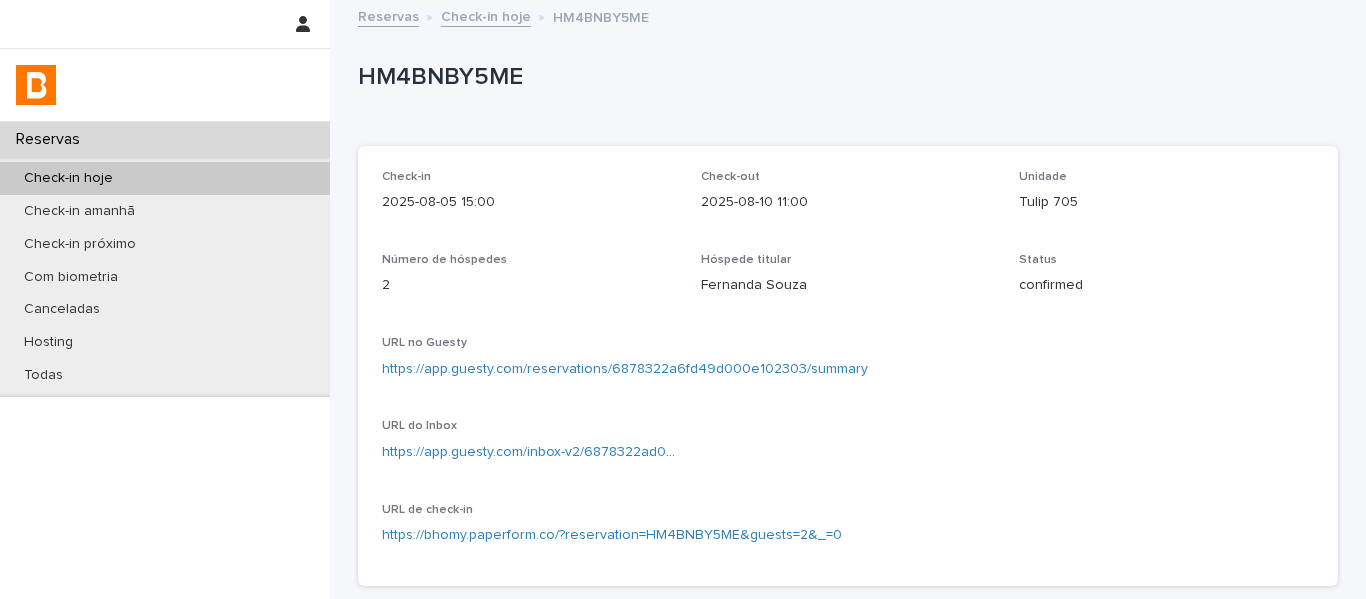 click on "Check-in hoje" at bounding box center [486, 15] 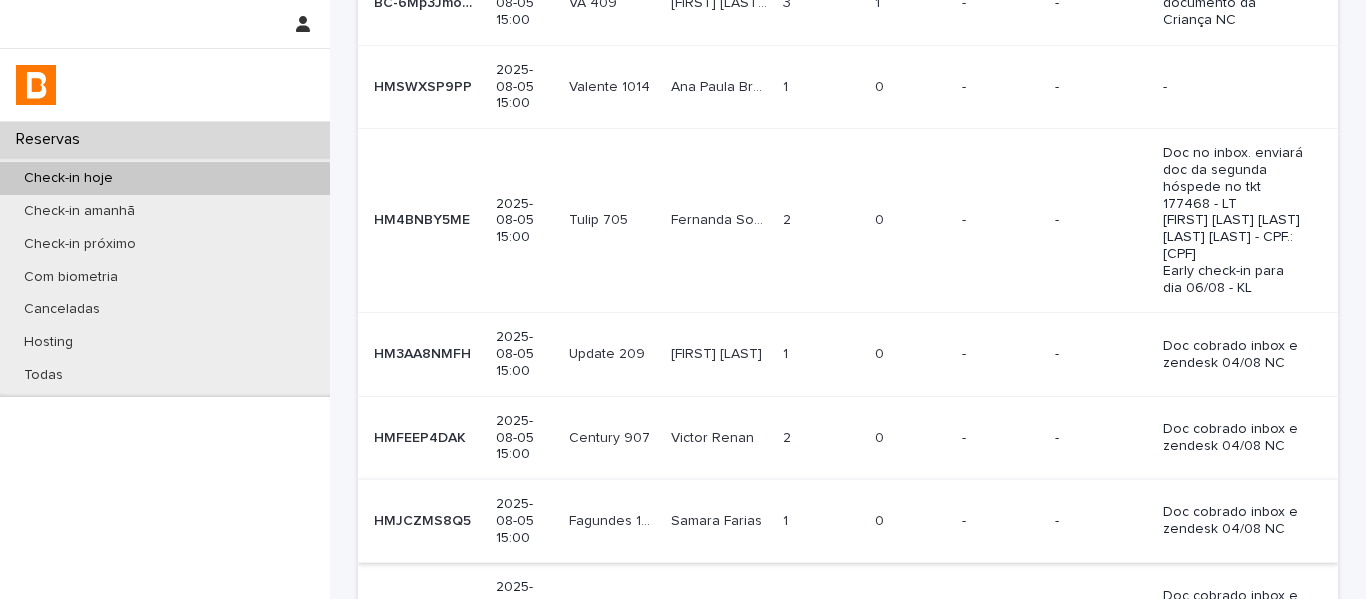 scroll, scrollTop: 300, scrollLeft: 0, axis: vertical 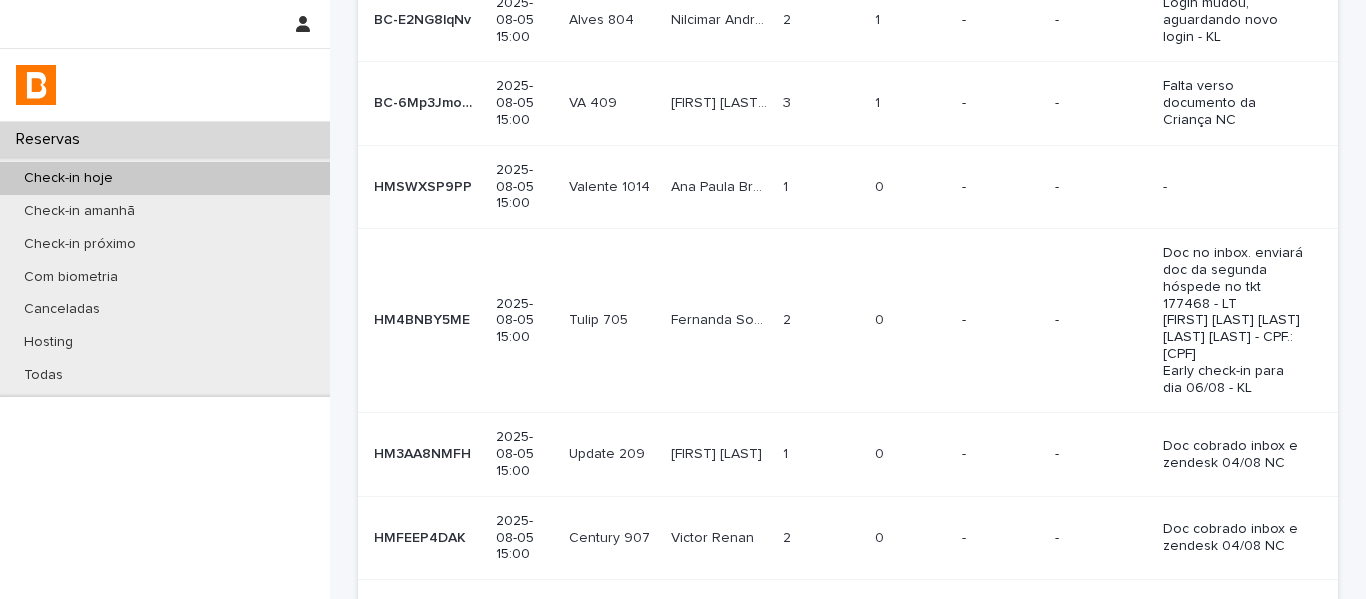 click on "Ana Paula Braun Ana Paula Braun" at bounding box center [719, 186] 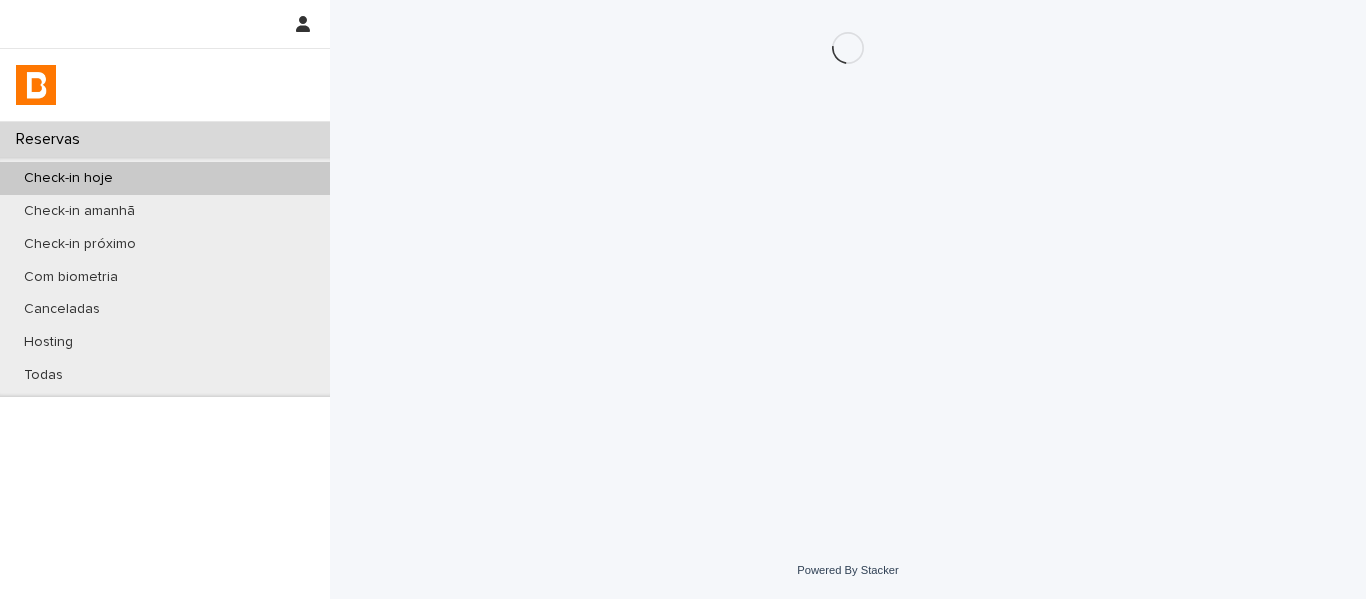 scroll, scrollTop: 0, scrollLeft: 0, axis: both 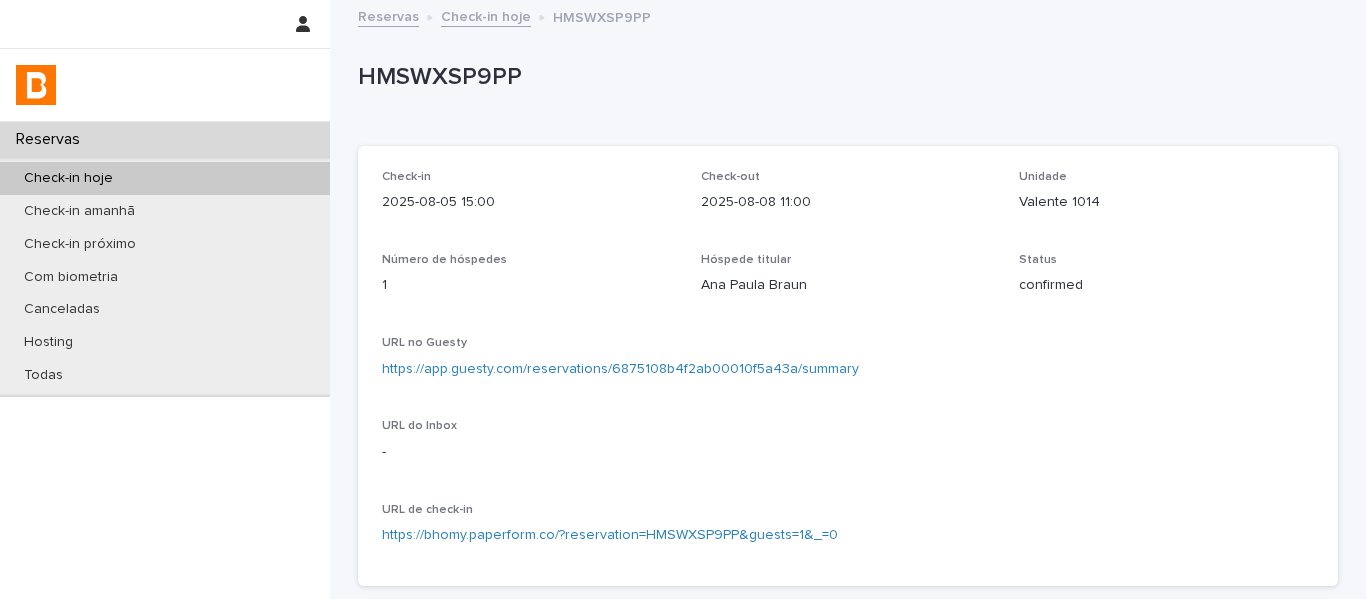 click on "https://app.guesty.com/reservations/6875108b4f2ab00010f5a43a/summary" at bounding box center [620, 369] 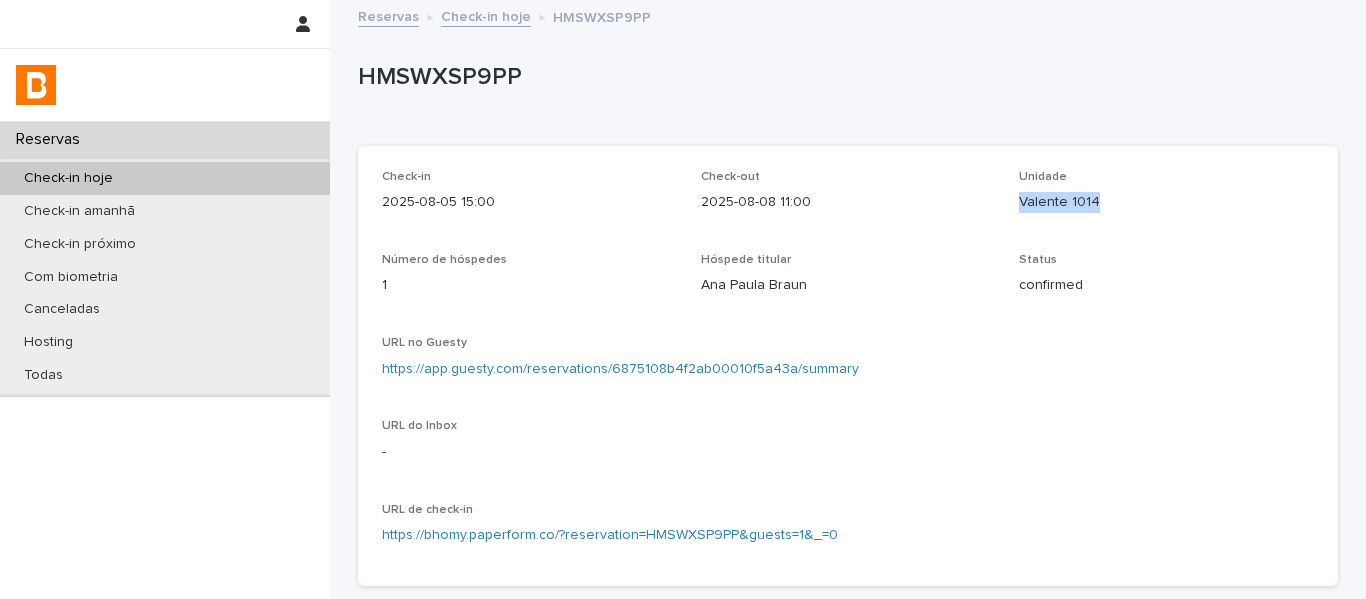 drag, startPoint x: 1088, startPoint y: 213, endPoint x: 972, endPoint y: 201, distance: 116.61904 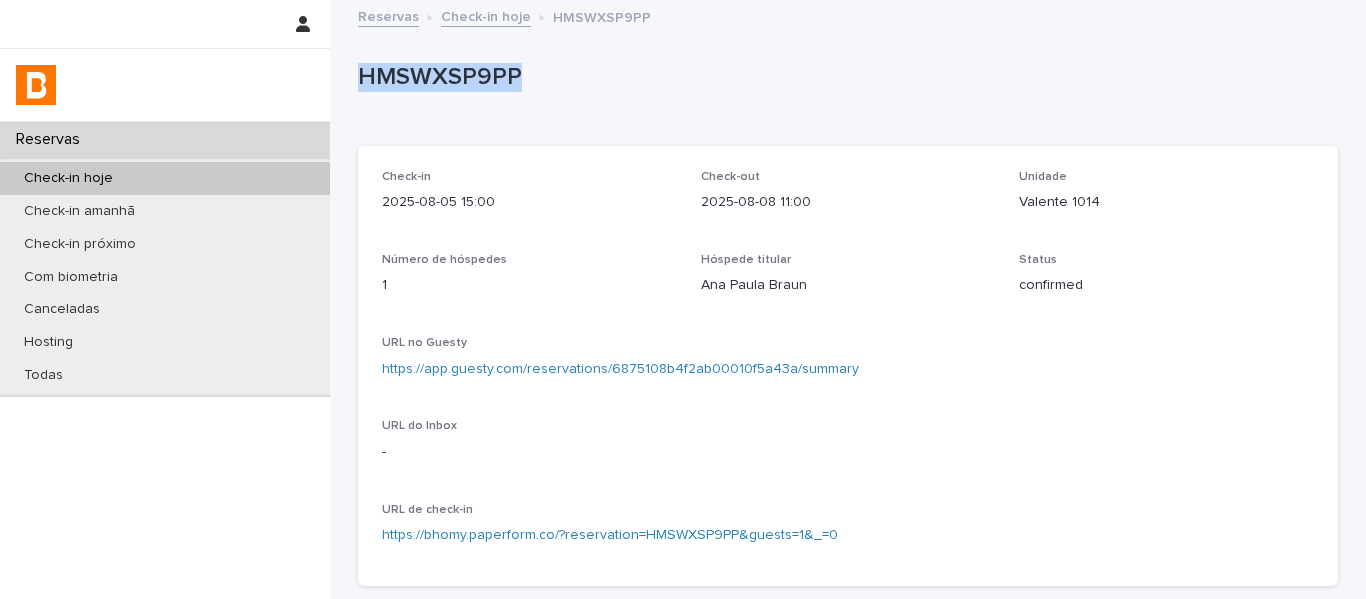 drag, startPoint x: 514, startPoint y: 89, endPoint x: 295, endPoint y: 93, distance: 219.03653 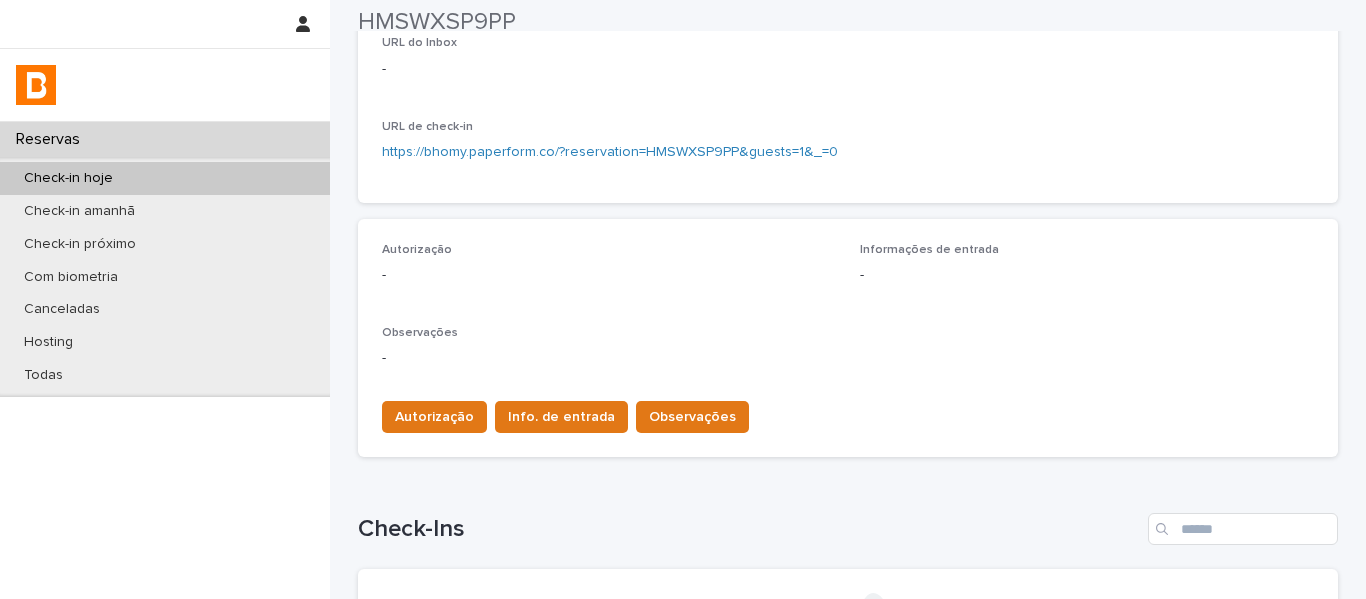 scroll, scrollTop: 400, scrollLeft: 0, axis: vertical 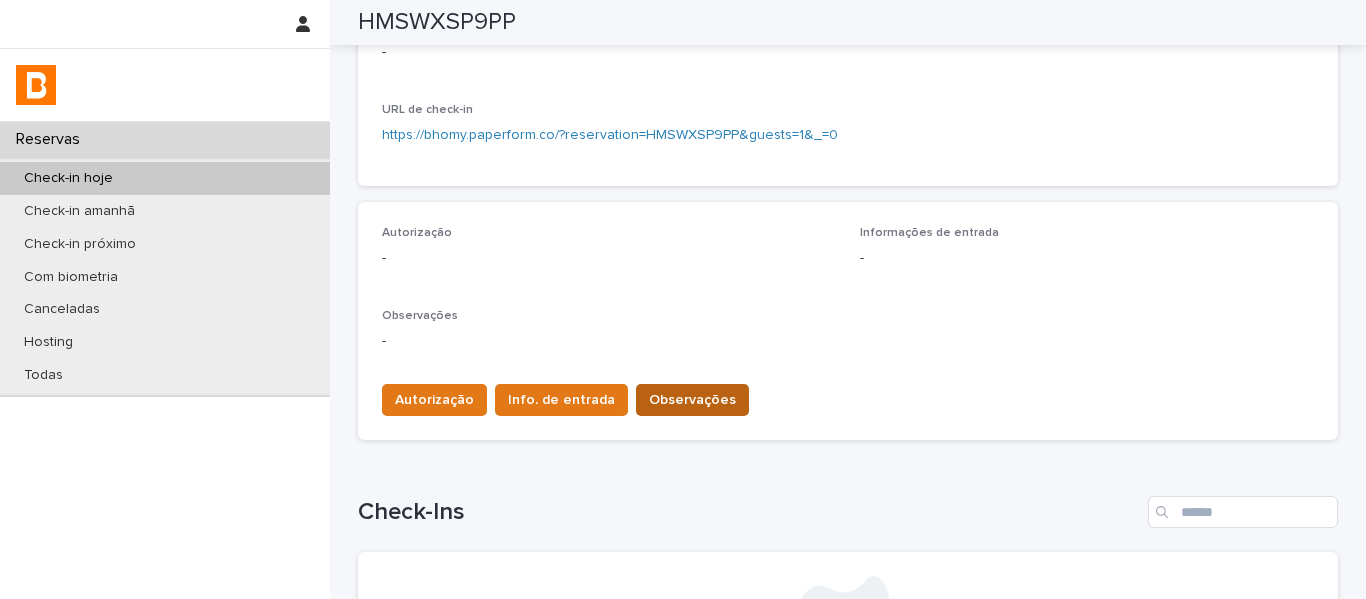 click on "Observações" at bounding box center (692, 400) 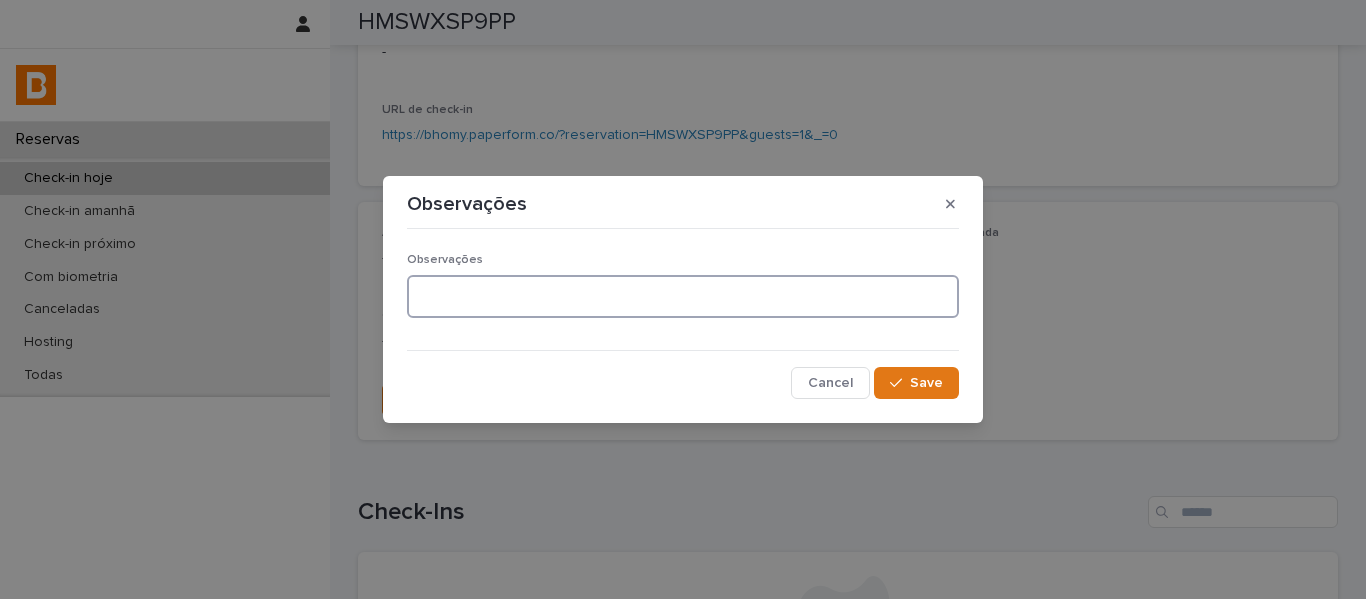 click at bounding box center (683, 296) 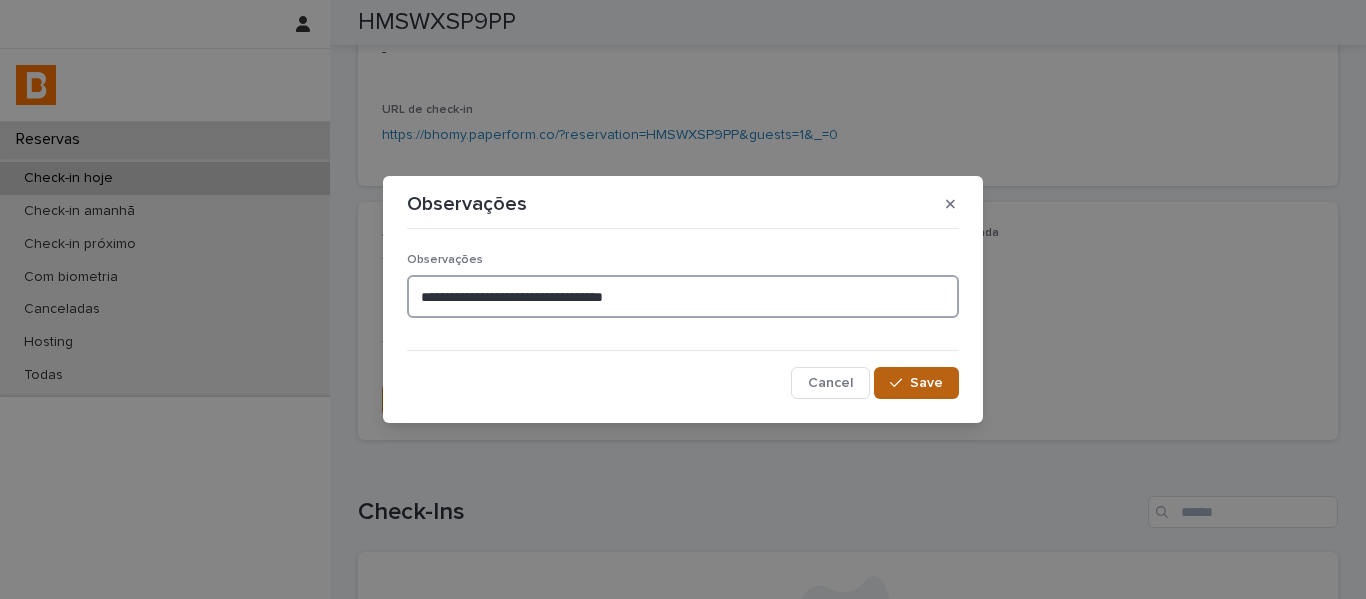 type on "**********" 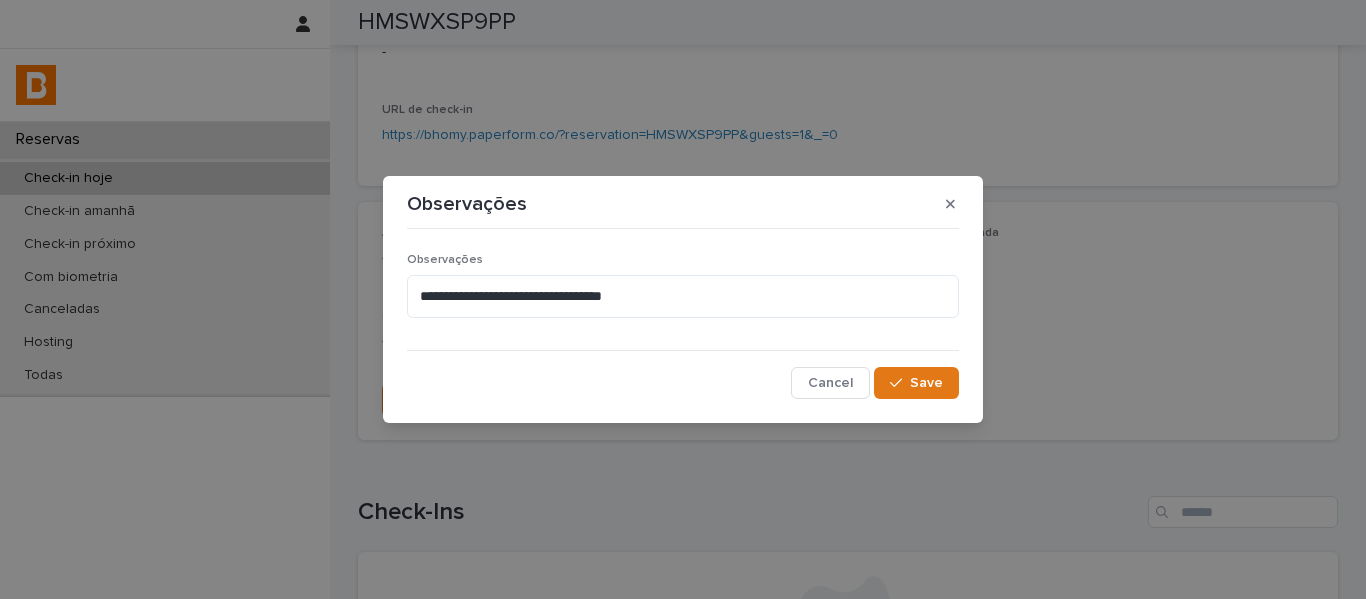 drag, startPoint x: 889, startPoint y: 381, endPoint x: 879, endPoint y: 355, distance: 27.856777 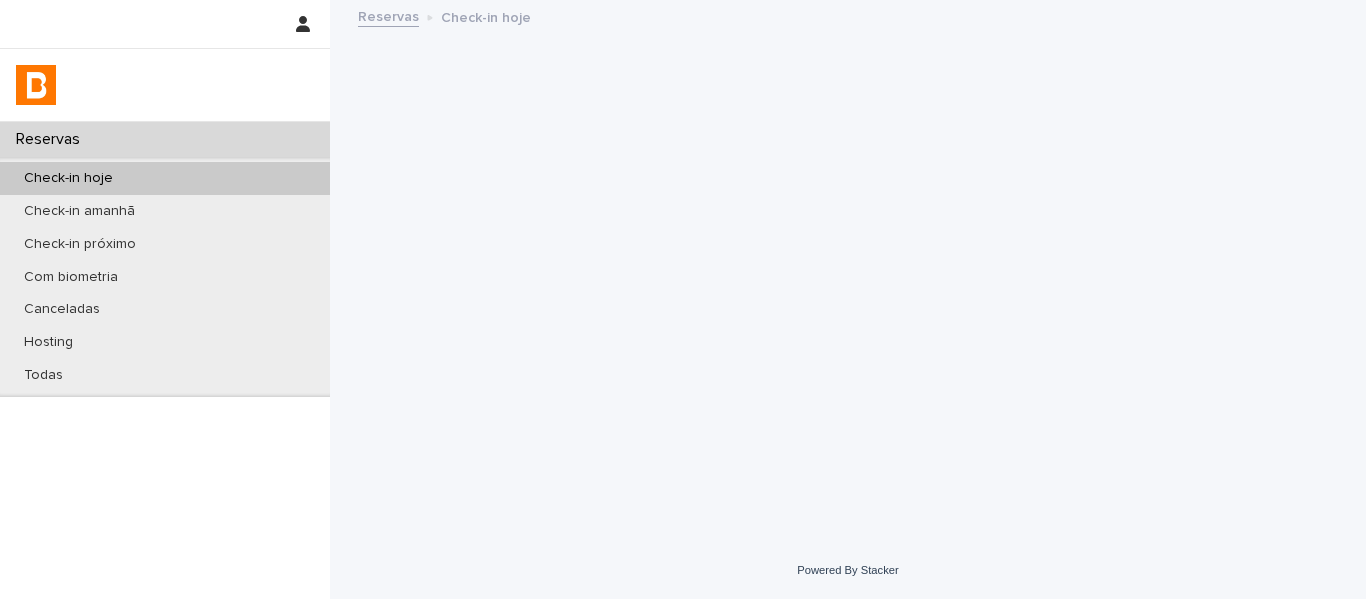 scroll, scrollTop: 0, scrollLeft: 0, axis: both 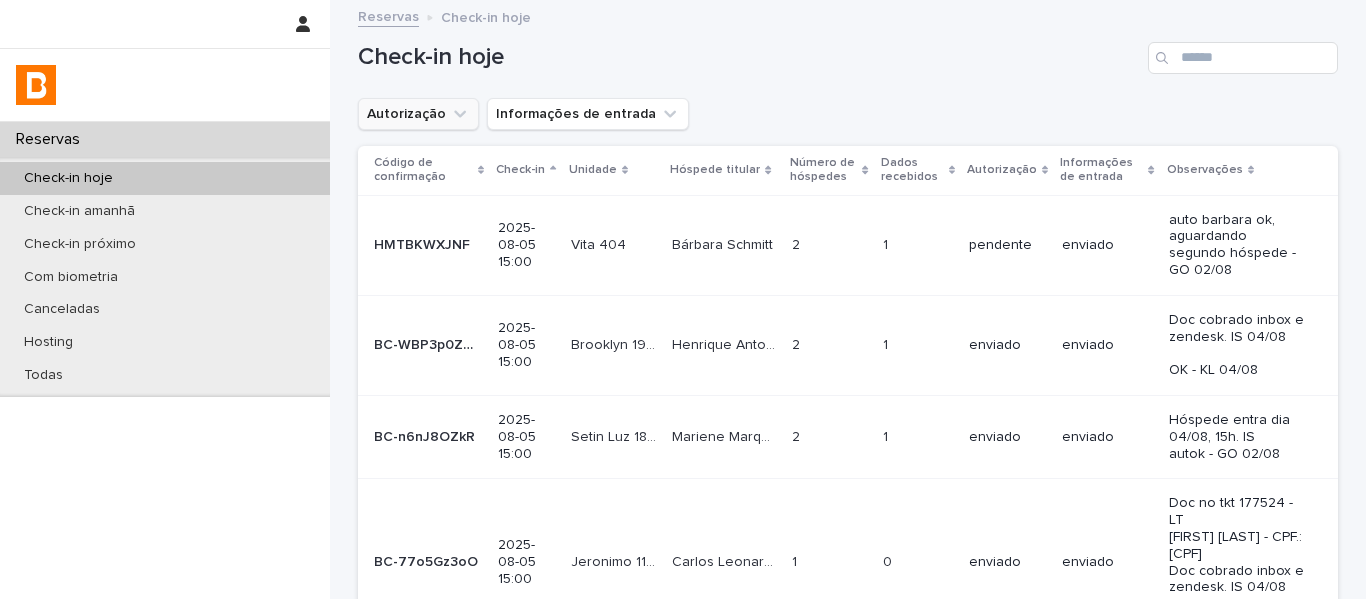 click on "Autorização" at bounding box center (418, 114) 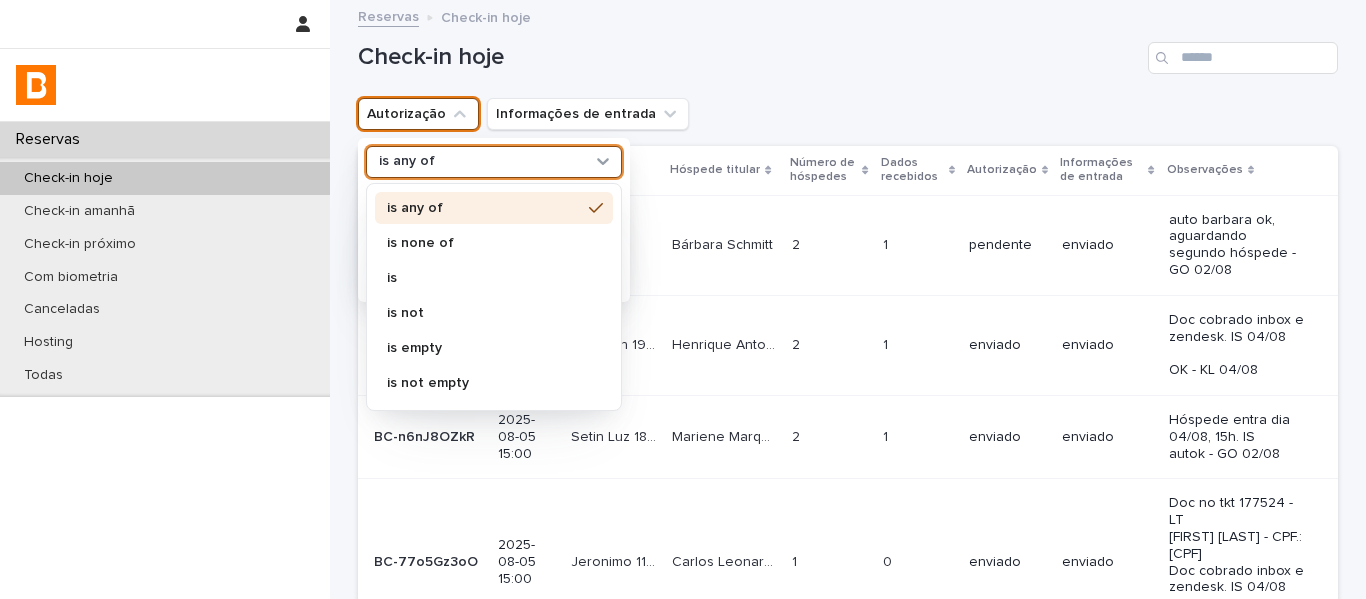 click on "is any of" at bounding box center [481, 161] 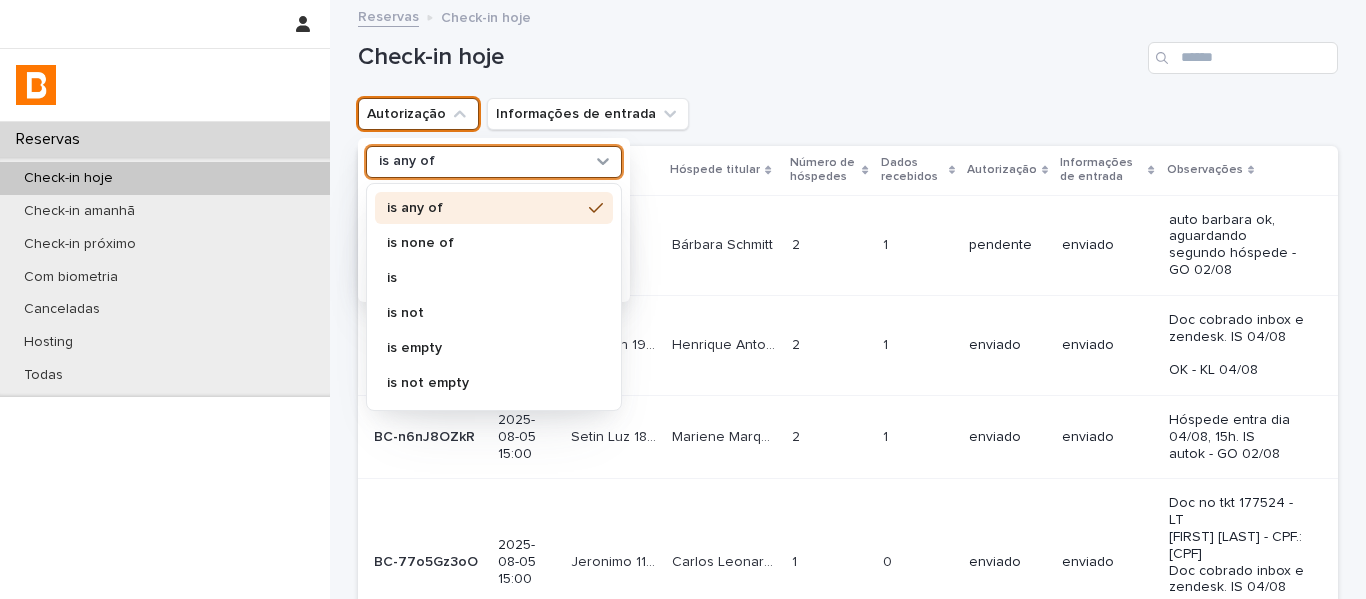 drag, startPoint x: 450, startPoint y: 242, endPoint x: 452, endPoint y: 260, distance: 18.110771 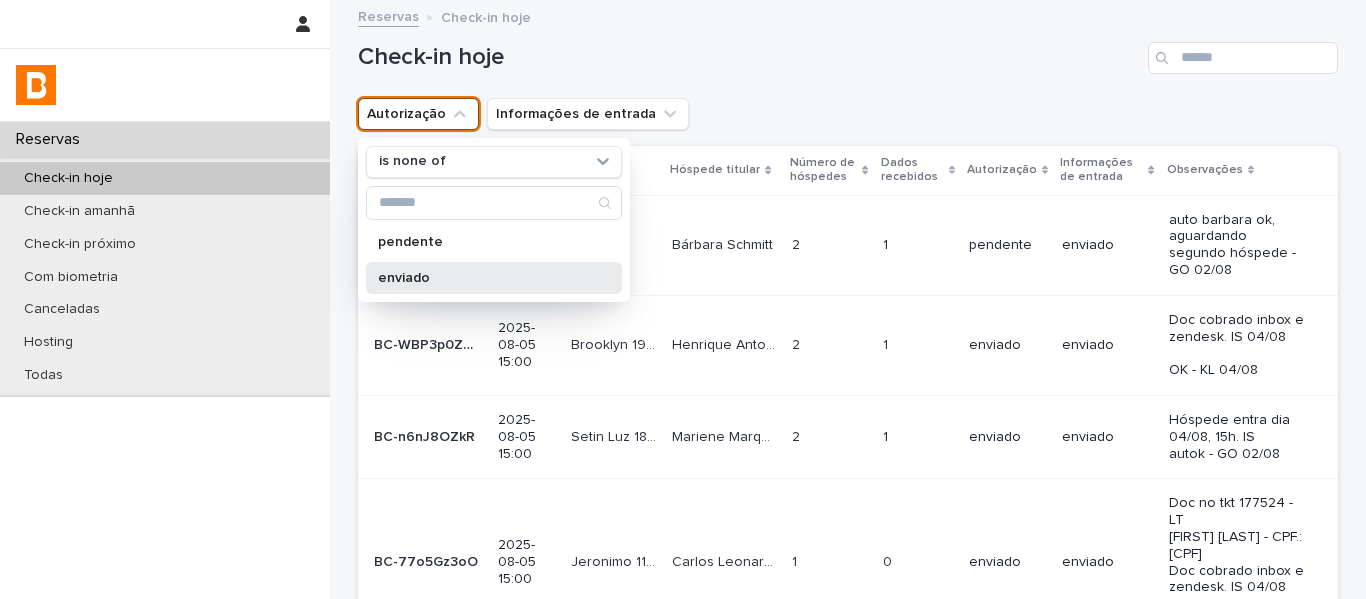 click on "enviado" at bounding box center [494, 278] 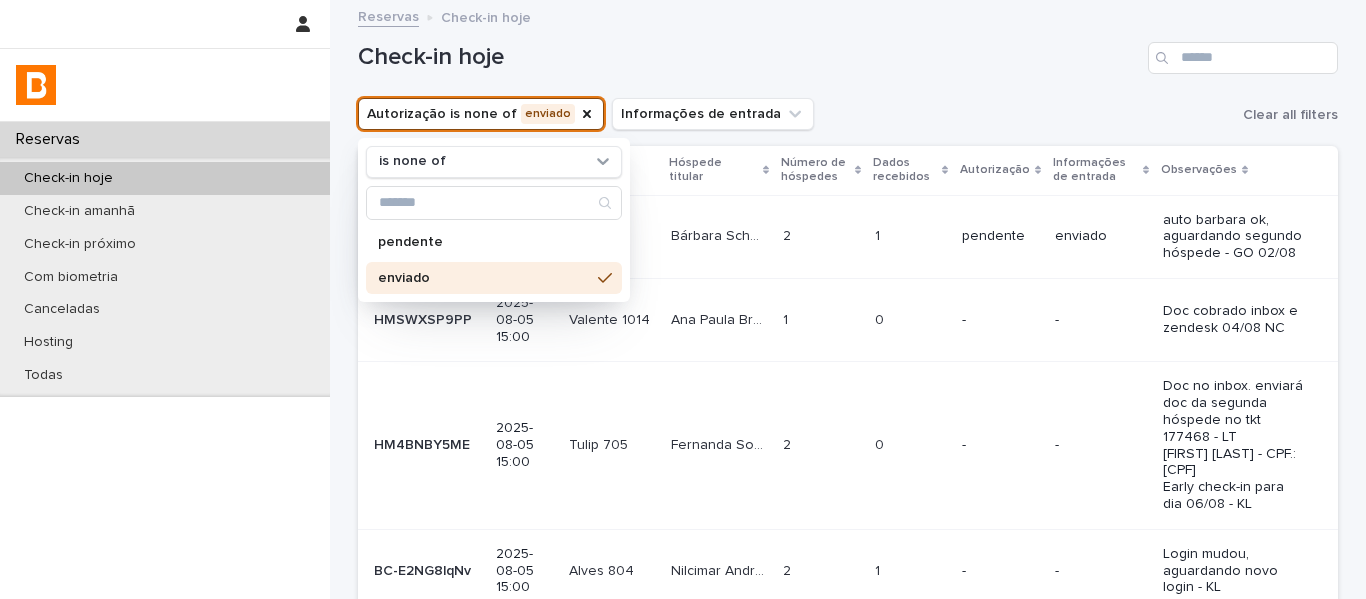 drag, startPoint x: 933, startPoint y: 89, endPoint x: 928, endPoint y: 98, distance: 10.29563 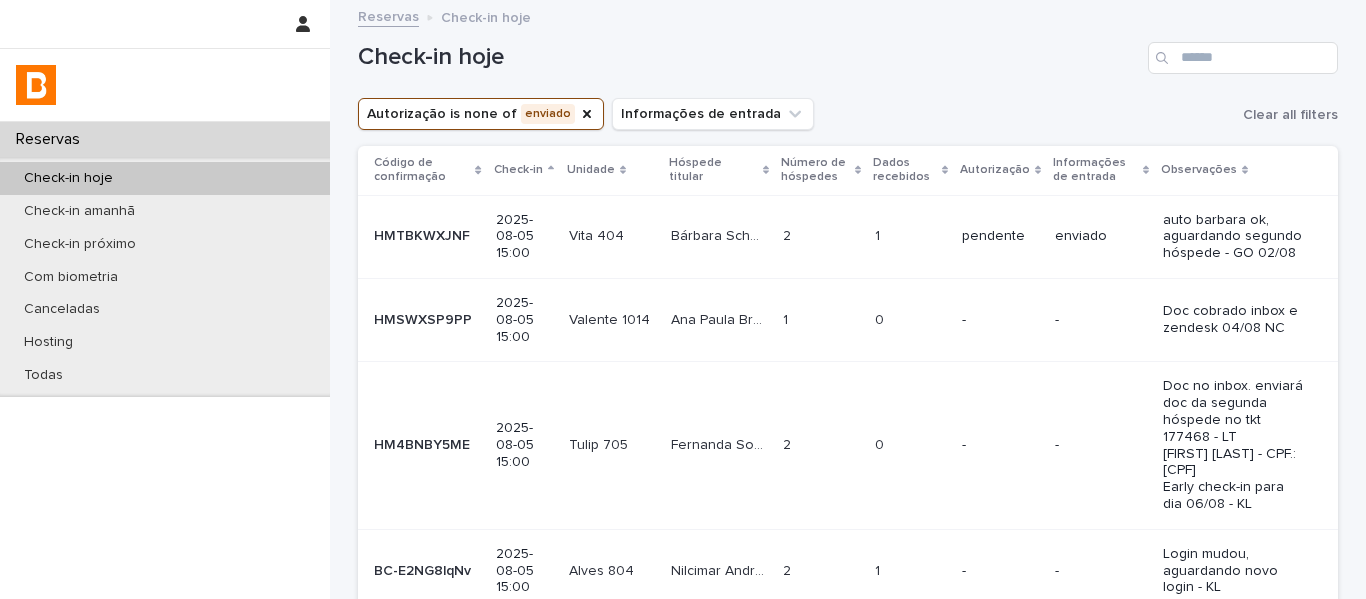 click on "Dados recebidos" at bounding box center (905, 170) 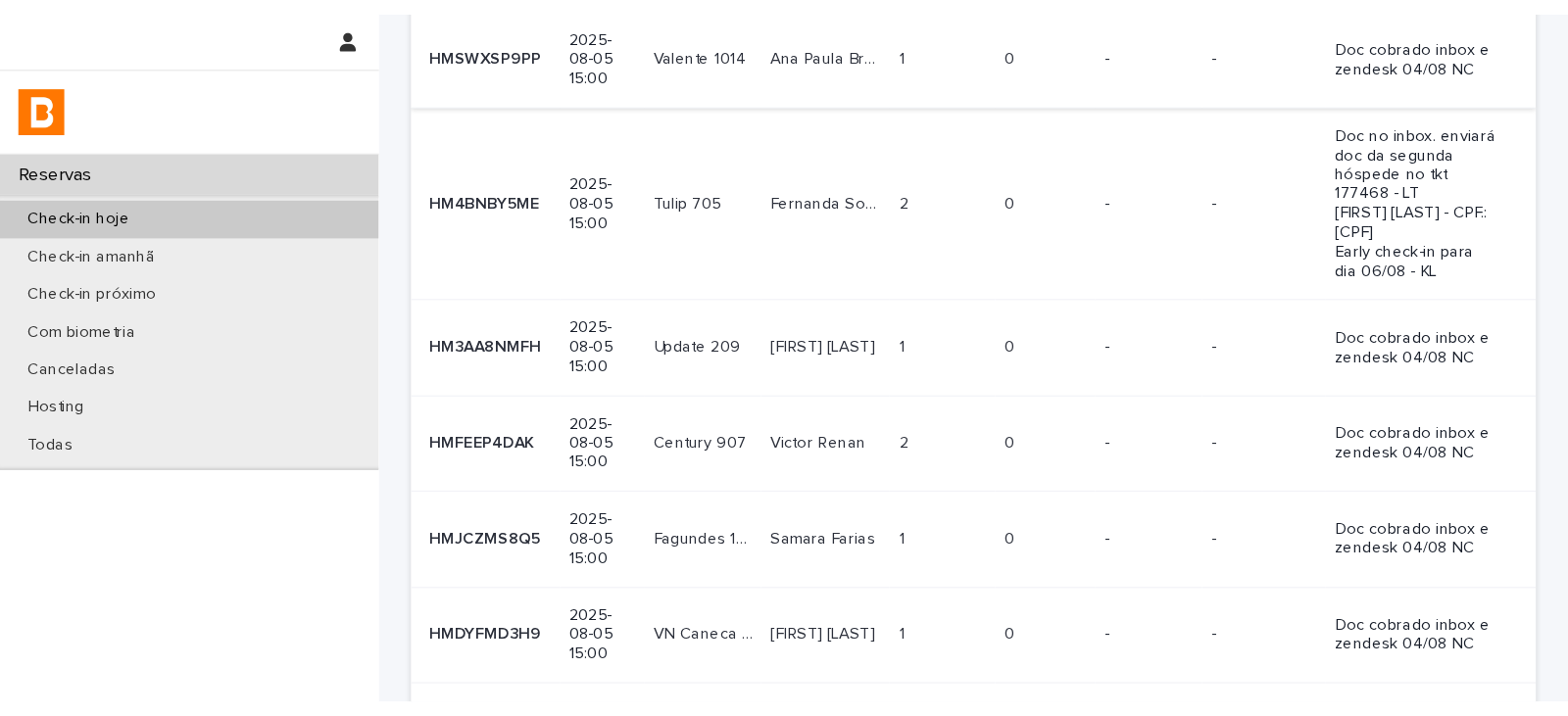 scroll, scrollTop: 0, scrollLeft: 0, axis: both 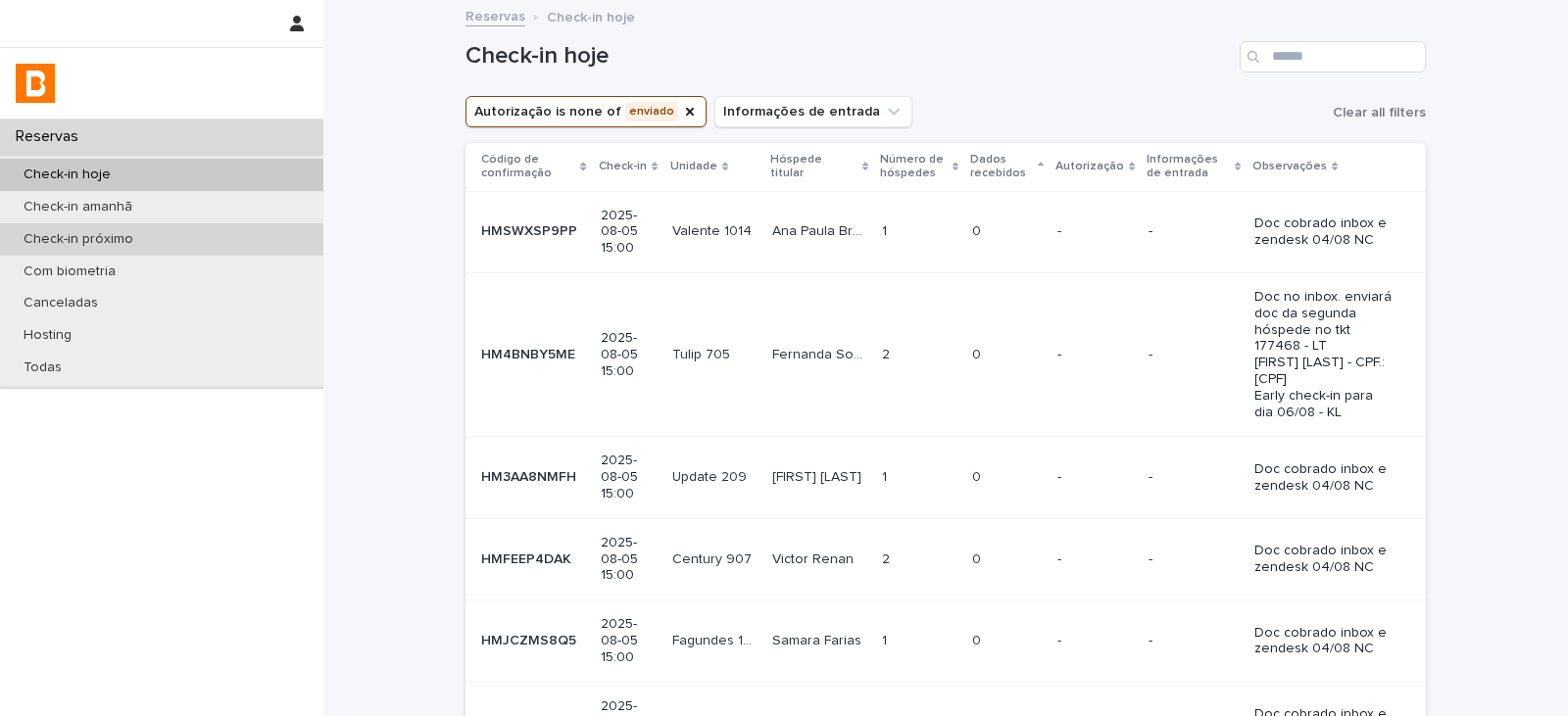 click on "Check-in próximo" at bounding box center [78, 239] 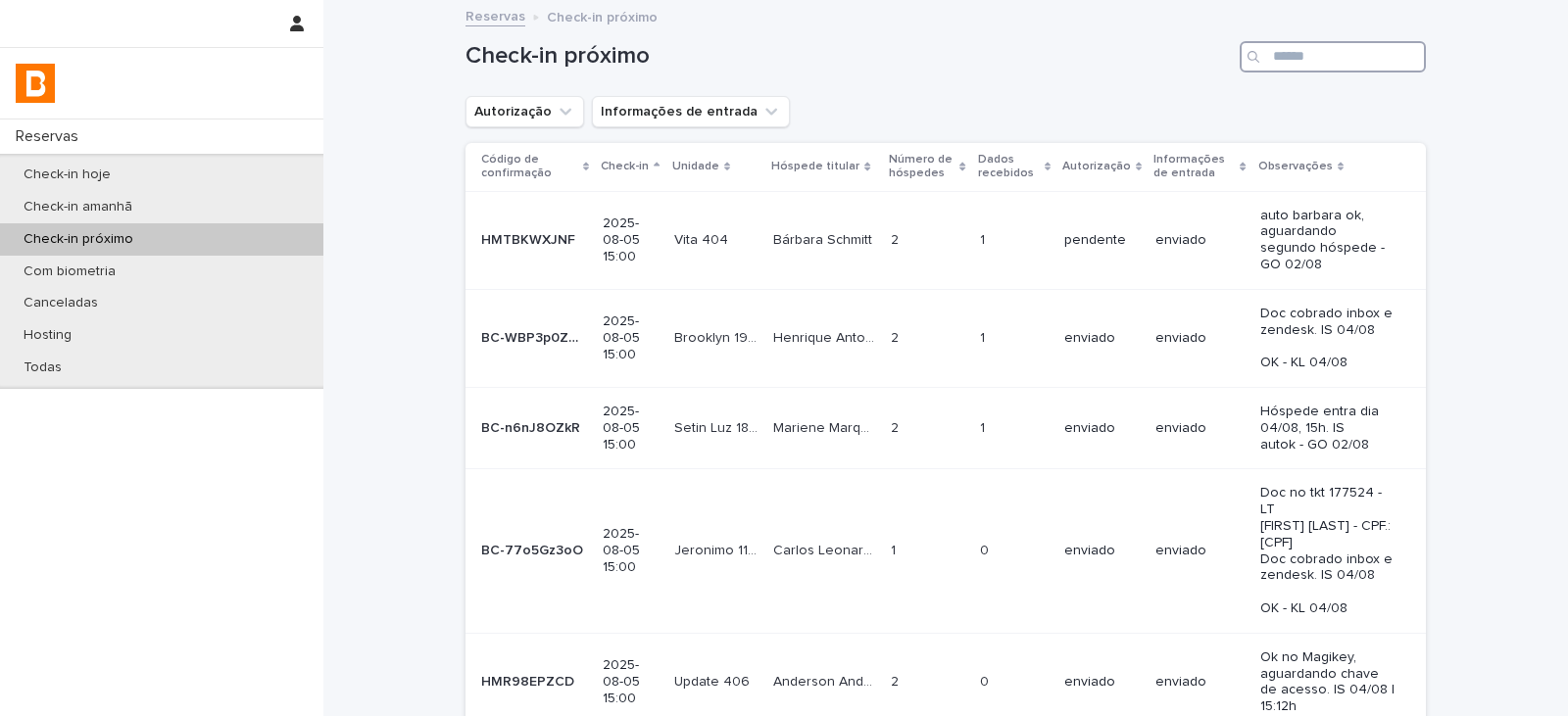 click at bounding box center (1333, 57) 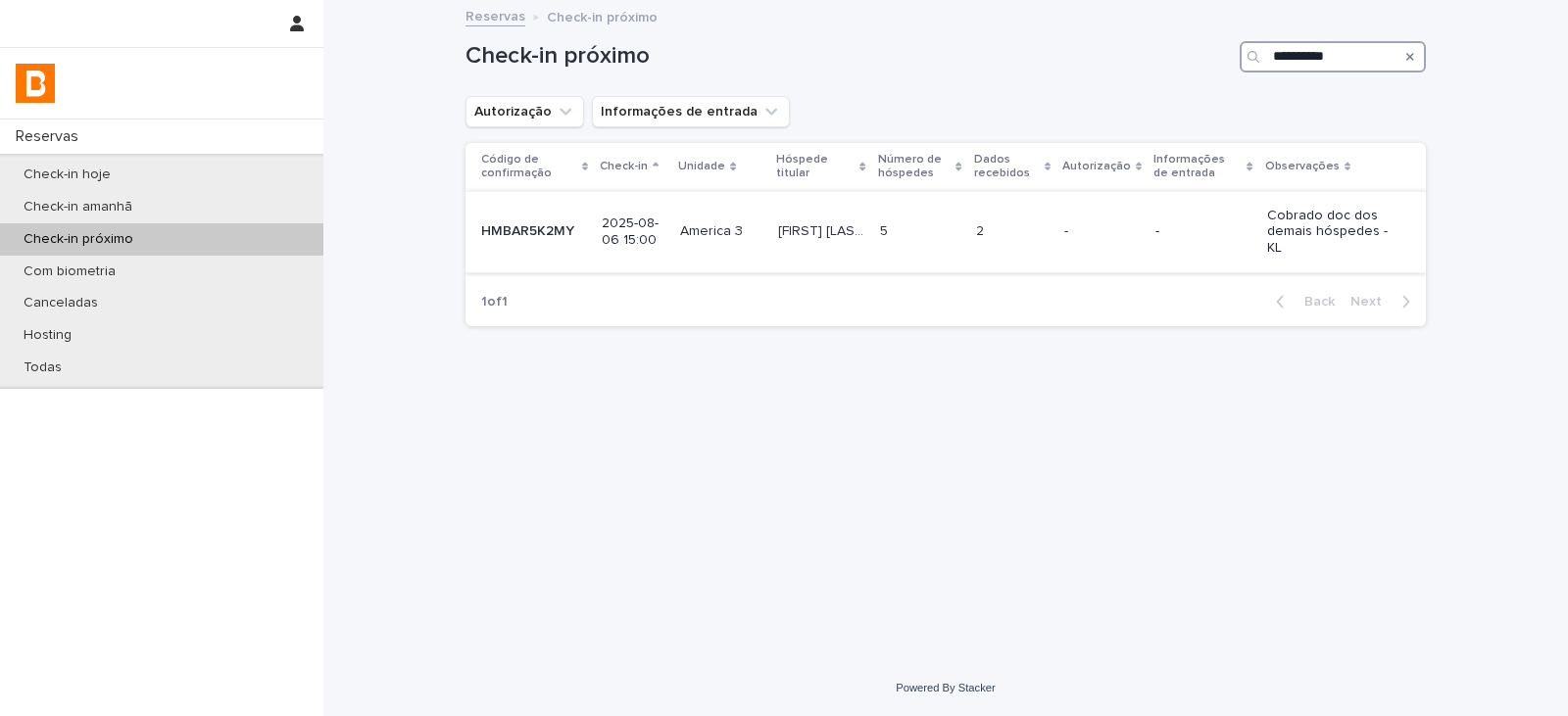 type on "**********" 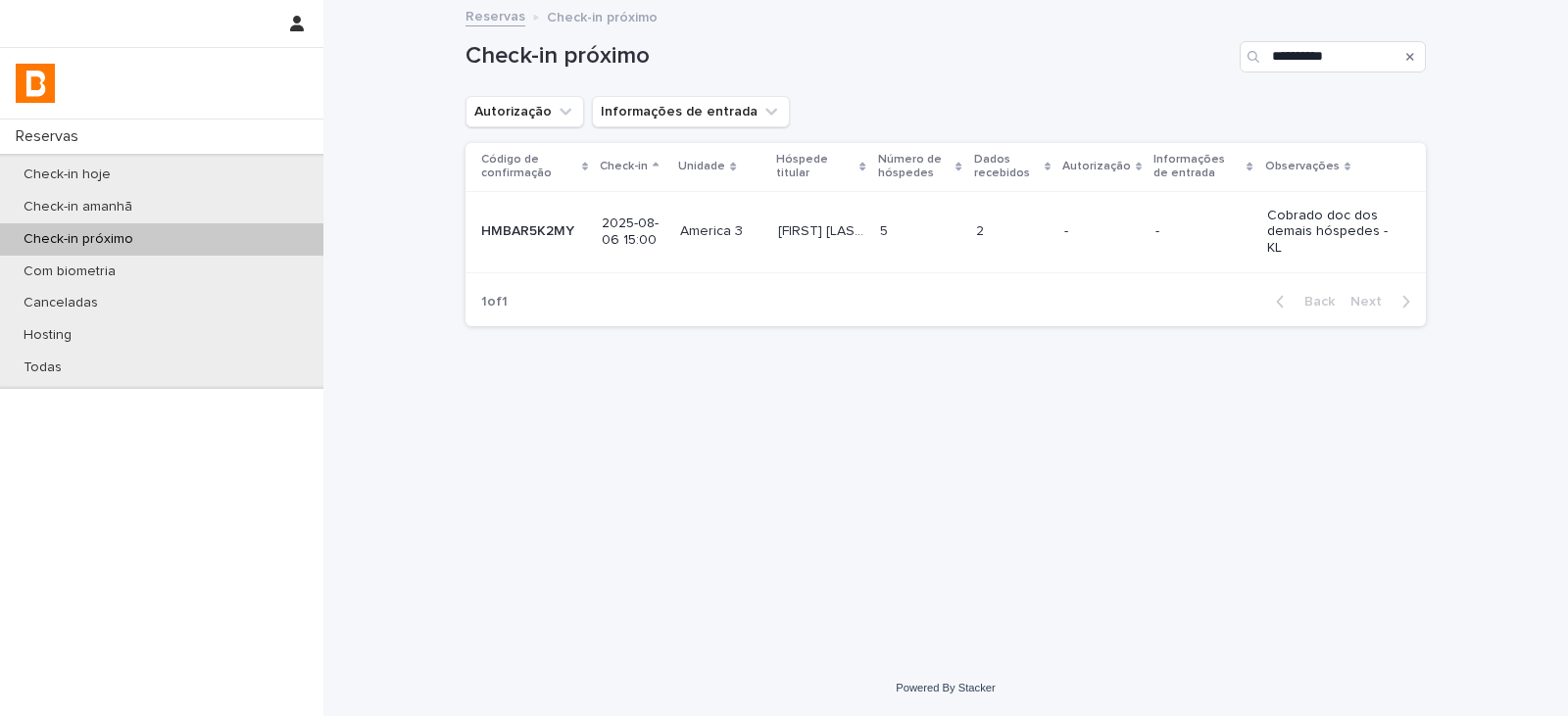 click on "2 2" at bounding box center [1012, 231] 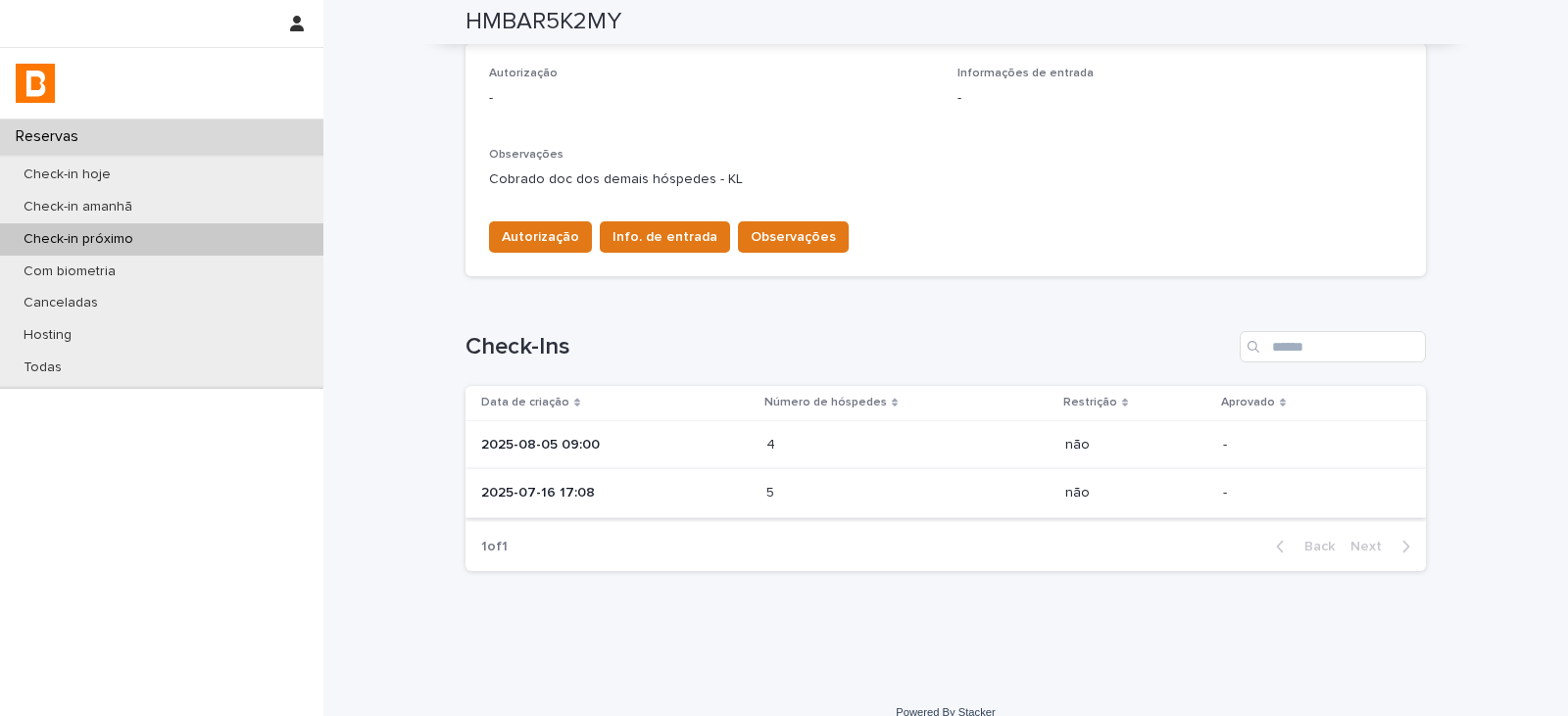 scroll, scrollTop: 571, scrollLeft: 0, axis: vertical 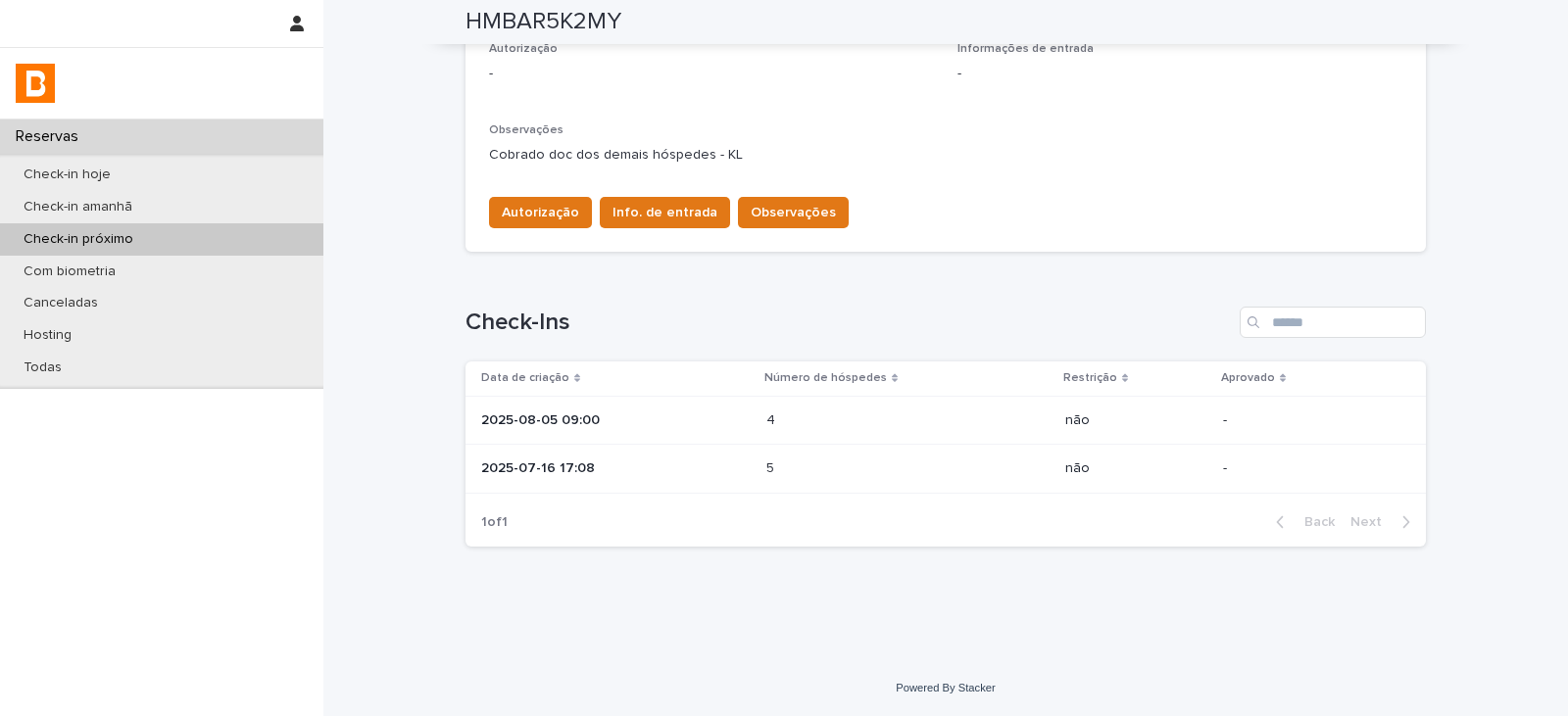 click on "5 5" at bounding box center [907, 468] 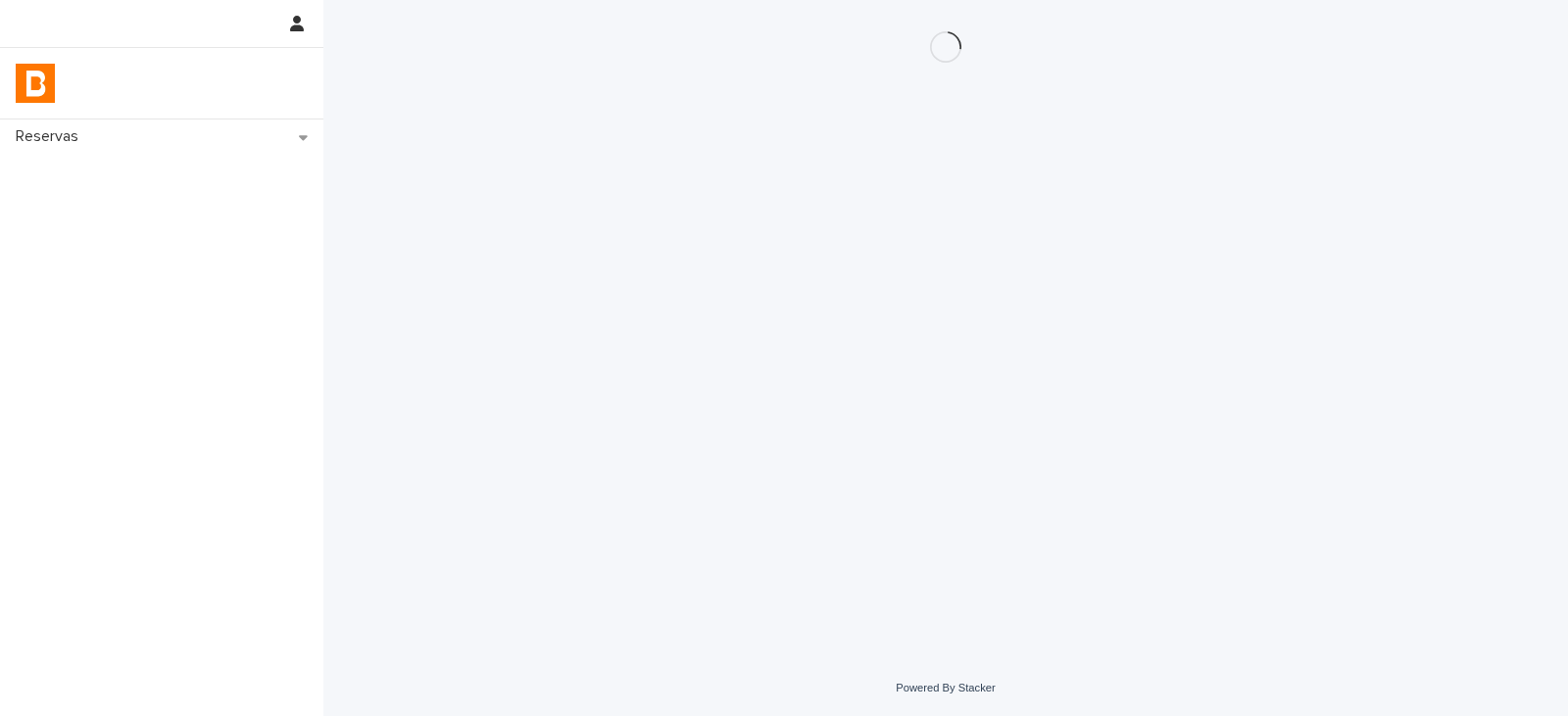 scroll, scrollTop: 0, scrollLeft: 0, axis: both 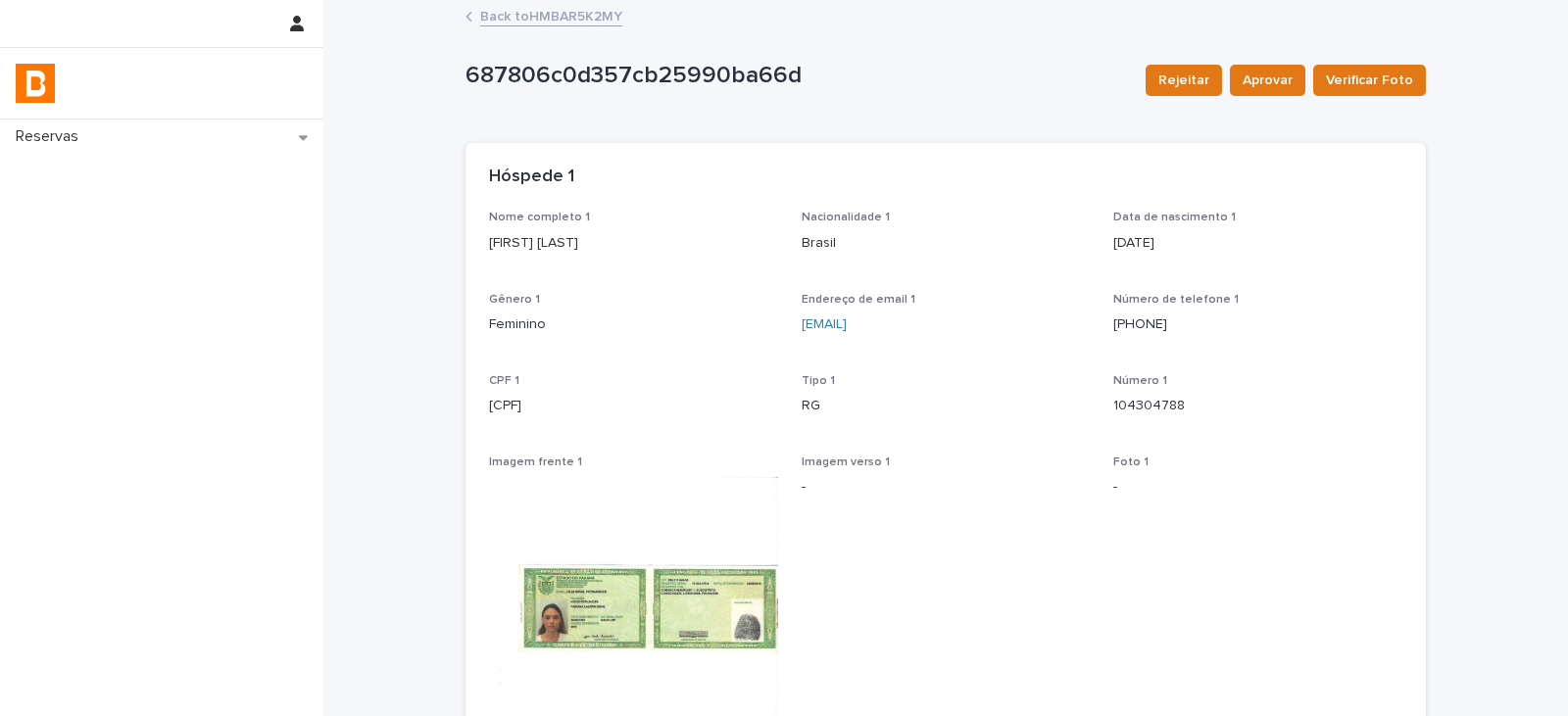 click on "Back to  HMBAR5K2MY" at bounding box center (551, 15) 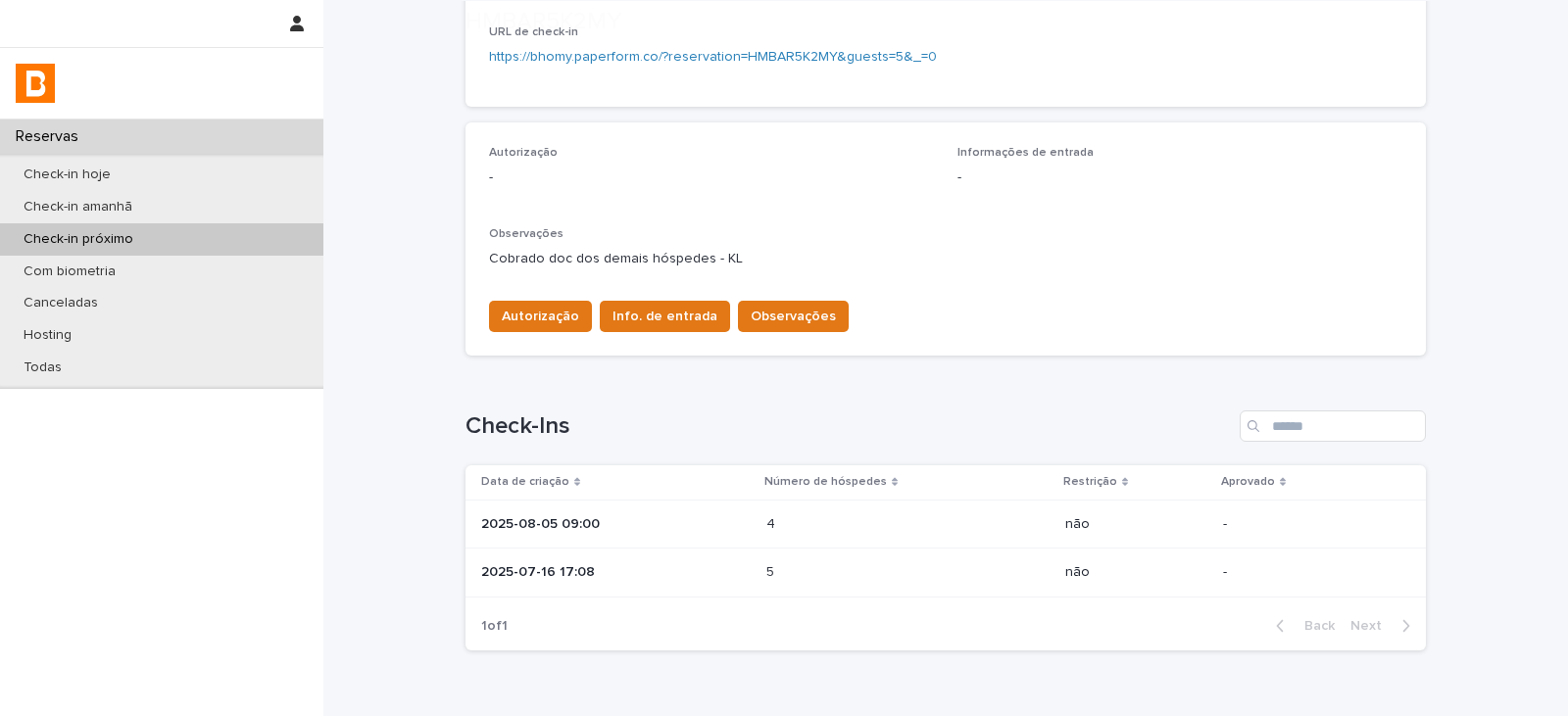 scroll, scrollTop: 470, scrollLeft: 0, axis: vertical 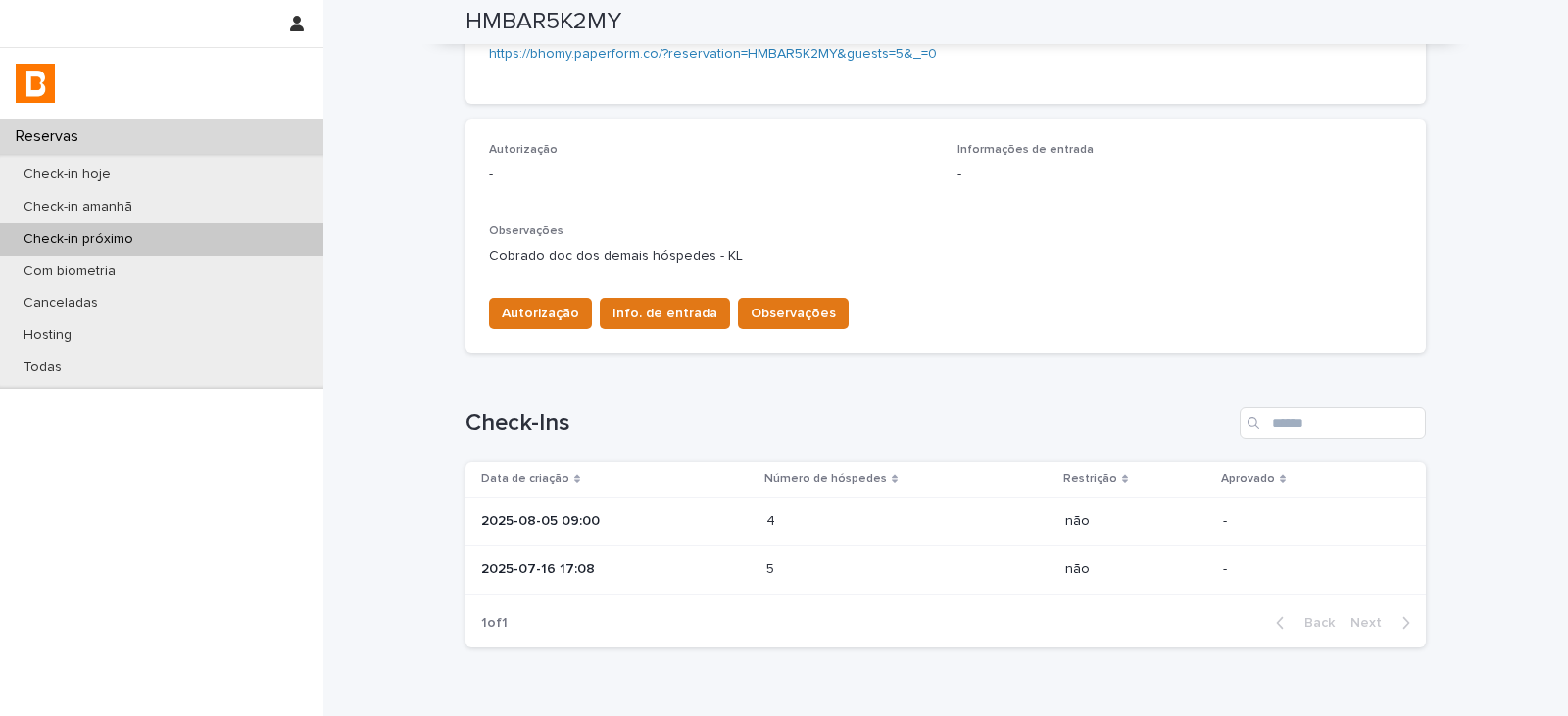 click on "4 4" at bounding box center (907, 521) 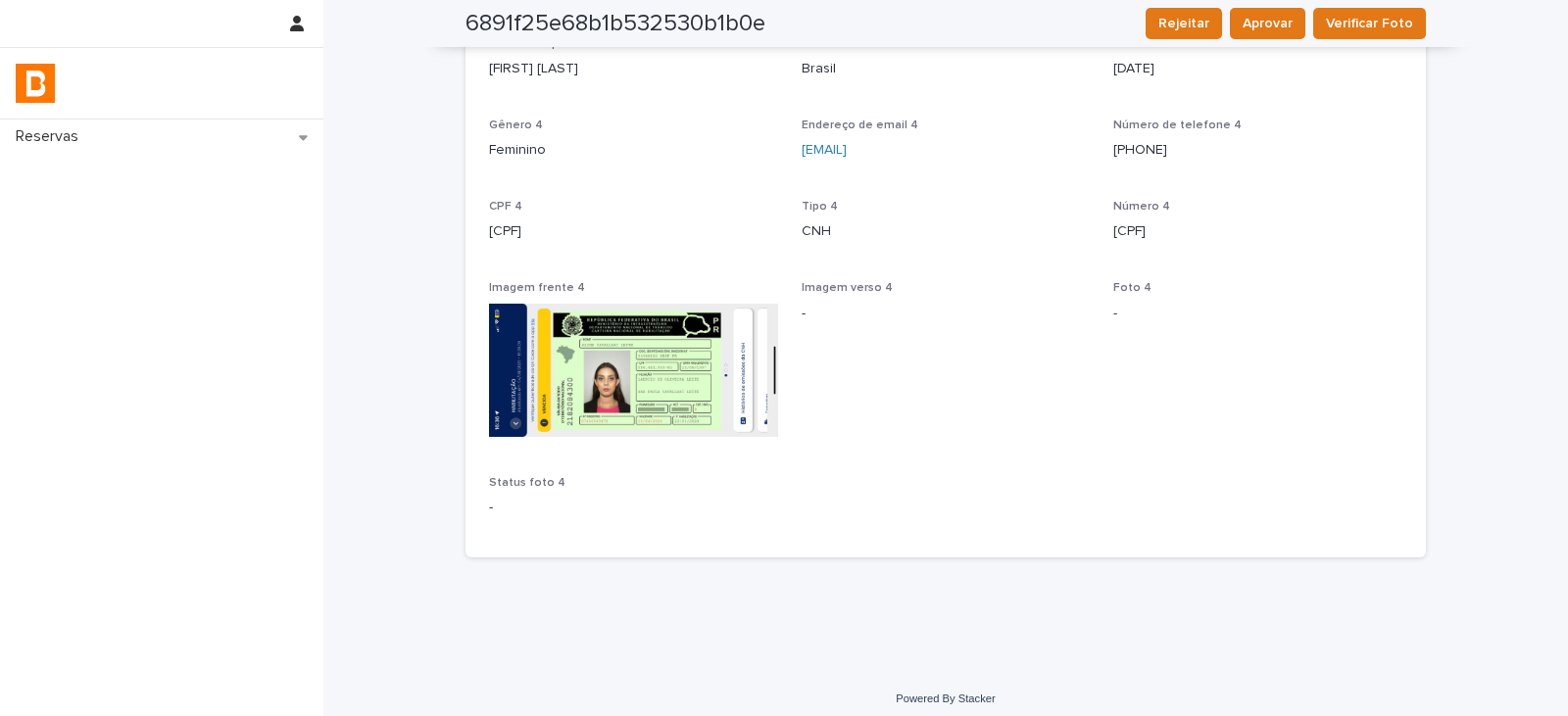 scroll, scrollTop: 2348, scrollLeft: 0, axis: vertical 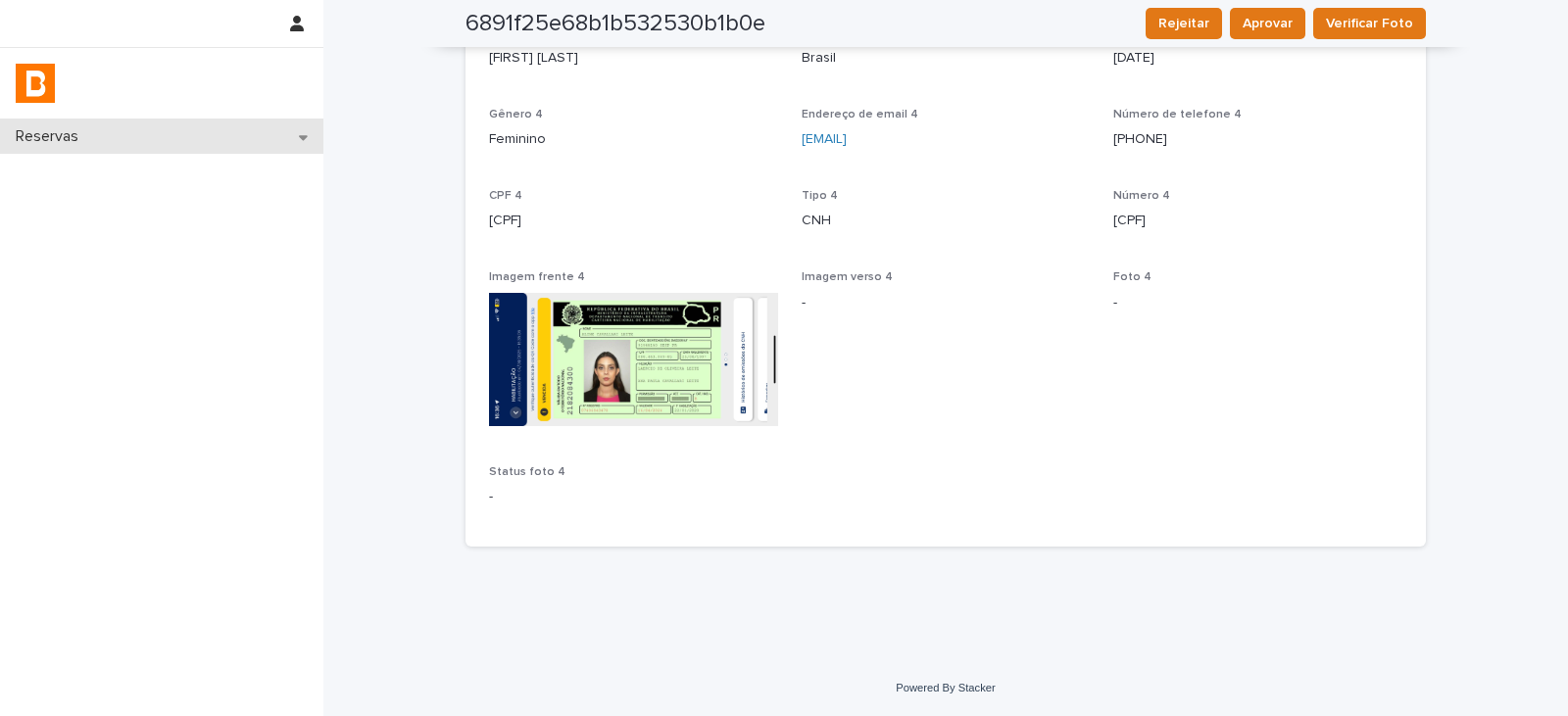 click on "Reservas" at bounding box center [162, 136] 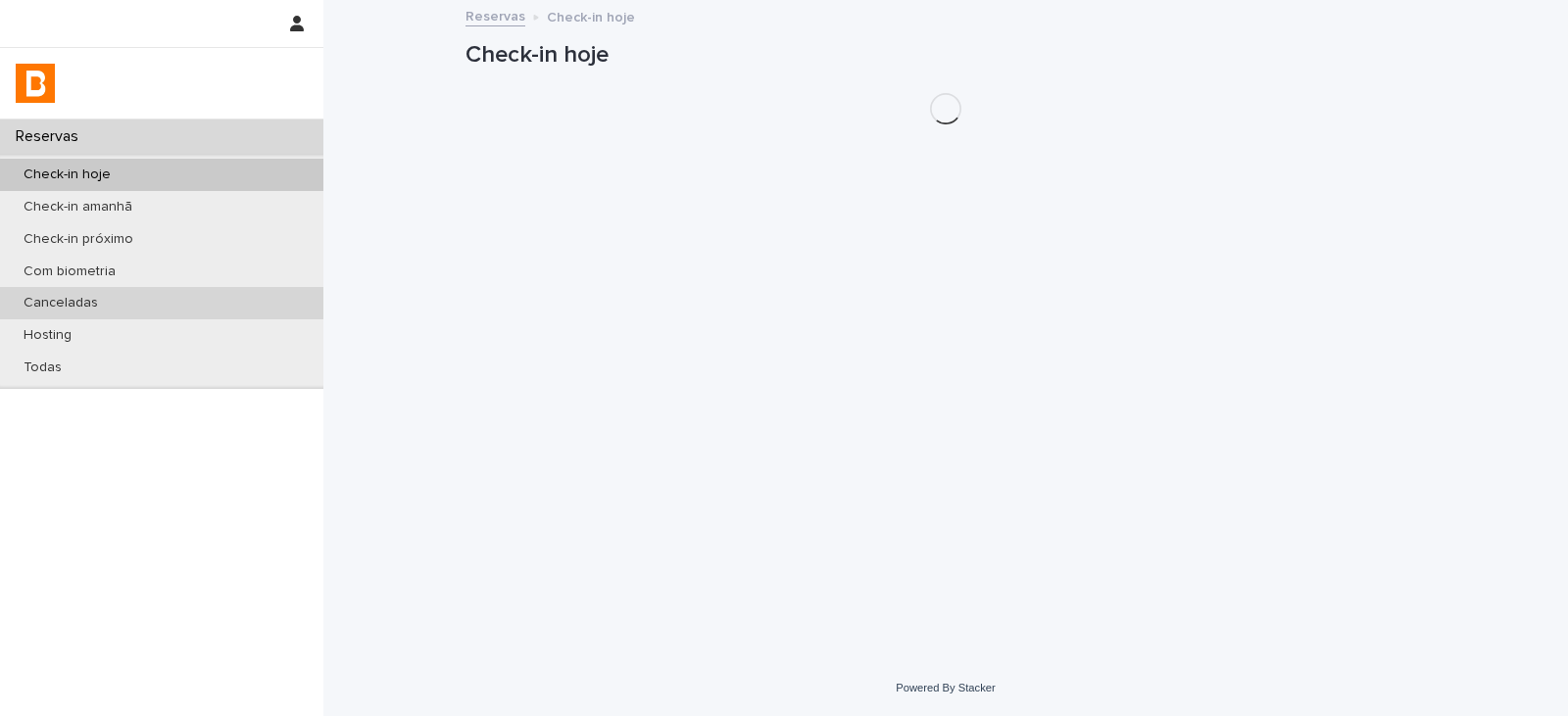 scroll, scrollTop: 0, scrollLeft: 0, axis: both 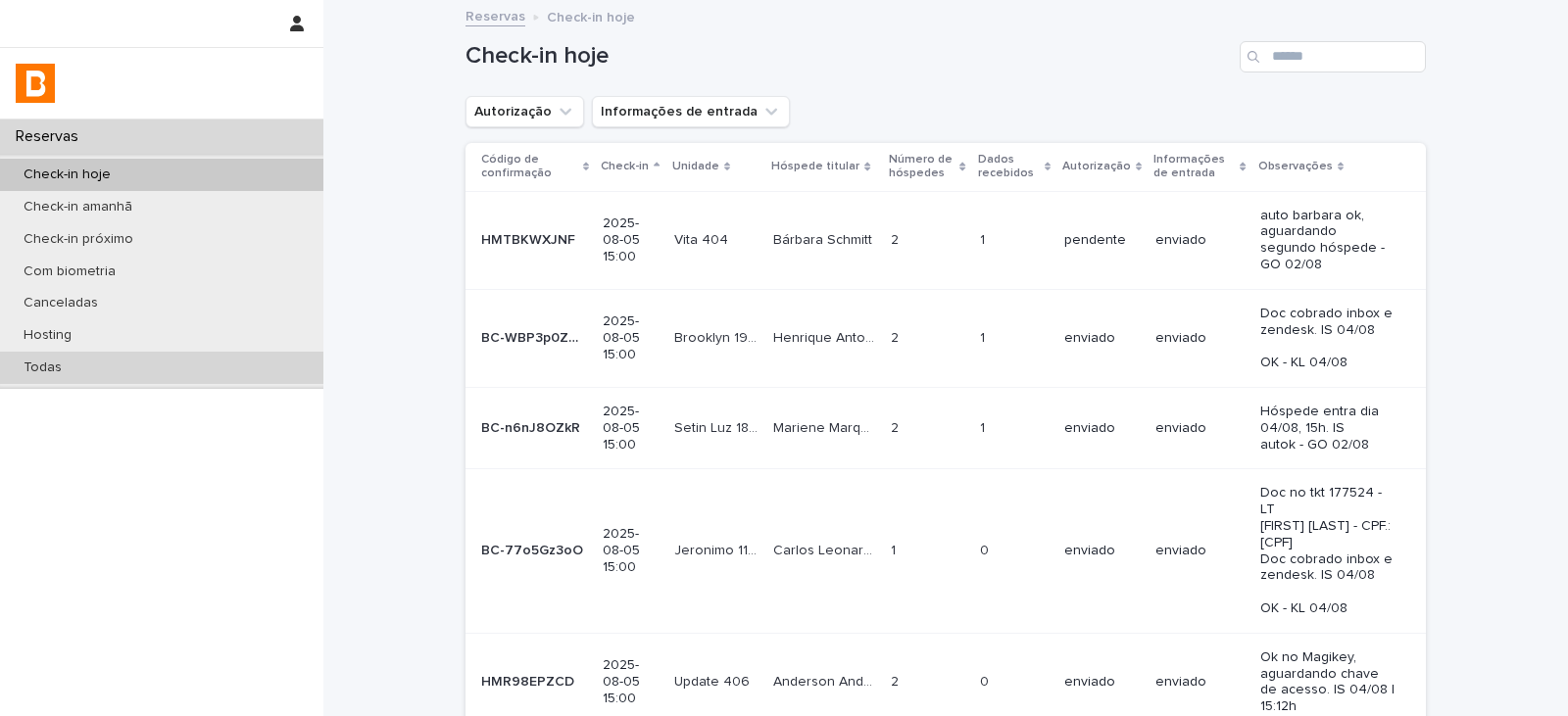 click on "Todas" at bounding box center (42, 367) 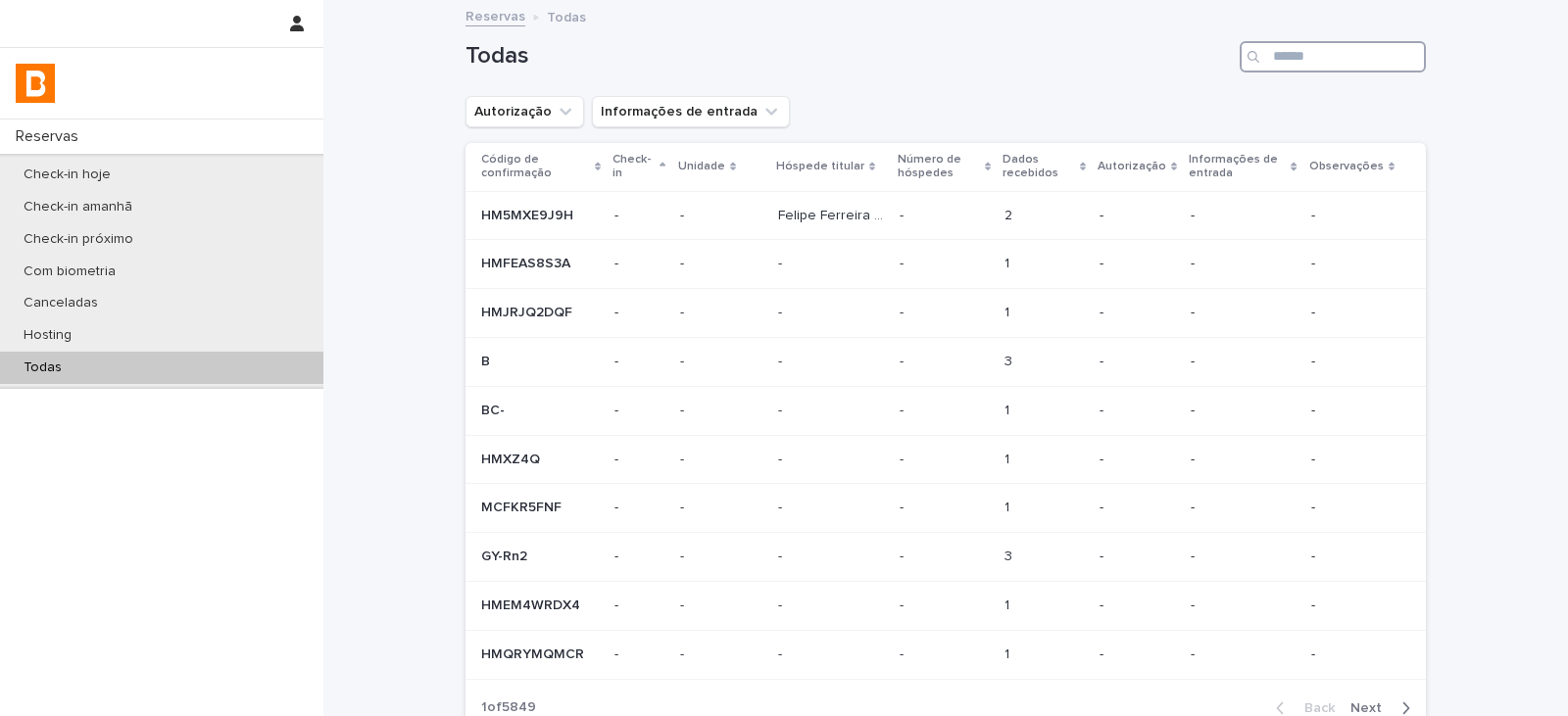 click at bounding box center [1333, 57] 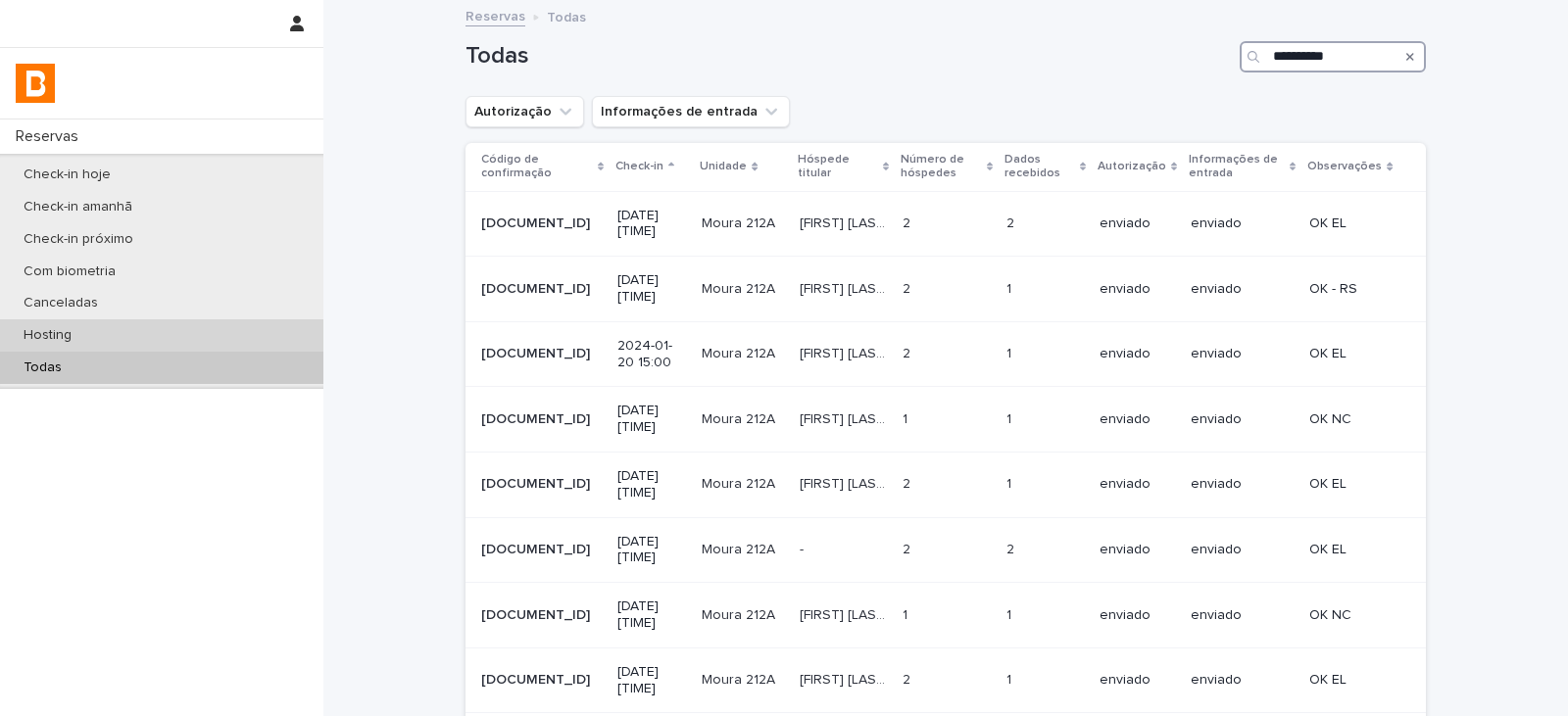 type on "**********" 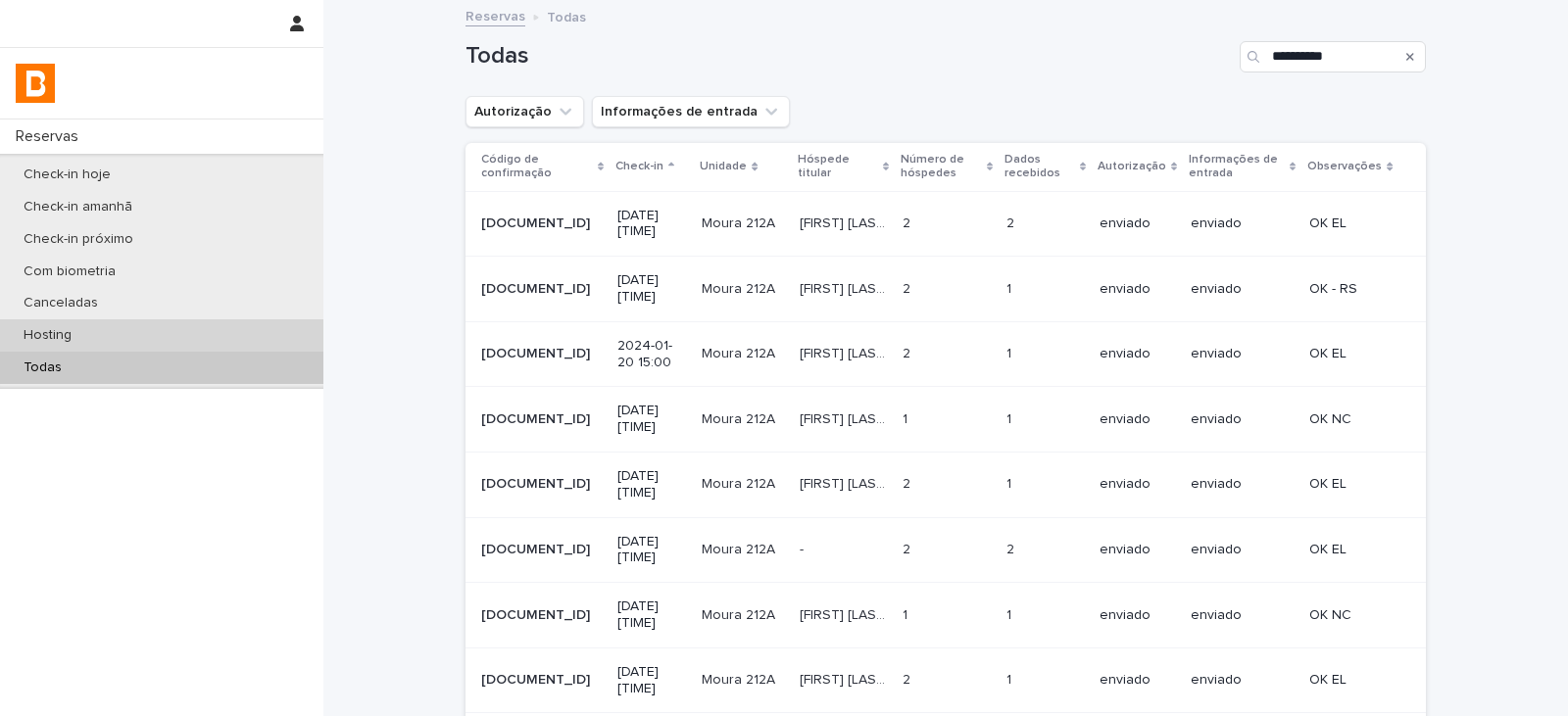 click on "Hosting" at bounding box center (162, 335) 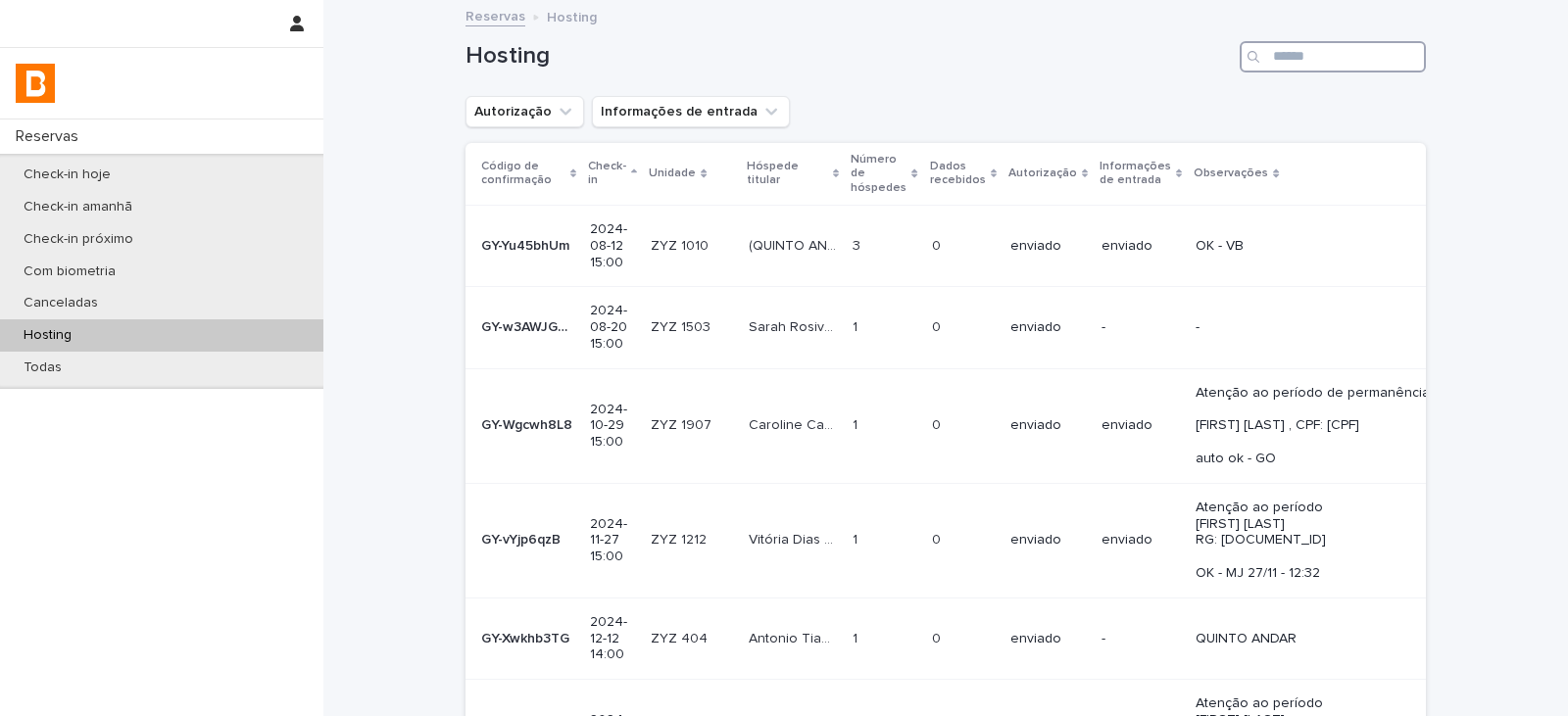 click at bounding box center (1333, 57) 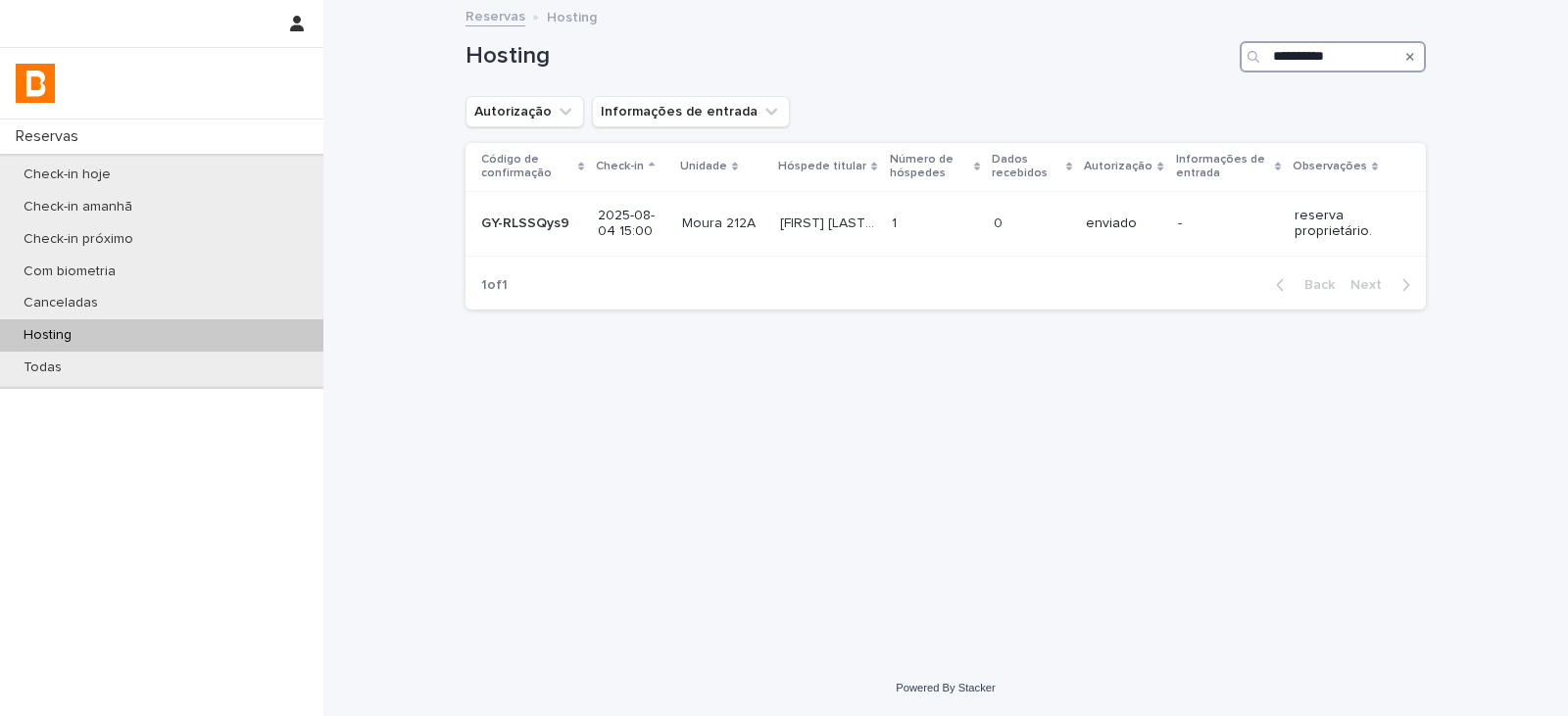 type on "**********" 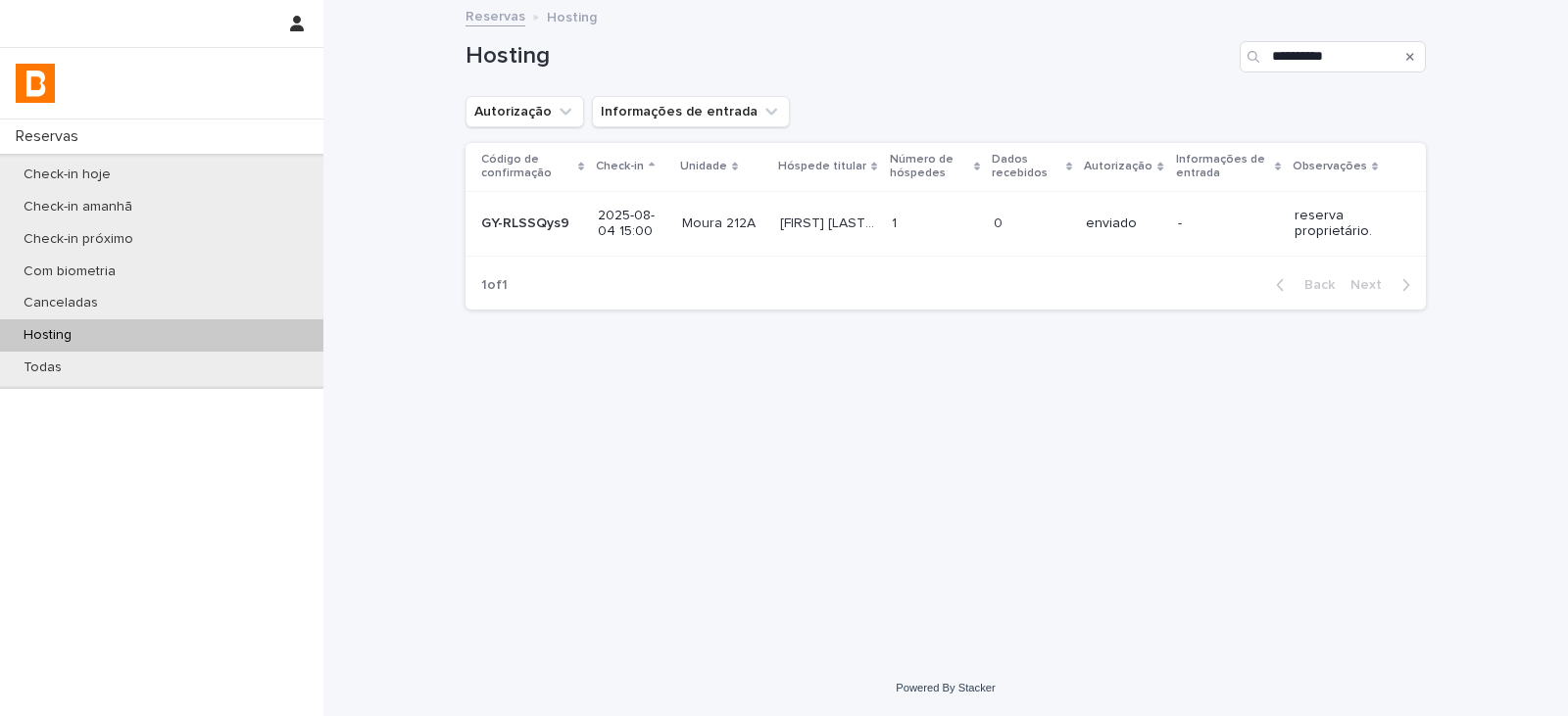 click 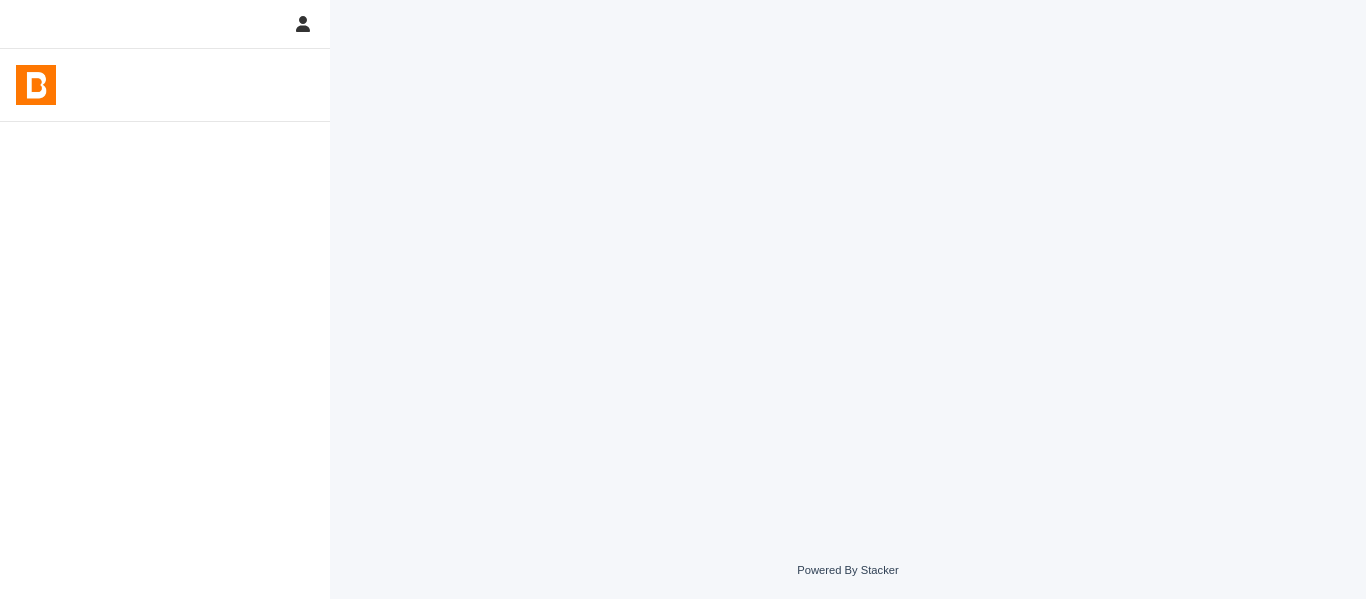 scroll, scrollTop: 0, scrollLeft: 0, axis: both 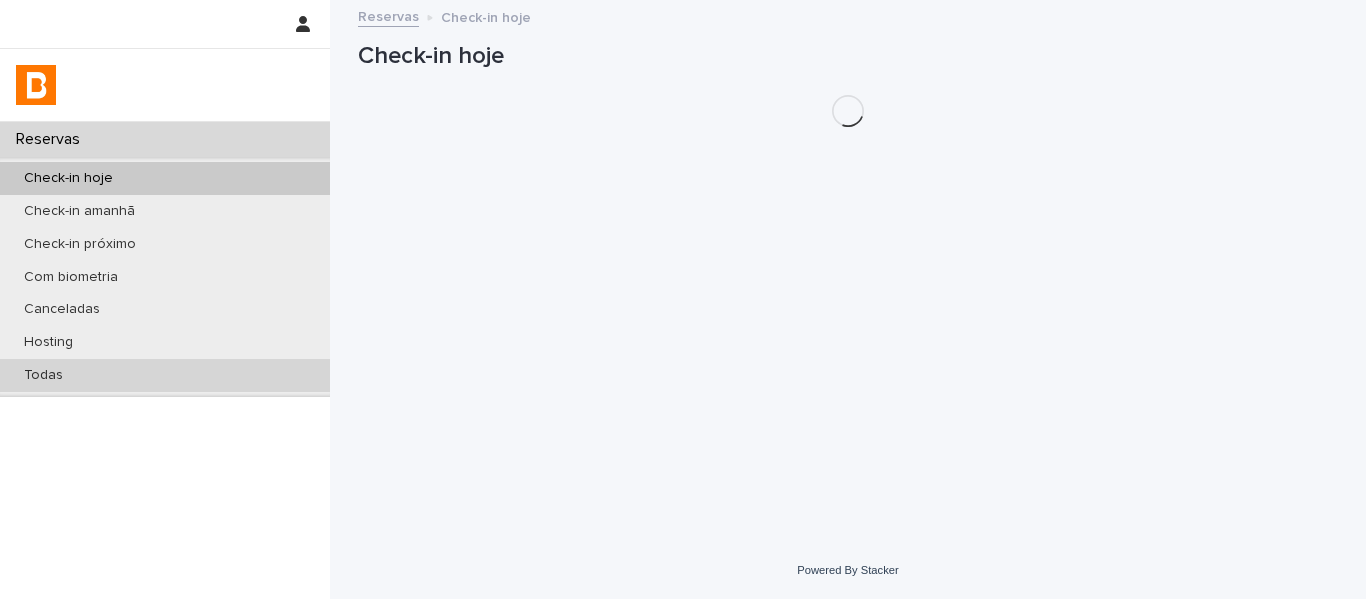 click on "Todas" at bounding box center [165, 375] 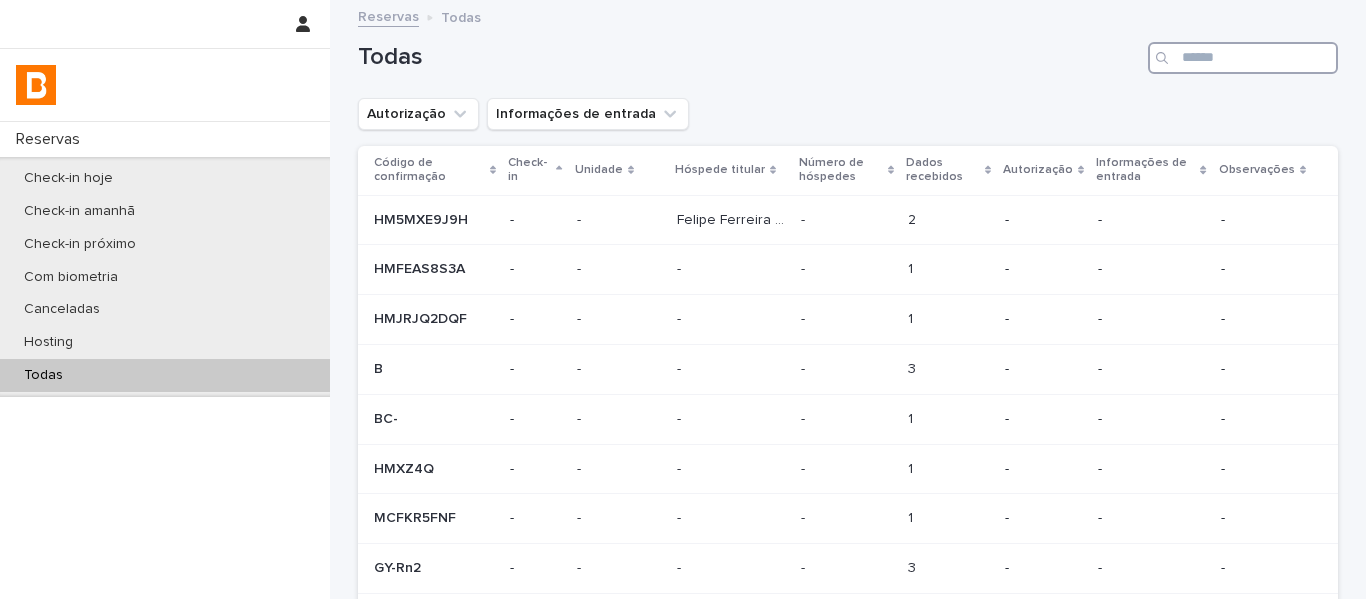 click at bounding box center (1243, 58) 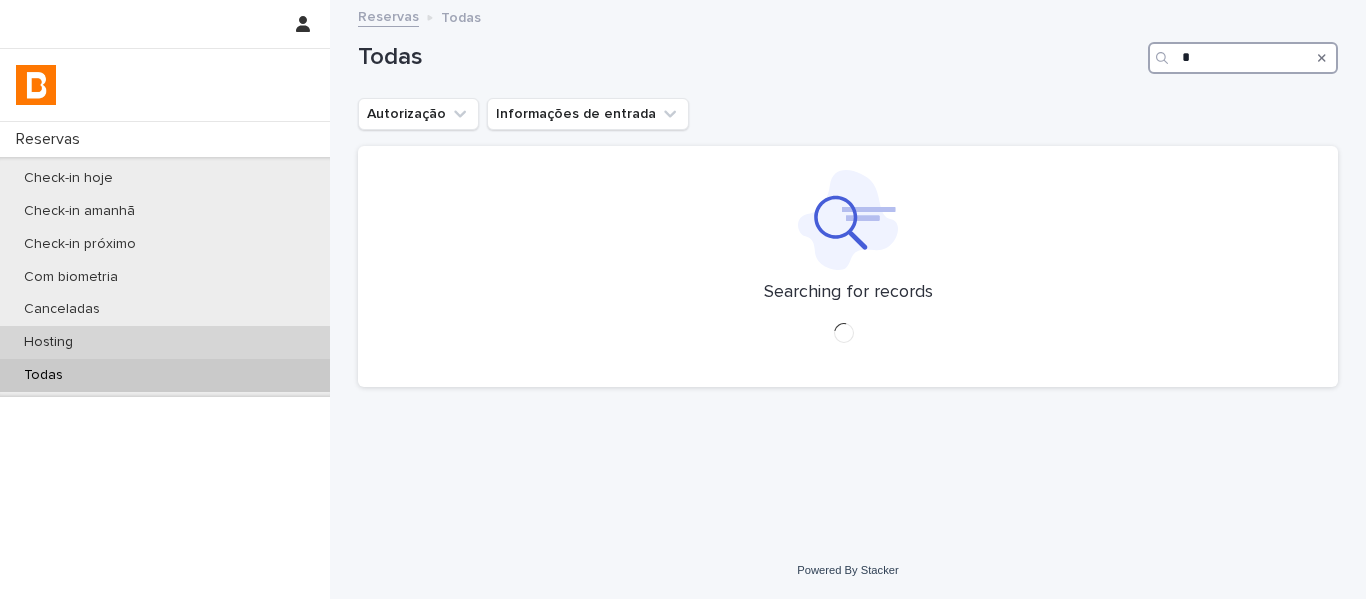 type on "*" 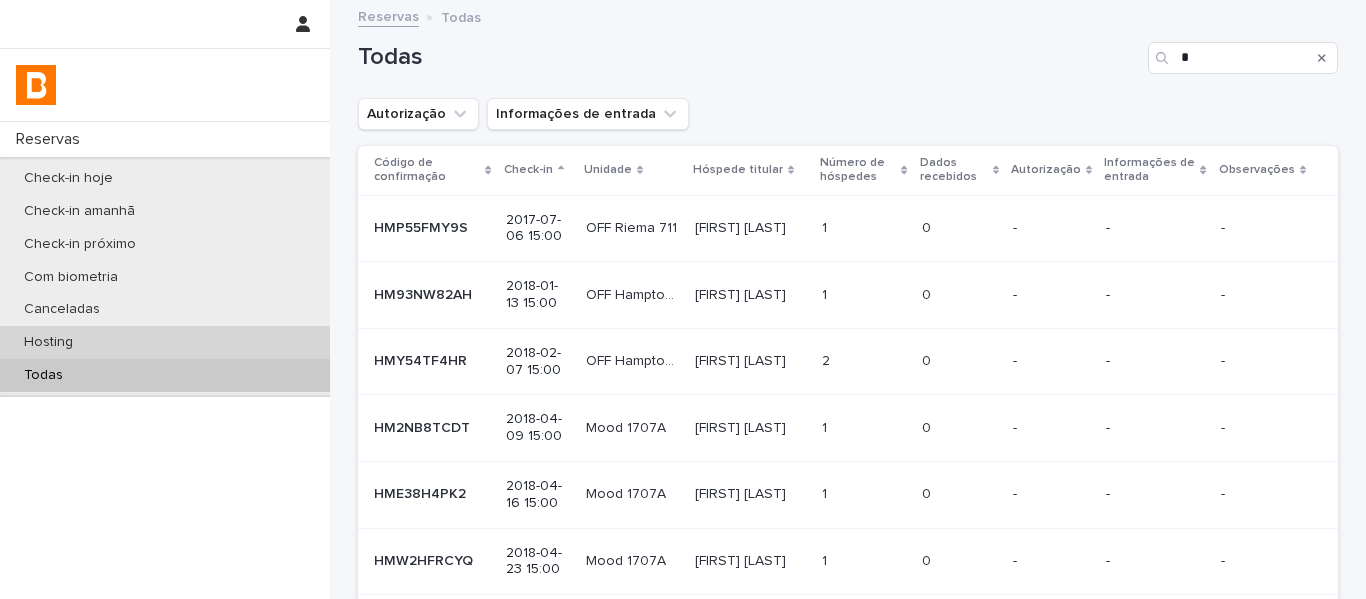 click on "Hosting" at bounding box center (165, 342) 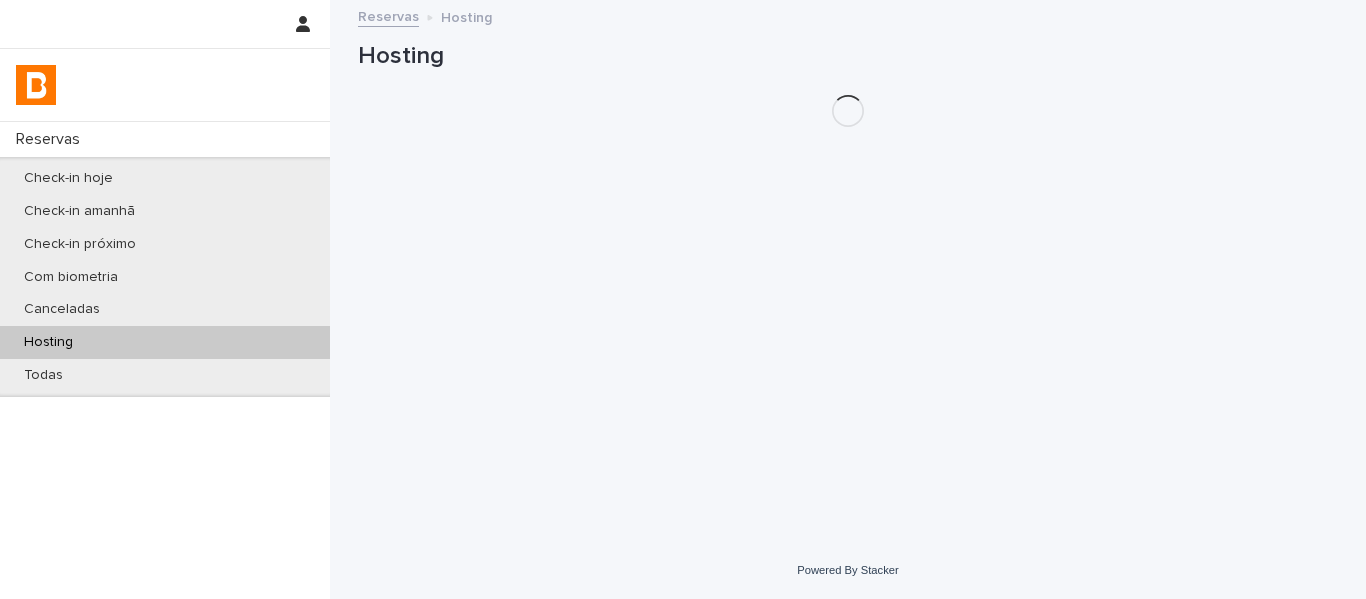 click on "Hosting" at bounding box center [165, 342] 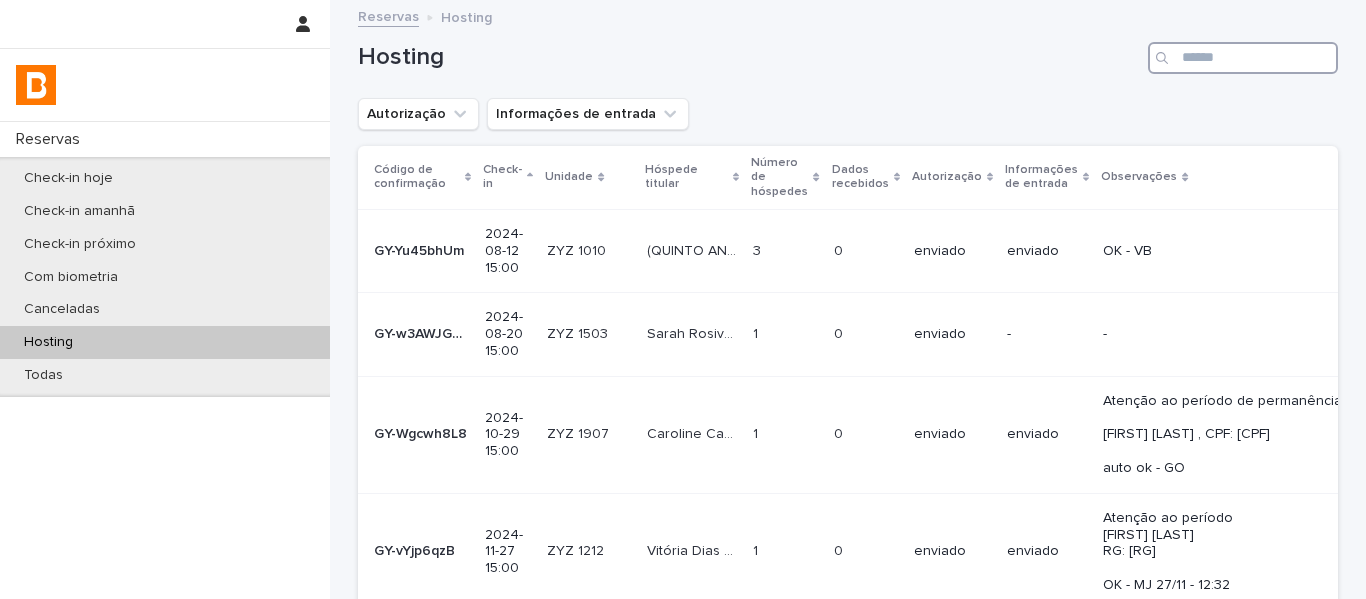 drag, startPoint x: 1208, startPoint y: 67, endPoint x: 1188, endPoint y: 68, distance: 20.024984 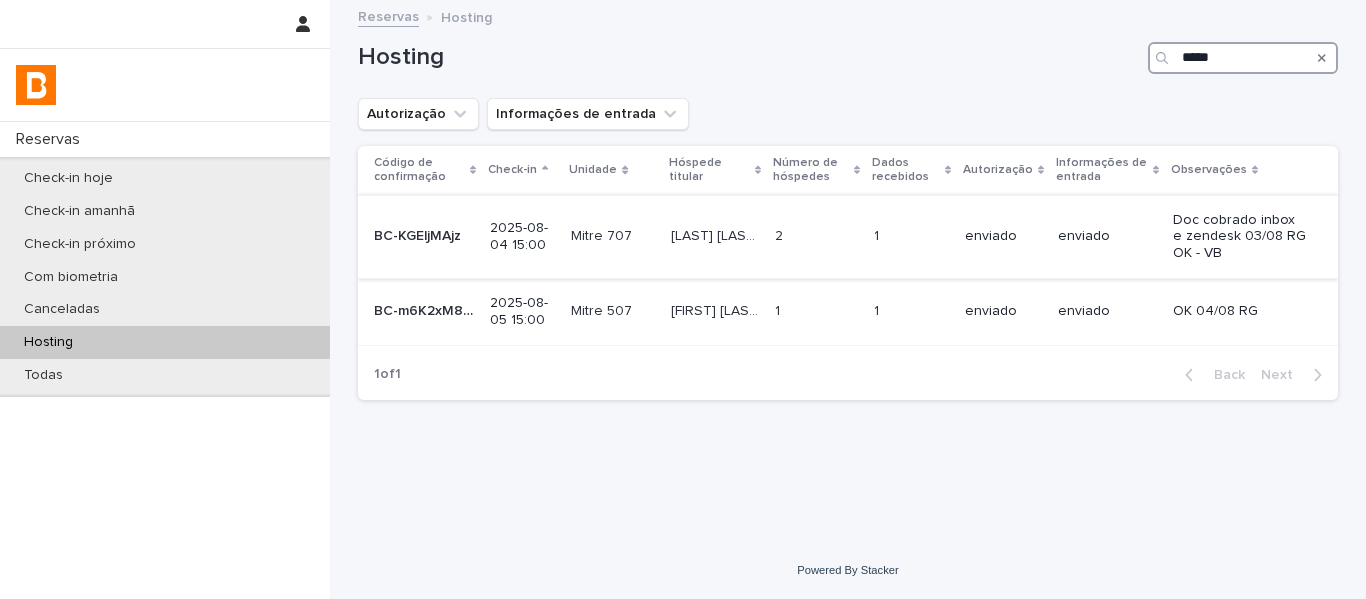 type on "*****" 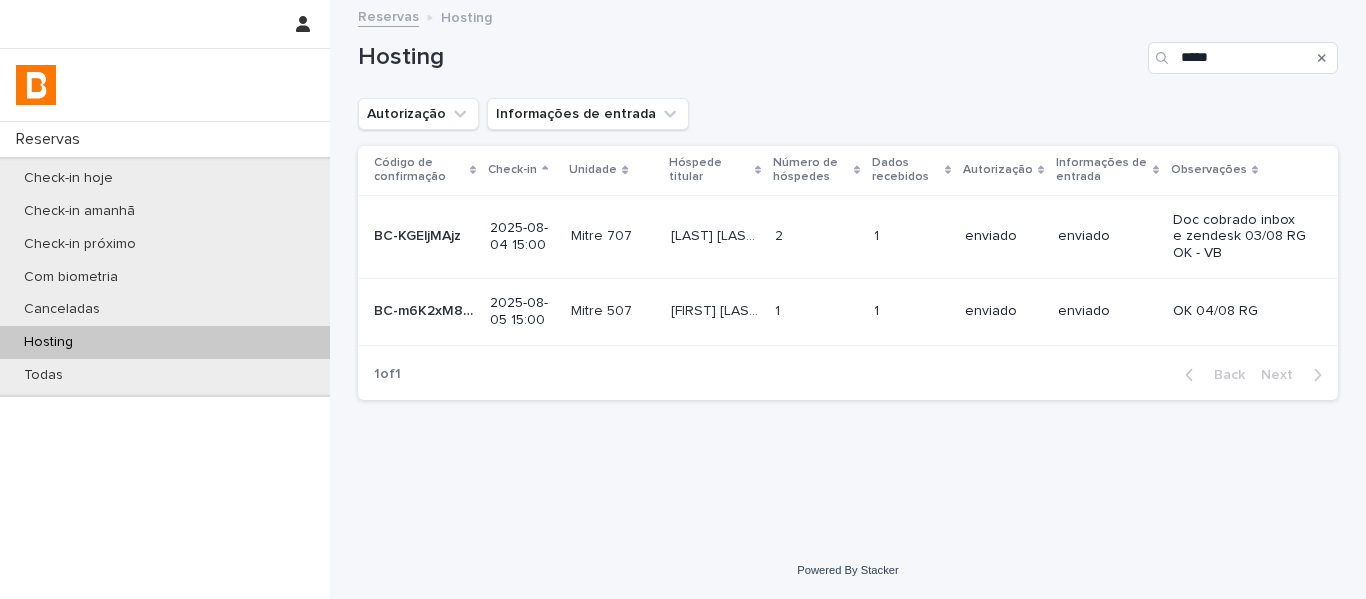 click on "2 2" at bounding box center [816, 236] 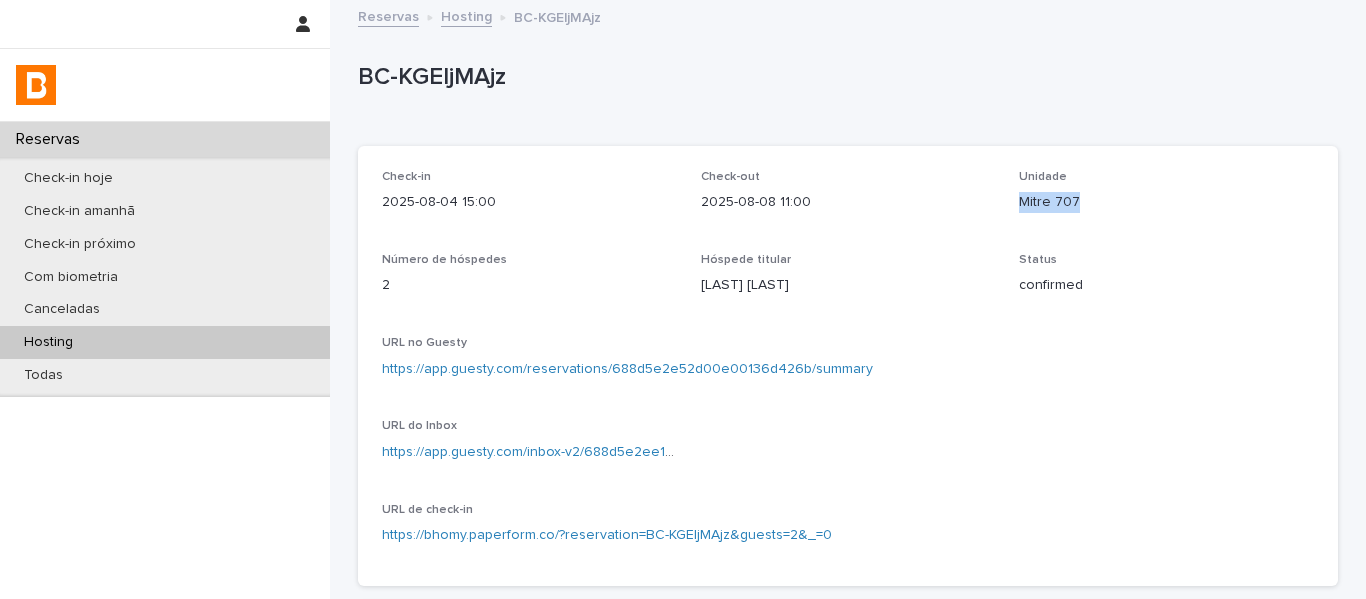 drag, startPoint x: 1069, startPoint y: 223, endPoint x: 1000, endPoint y: 231, distance: 69.46222 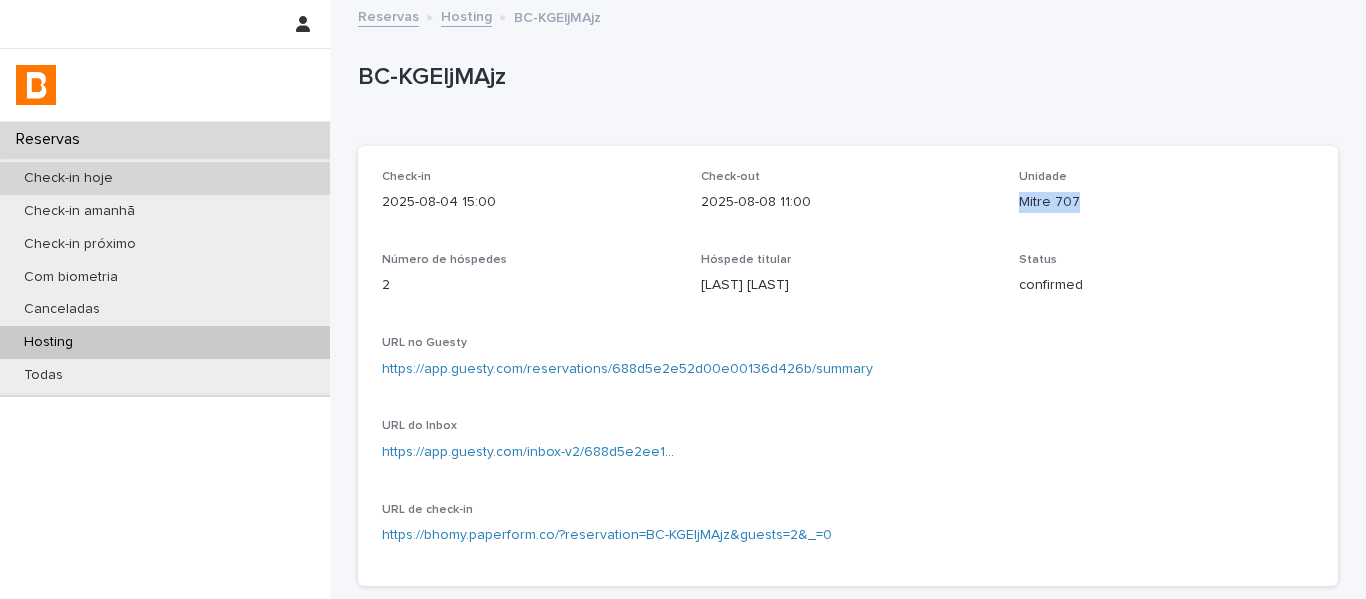 click on "Check-in hoje" at bounding box center [165, 178] 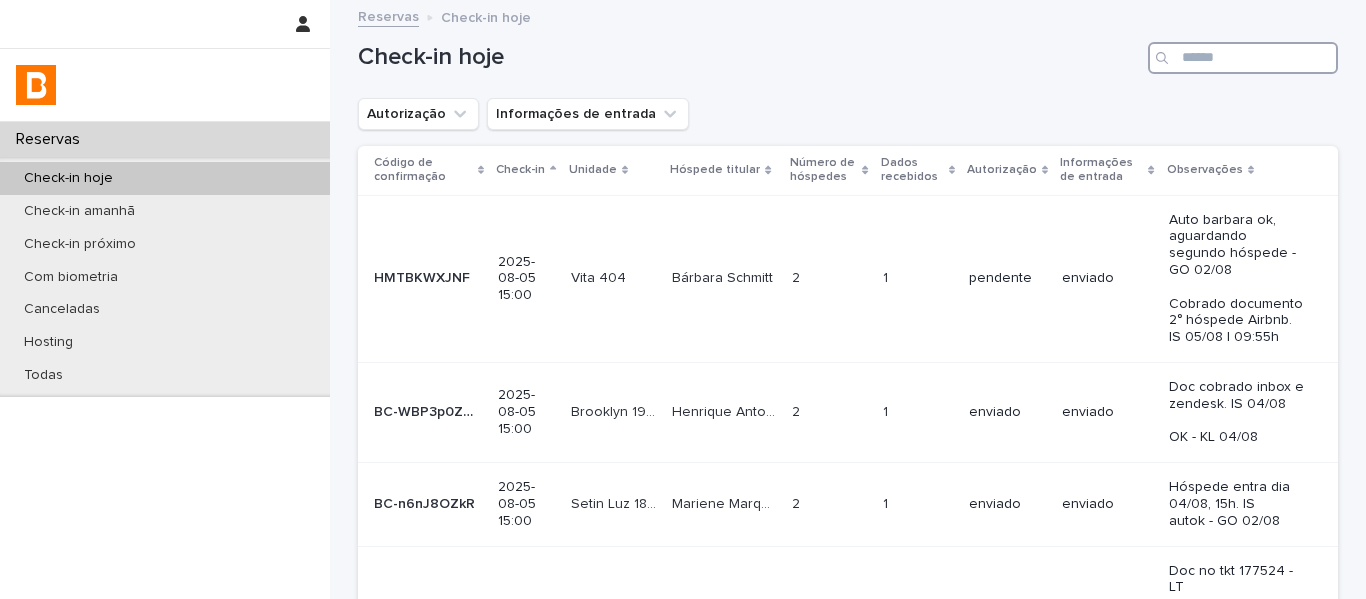 click at bounding box center (1243, 58) 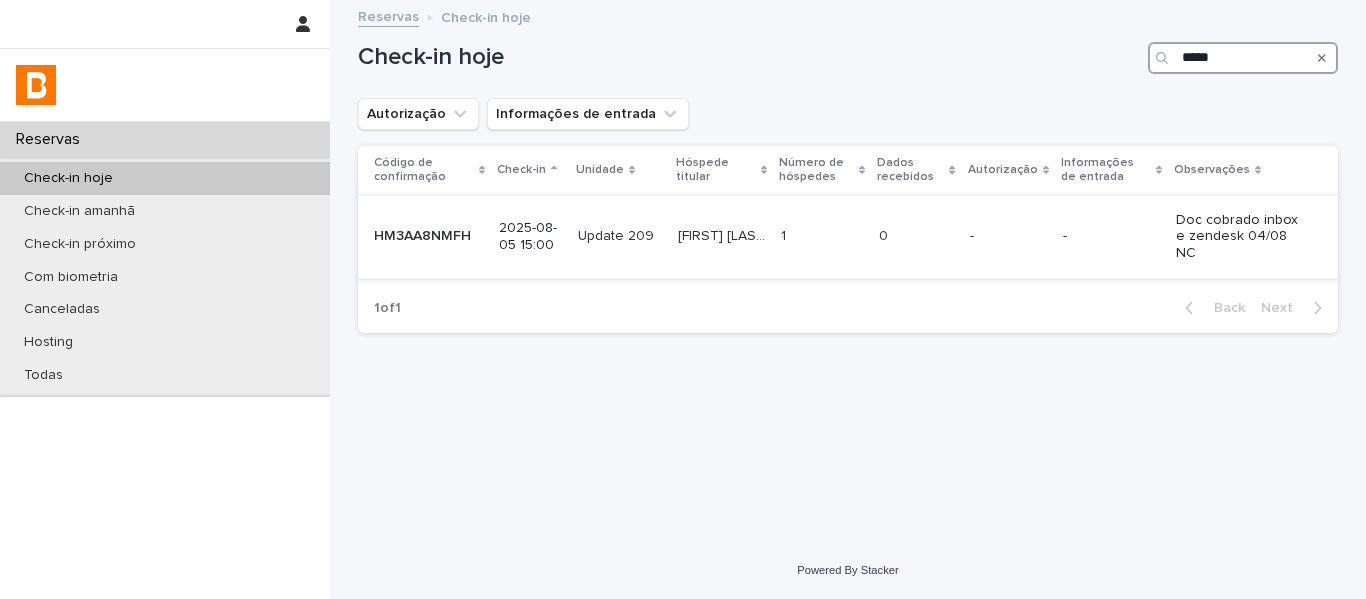 type on "*****" 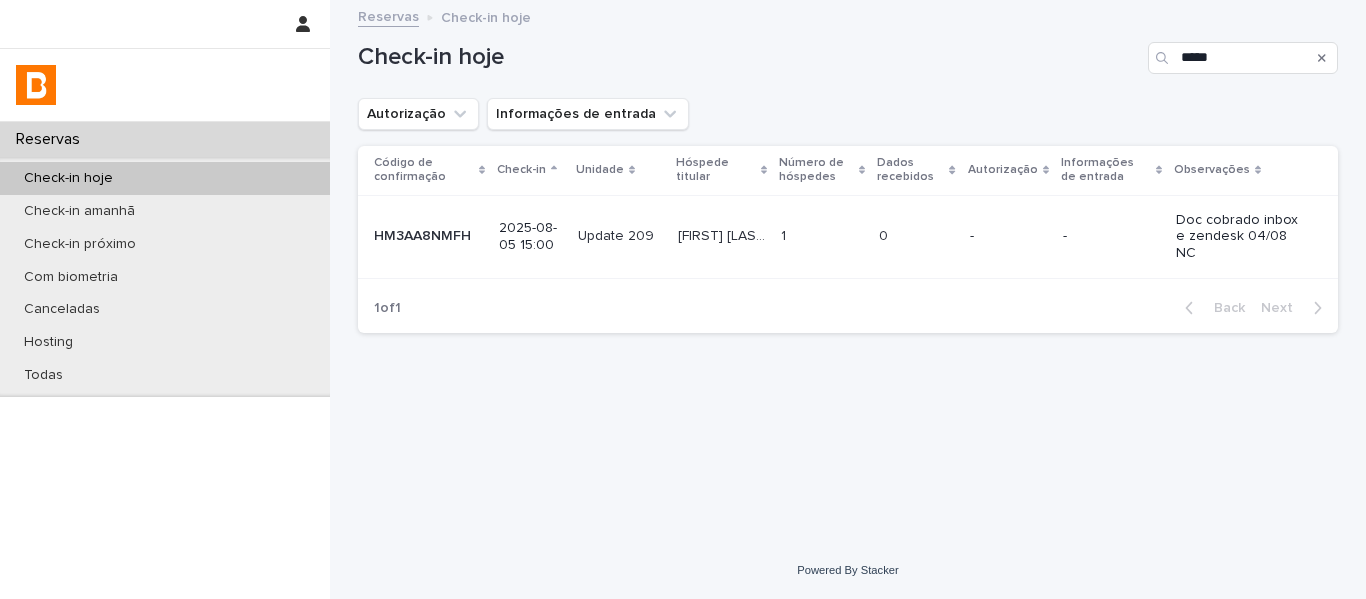 click on "[FIRST] [LAST]" at bounding box center [723, 234] 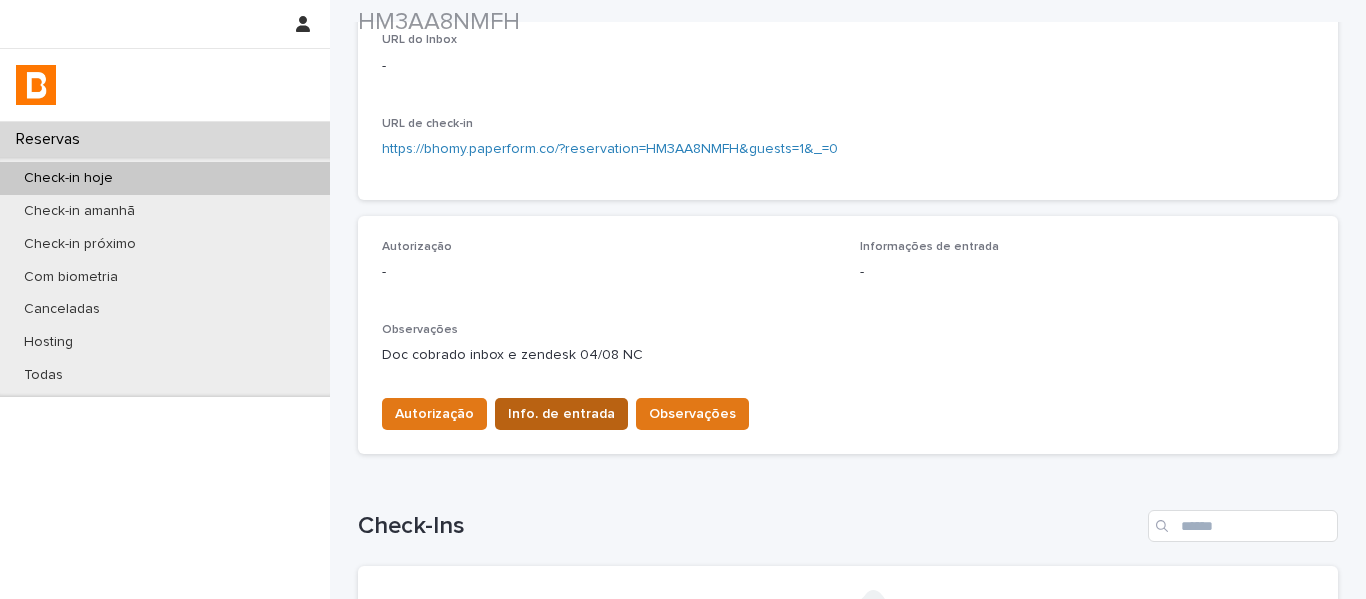 scroll, scrollTop: 400, scrollLeft: 0, axis: vertical 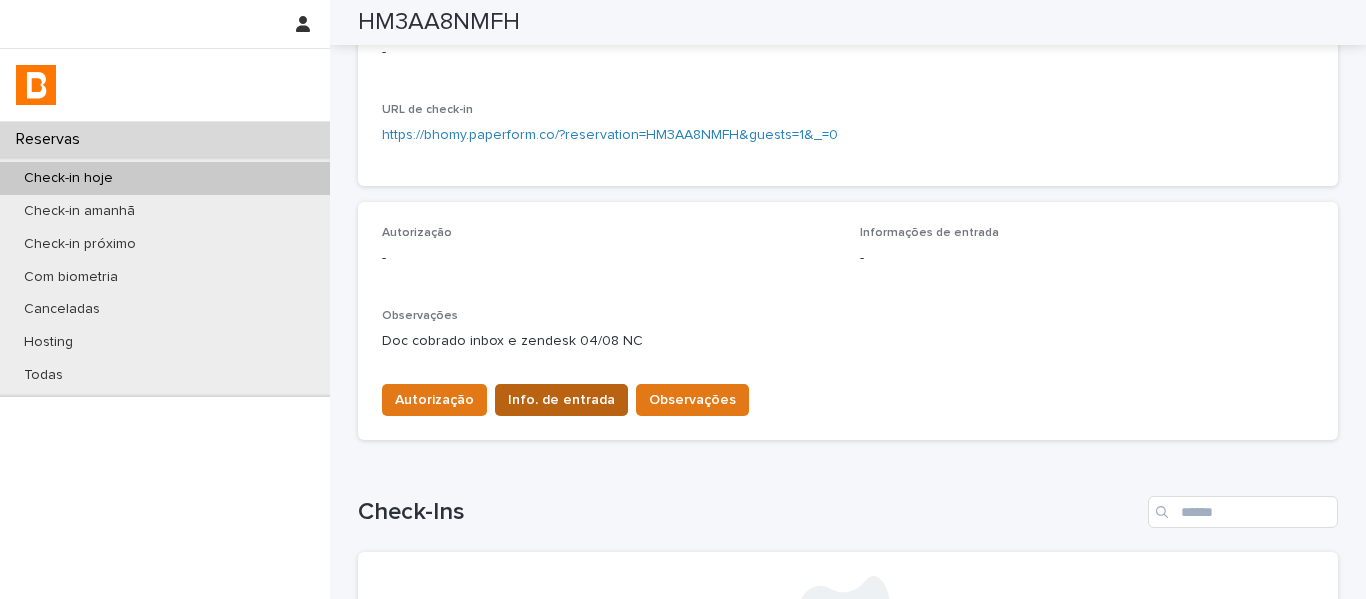 click on "Info. de entrada" at bounding box center (561, 400) 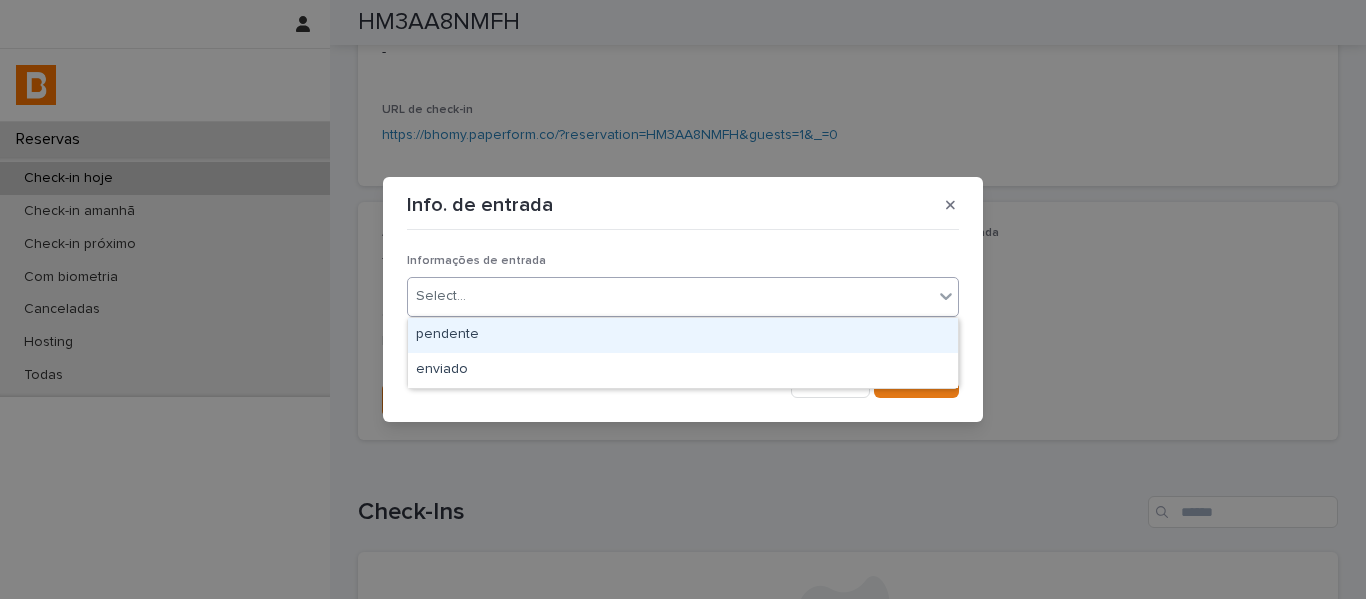 drag, startPoint x: 562, startPoint y: 294, endPoint x: 556, endPoint y: 348, distance: 54.33231 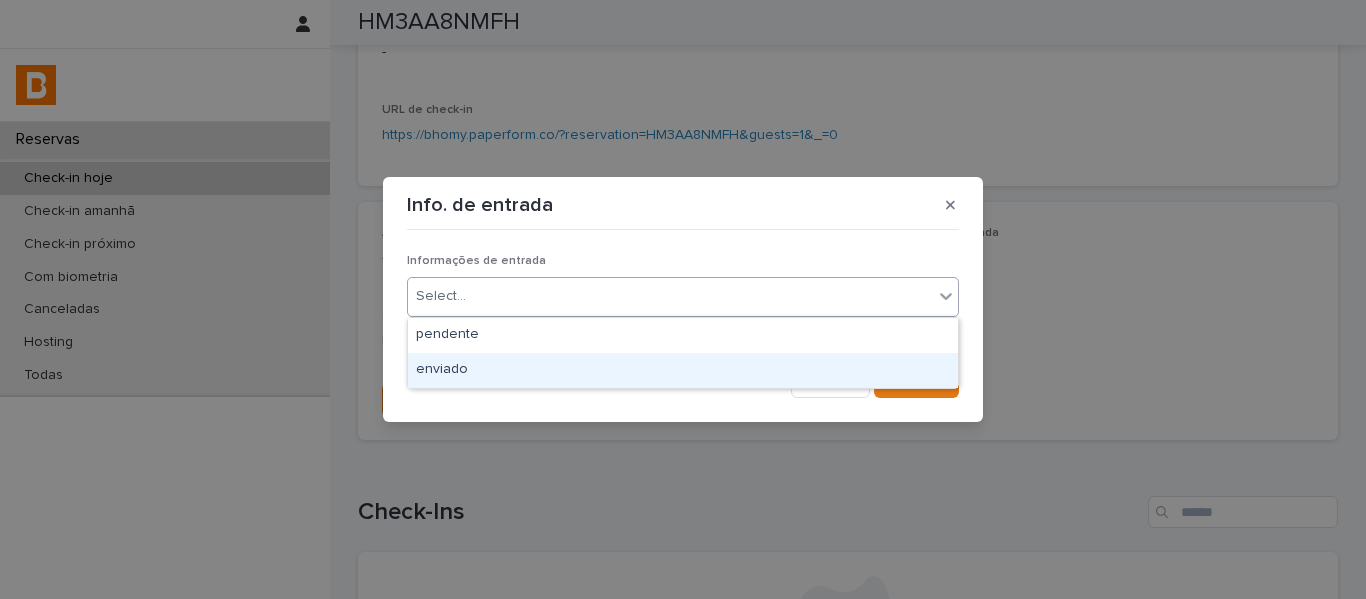 click on "enviado" at bounding box center [683, 370] 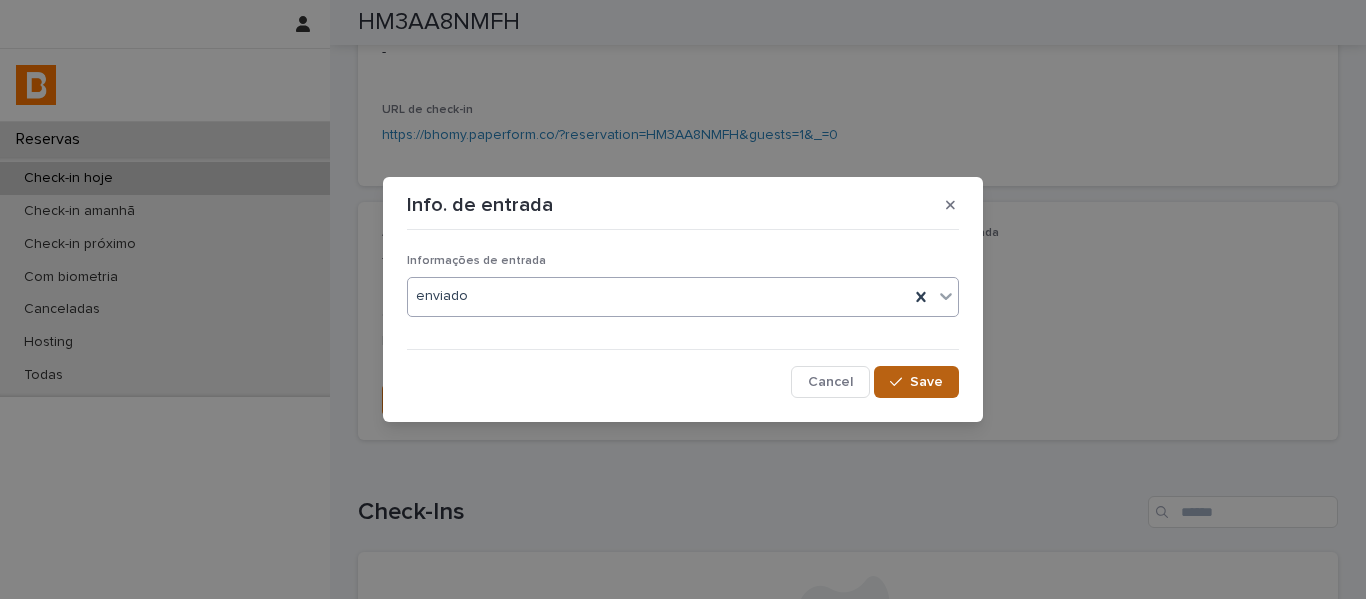 click at bounding box center [900, 382] 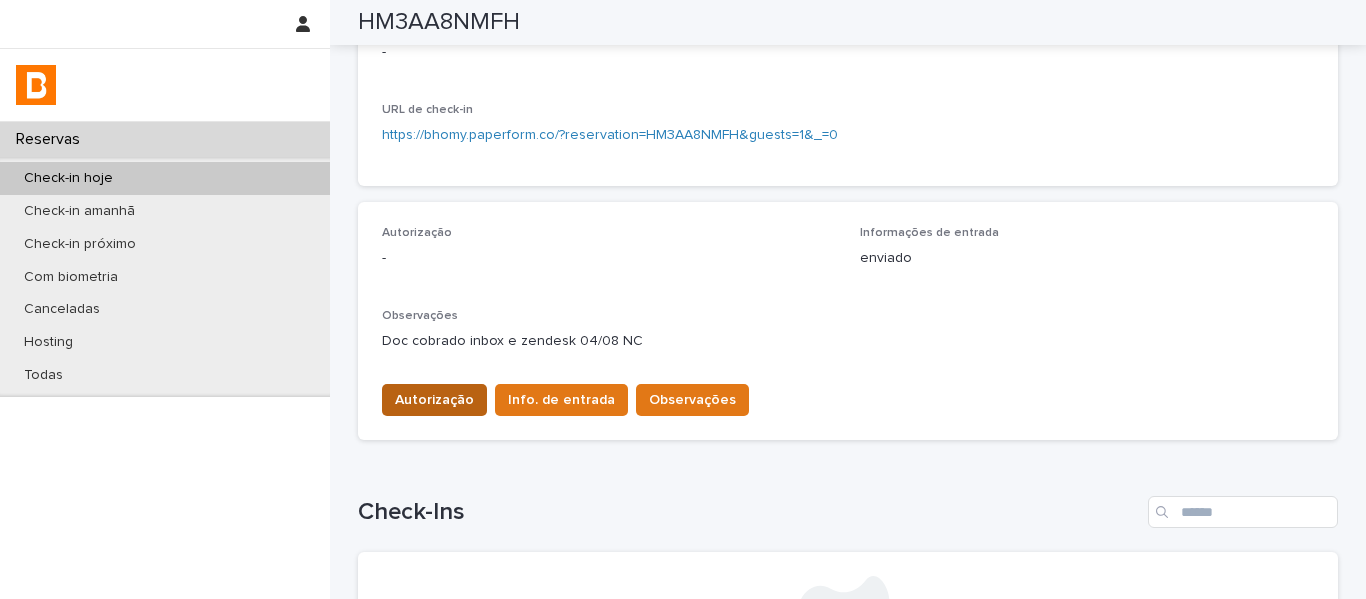 click on "Autorização" at bounding box center [434, 400] 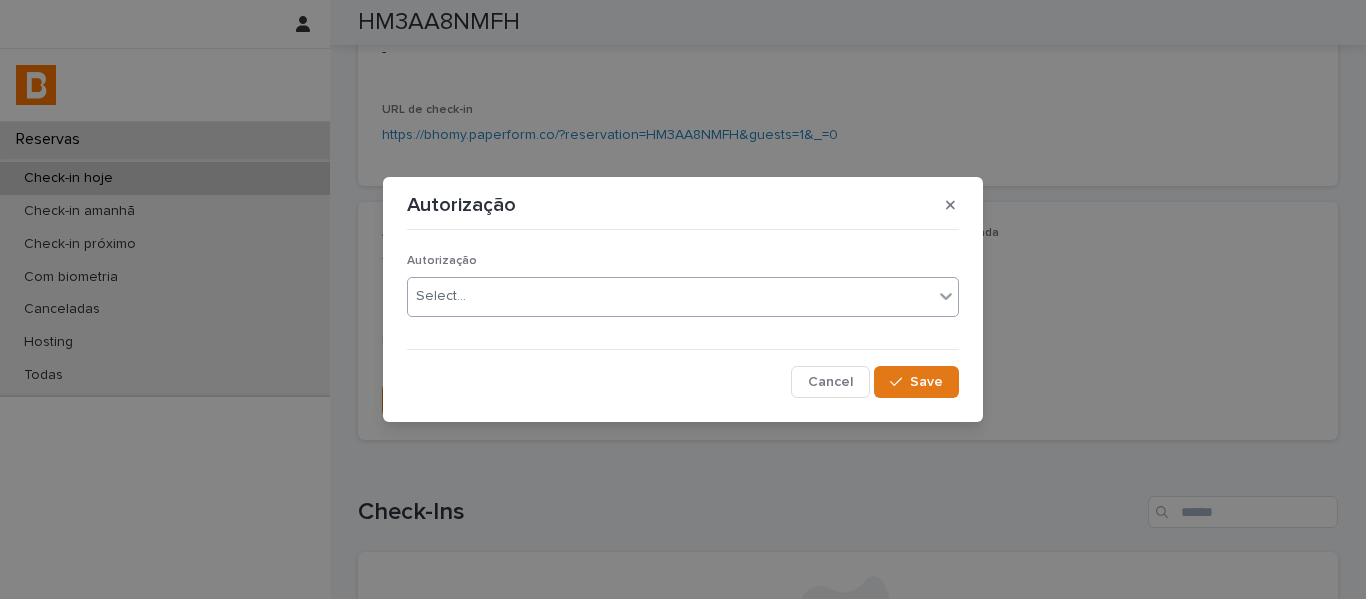 click on "Select..." at bounding box center [670, 296] 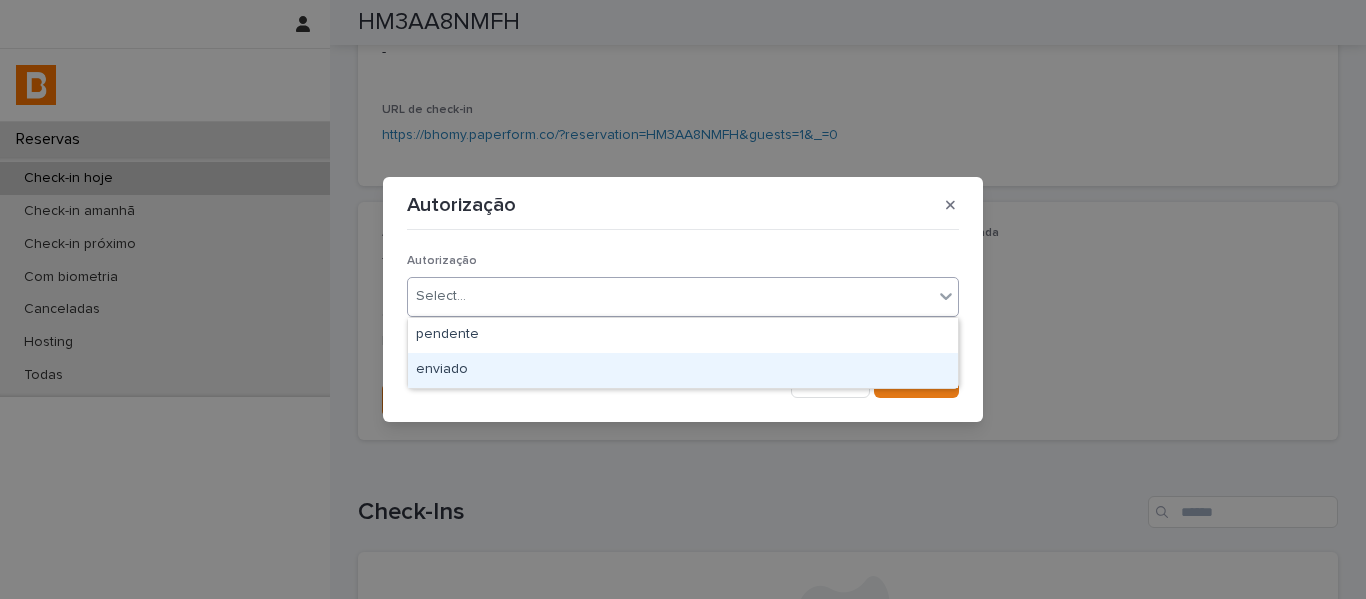 drag, startPoint x: 488, startPoint y: 365, endPoint x: 506, endPoint y: 364, distance: 18.027756 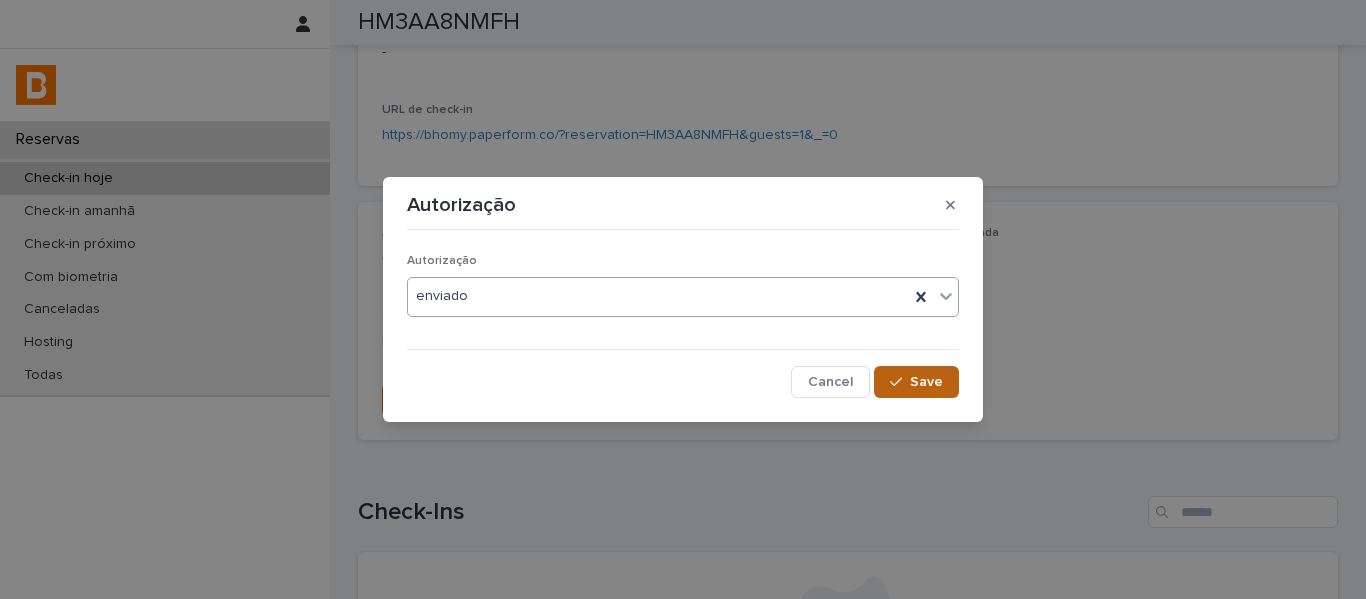 click on "Save" at bounding box center [926, 382] 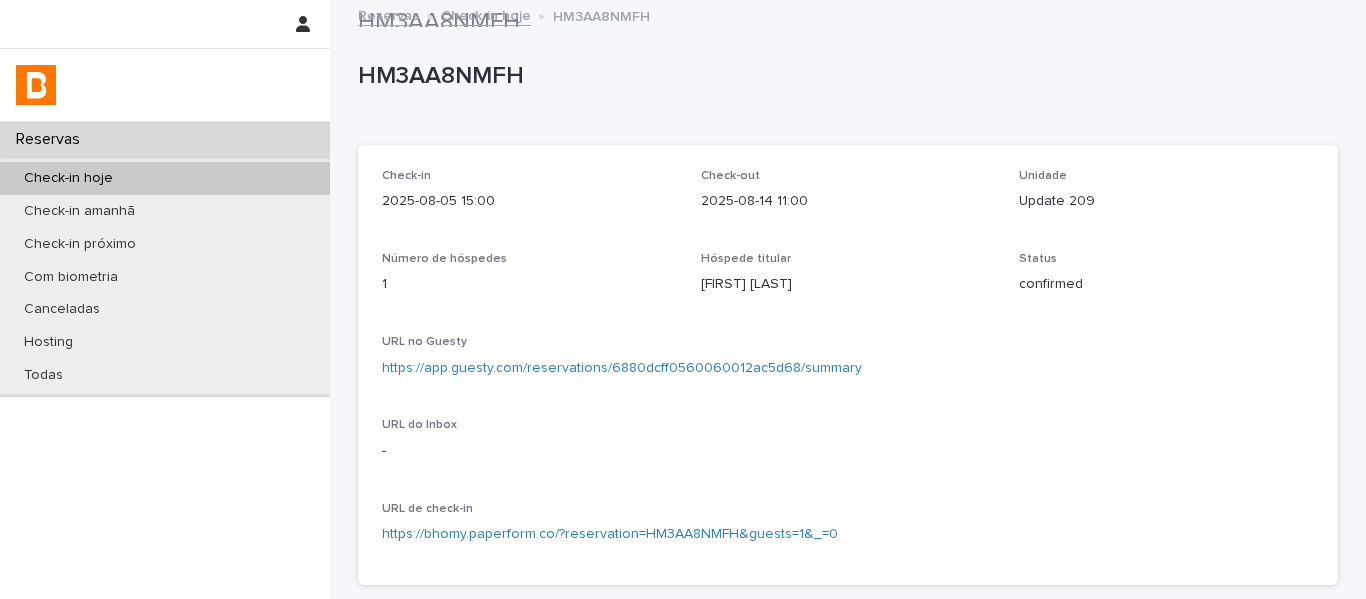 scroll, scrollTop: 0, scrollLeft: 0, axis: both 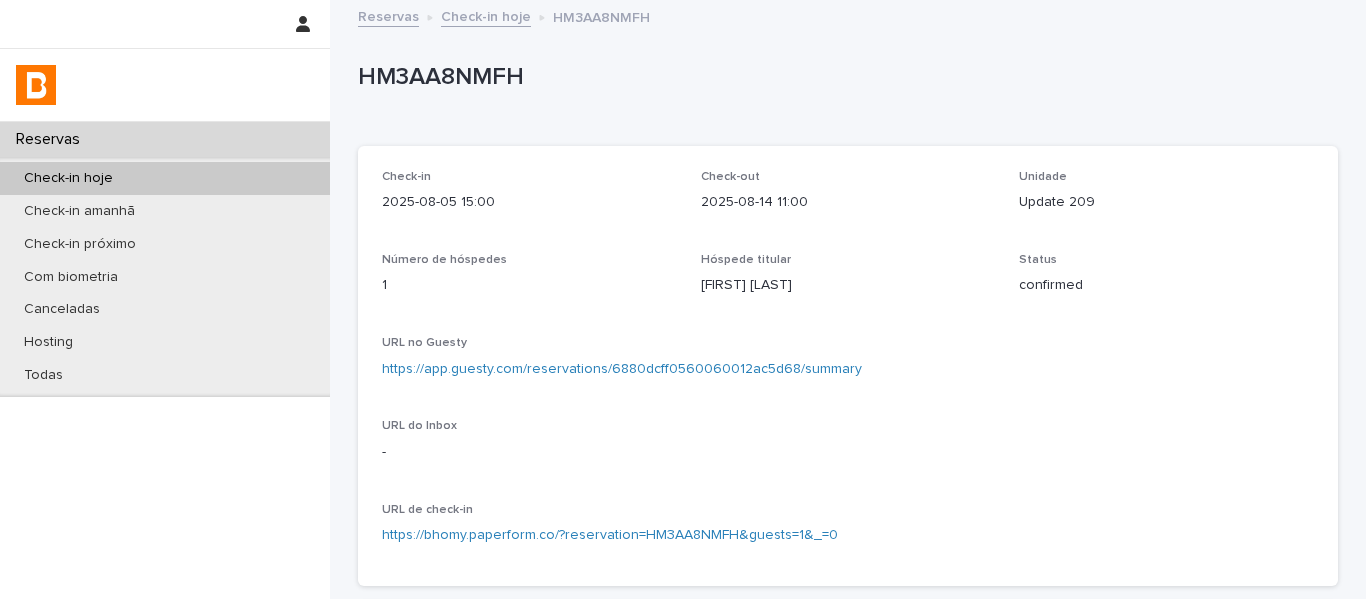 click on "Check-in hoje" at bounding box center [486, 15] 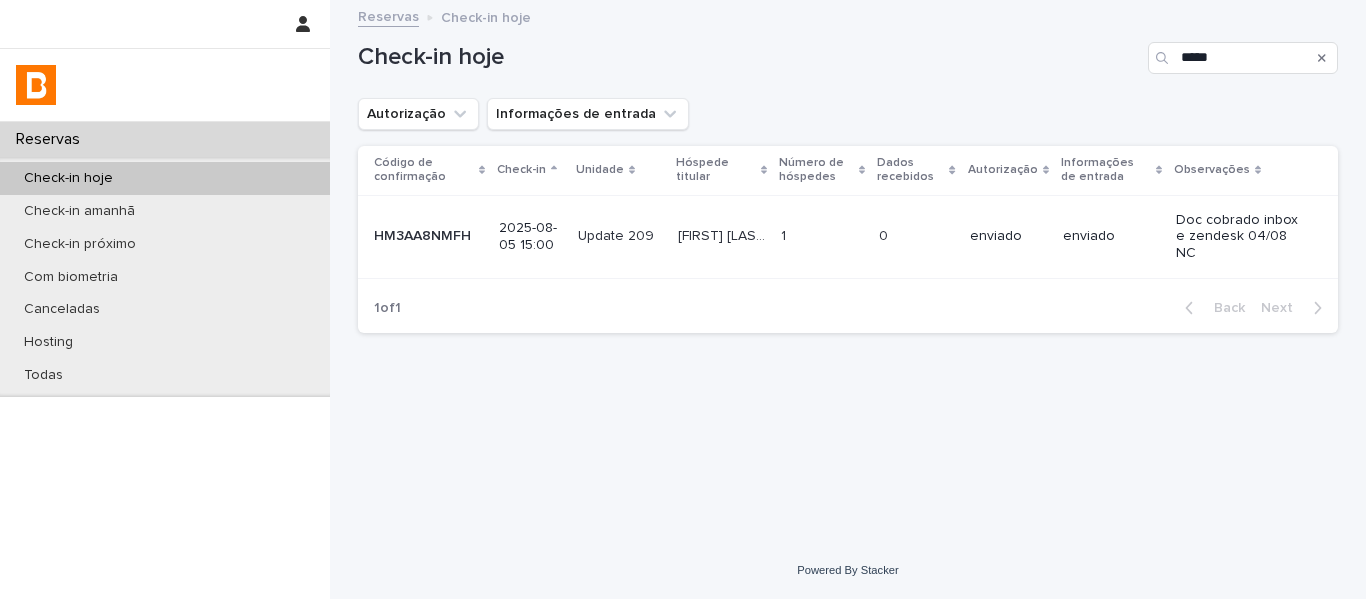 drag, startPoint x: 1321, startPoint y: 57, endPoint x: 1247, endPoint y: 79, distance: 77.201035 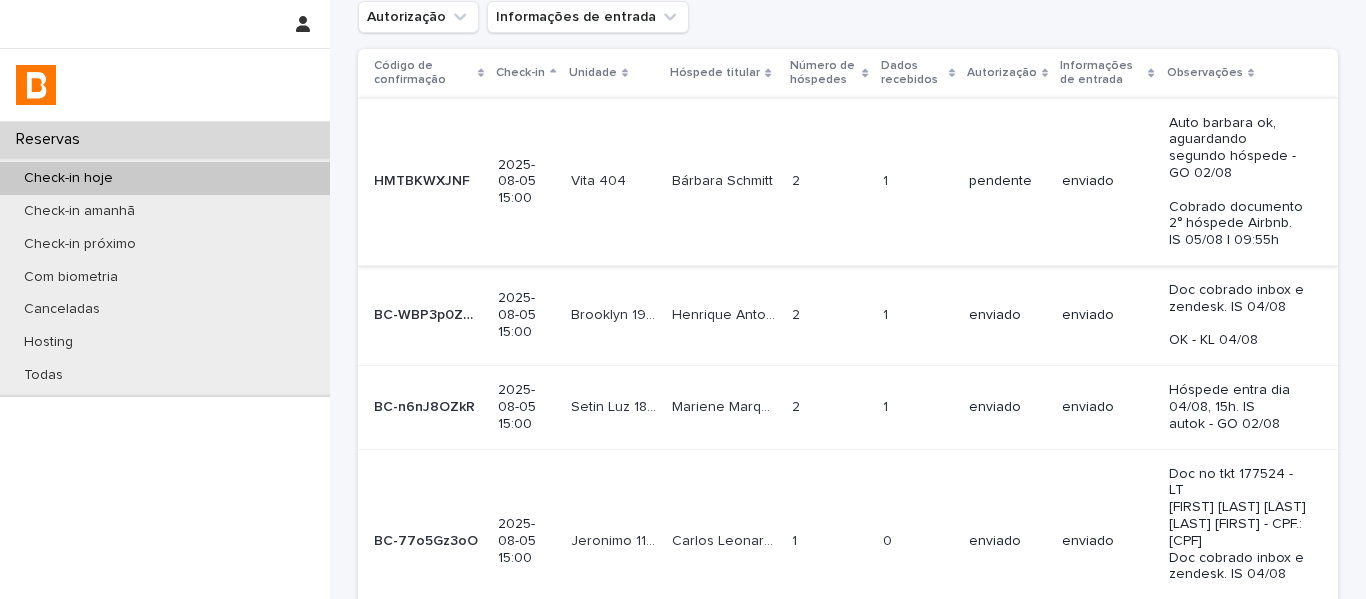 scroll, scrollTop: 0, scrollLeft: 0, axis: both 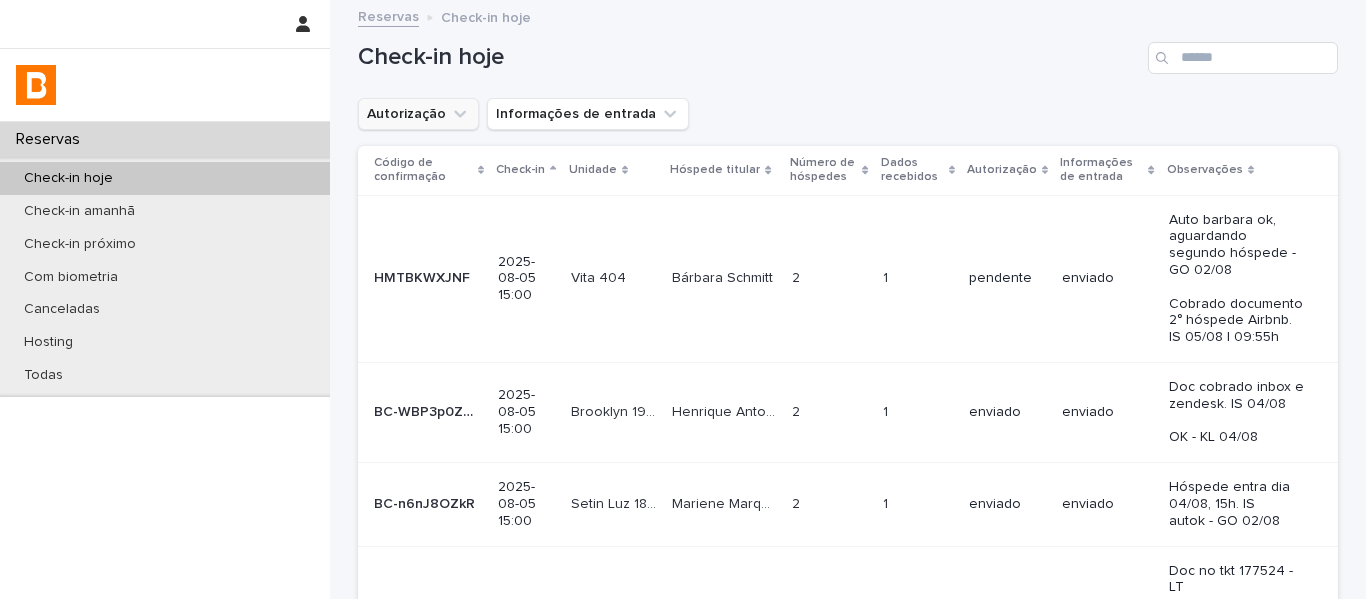click 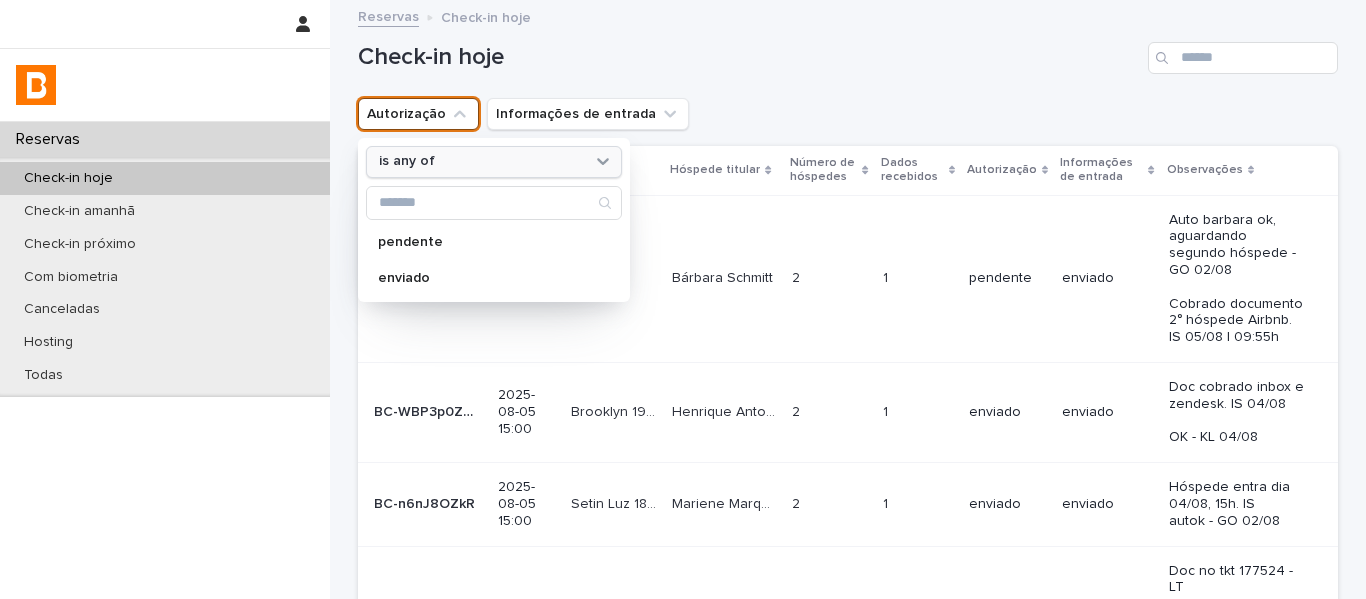 click on "is any of" at bounding box center (494, 162) 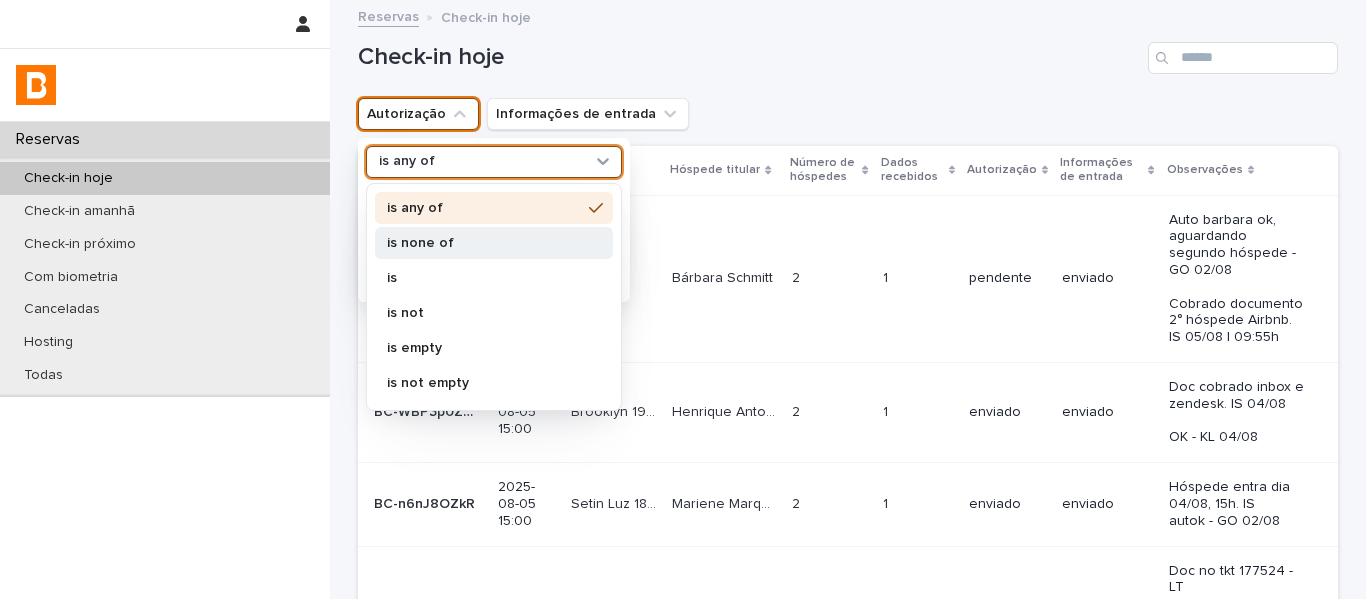 click on "is none of" at bounding box center [484, 243] 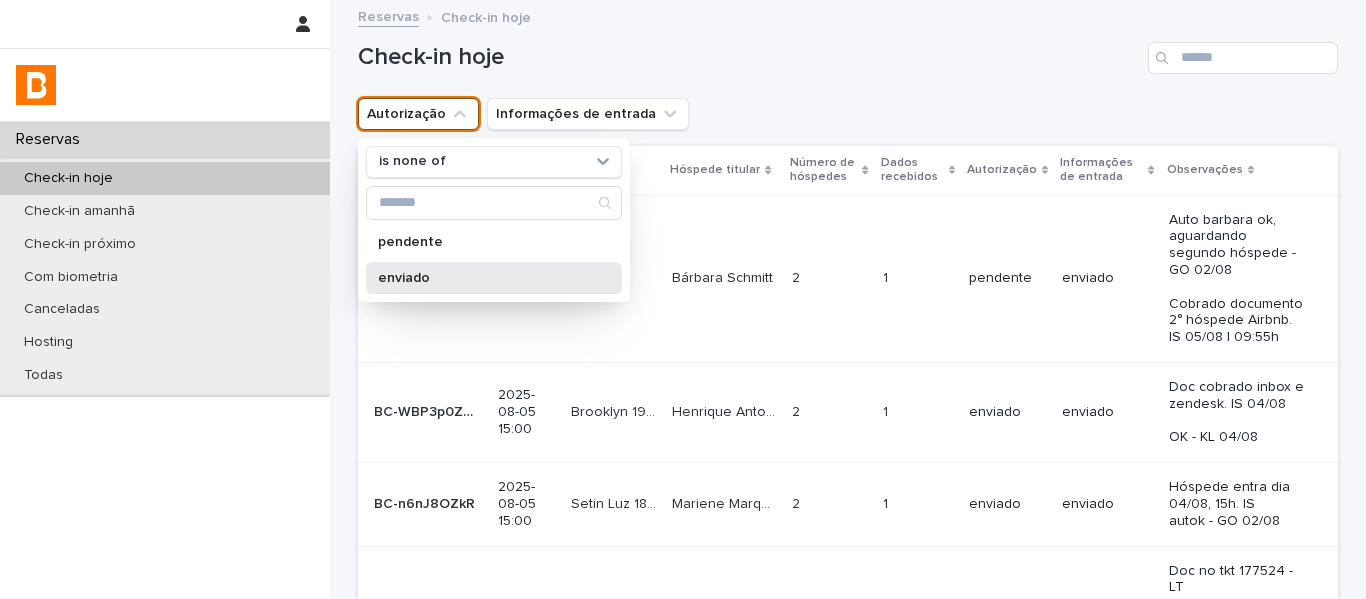 click on "enviado" at bounding box center [494, 278] 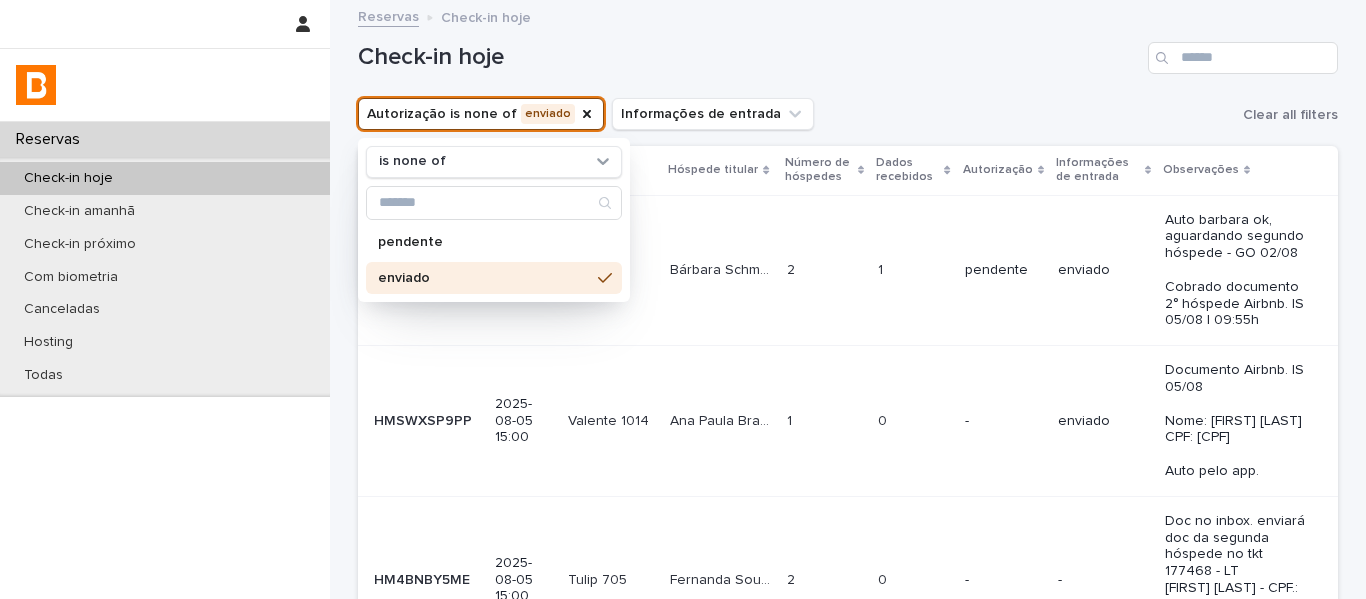 drag, startPoint x: 904, startPoint y: 107, endPoint x: 880, endPoint y: 150, distance: 49.24429 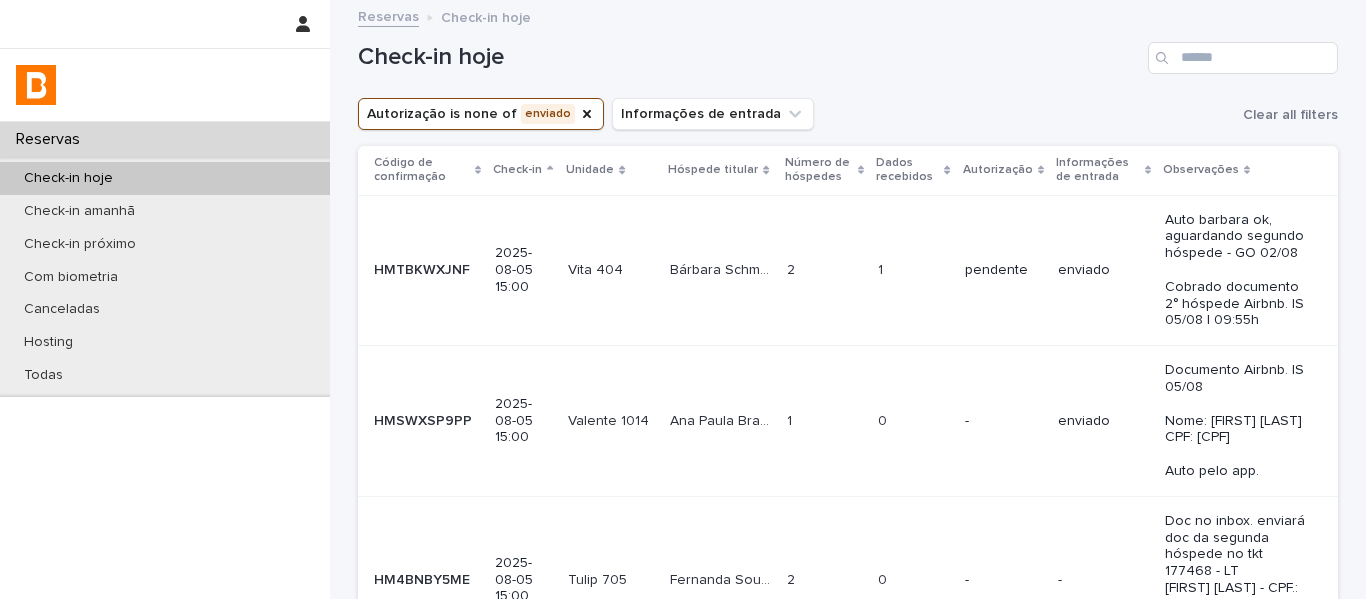 click on "Dados recebidos" at bounding box center (908, 170) 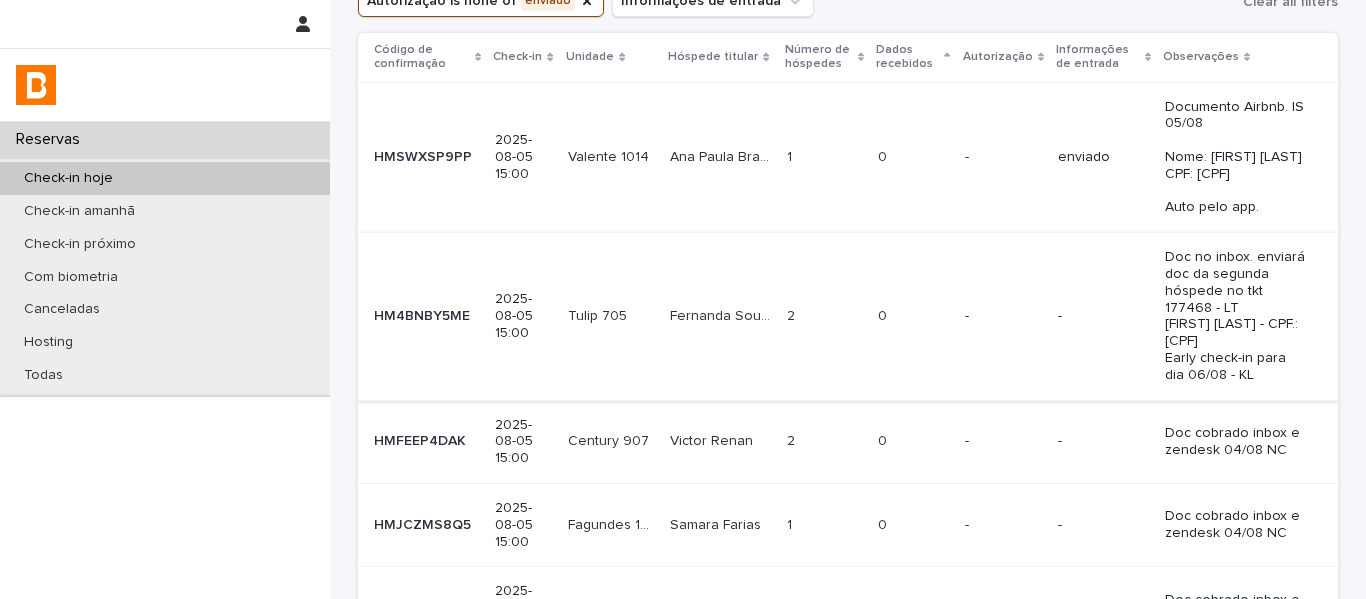 scroll, scrollTop: 100, scrollLeft: 0, axis: vertical 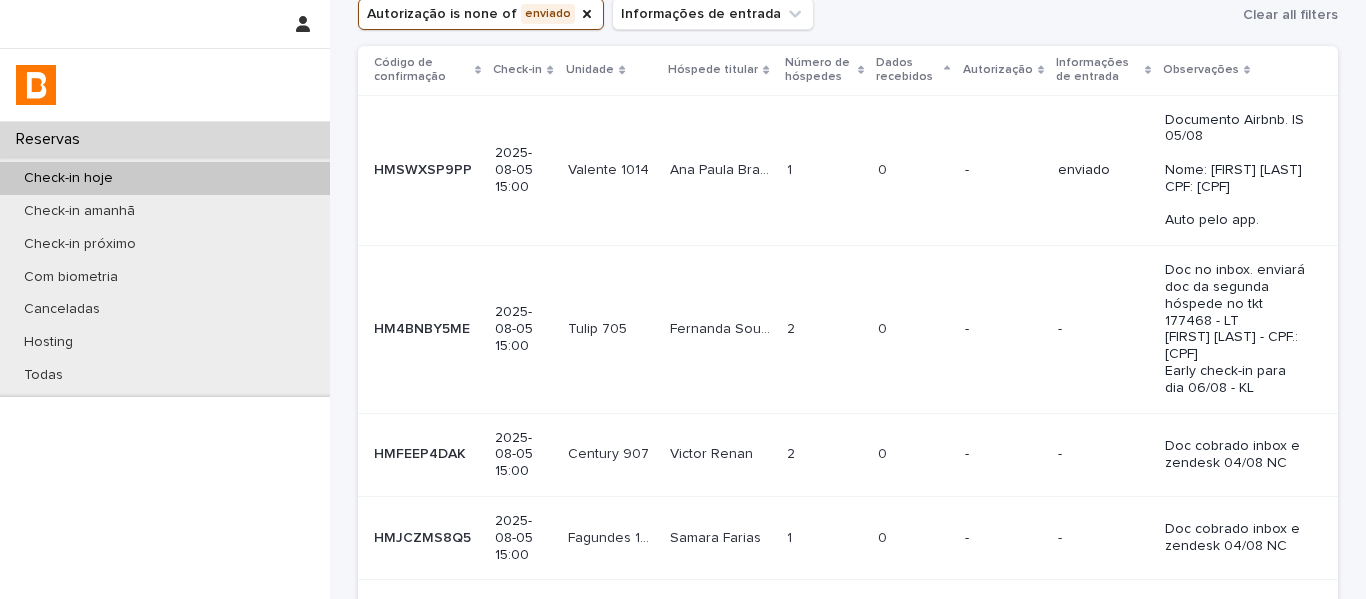 click on "Fernanda Souza" at bounding box center [722, 327] 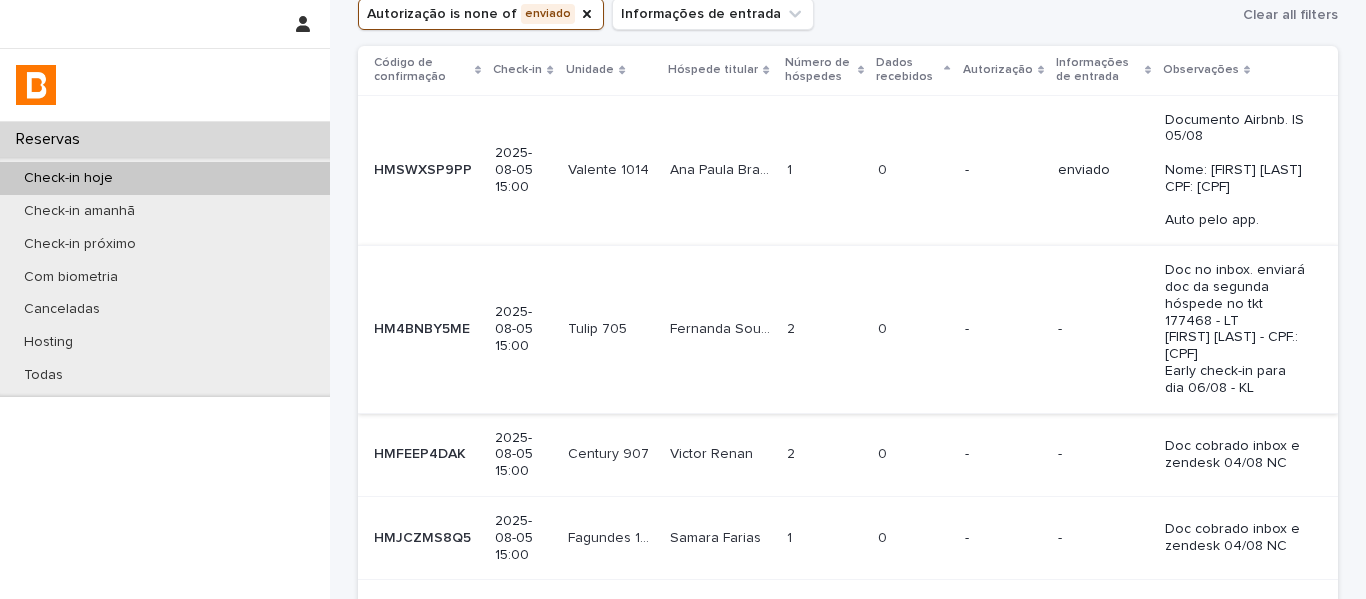 scroll, scrollTop: 0, scrollLeft: 0, axis: both 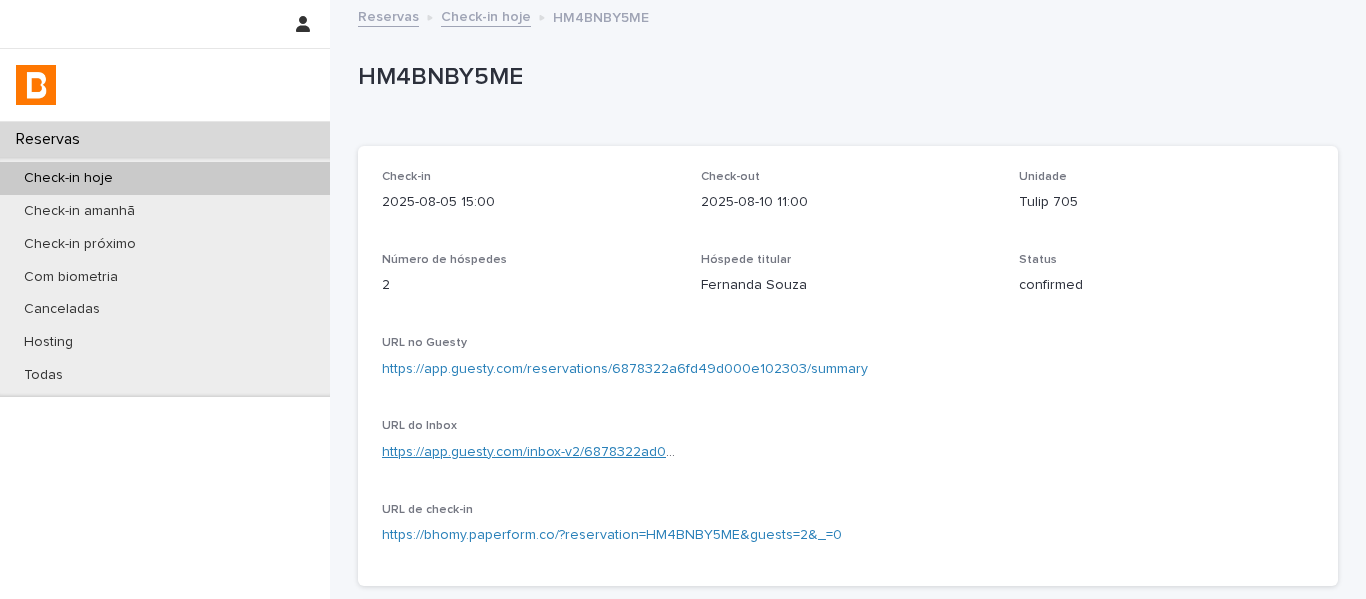 click on "https://app.guesty.com/inbox-v2/6878322ad0249000100c3de7?reservationId=6878322a6fd49d000e102303" at bounding box center (728, 452) 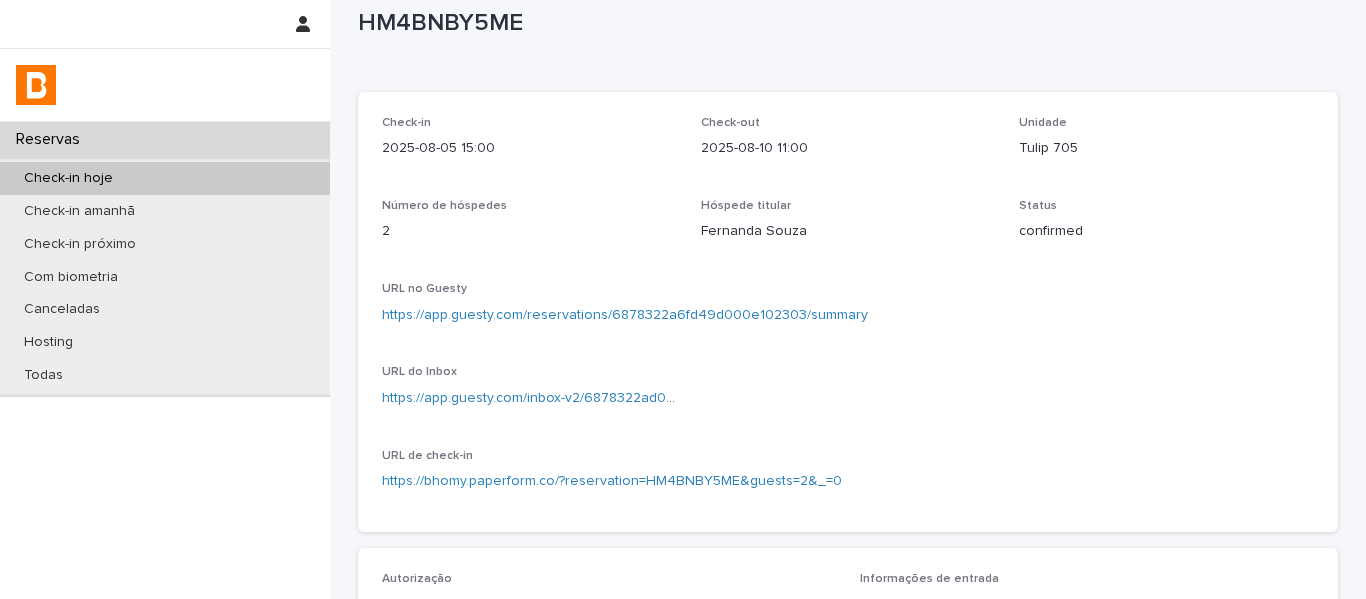 scroll, scrollTop: 100, scrollLeft: 0, axis: vertical 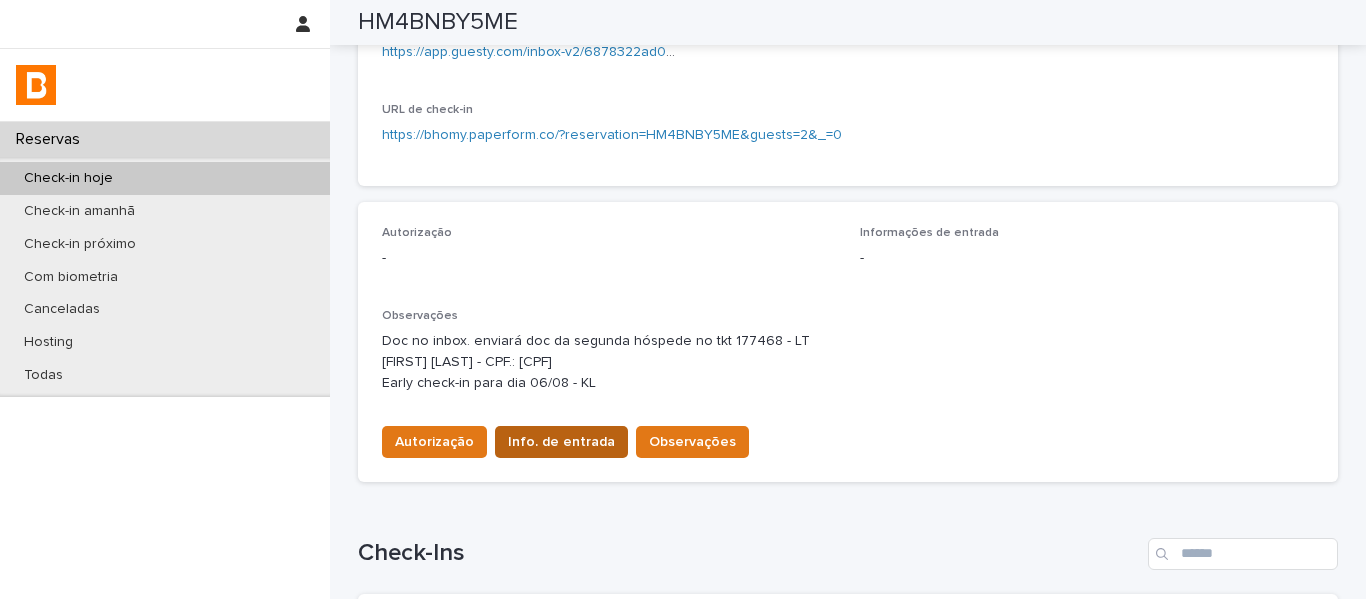 click on "Info. de entrada" at bounding box center (561, 442) 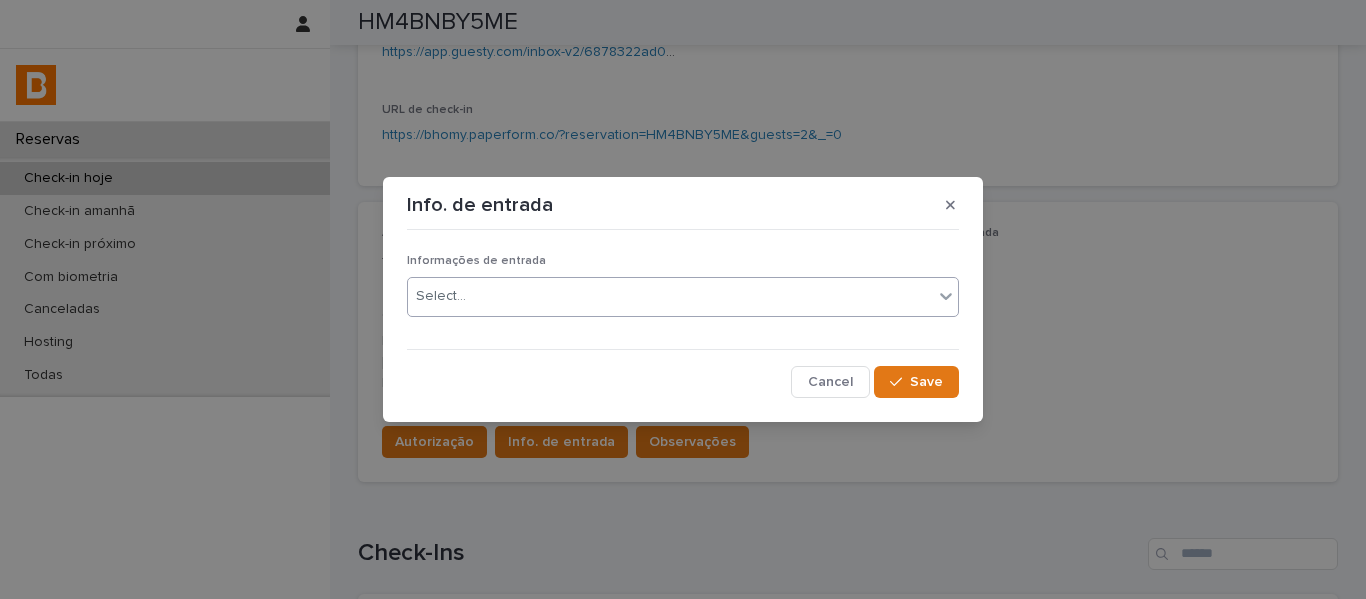 click on "Select..." at bounding box center [670, 296] 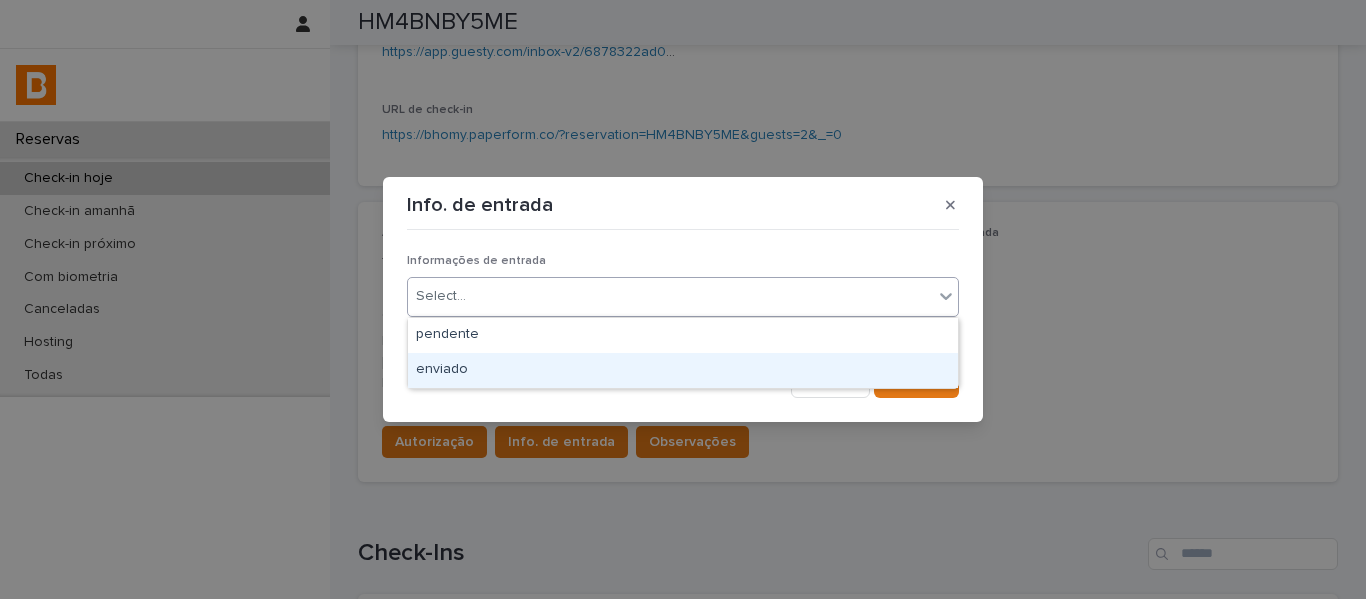 drag, startPoint x: 523, startPoint y: 346, endPoint x: 617, endPoint y: 360, distance: 95.036835 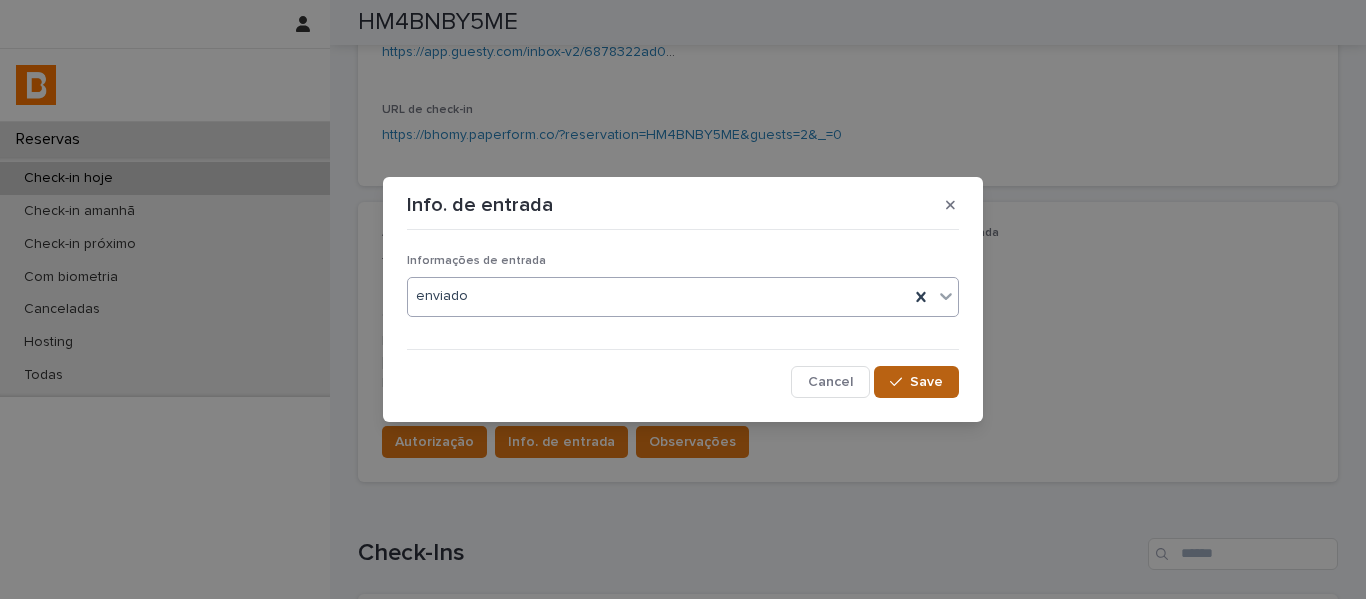 click on "Save" at bounding box center [916, 382] 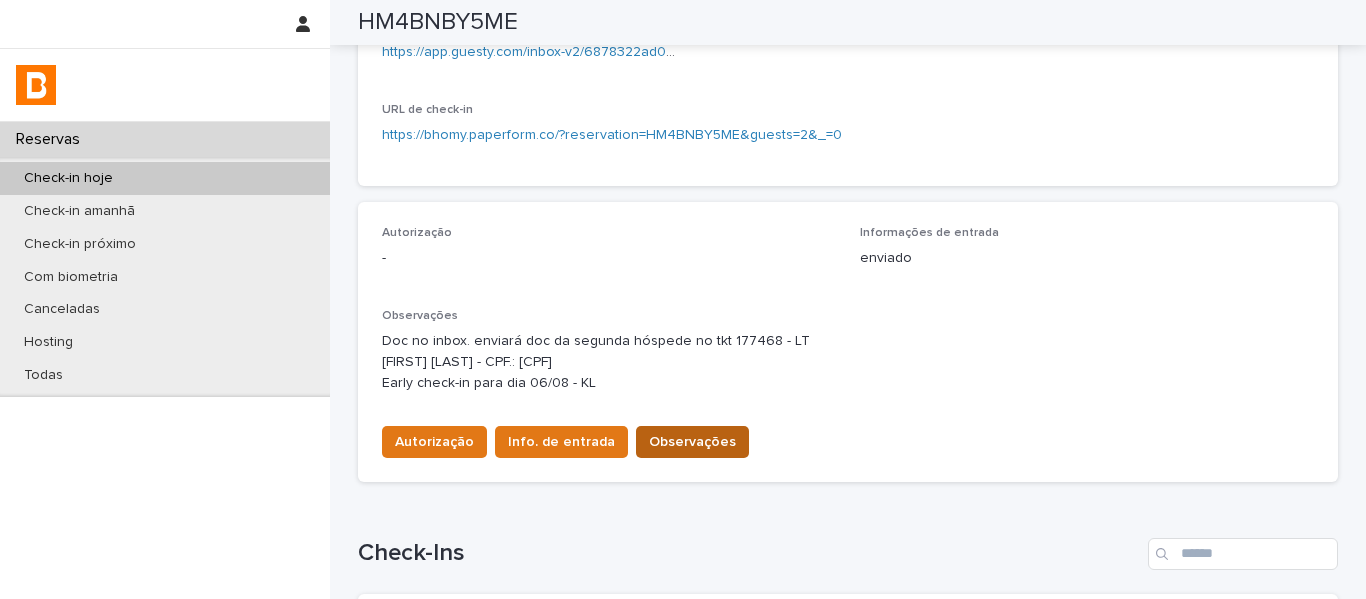 click on "Observações" at bounding box center [692, 442] 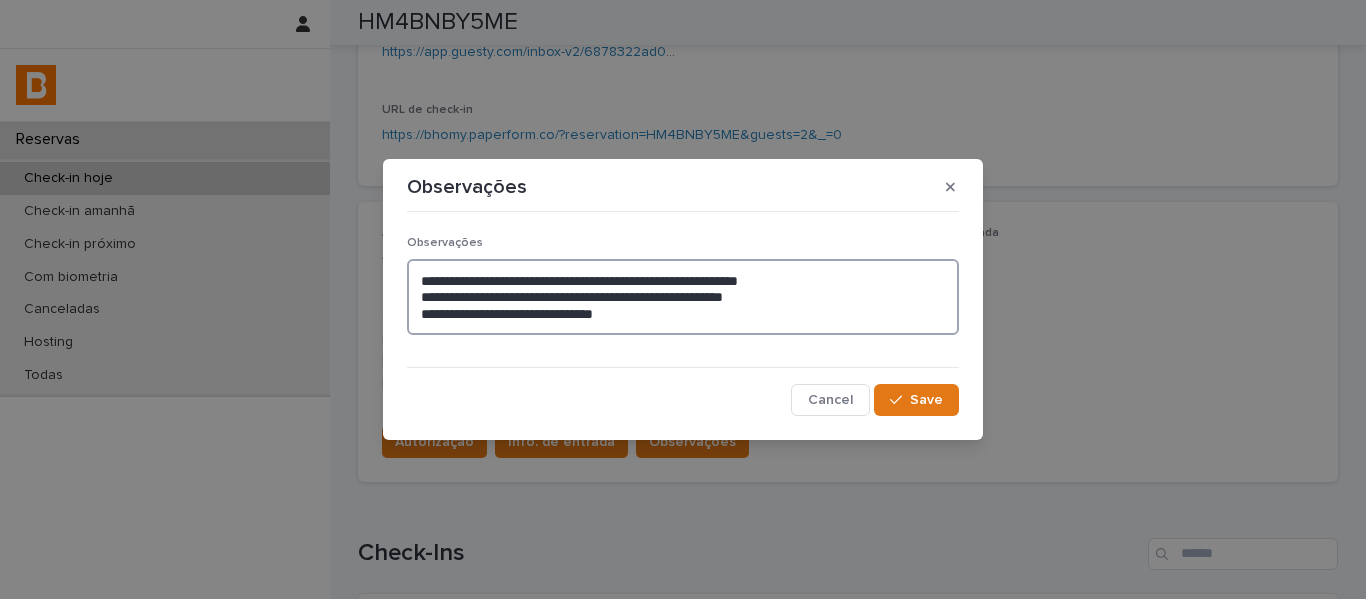 drag, startPoint x: 822, startPoint y: 292, endPoint x: 407, endPoint y: 285, distance: 415.05902 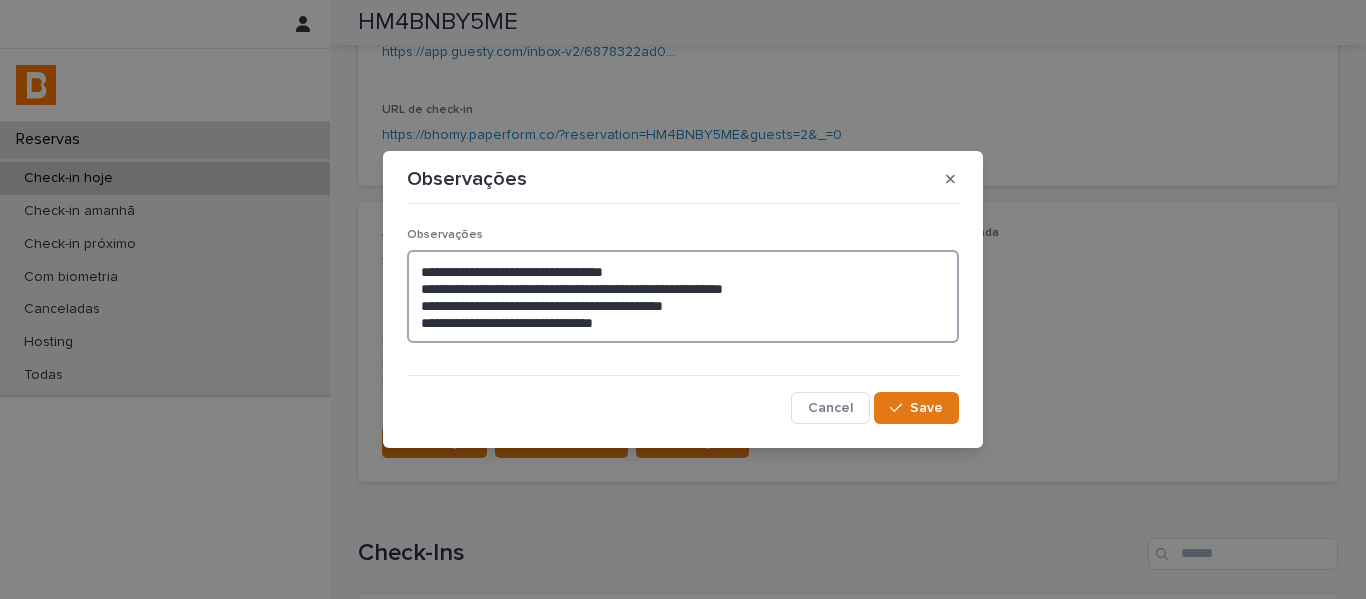 click on "**********" at bounding box center (683, 296) 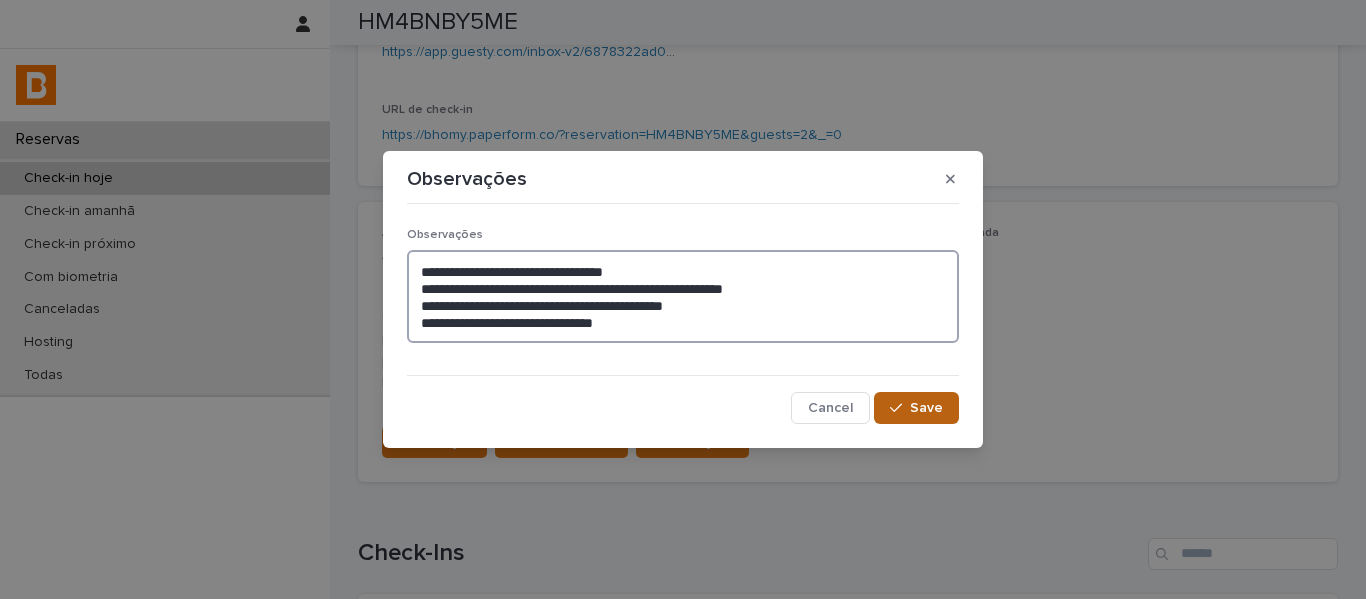 type on "**********" 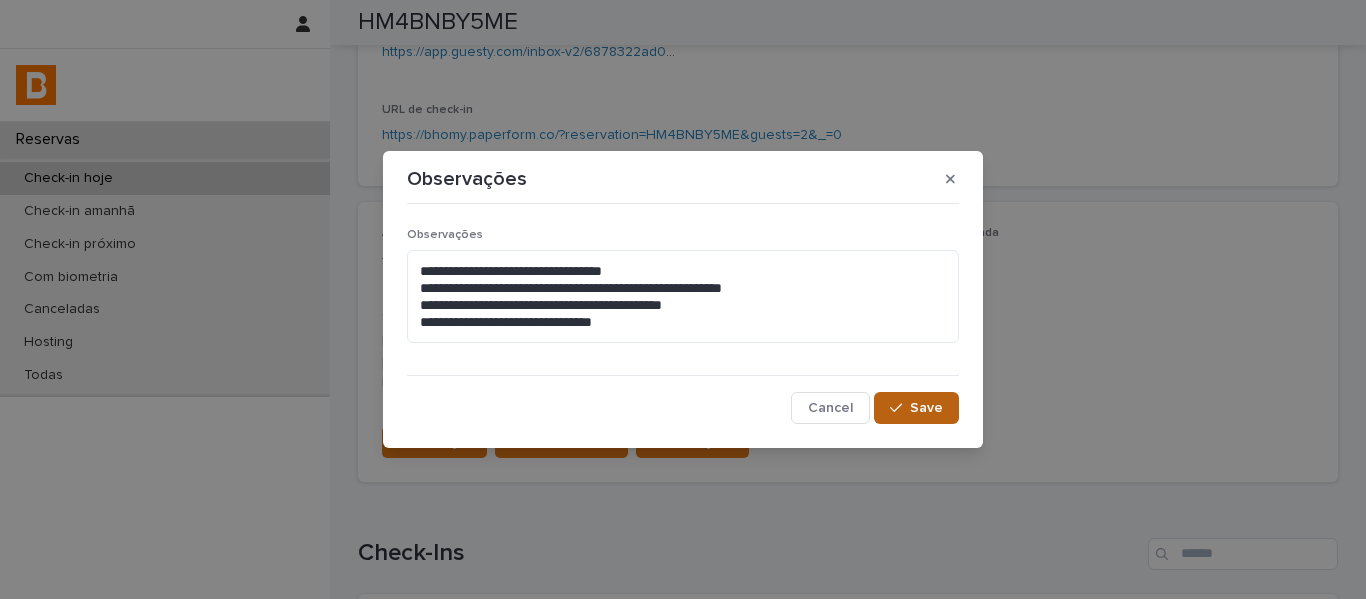 click 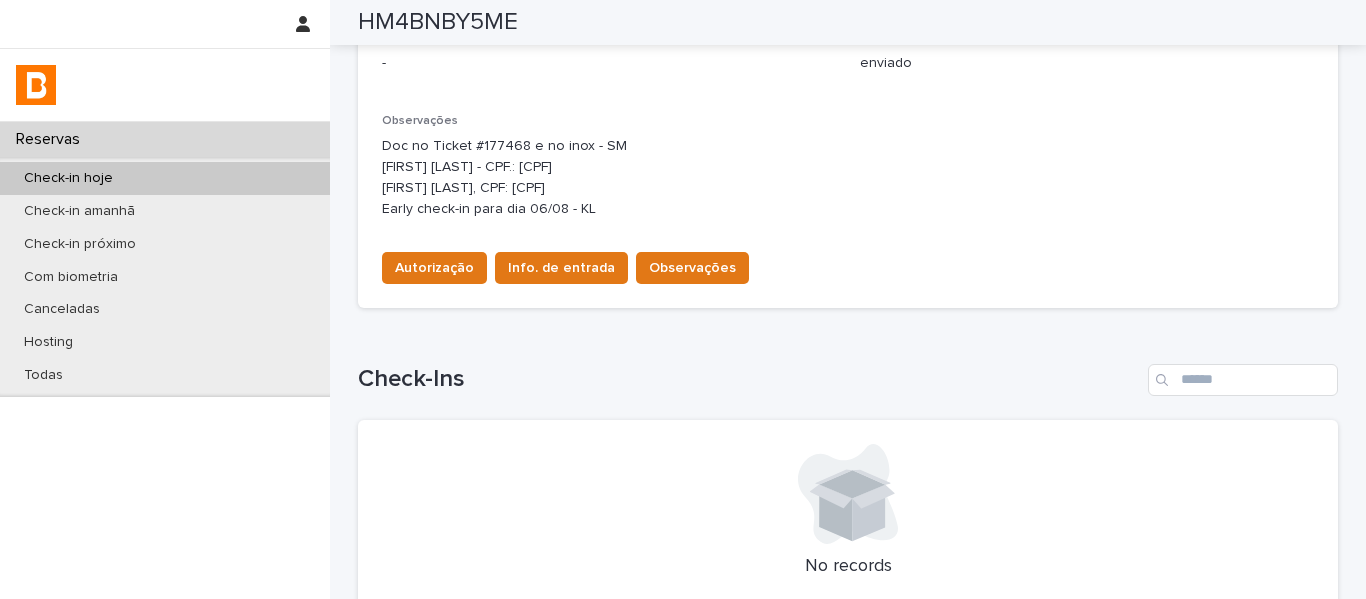 scroll, scrollTop: 418, scrollLeft: 0, axis: vertical 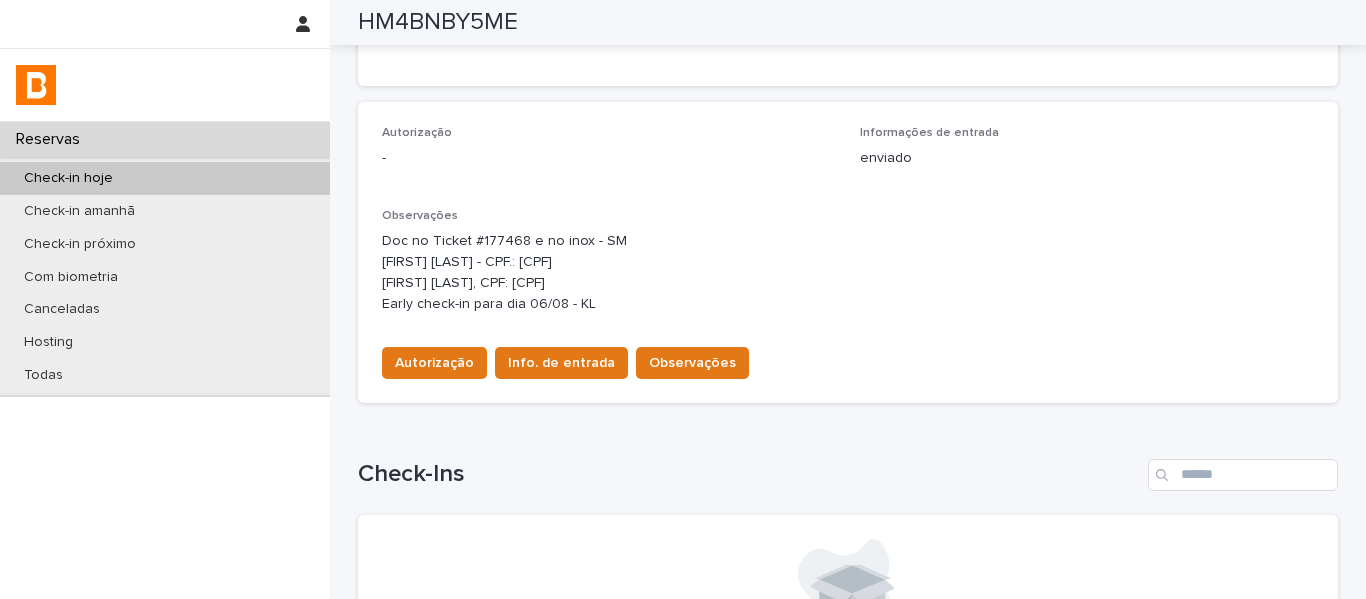 drag, startPoint x: 701, startPoint y: 280, endPoint x: 356, endPoint y: 265, distance: 345.32593 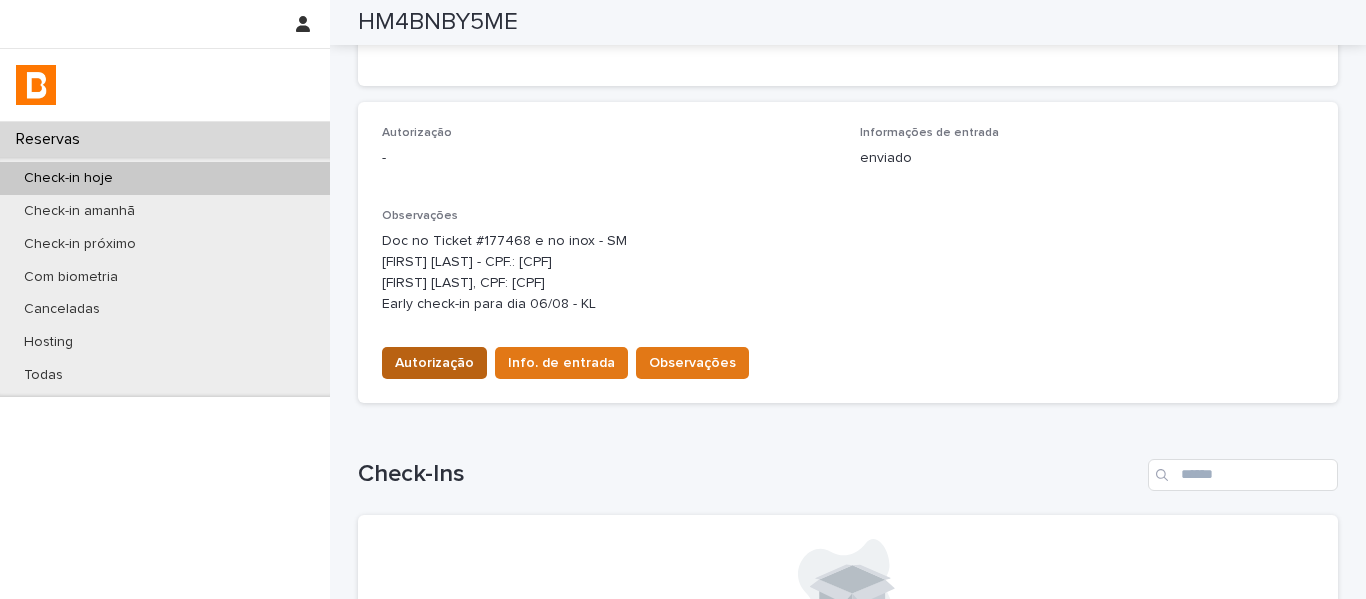 click on "Autorização" at bounding box center (434, 363) 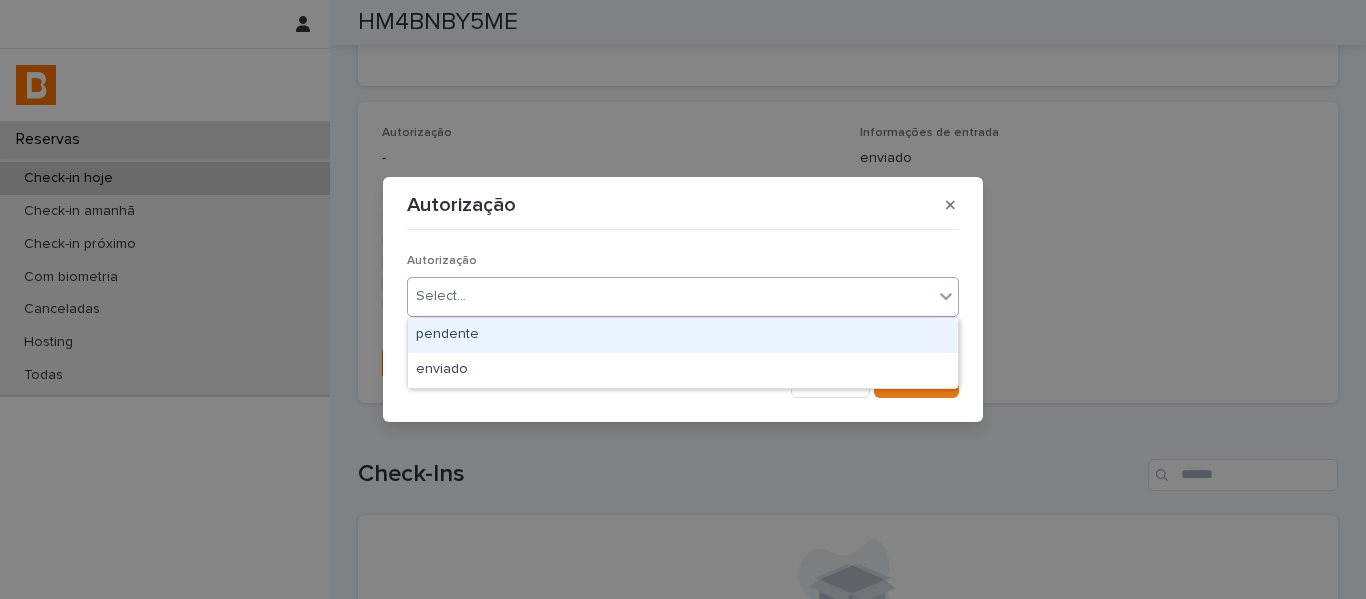 click on "Select..." at bounding box center (441, 296) 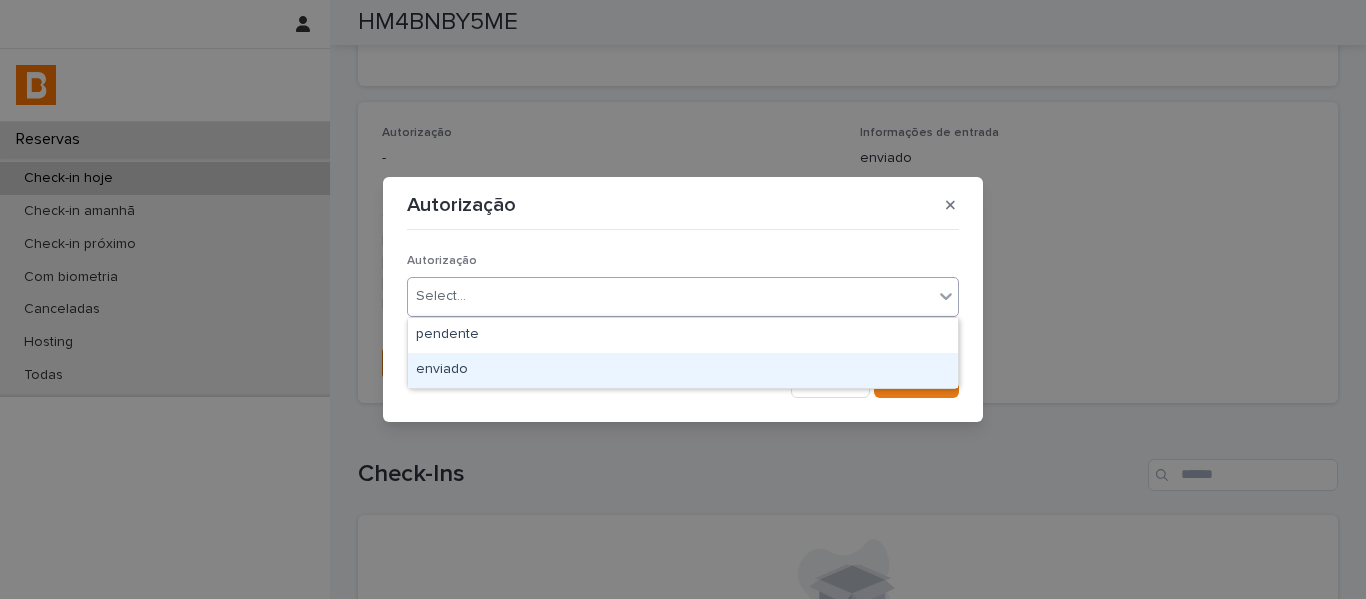 click on "enviado" at bounding box center (683, 370) 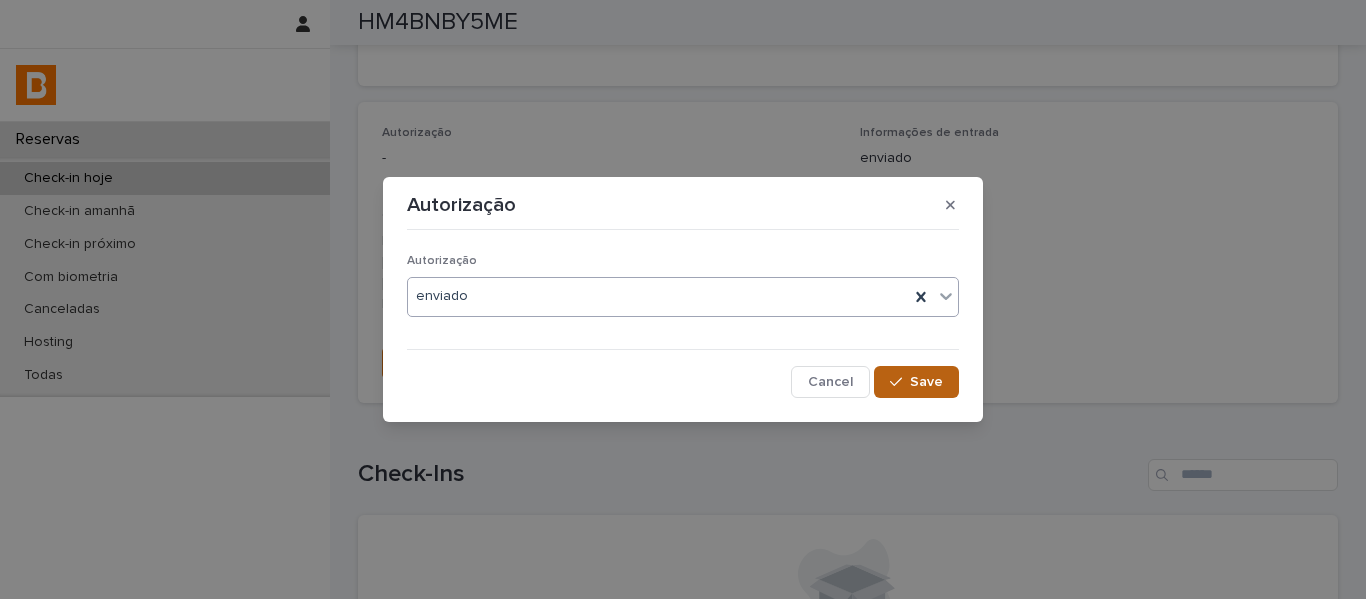 click on "Save" at bounding box center (926, 382) 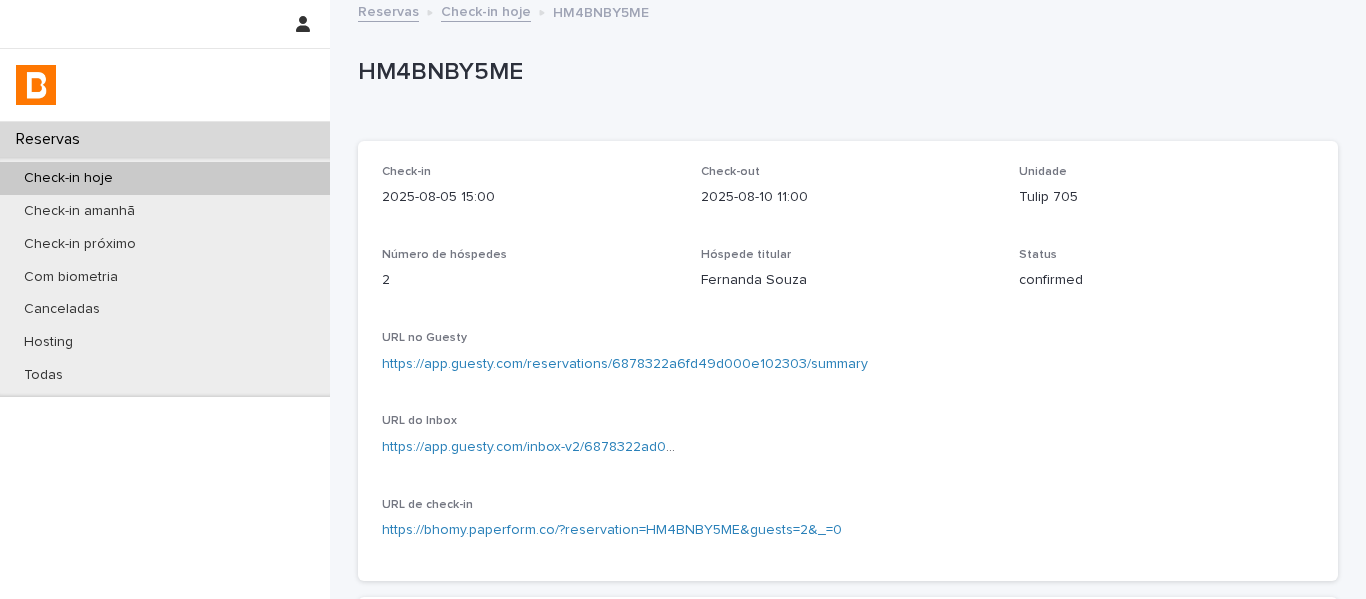 scroll, scrollTop: 0, scrollLeft: 0, axis: both 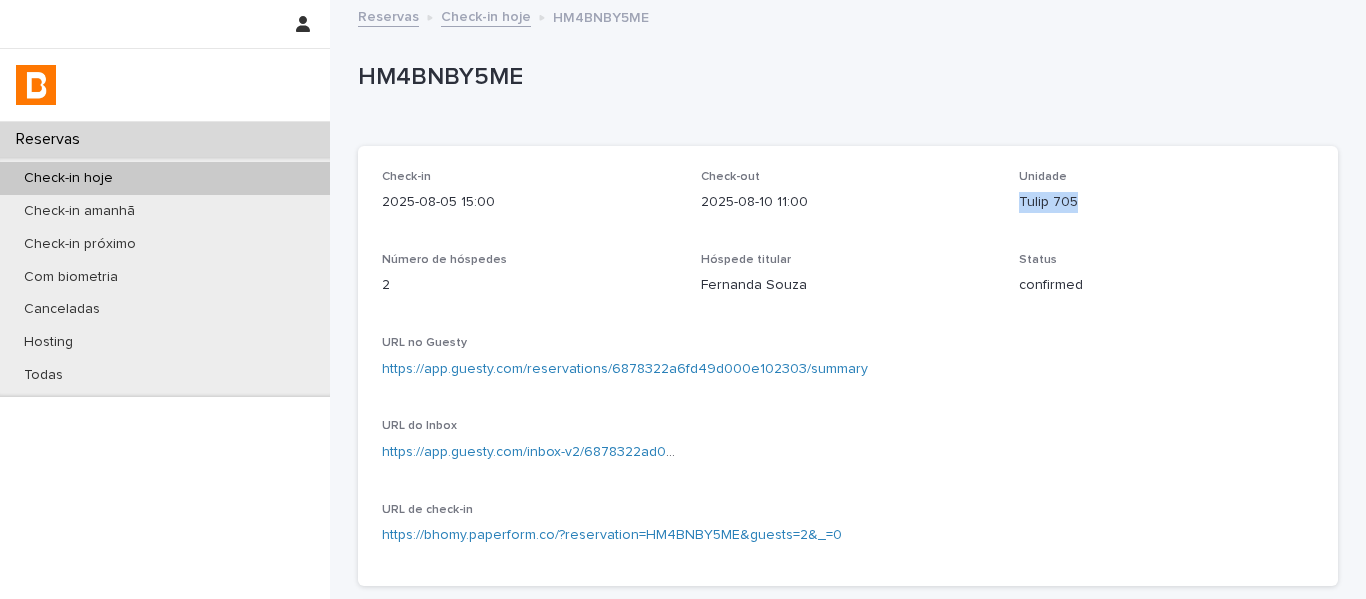 drag, startPoint x: 1080, startPoint y: 224, endPoint x: 1011, endPoint y: 223, distance: 69.00725 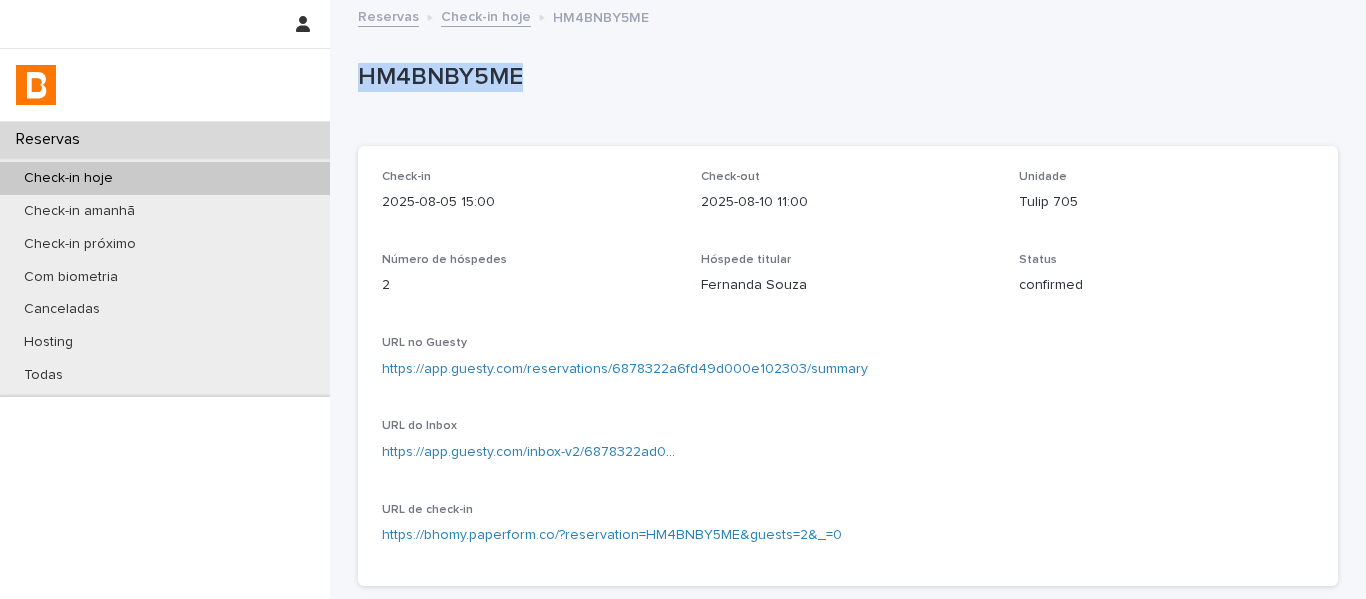 drag, startPoint x: 514, startPoint y: 95, endPoint x: 350, endPoint y: 85, distance: 164.3046 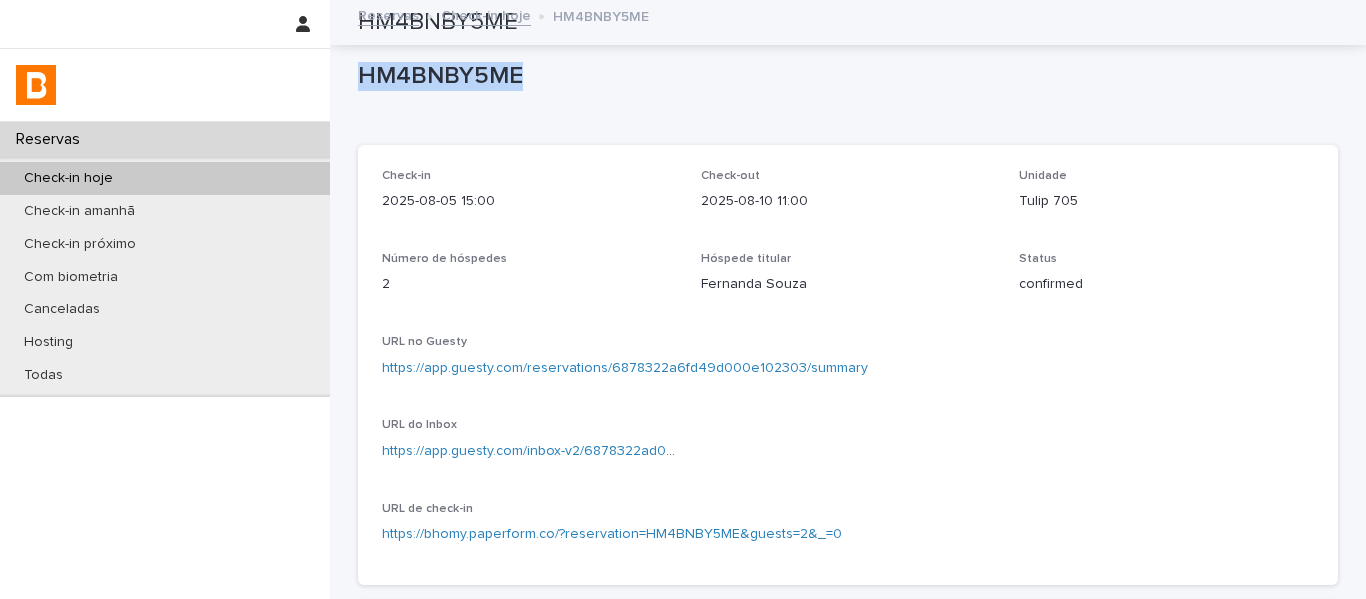 scroll, scrollTop: 0, scrollLeft: 0, axis: both 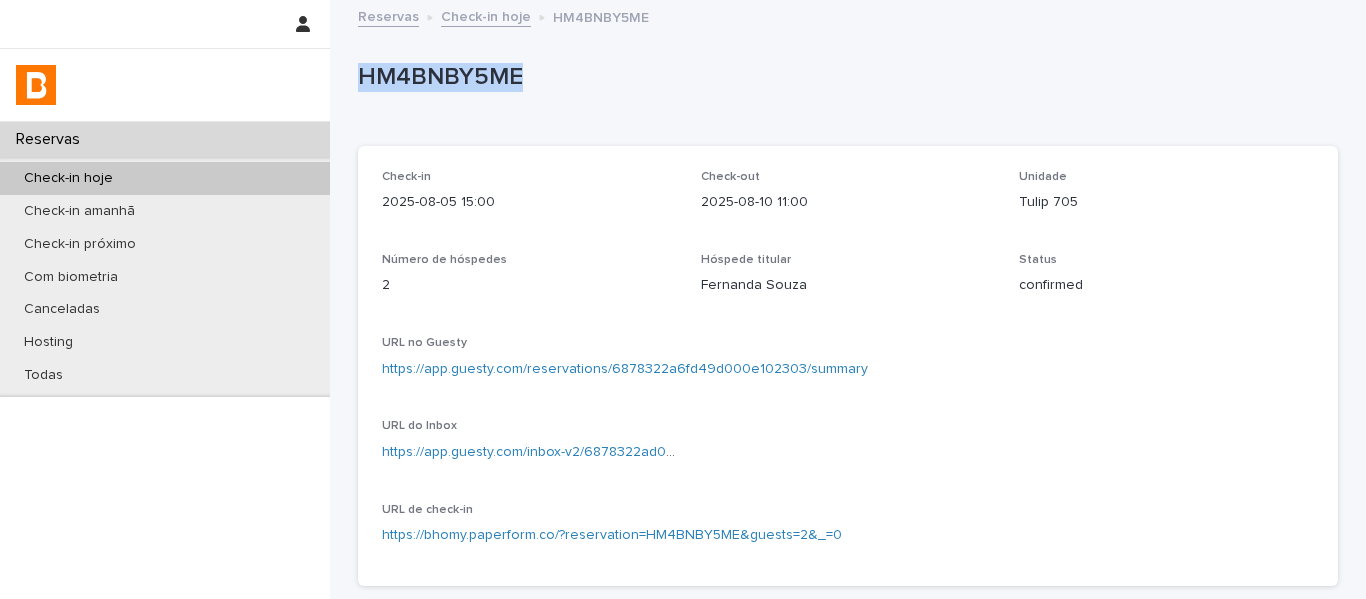 click on "Check-in hoje" at bounding box center [486, 15] 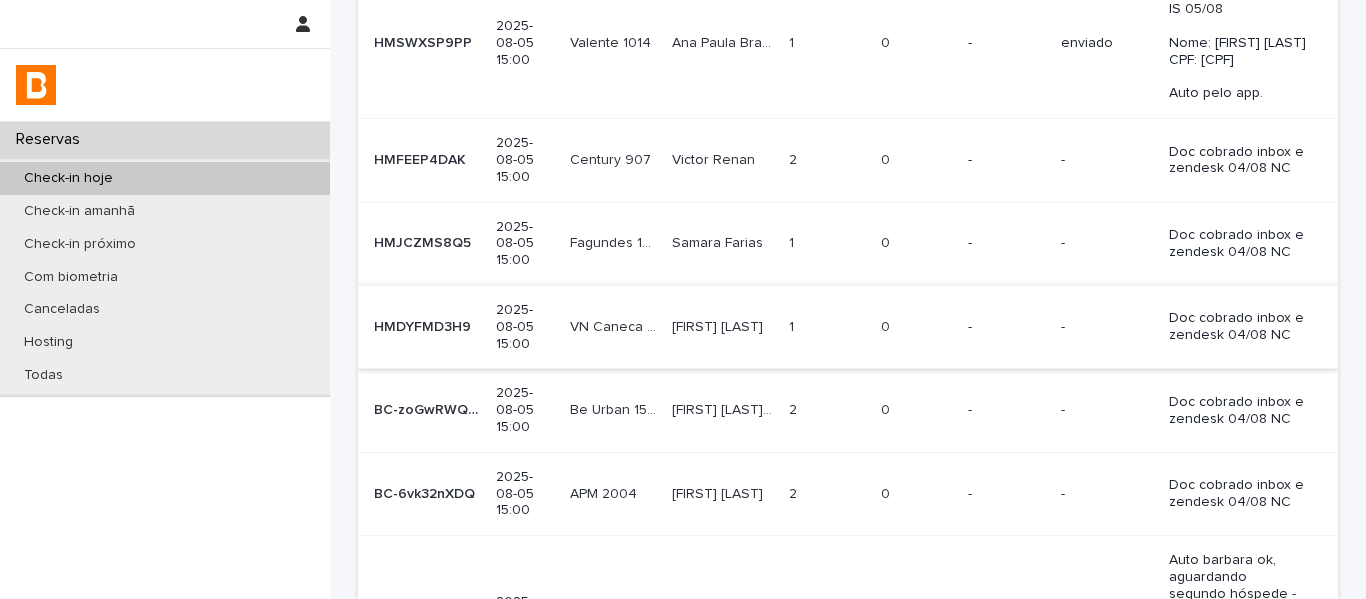scroll, scrollTop: 300, scrollLeft: 0, axis: vertical 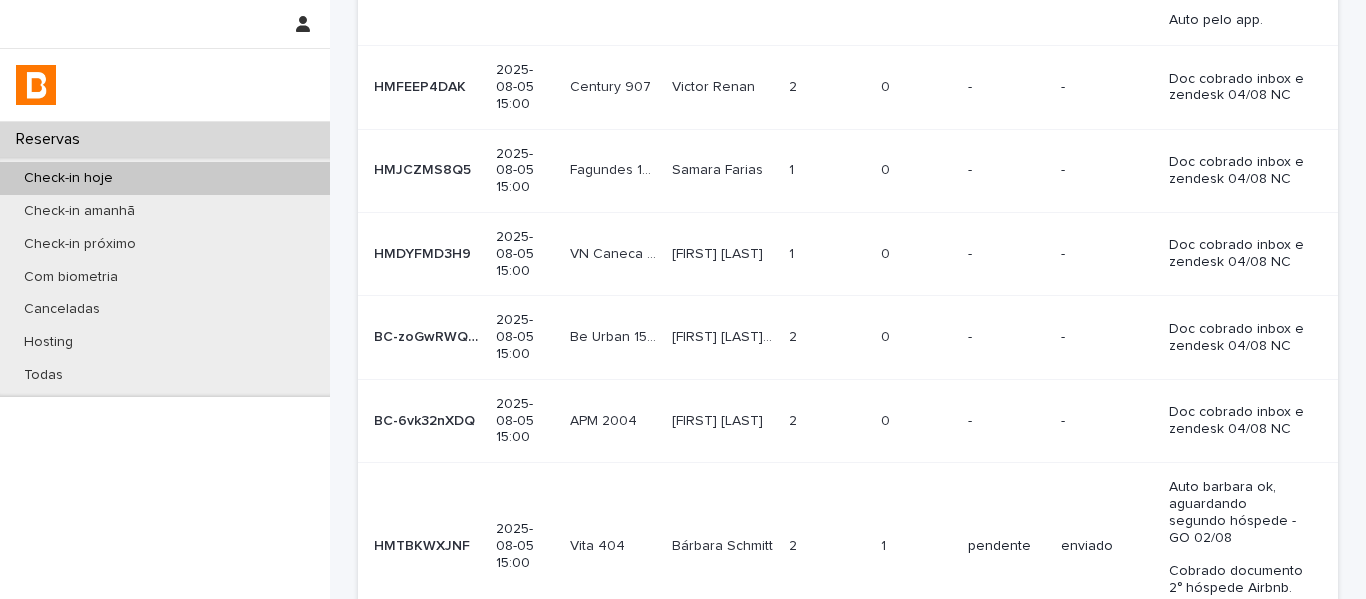 click on "2 2" at bounding box center [827, 337] 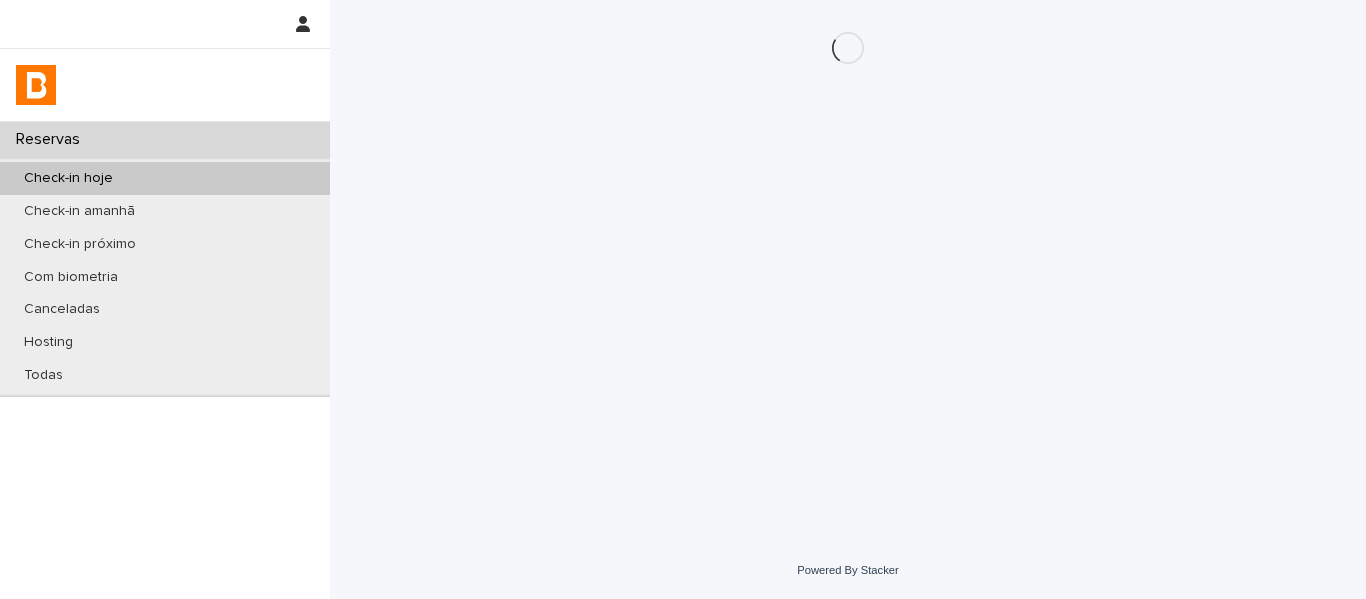 scroll, scrollTop: 0, scrollLeft: 0, axis: both 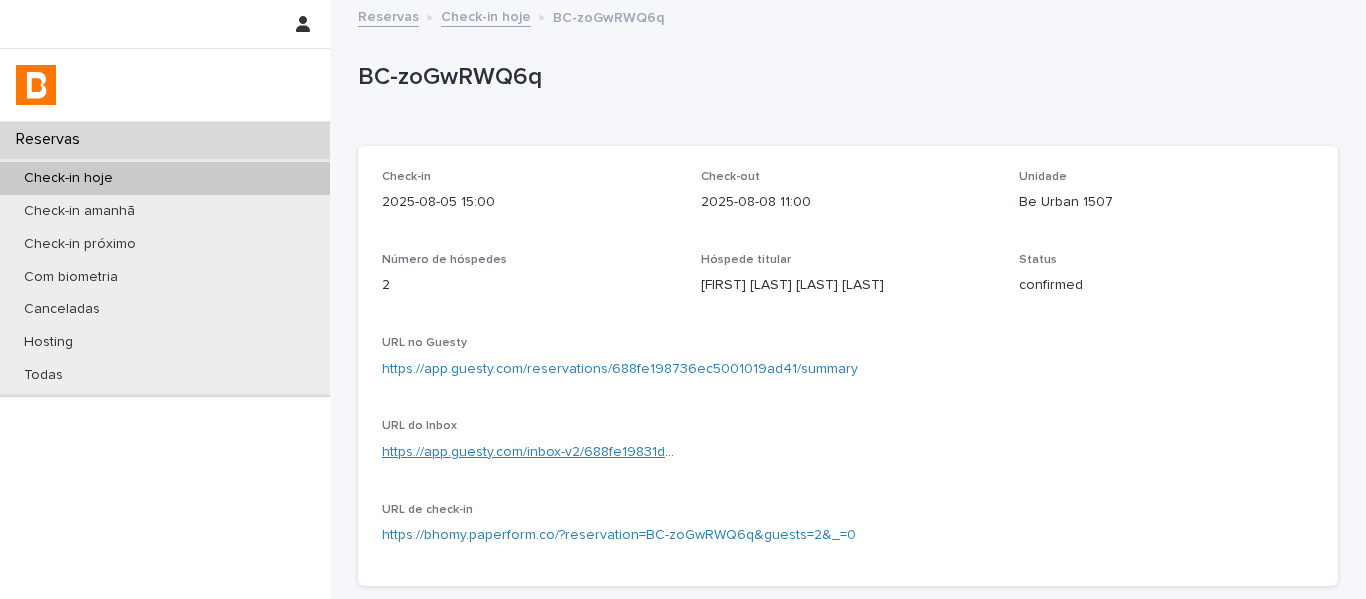 click on "https://app.guesty.com/inbox-v2/688fe19831d754001293e317?reservationId=688fe198736ec5001019ad41" at bounding box center (716, 452) 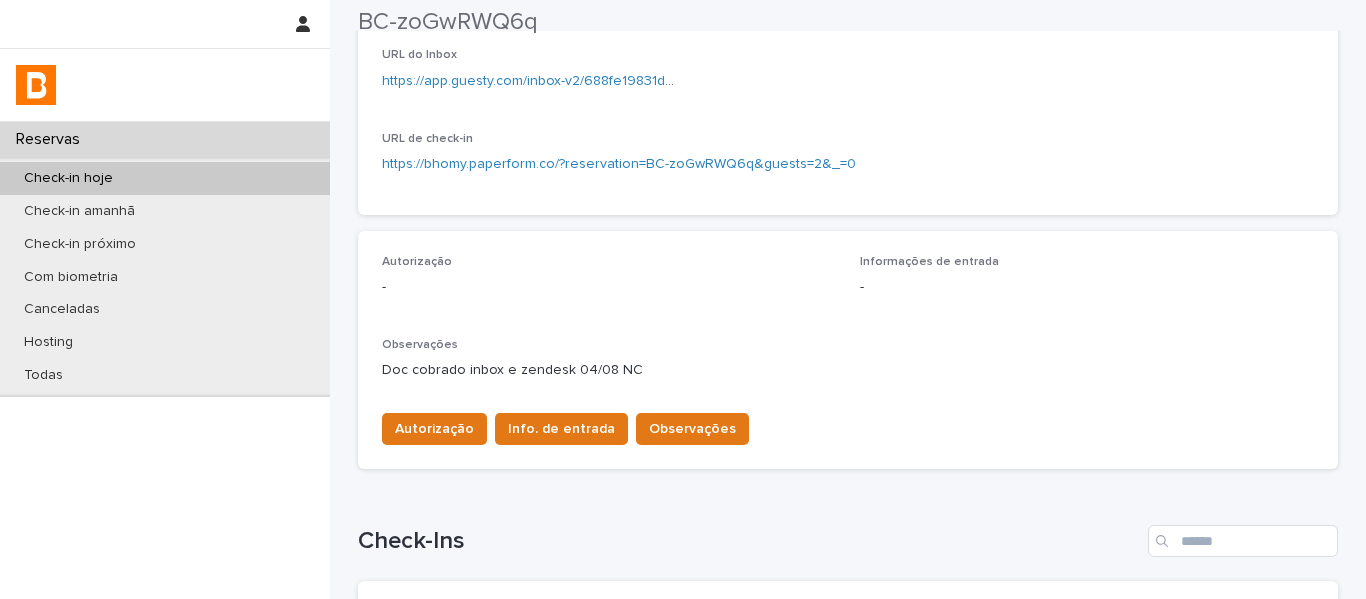 scroll, scrollTop: 400, scrollLeft: 0, axis: vertical 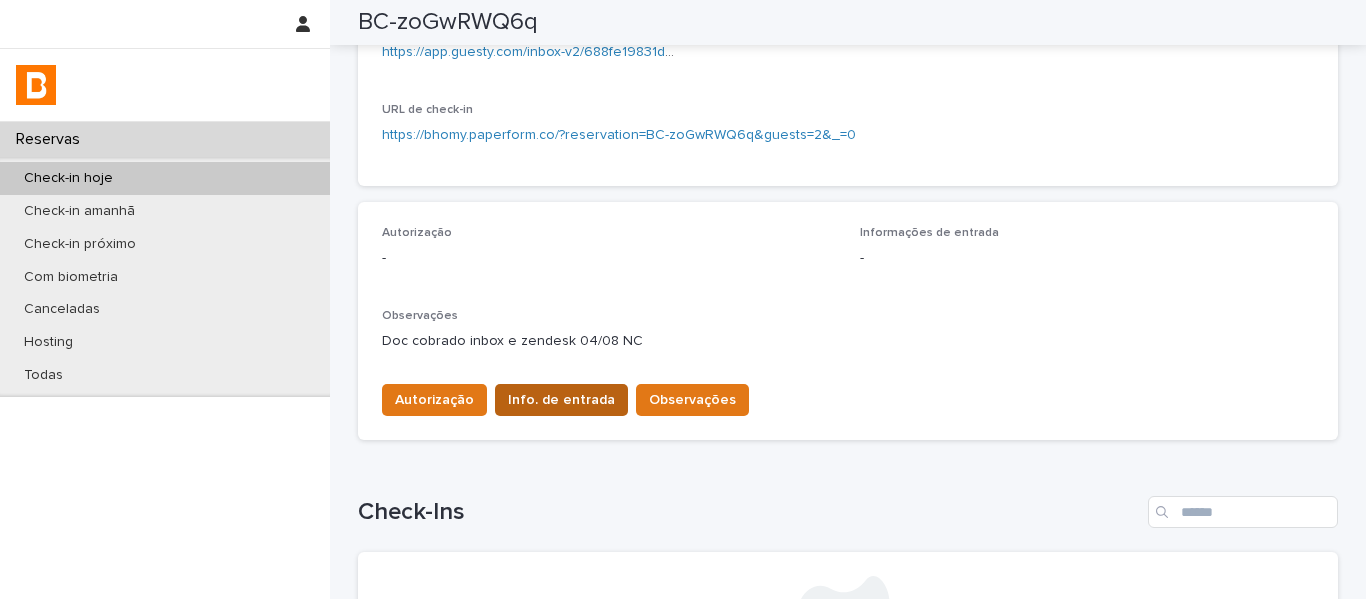 click on "Info. de entrada" at bounding box center (561, 400) 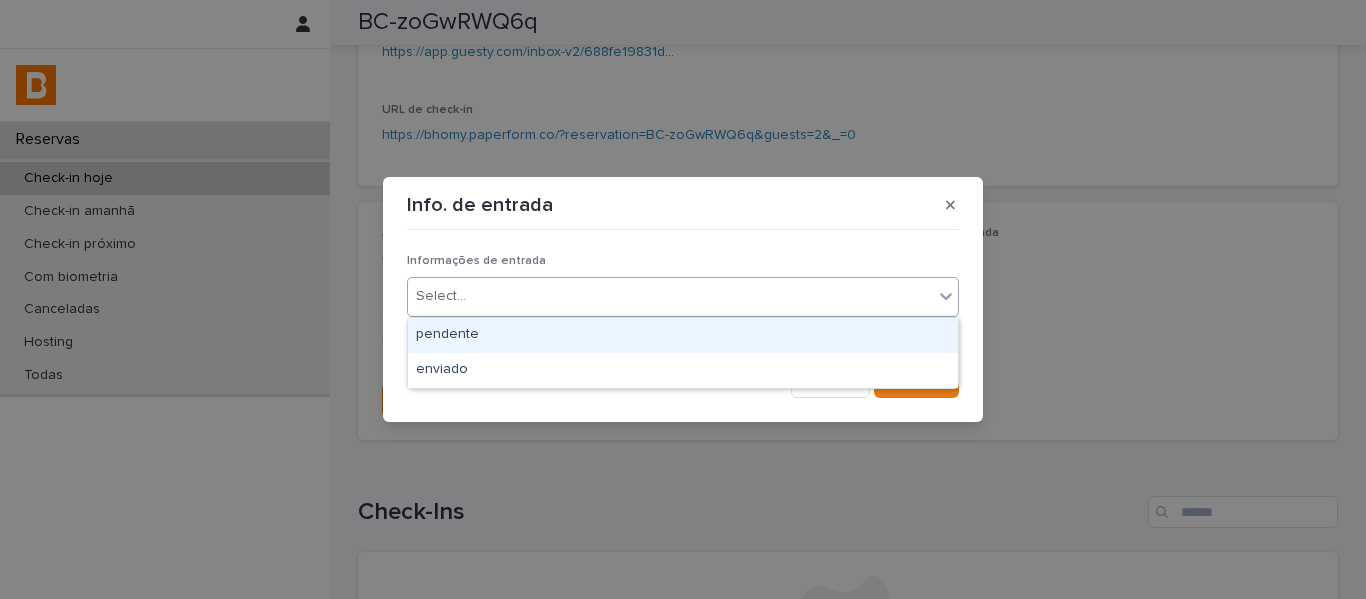 click on "Select..." at bounding box center (670, 296) 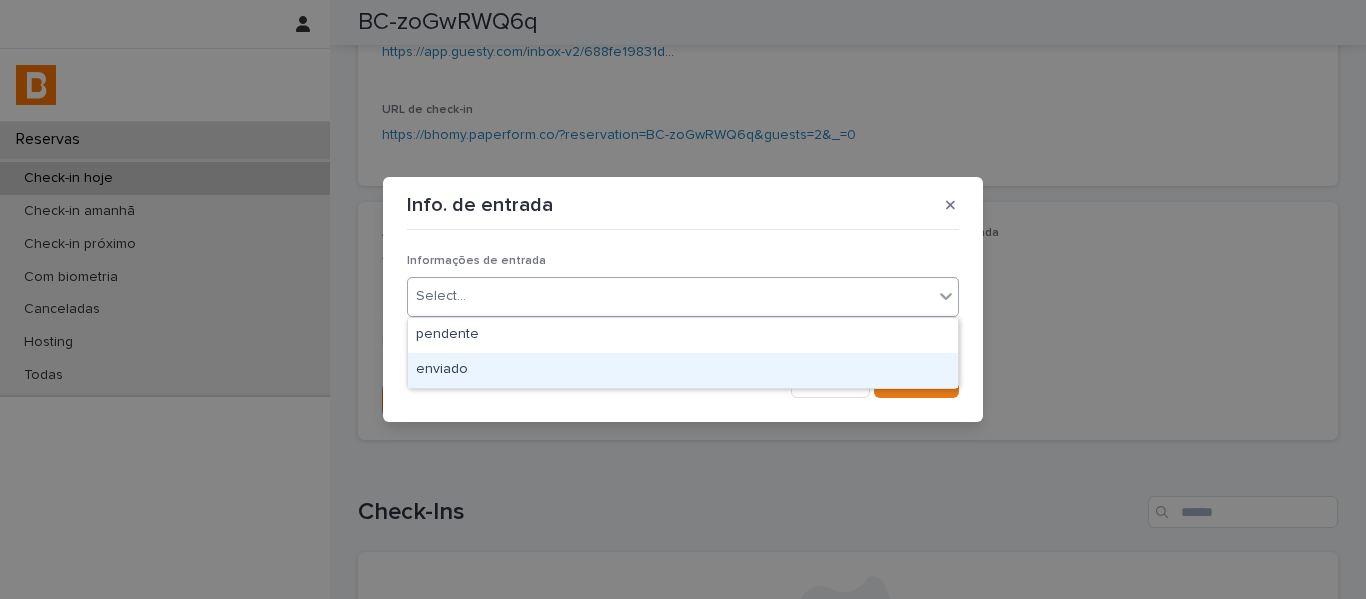 click on "enviado" at bounding box center (683, 370) 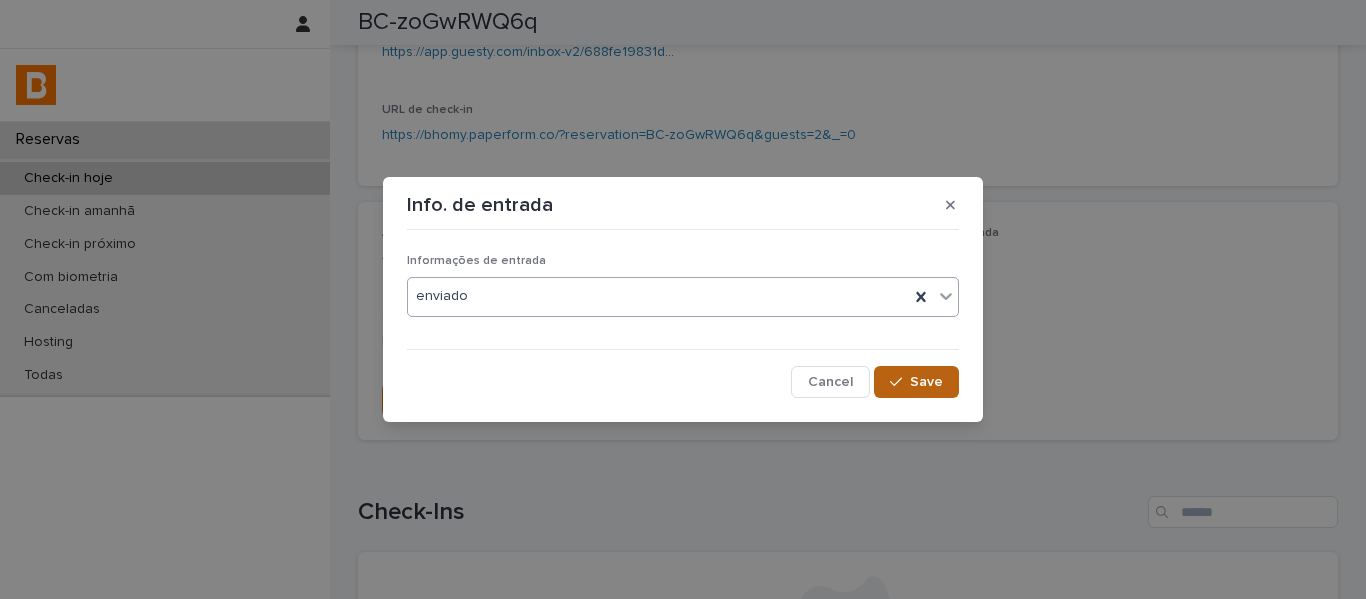 click on "Save" at bounding box center (926, 382) 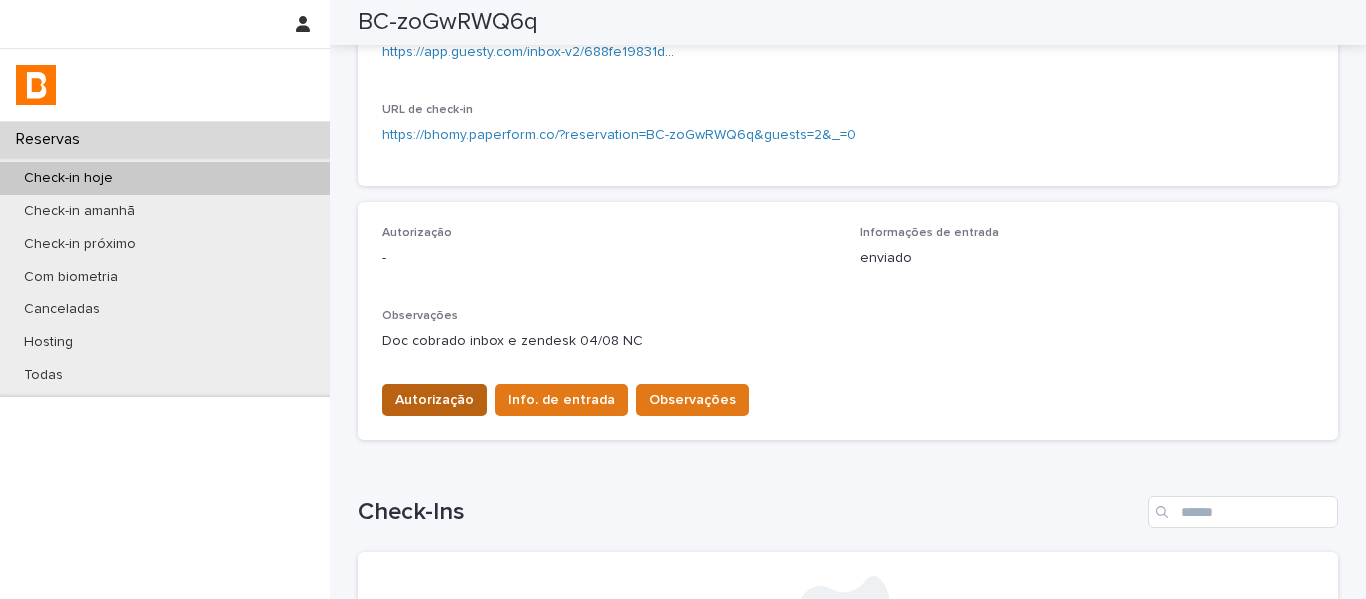 click on "Autorização" at bounding box center (434, 400) 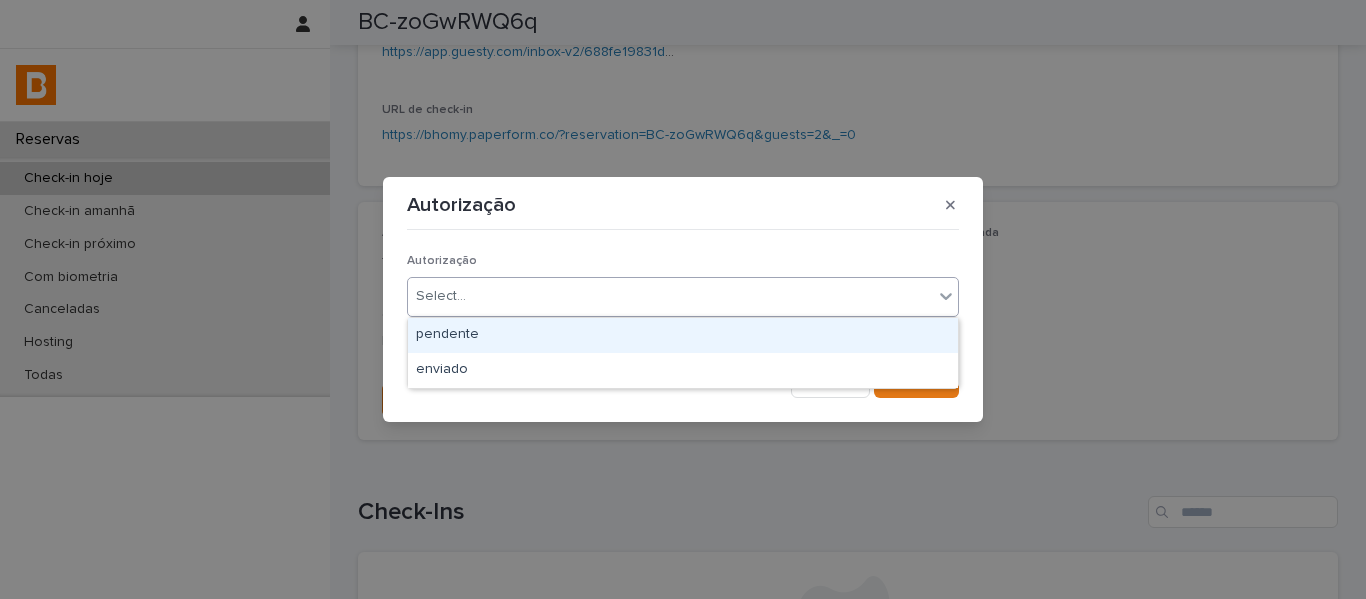 drag, startPoint x: 480, startPoint y: 300, endPoint x: 472, endPoint y: 341, distance: 41.773197 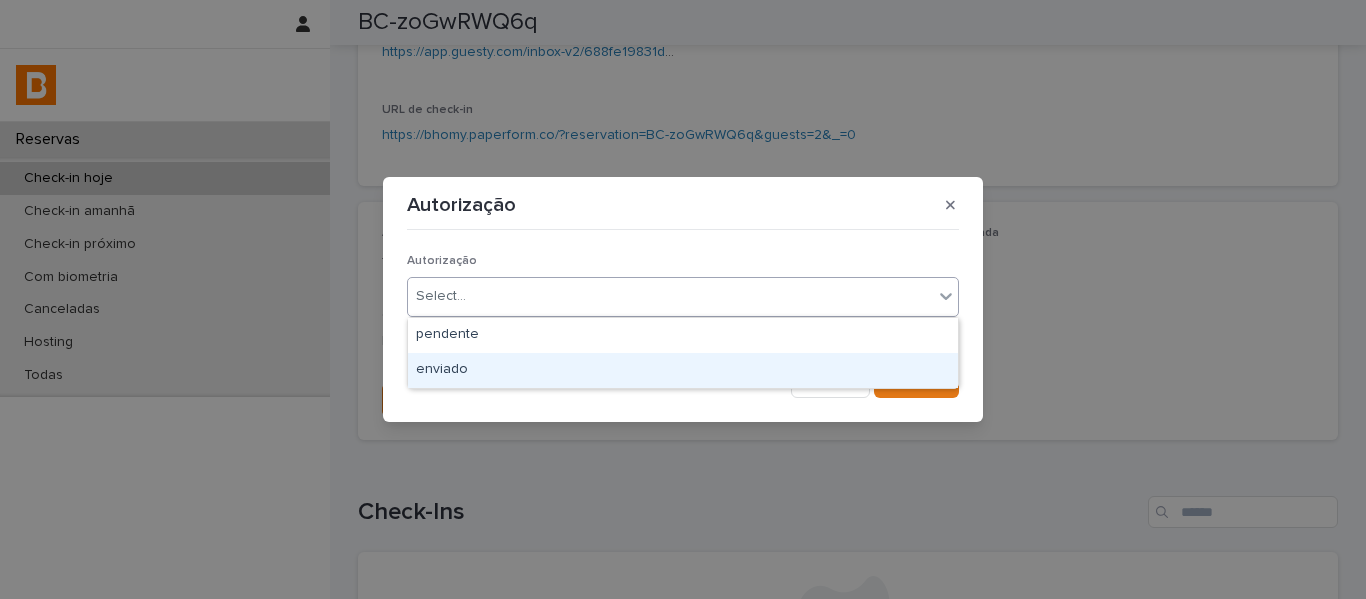 drag, startPoint x: 470, startPoint y: 363, endPoint x: 786, endPoint y: 357, distance: 316.05695 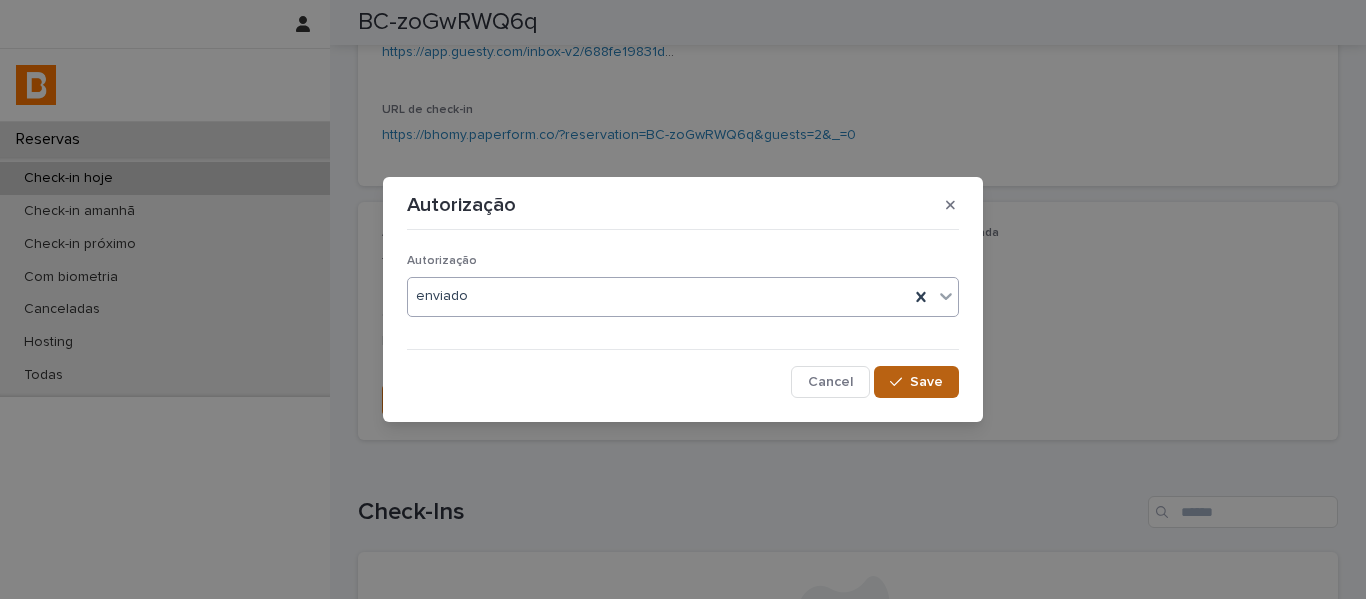 click at bounding box center [900, 382] 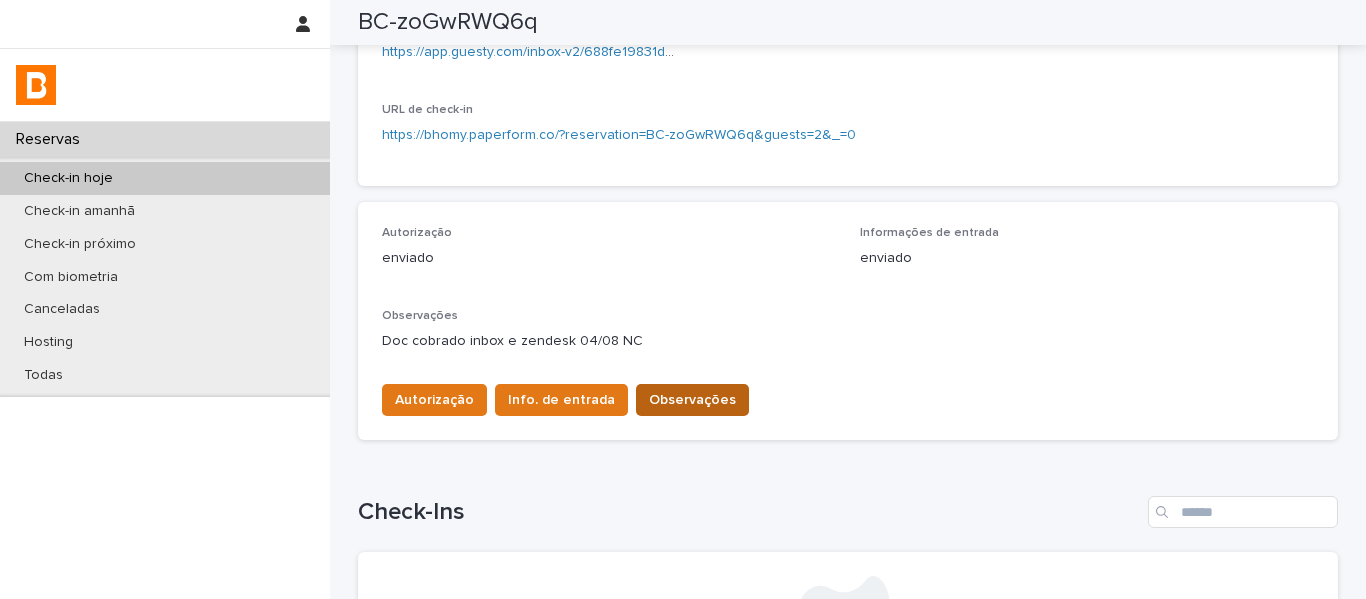click on "Observações" at bounding box center [692, 400] 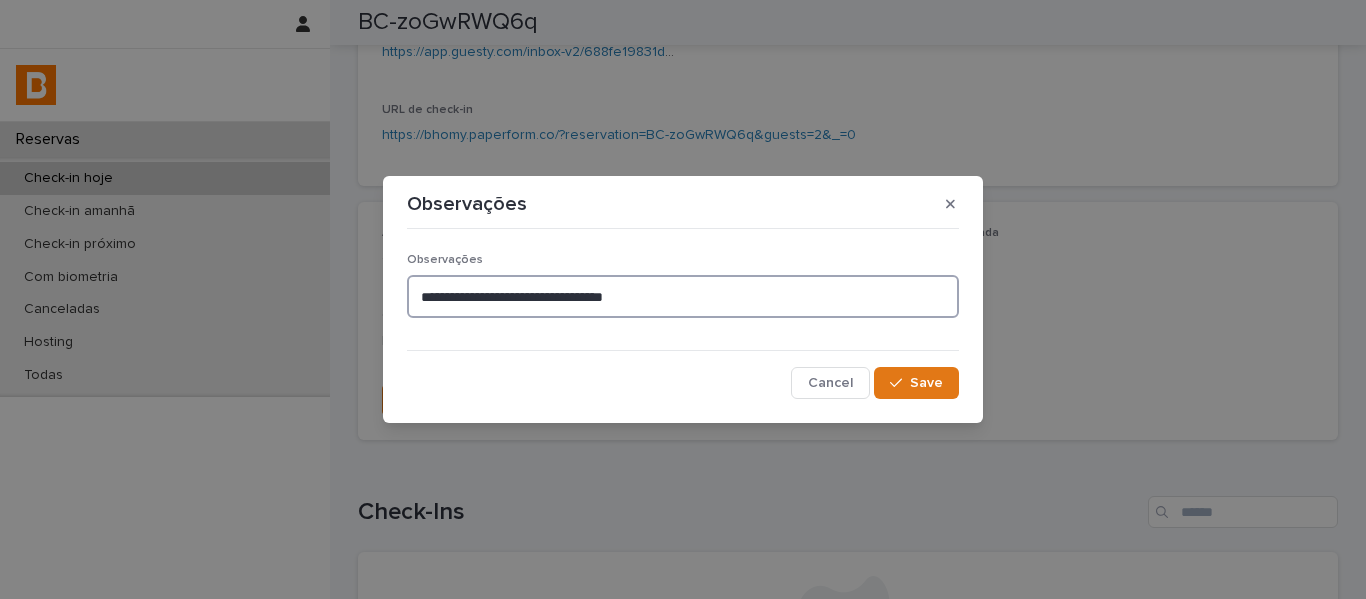 click on "**********" at bounding box center [683, 296] 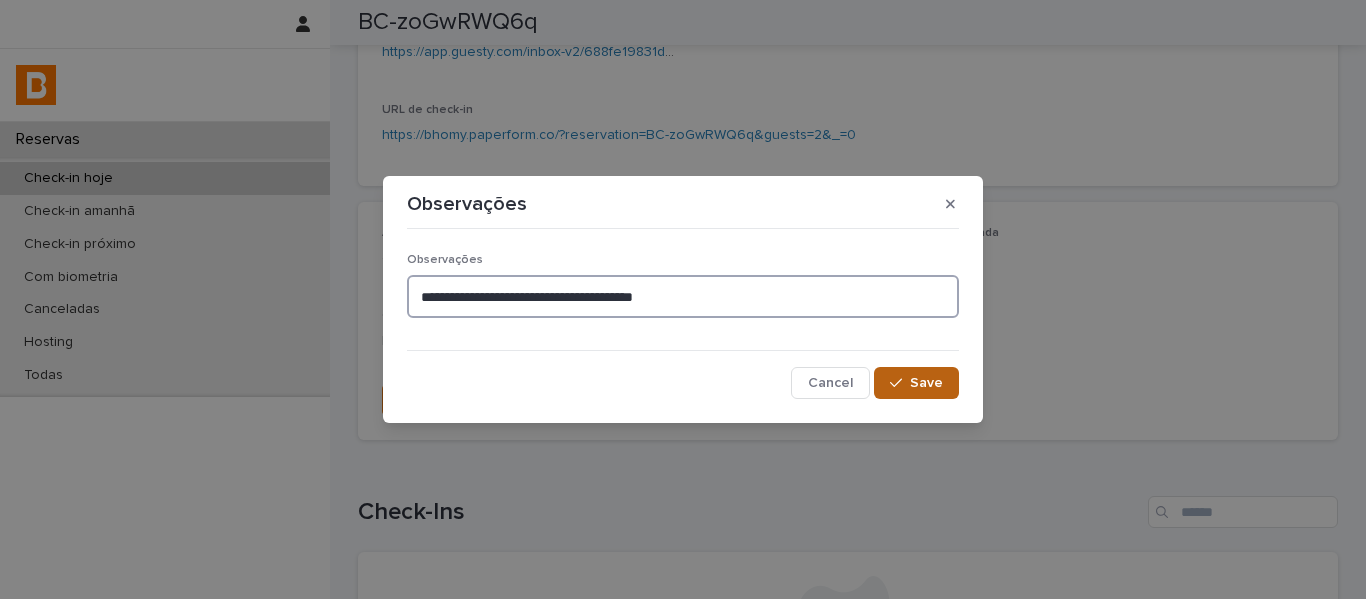 type on "**********" 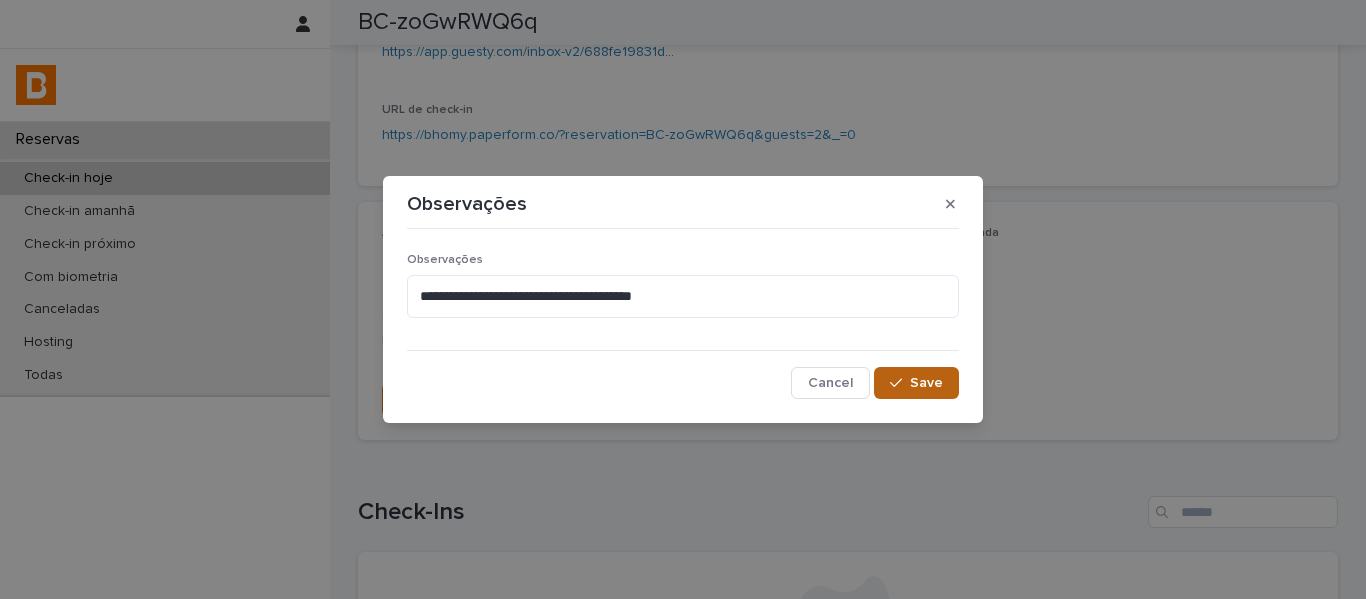click 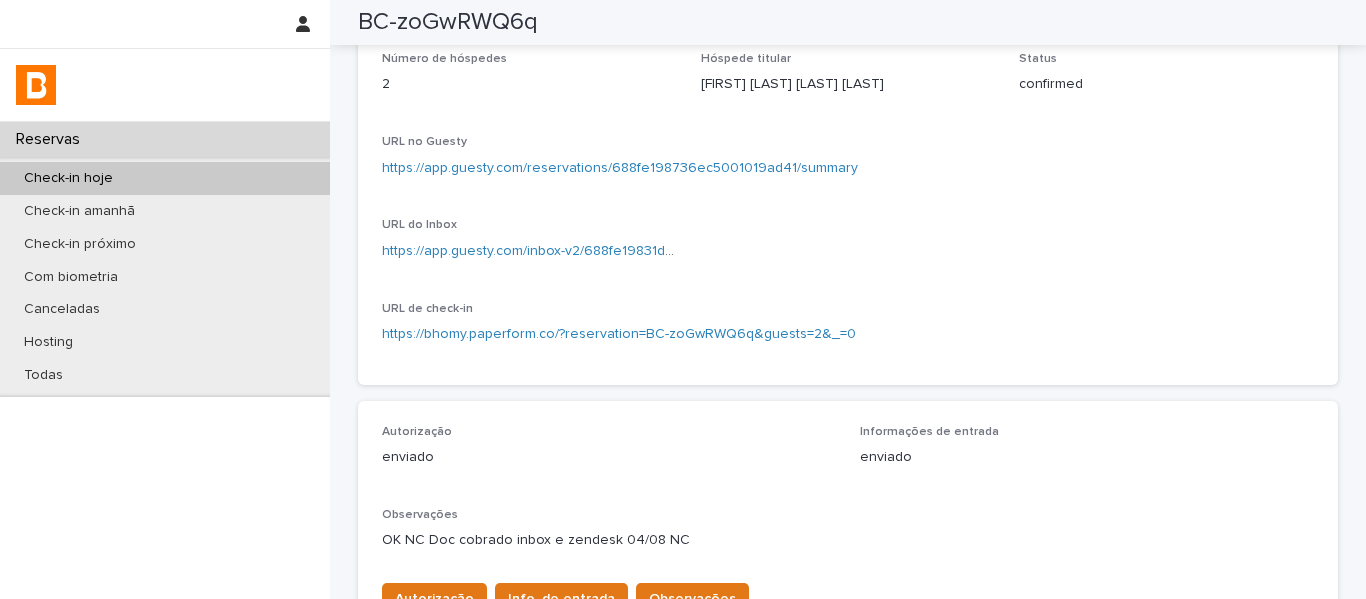 scroll, scrollTop: 0, scrollLeft: 0, axis: both 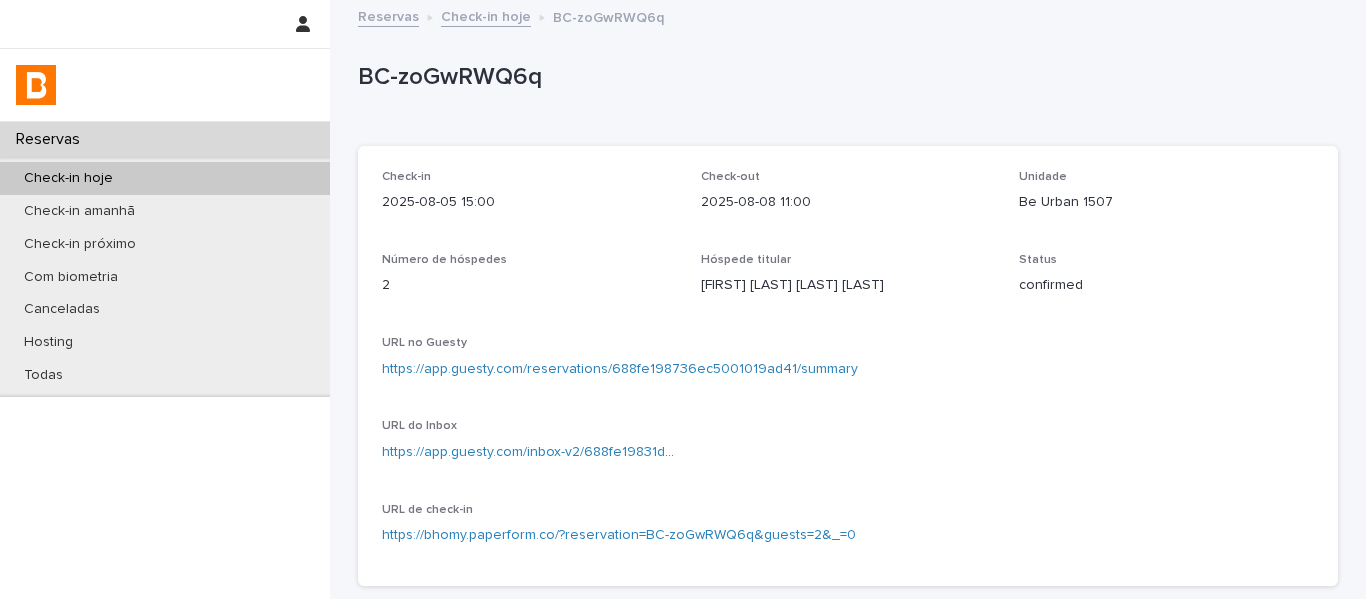 click on "Check-in hoje" at bounding box center (68, 178) 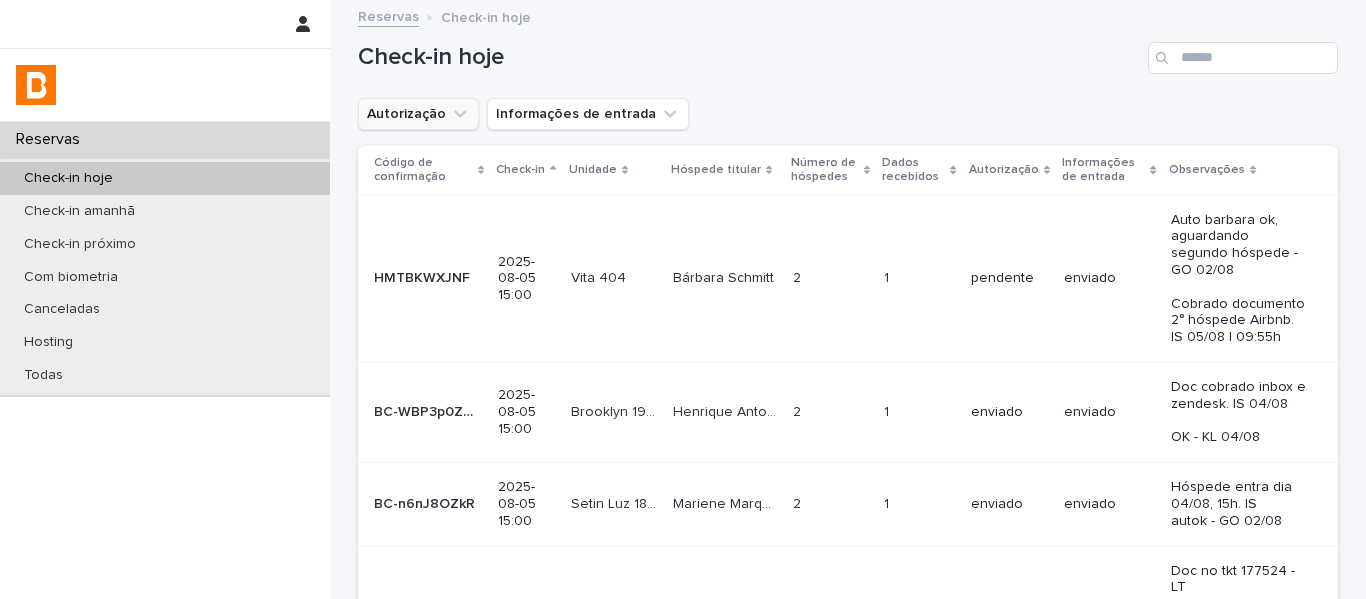 click on "Autorização" at bounding box center (418, 114) 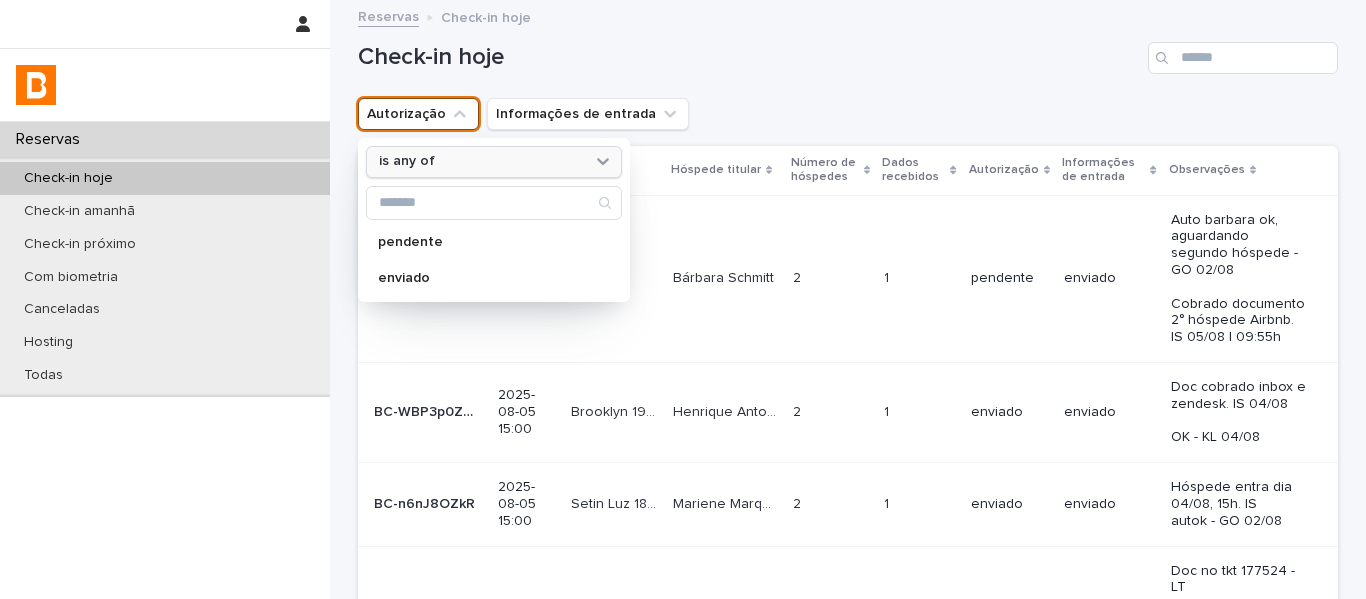 click on "is any of" at bounding box center (407, 161) 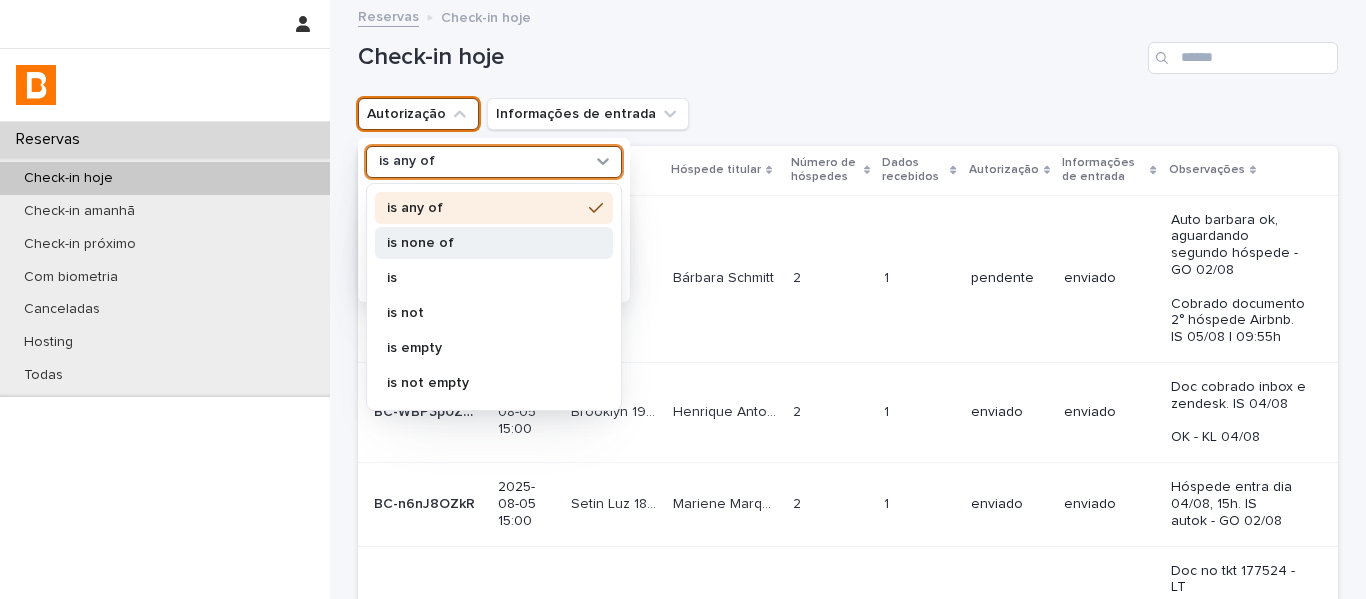 click on "is none of" at bounding box center (494, 243) 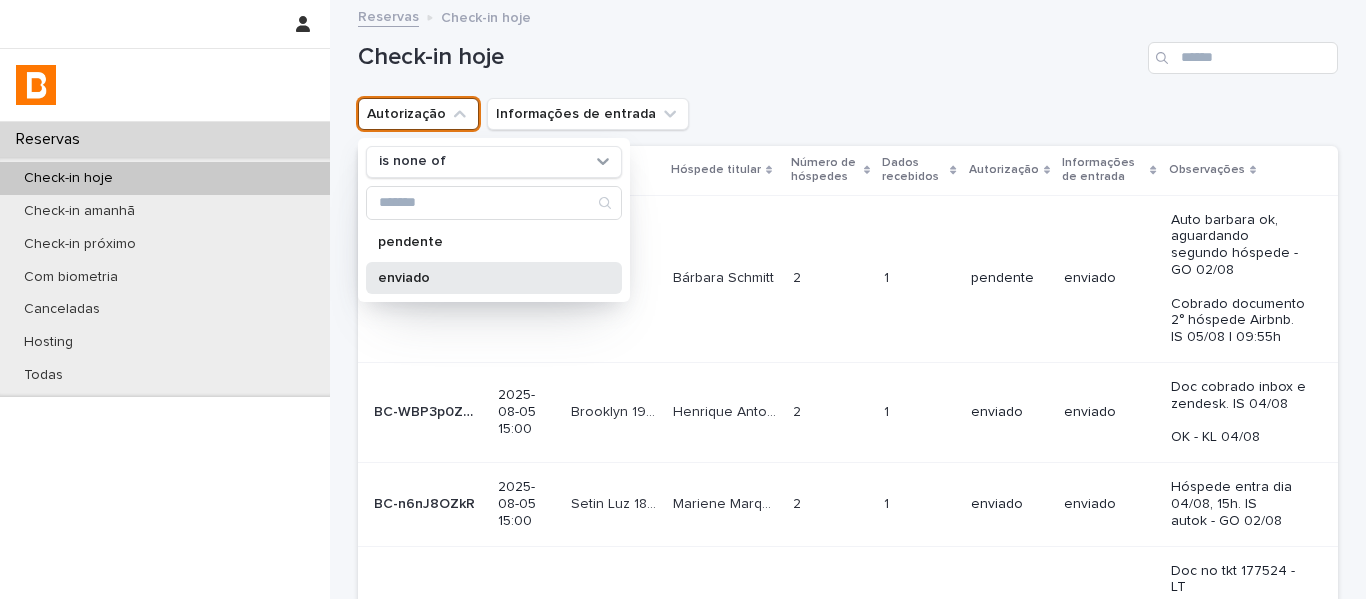 click on "enviado" at bounding box center (494, 278) 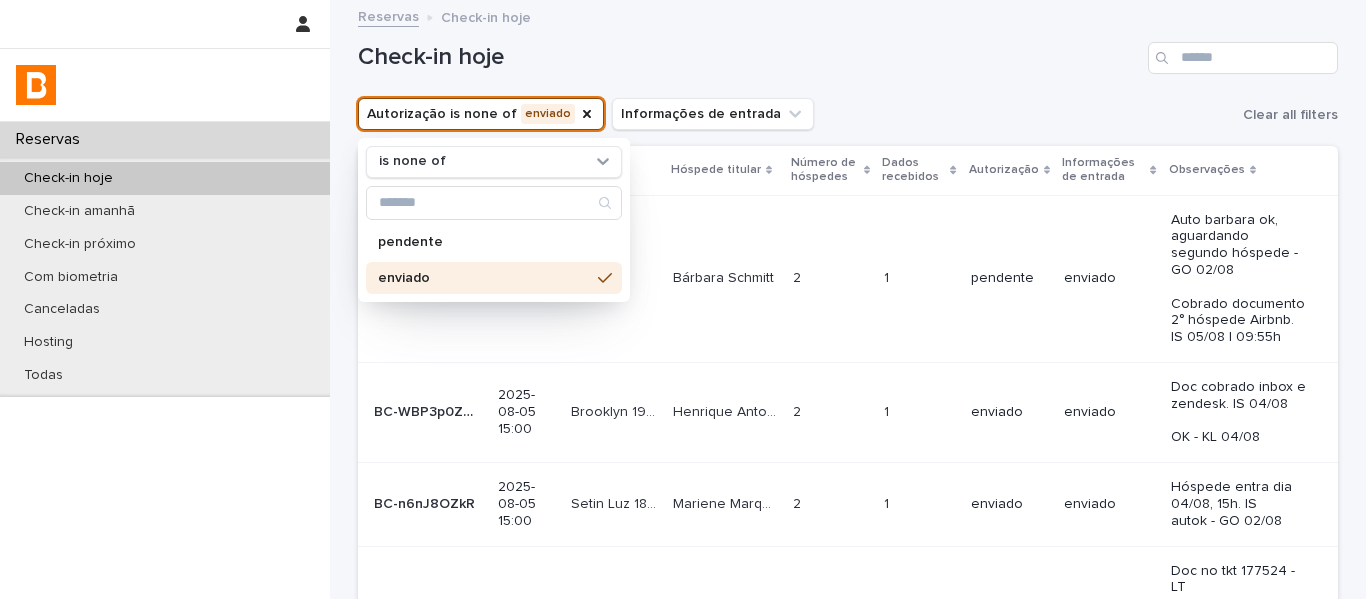 click on "Check-in hoje" at bounding box center (749, 57) 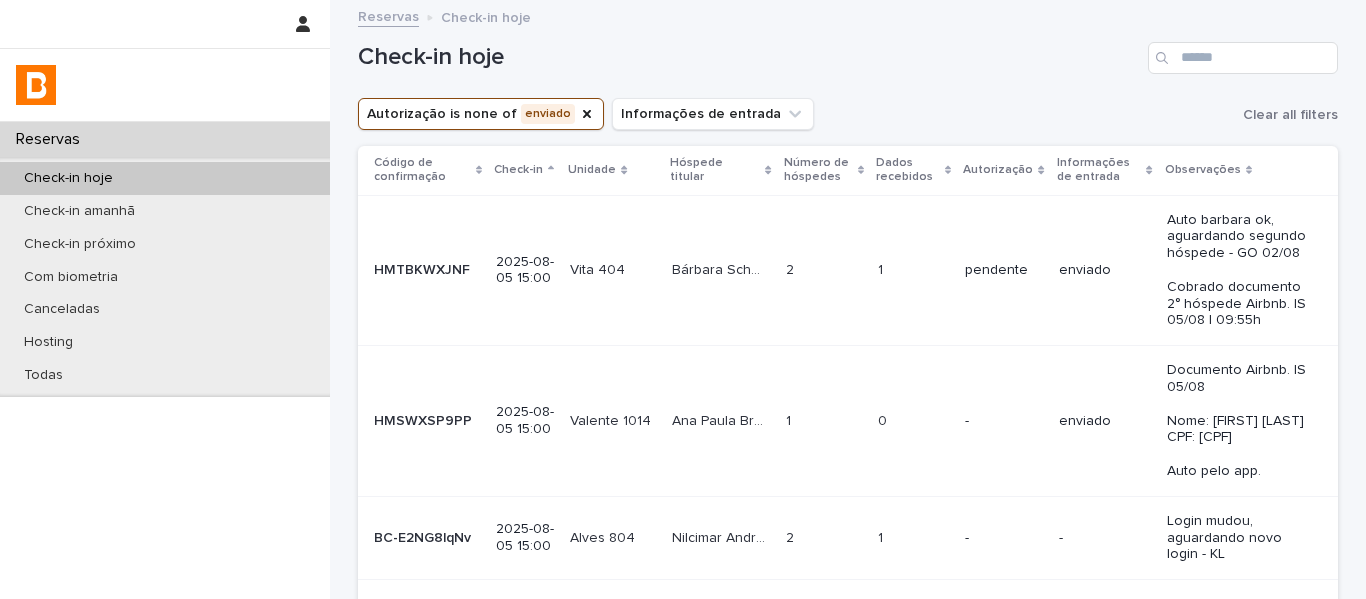 click on "Dados recebidos" at bounding box center (908, 170) 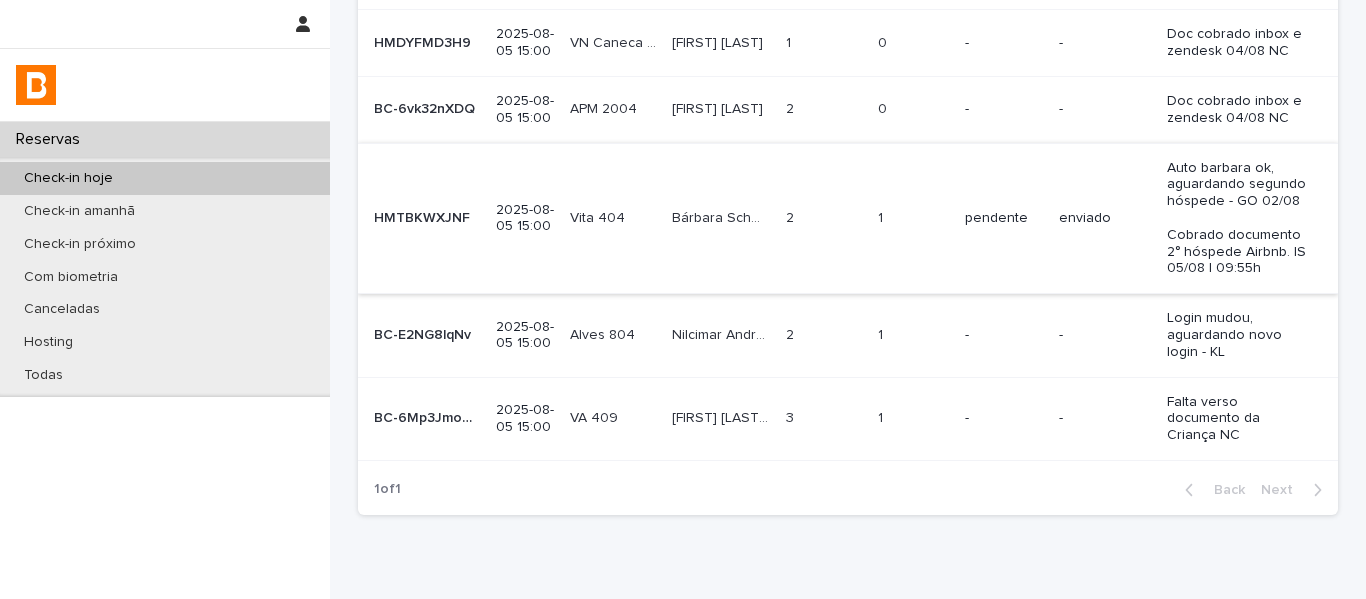 scroll, scrollTop: 558, scrollLeft: 0, axis: vertical 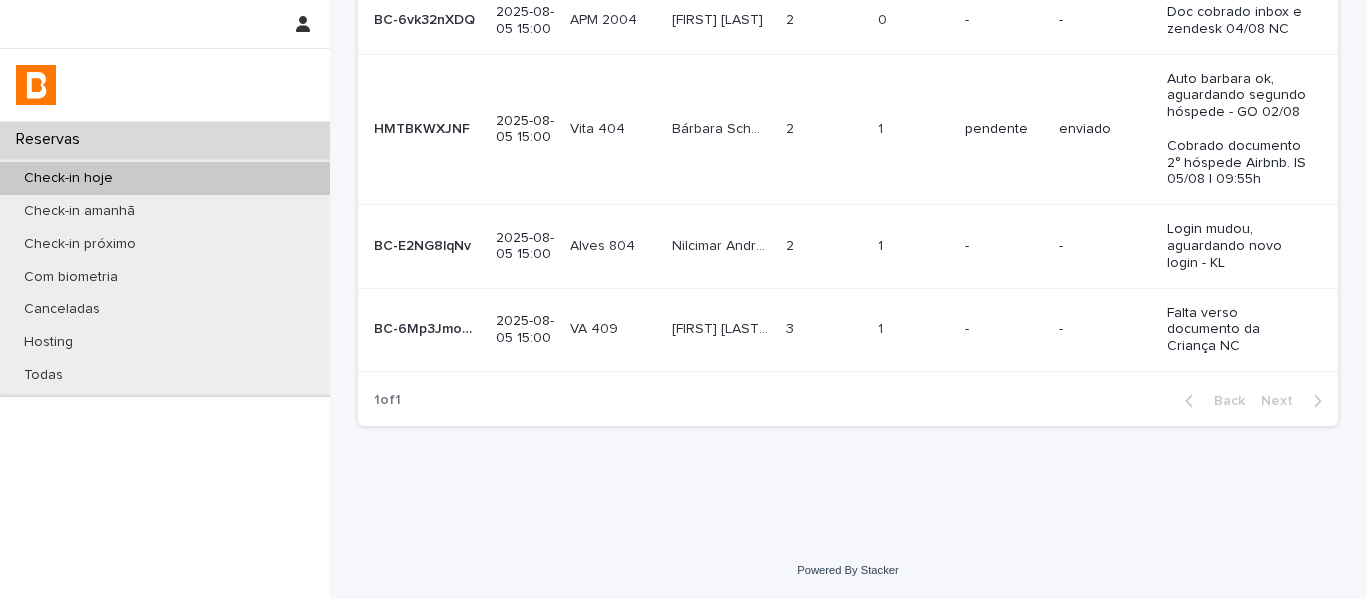 click on "VA 409 VA 409" at bounding box center (613, 329) 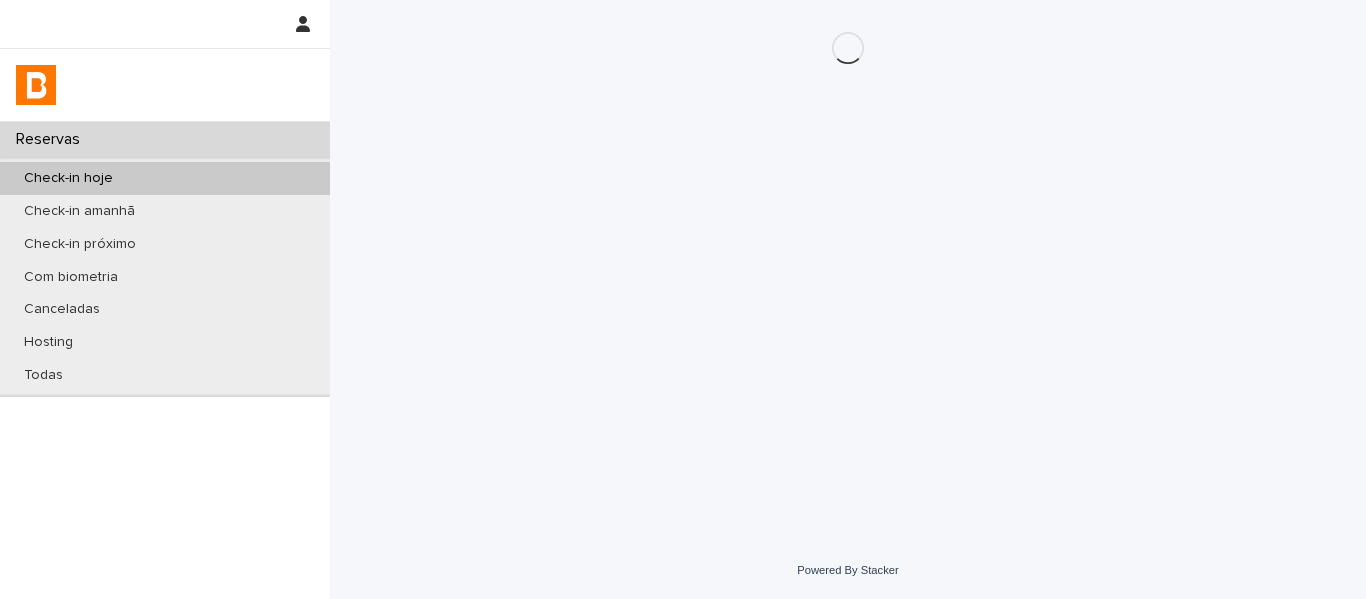 scroll, scrollTop: 0, scrollLeft: 0, axis: both 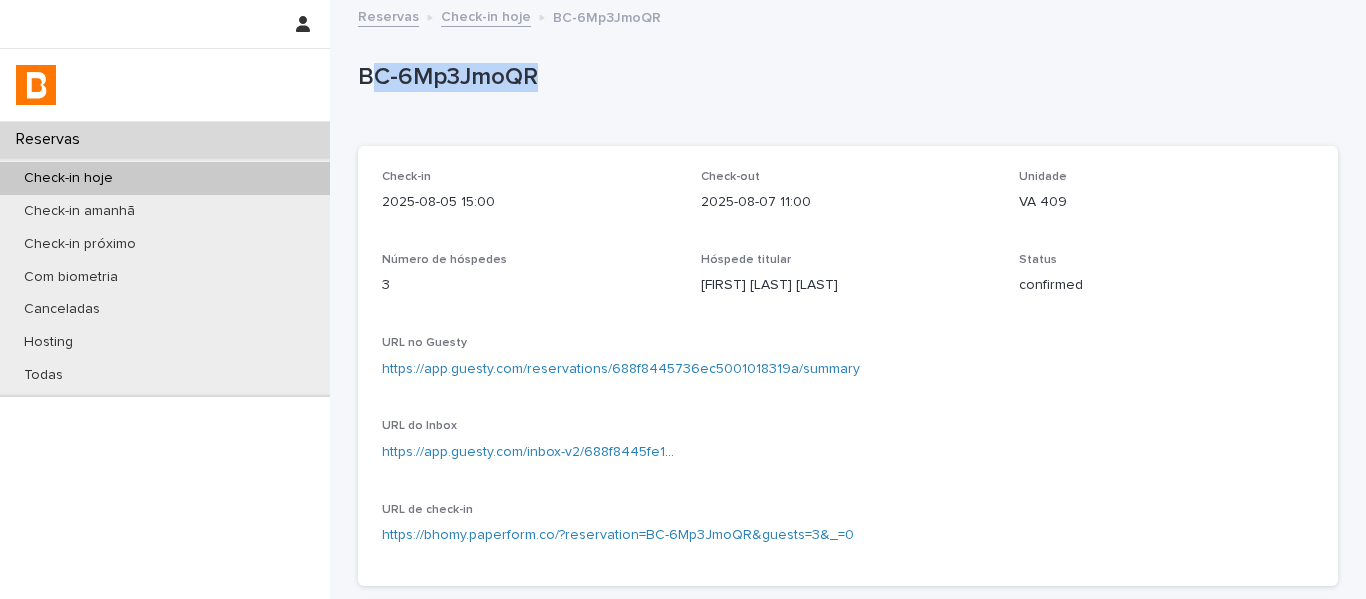 drag, startPoint x: 534, startPoint y: 86, endPoint x: 585, endPoint y: 71, distance: 53.160137 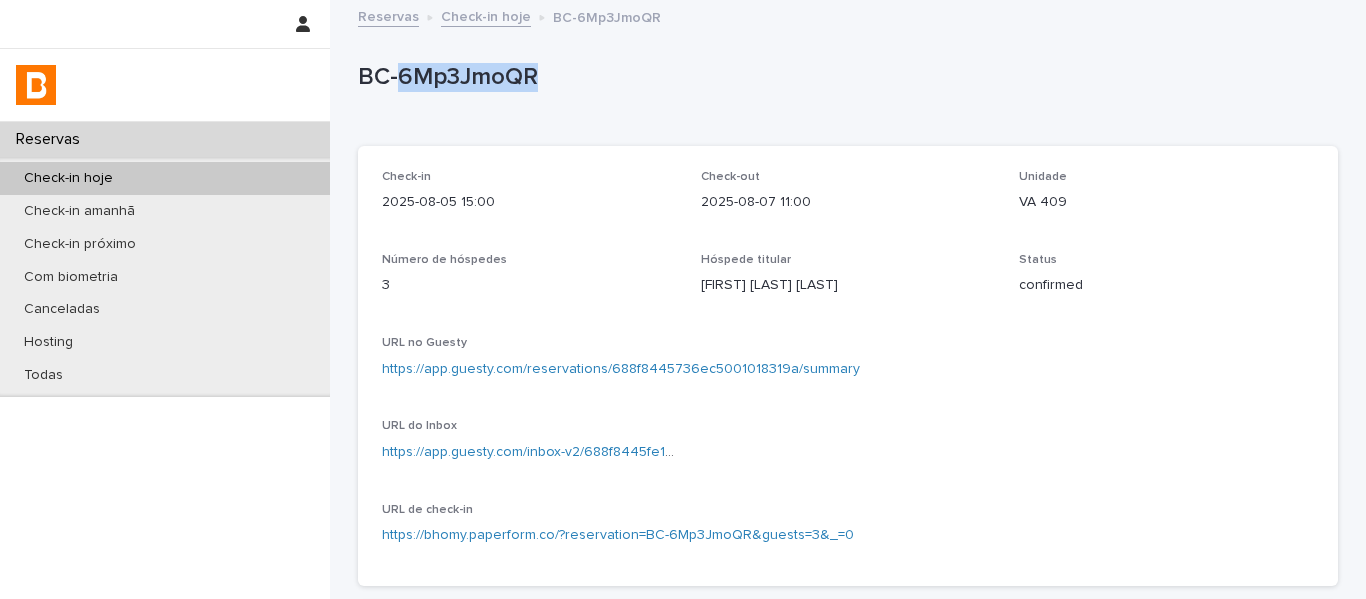 drag, startPoint x: 633, startPoint y: 67, endPoint x: 392, endPoint y: 94, distance: 242.50774 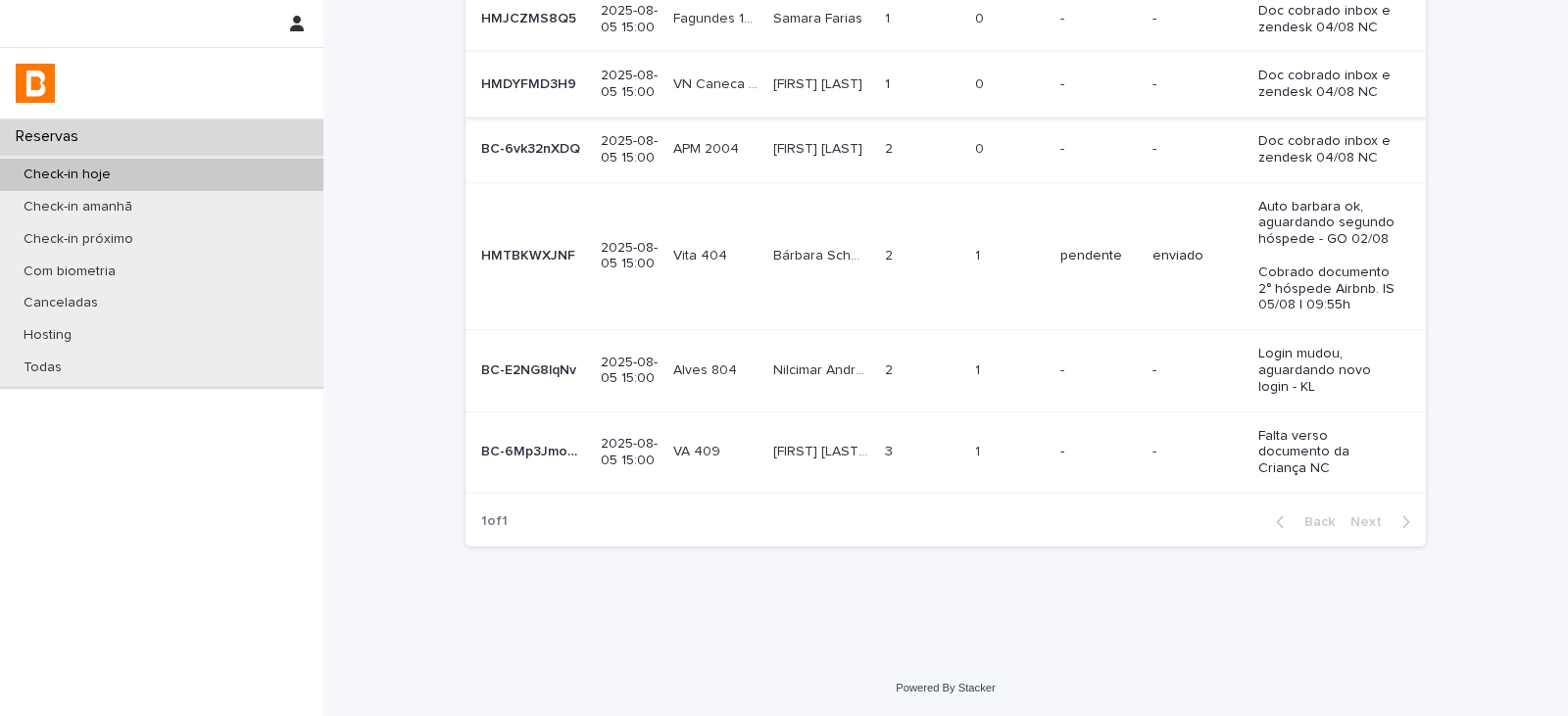 scroll, scrollTop: 417, scrollLeft: 0, axis: vertical 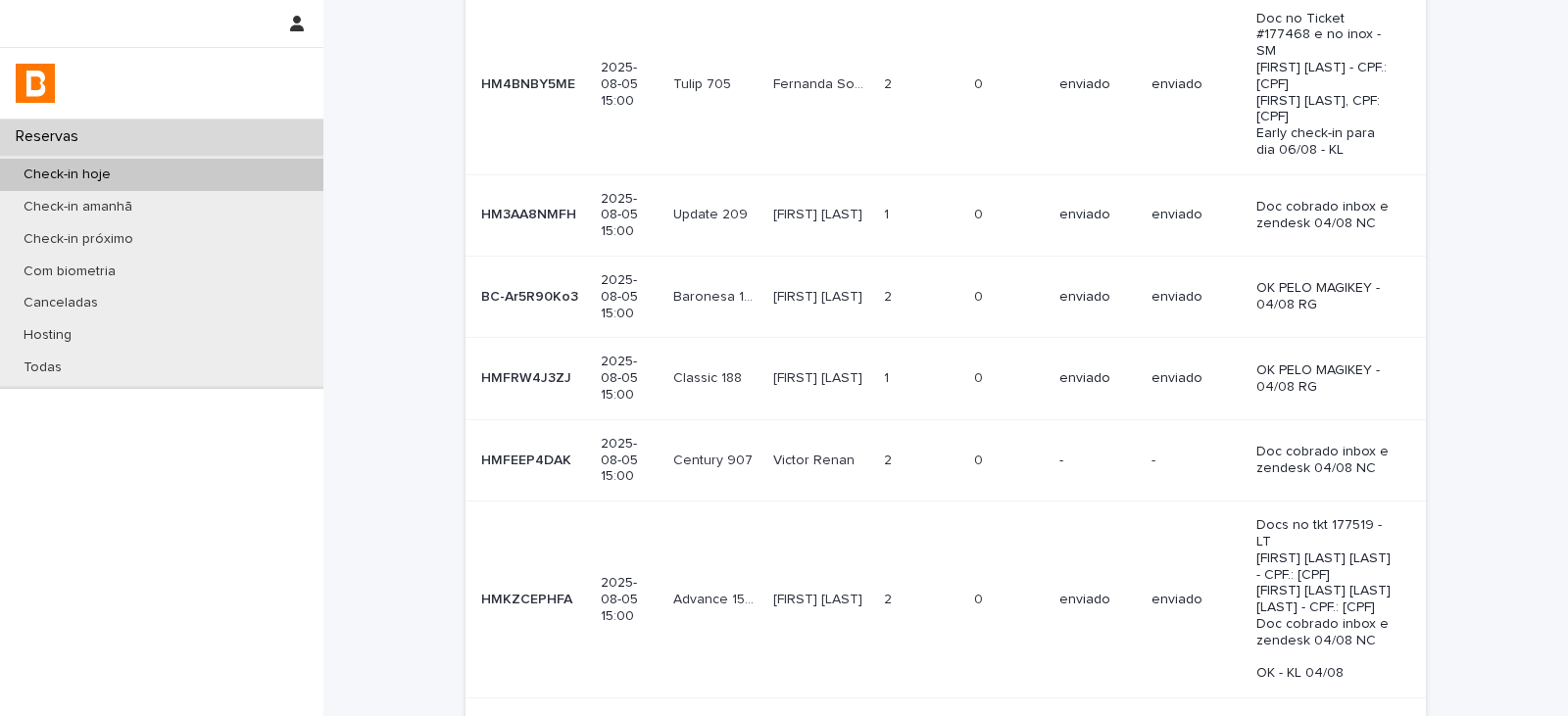 click on "Check-in hoje" at bounding box center (67, 174) 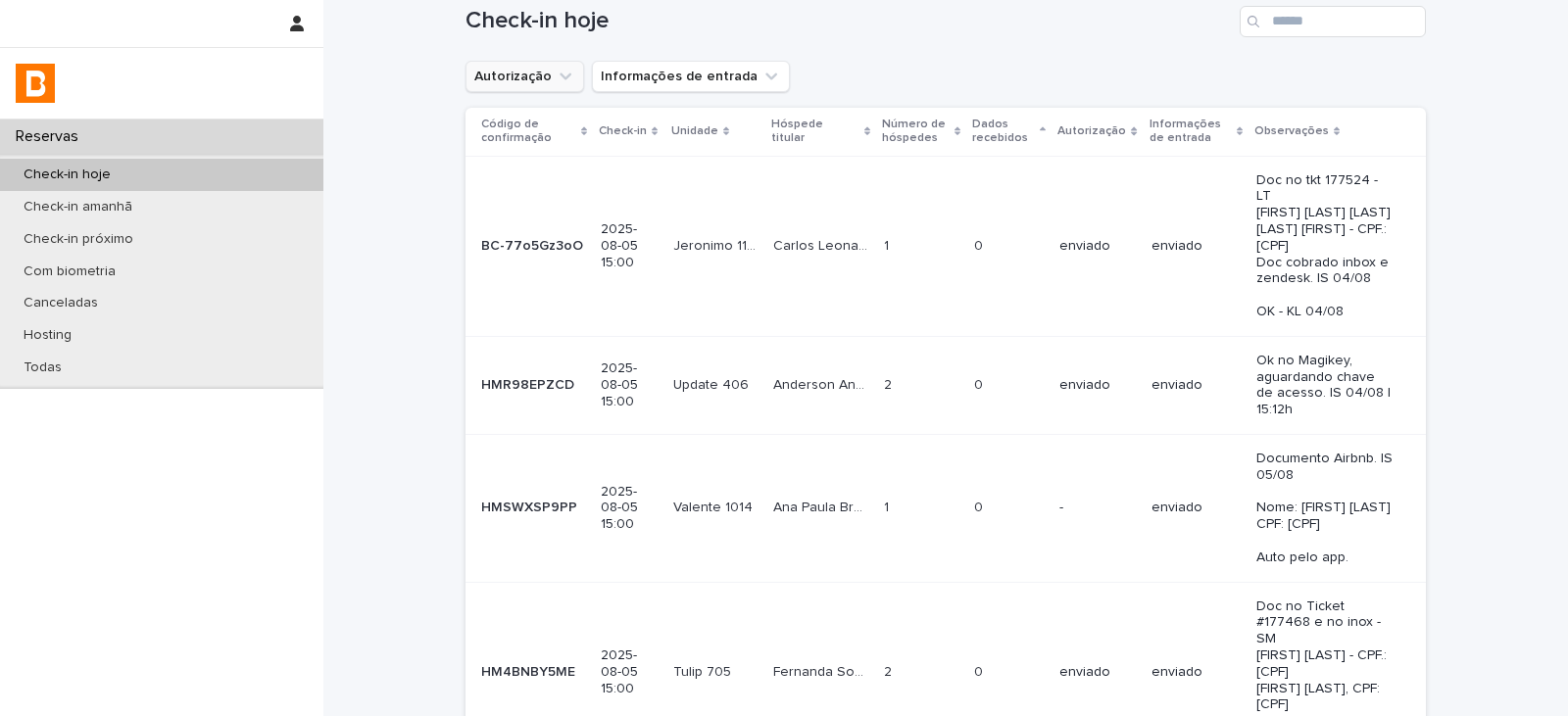scroll, scrollTop: 0, scrollLeft: 0, axis: both 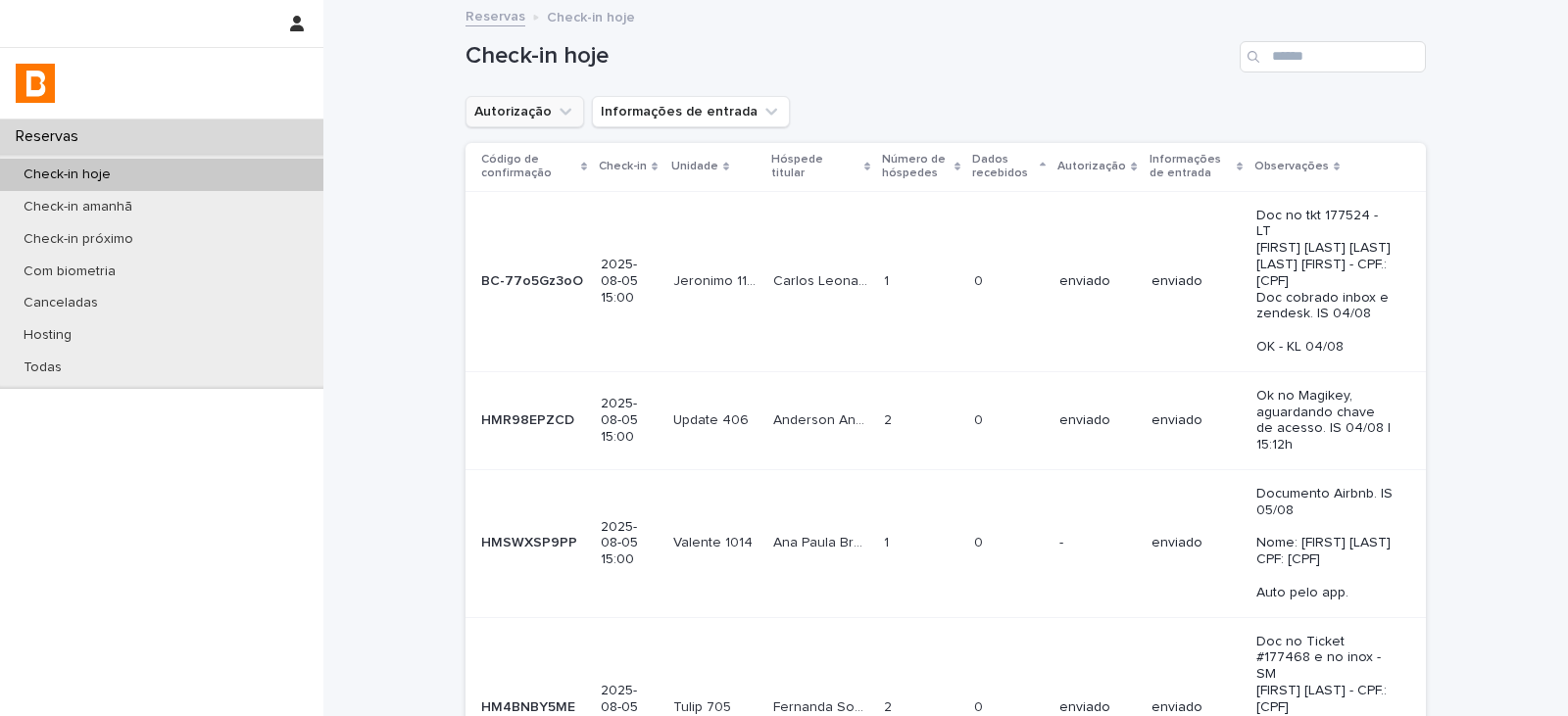 drag, startPoint x: 545, startPoint y: 76, endPoint x: 529, endPoint y: 120, distance: 46.8188 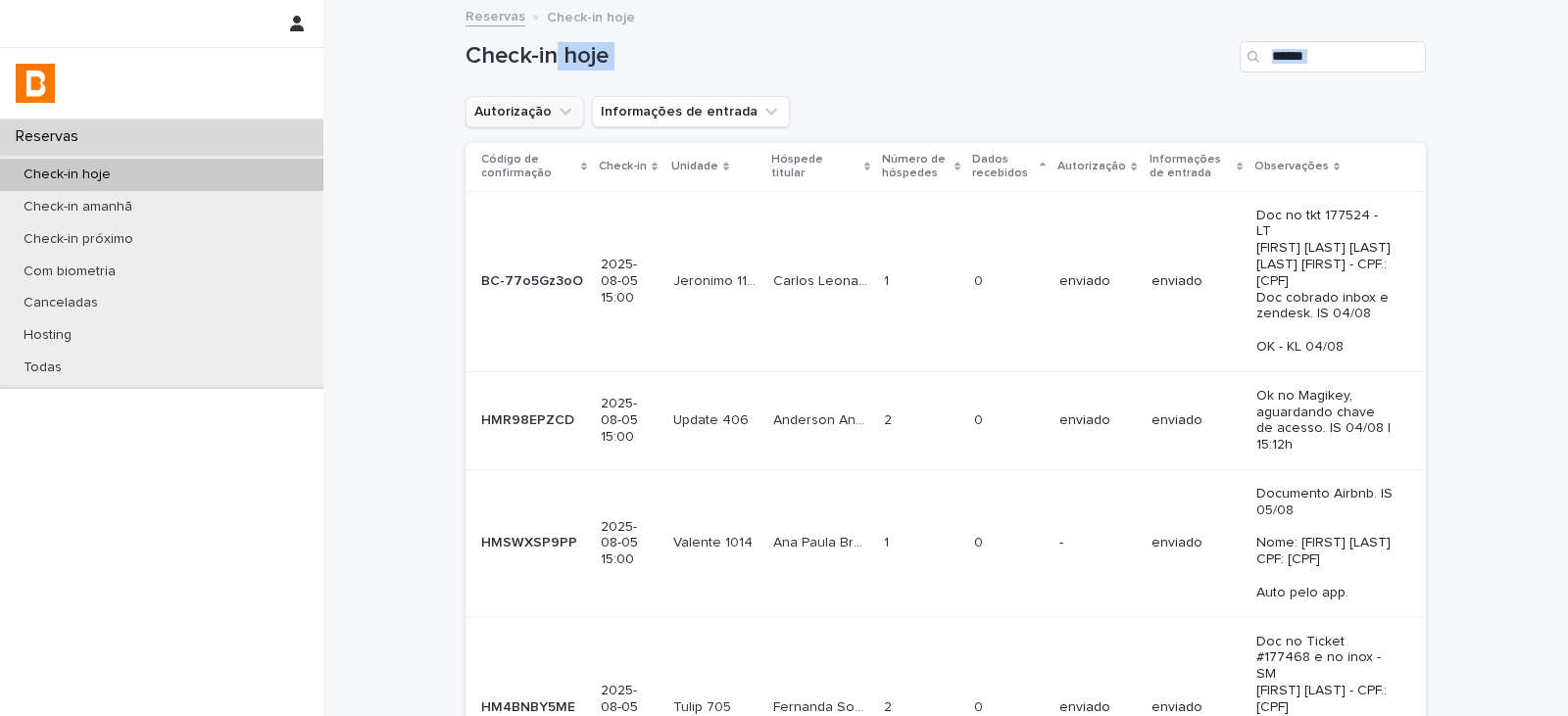 click on "Autorização" at bounding box center (524, 112) 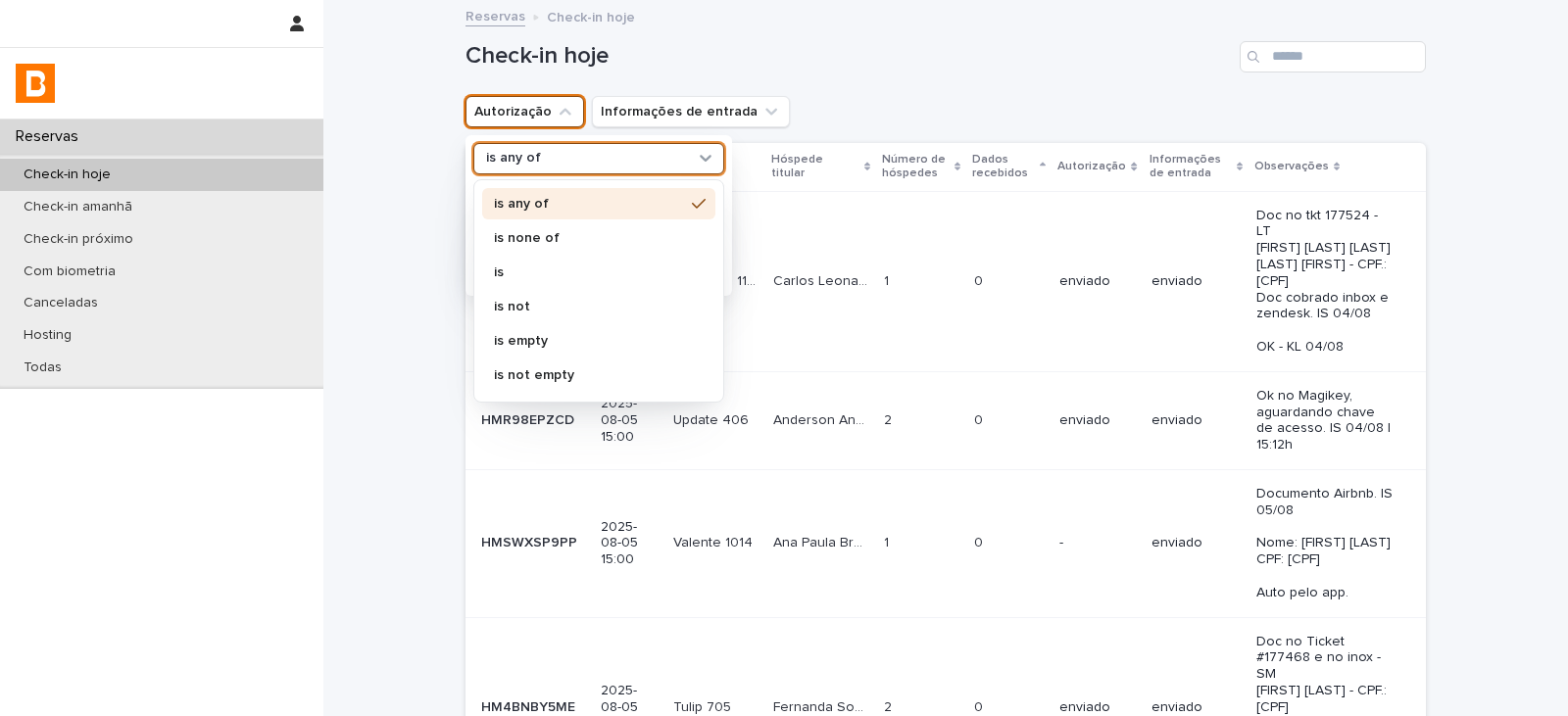 click on "is any of" at bounding box center (586, 158) 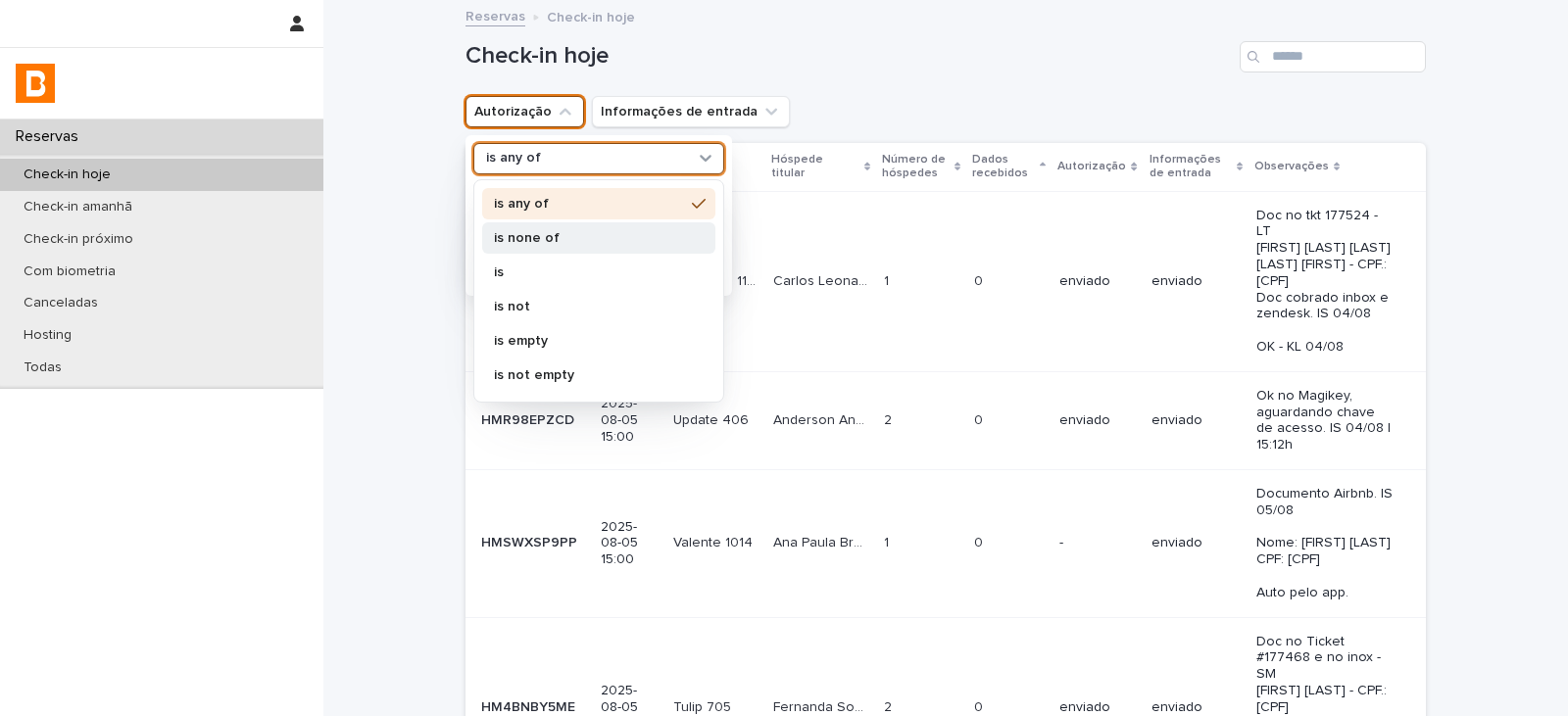 click on "is none of" at bounding box center (589, 238) 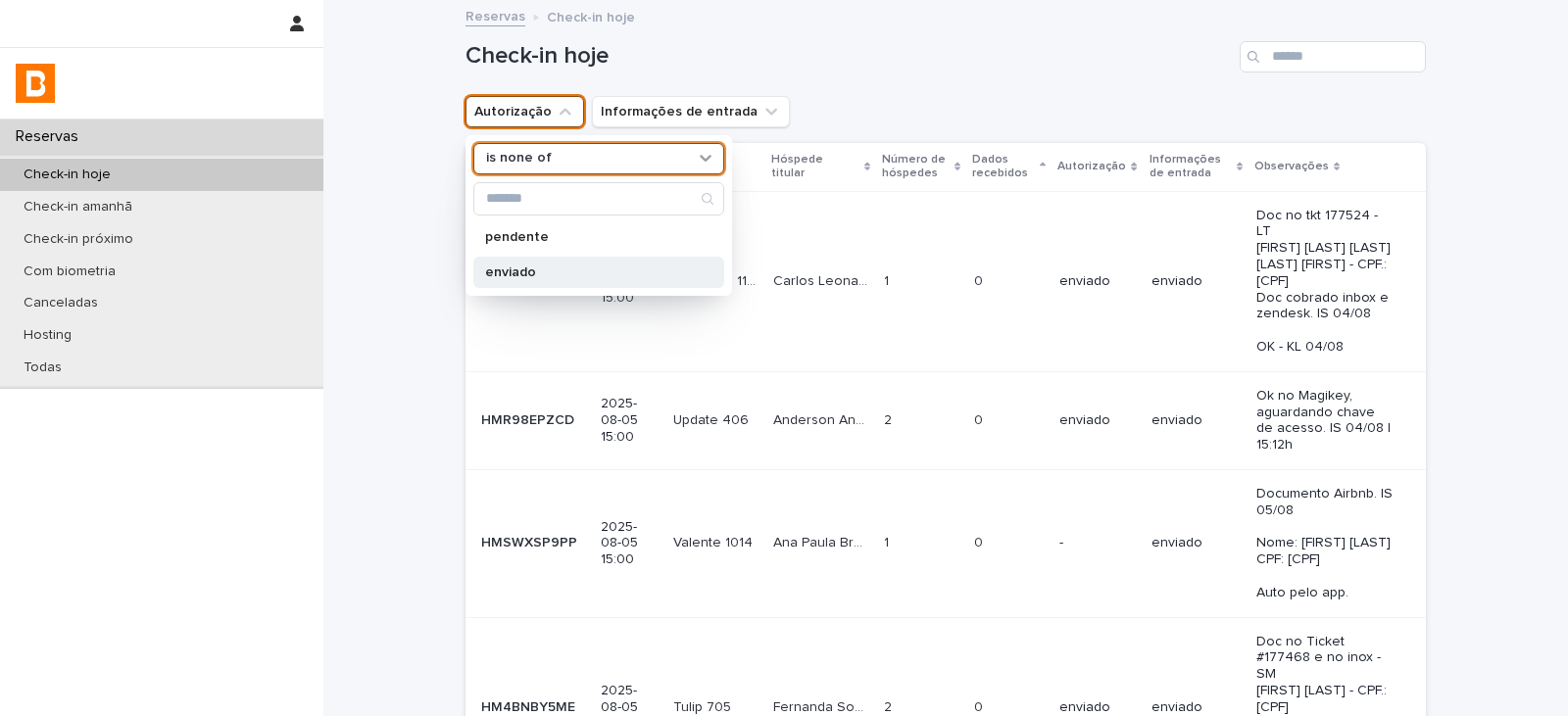 click on "enviado" at bounding box center [589, 272] 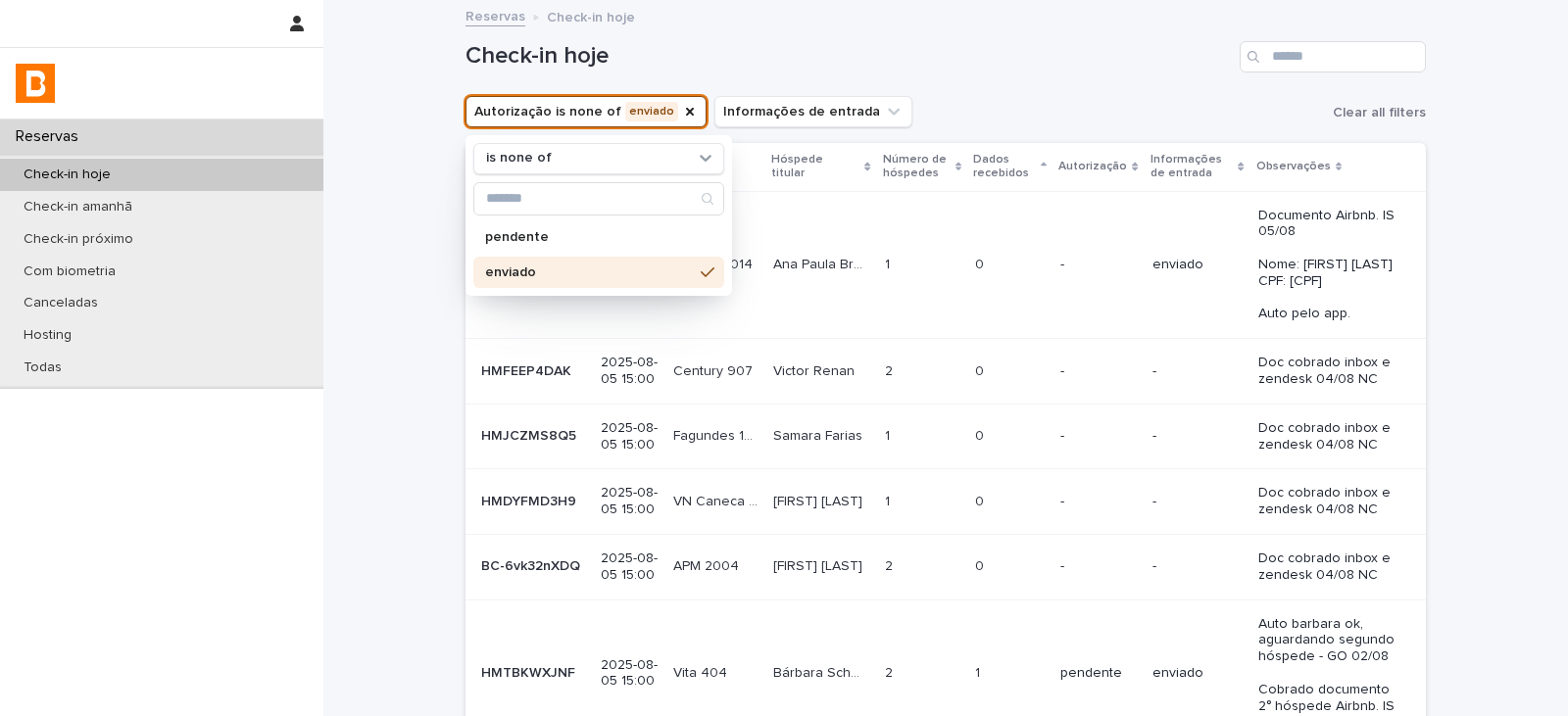click on "Dados recebidos" at bounding box center (1004, 167) 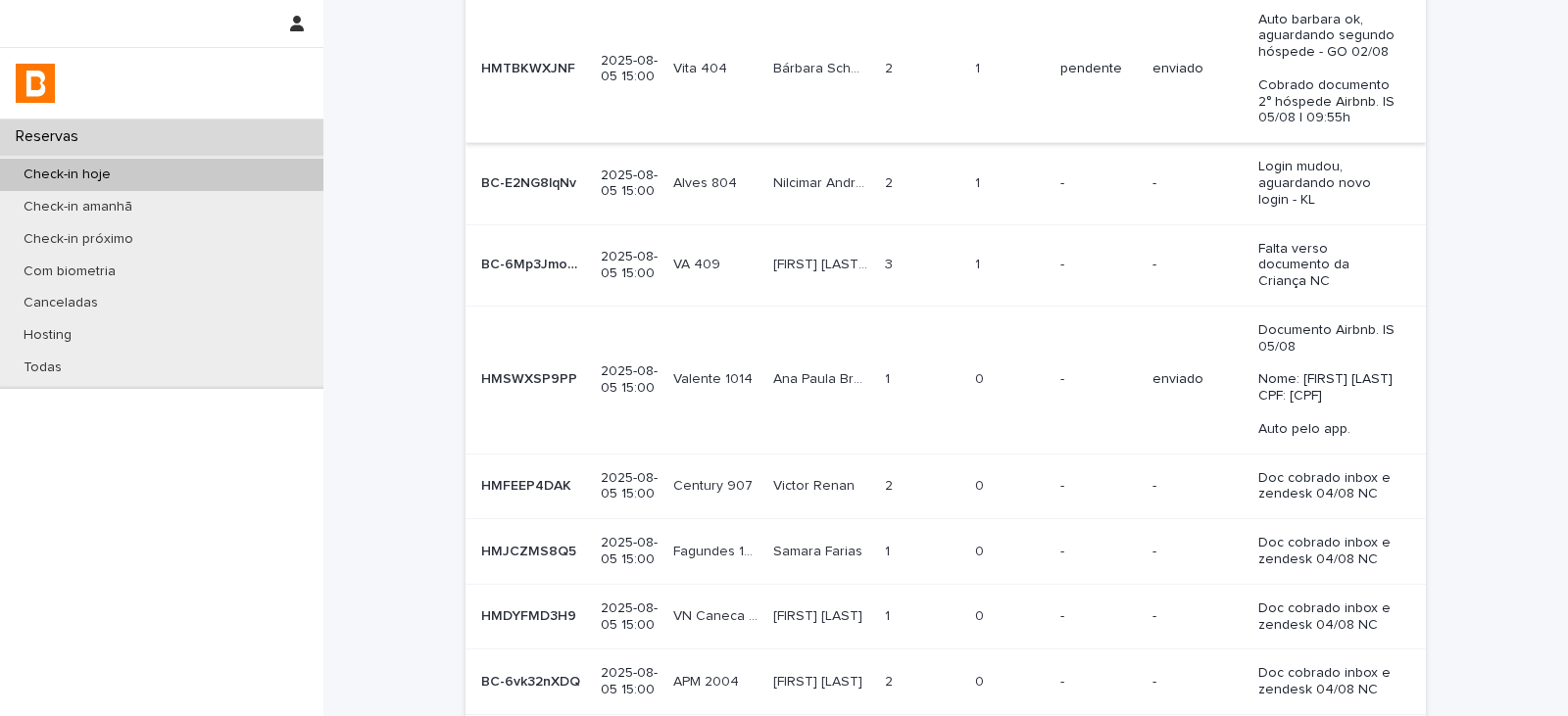 scroll, scrollTop: 294, scrollLeft: 0, axis: vertical 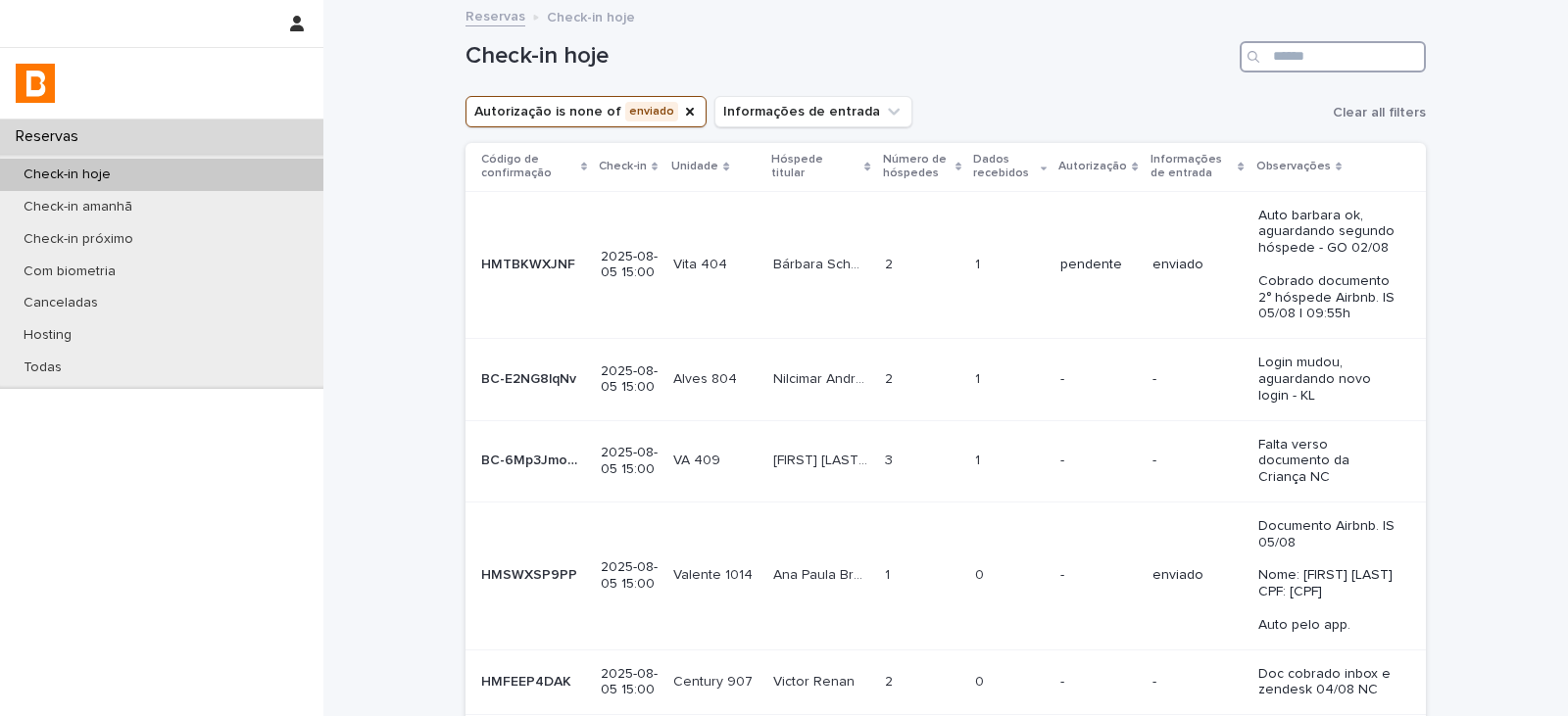 click at bounding box center (1333, 57) 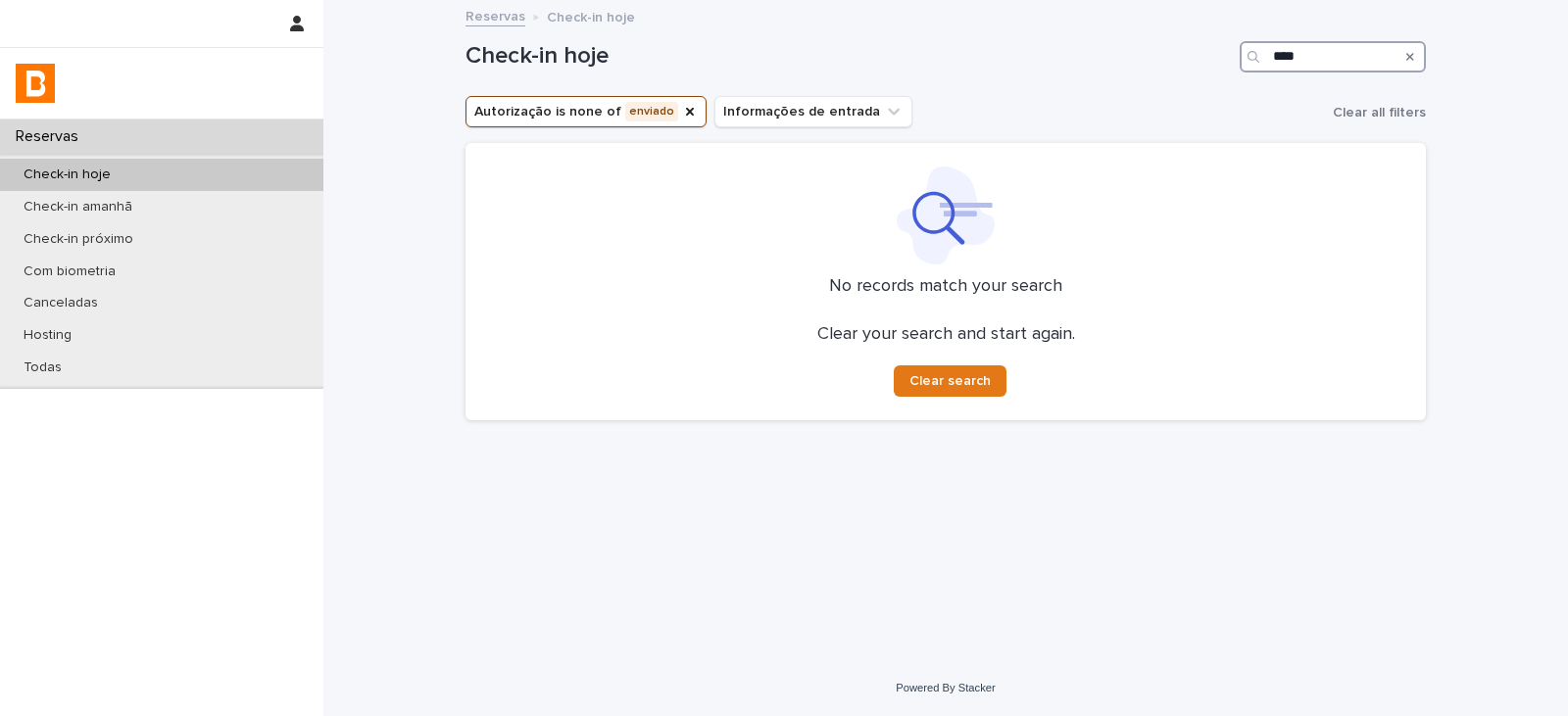 type on "****" 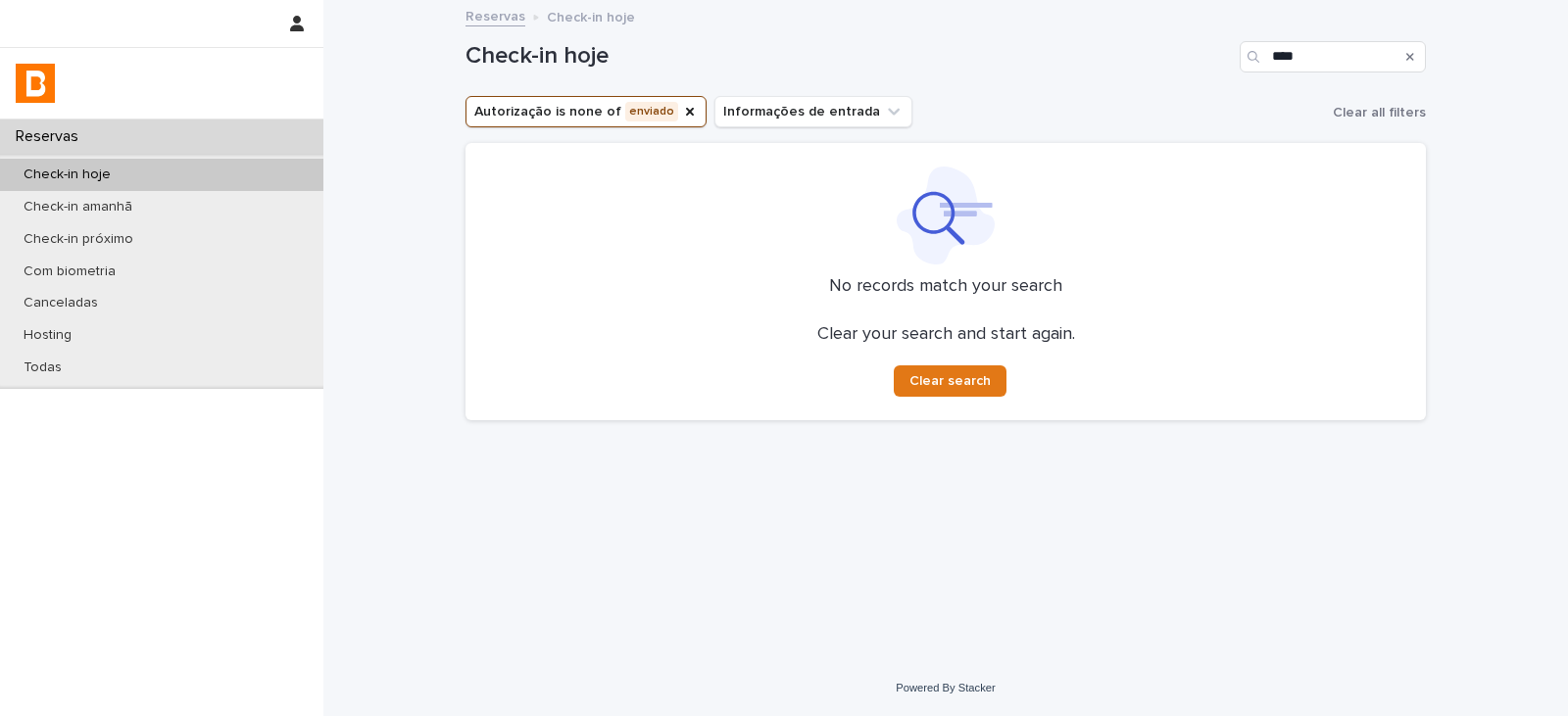 click on "Check-in hoje" at bounding box center (162, 174) 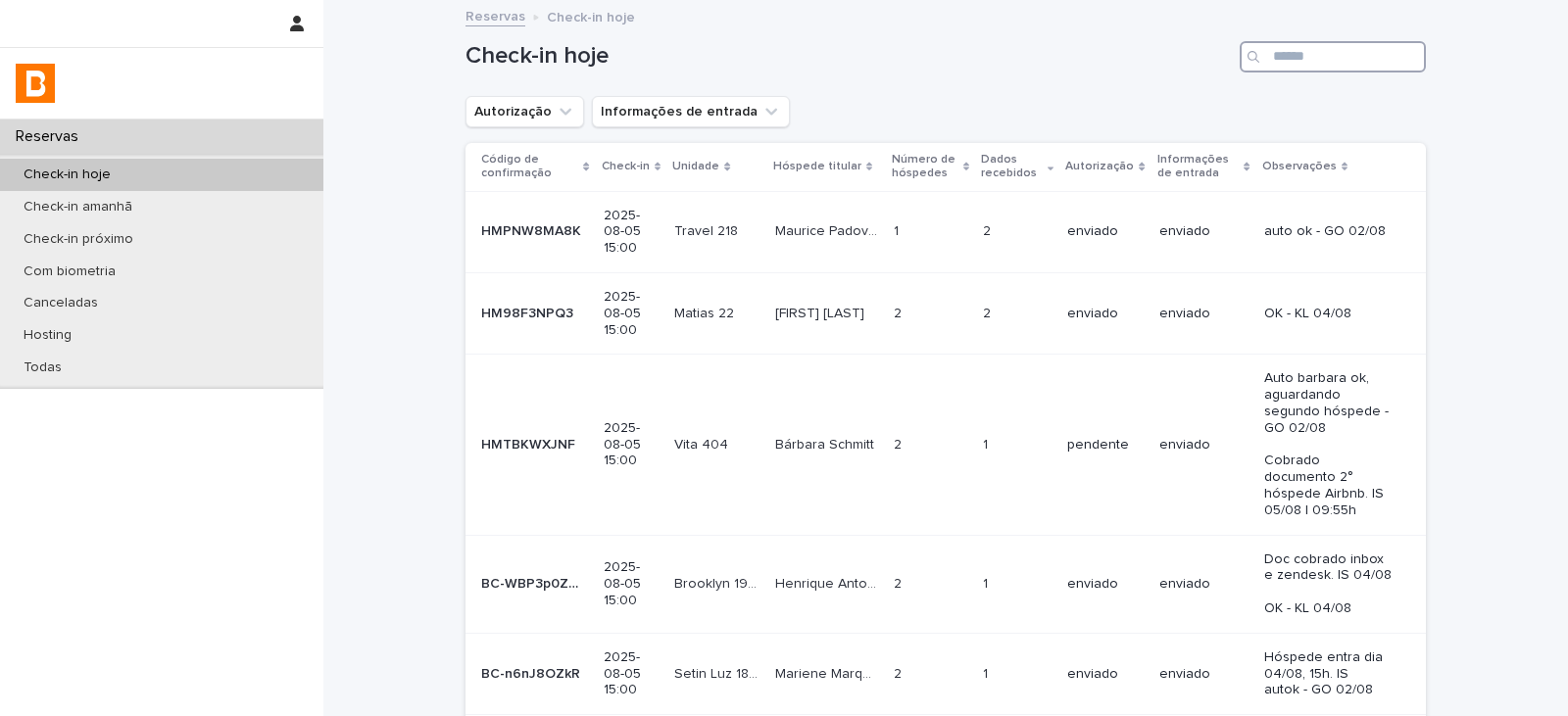 click at bounding box center (1333, 57) 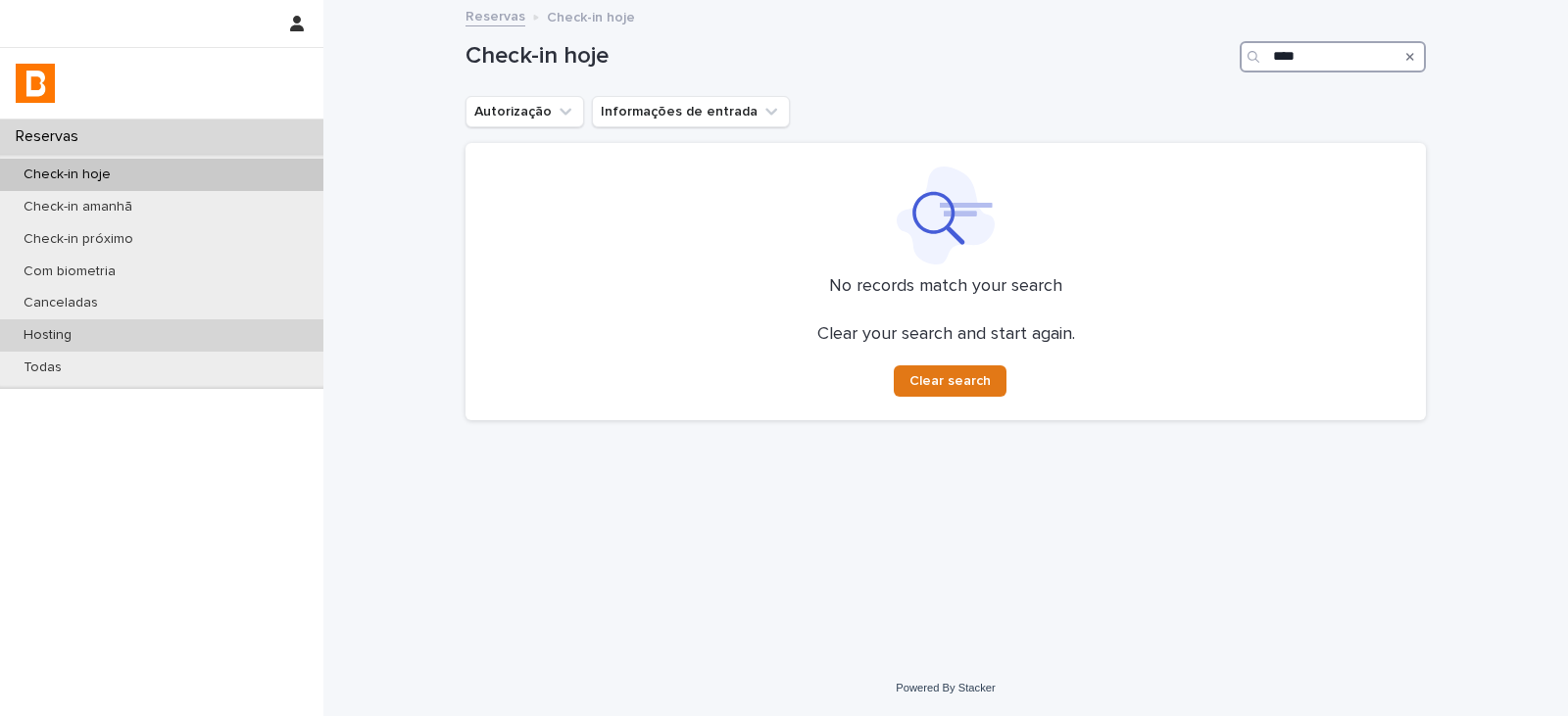 type on "****" 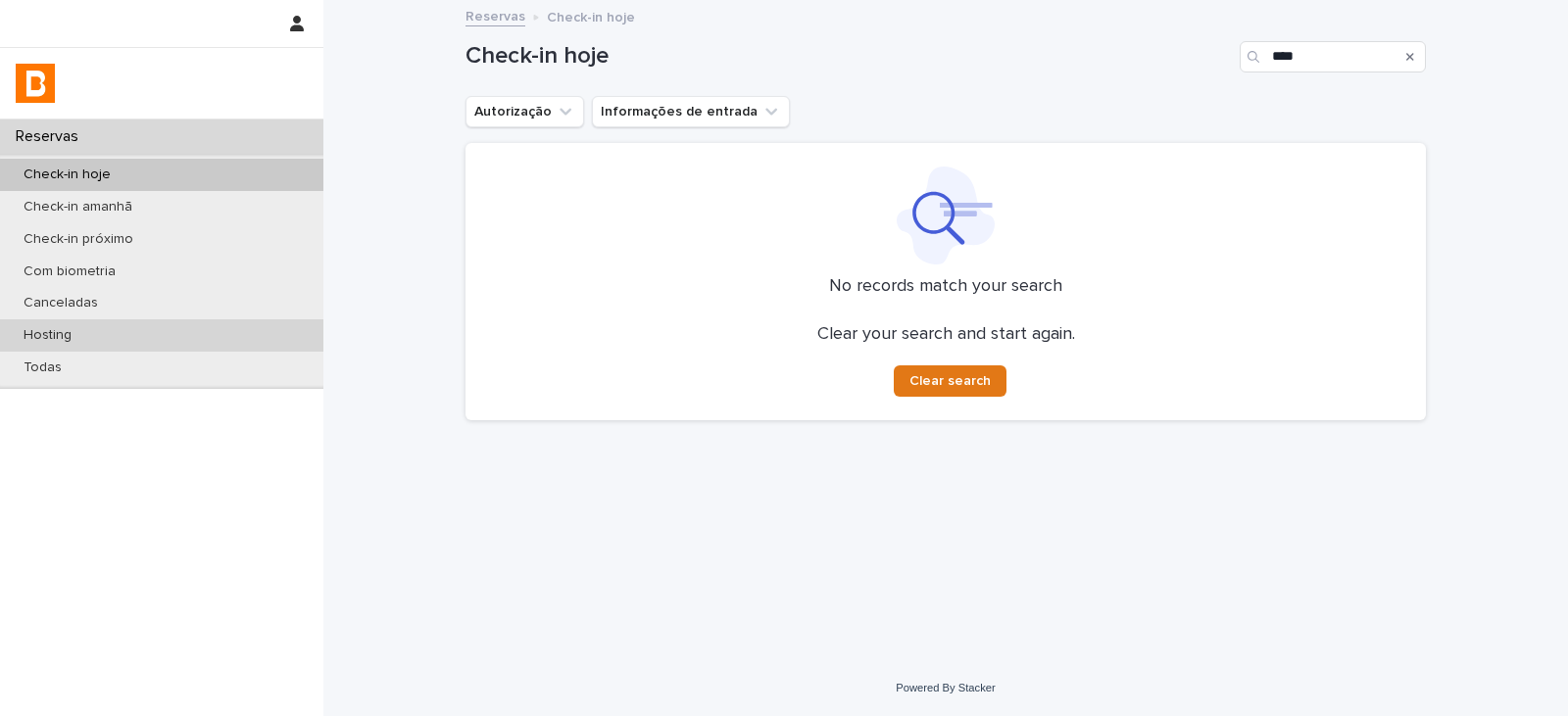 click on "Hosting" at bounding box center (162, 335) 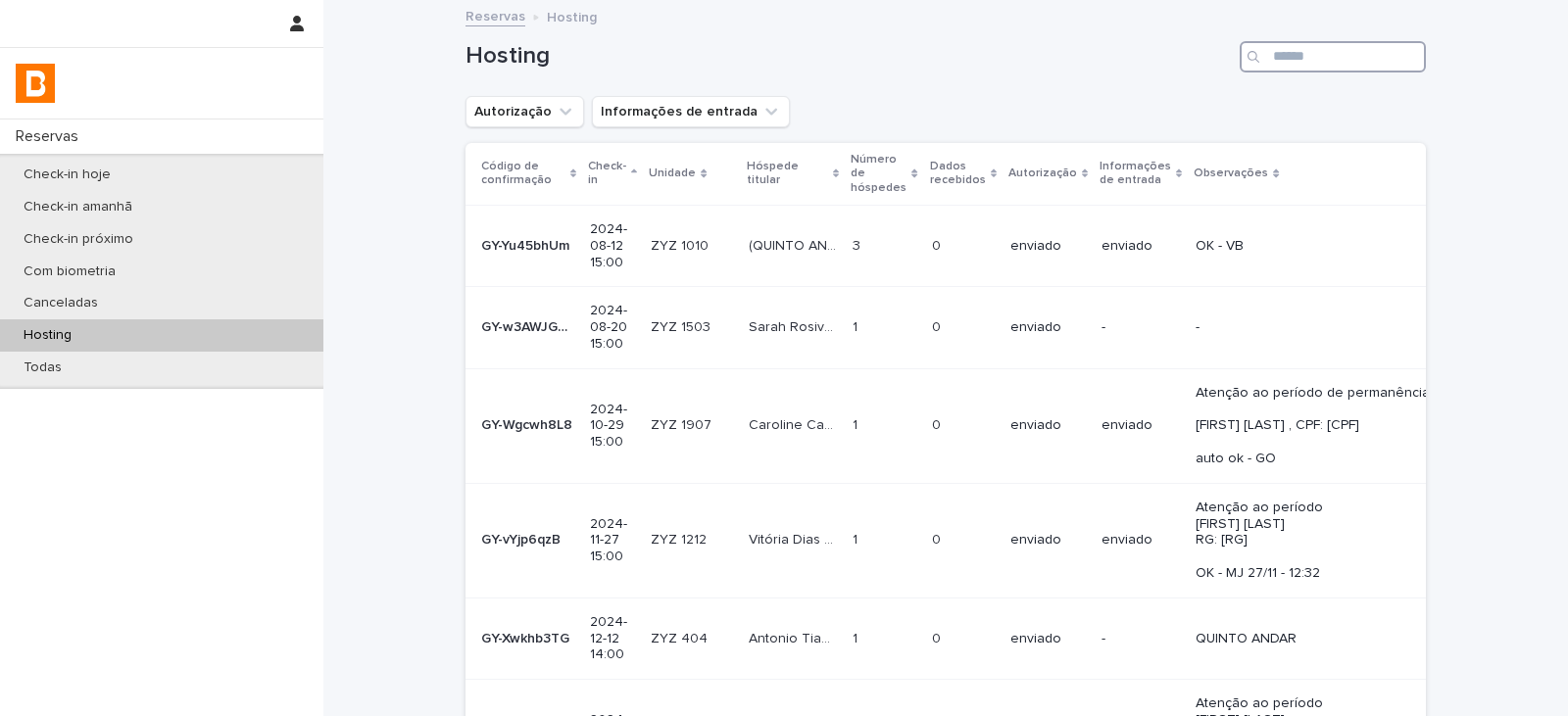 click at bounding box center (1333, 57) 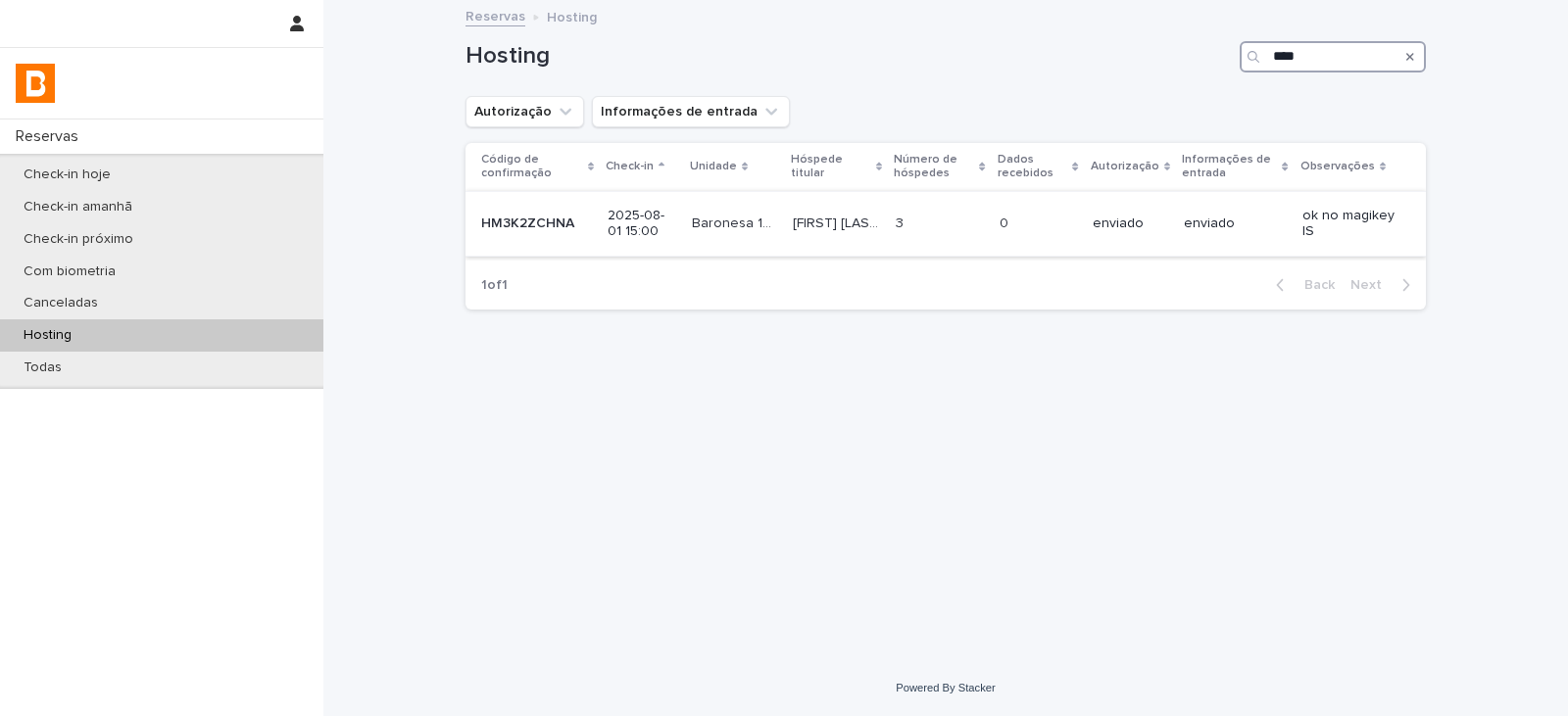 type on "****" 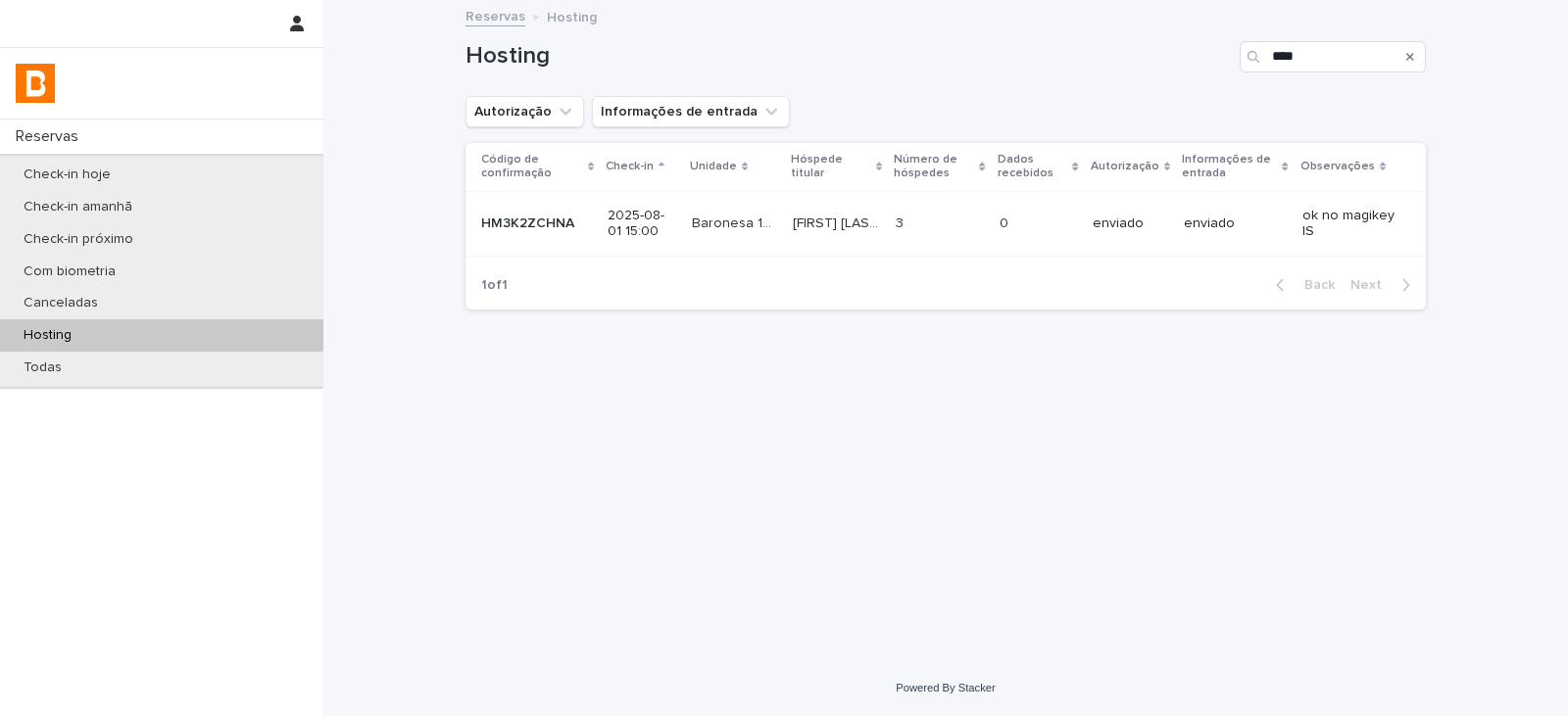 click on "Baronesa 1013 Baronesa 1013" at bounding box center [735, 223] 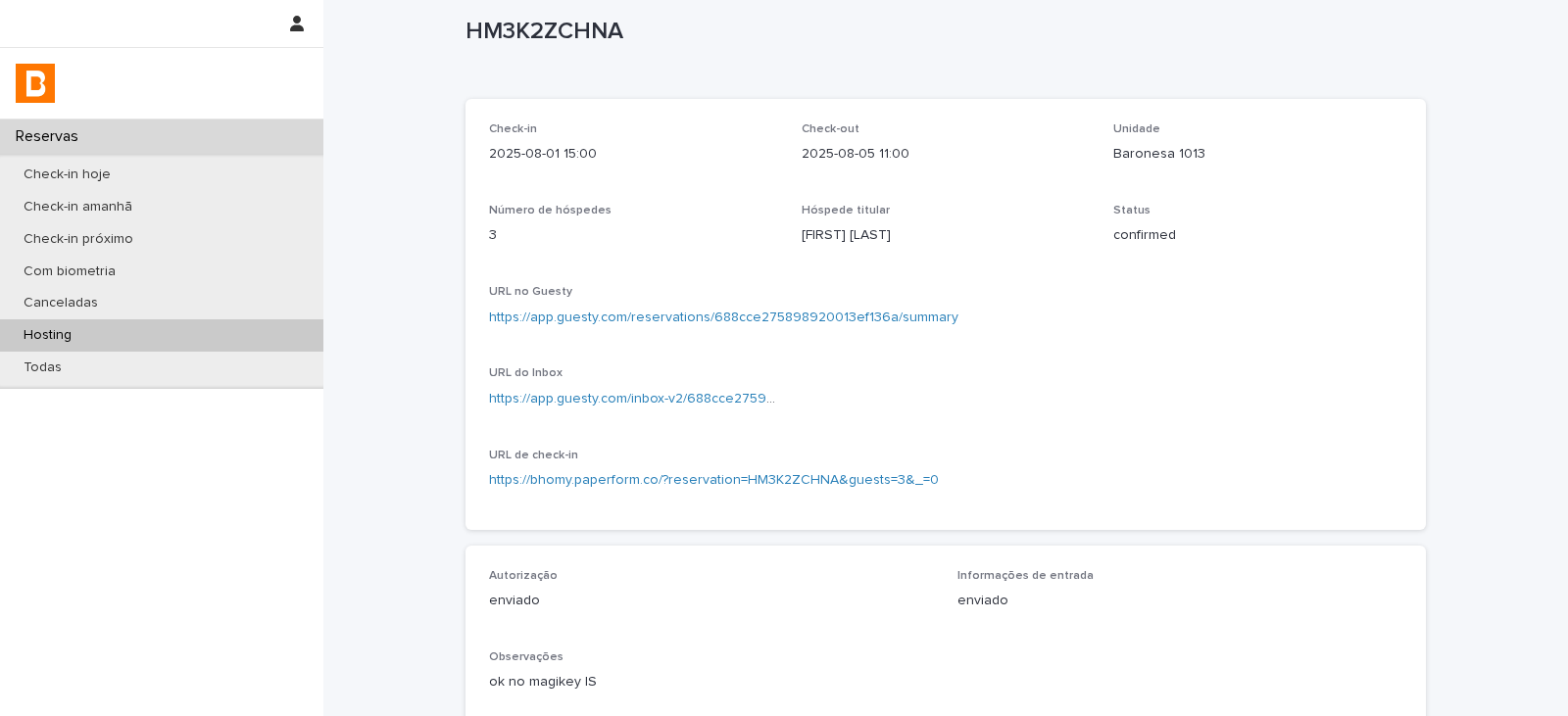 scroll, scrollTop: 0, scrollLeft: 0, axis: both 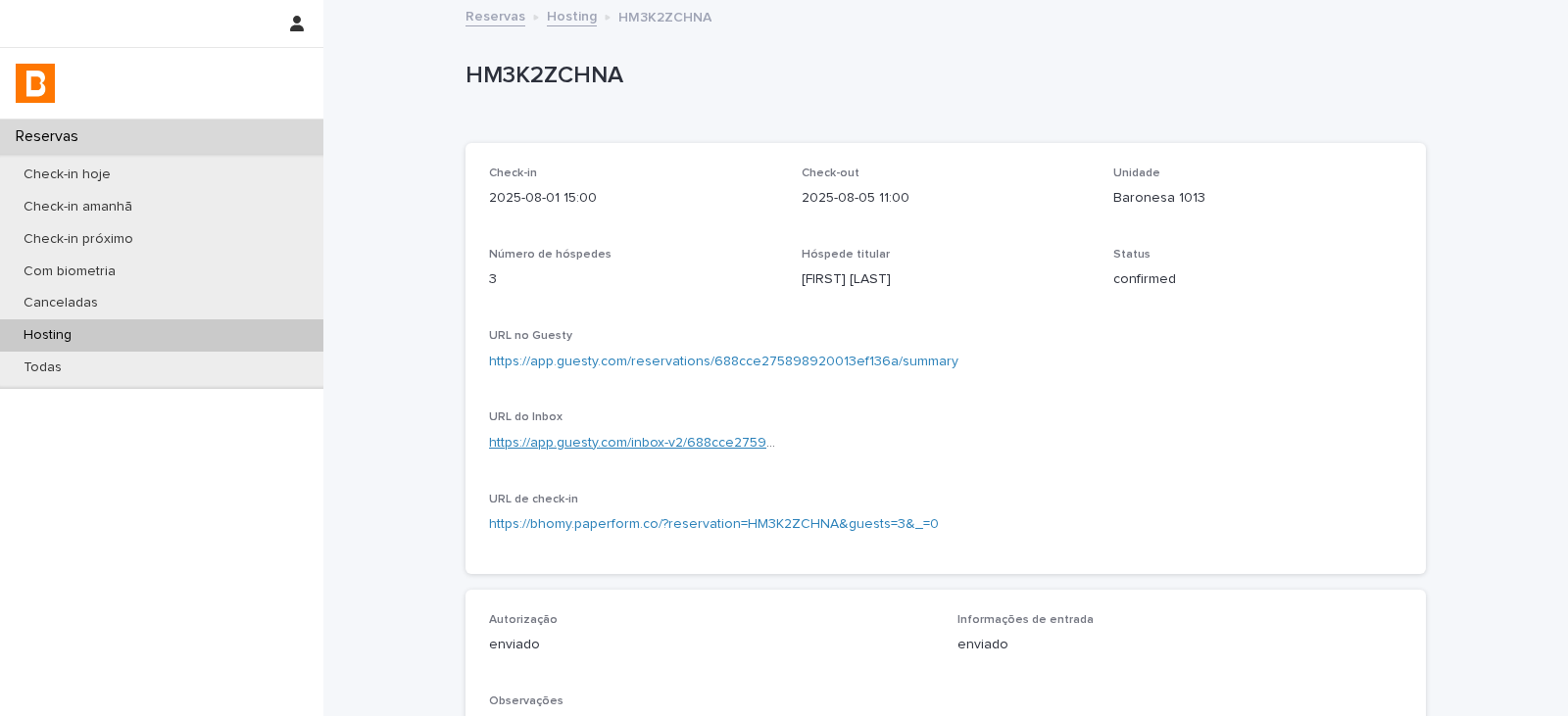 click on "https://app.guesty.com/inbox-v2/688cce27592d1900128dfe54?reservationId=688cce275898920013ef136a" at bounding box center (820, 443) 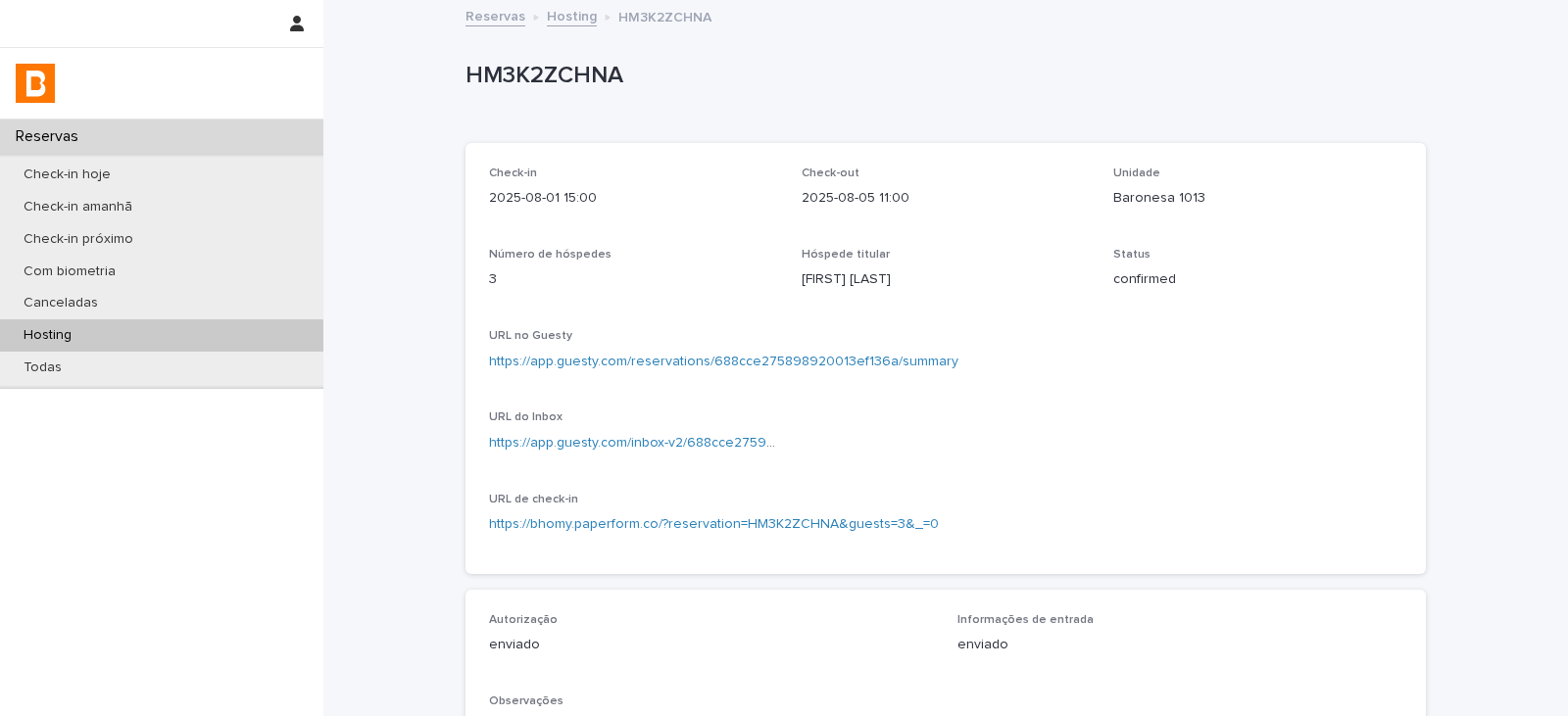 click on "Hosting" at bounding box center [162, 335] 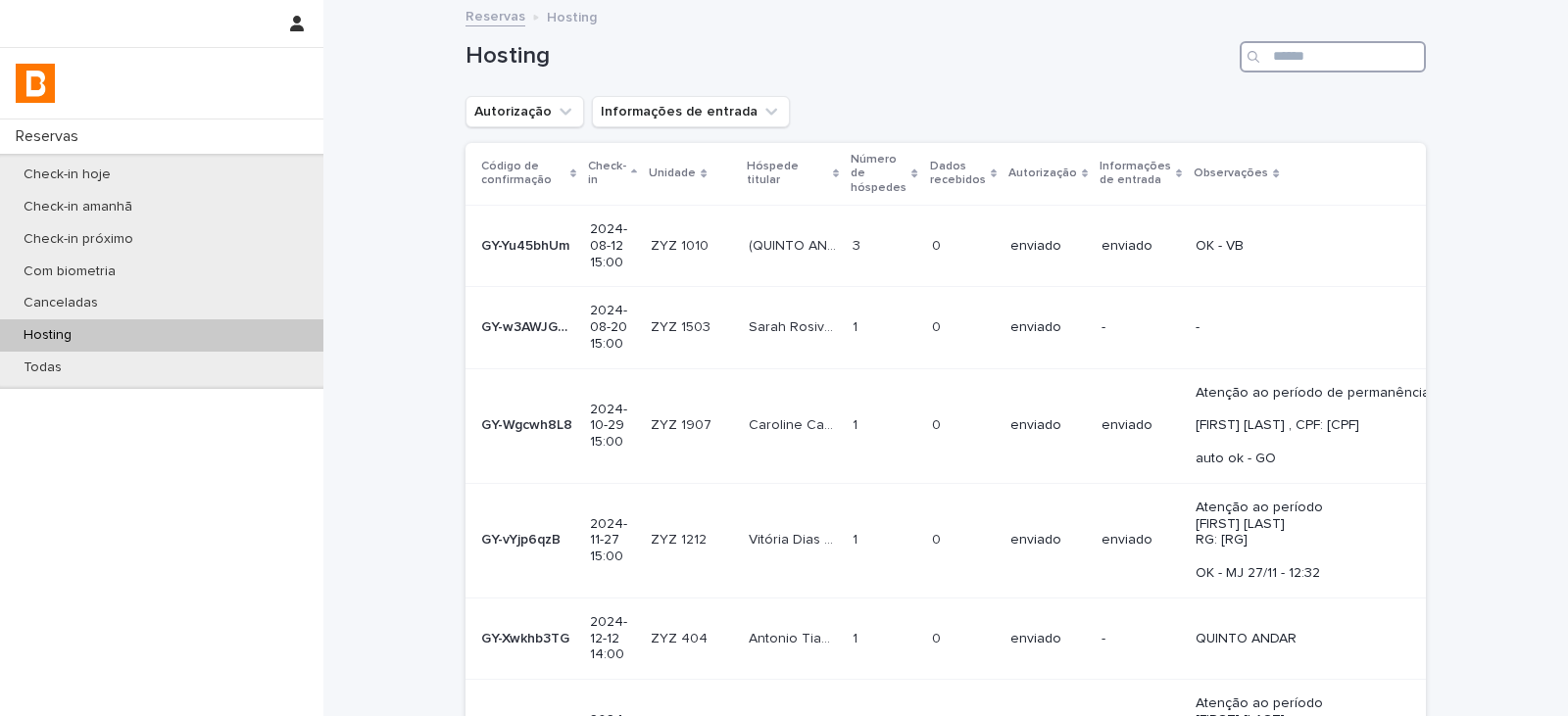 click at bounding box center (1333, 57) 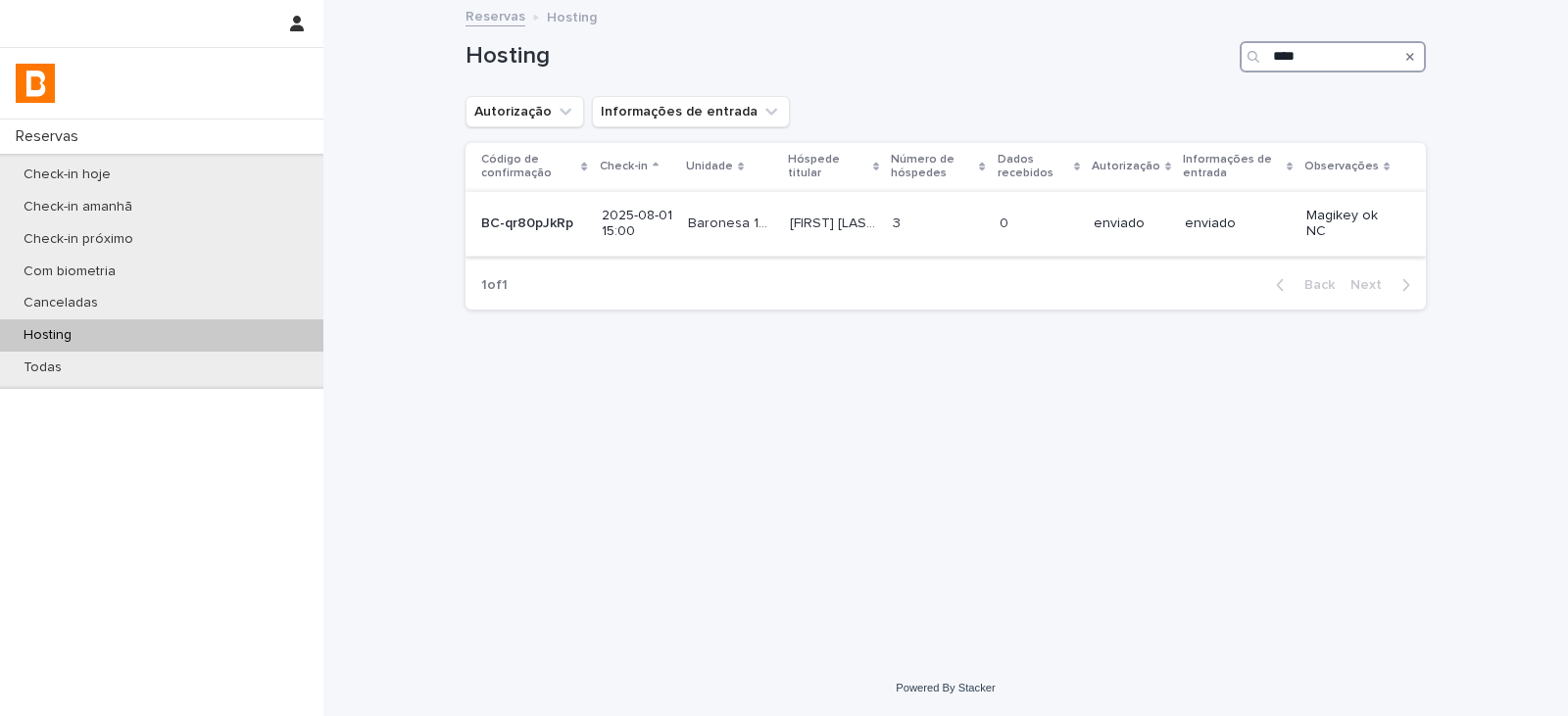 type on "****" 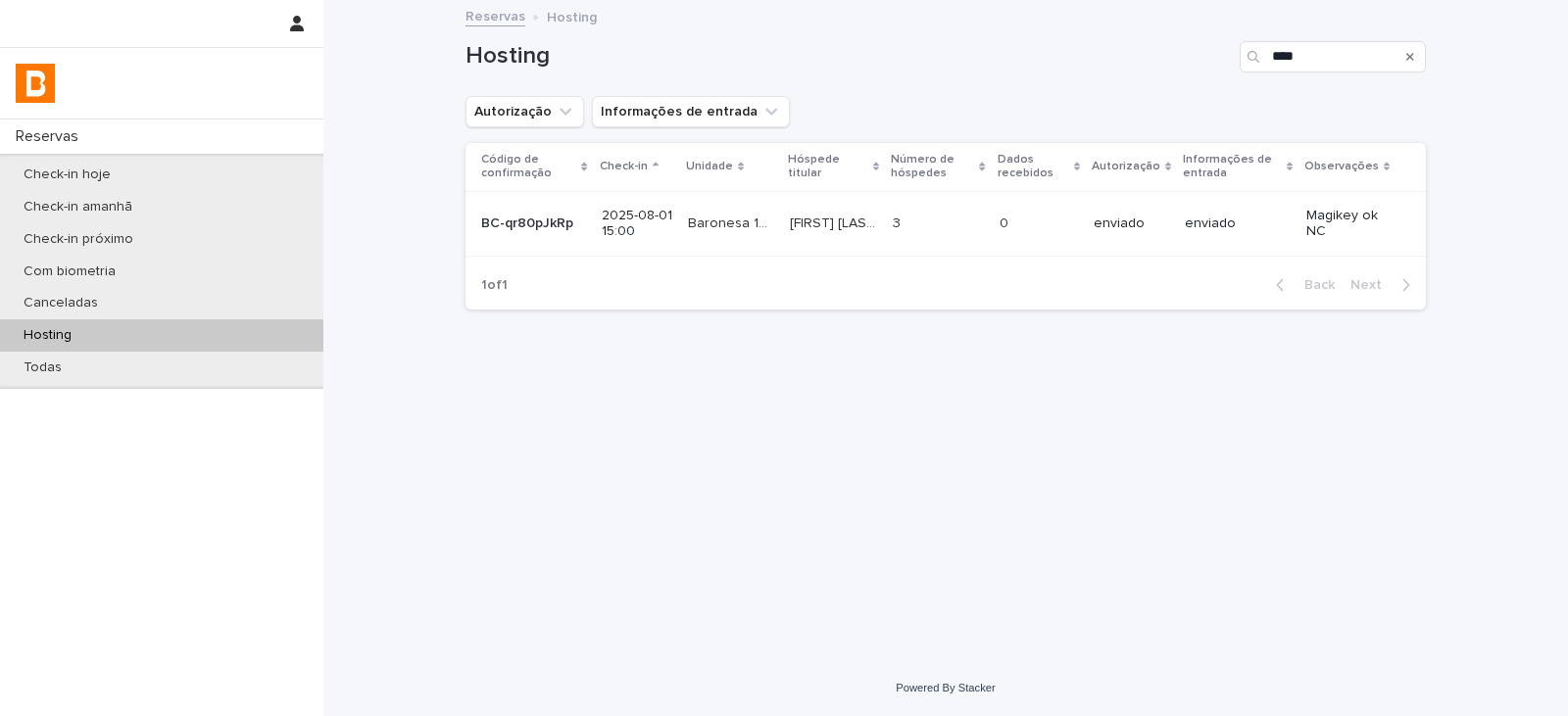 click on "3 3" at bounding box center (938, 223) 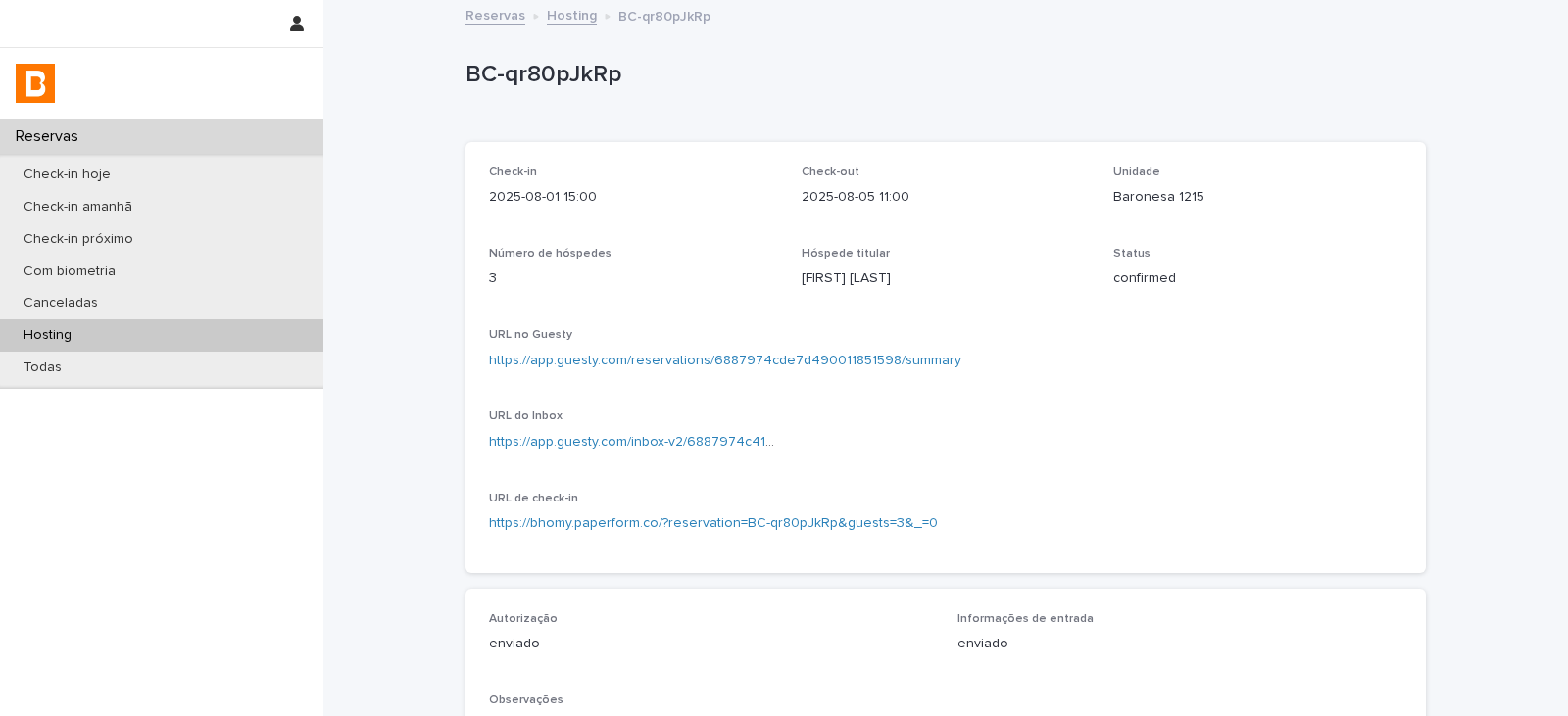 scroll, scrollTop: 0, scrollLeft: 0, axis: both 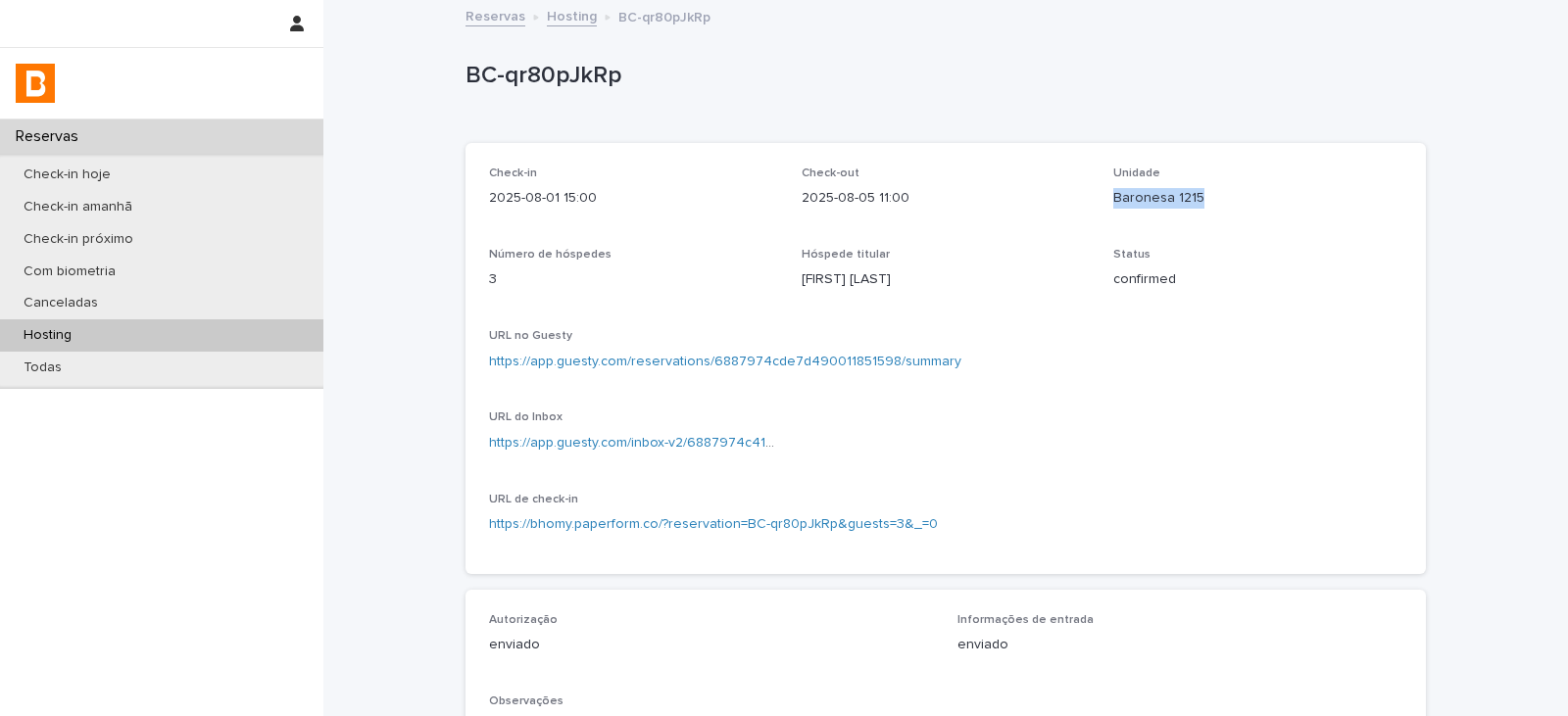 drag, startPoint x: 1212, startPoint y: 213, endPoint x: 1102, endPoint y: 215, distance: 110.01818 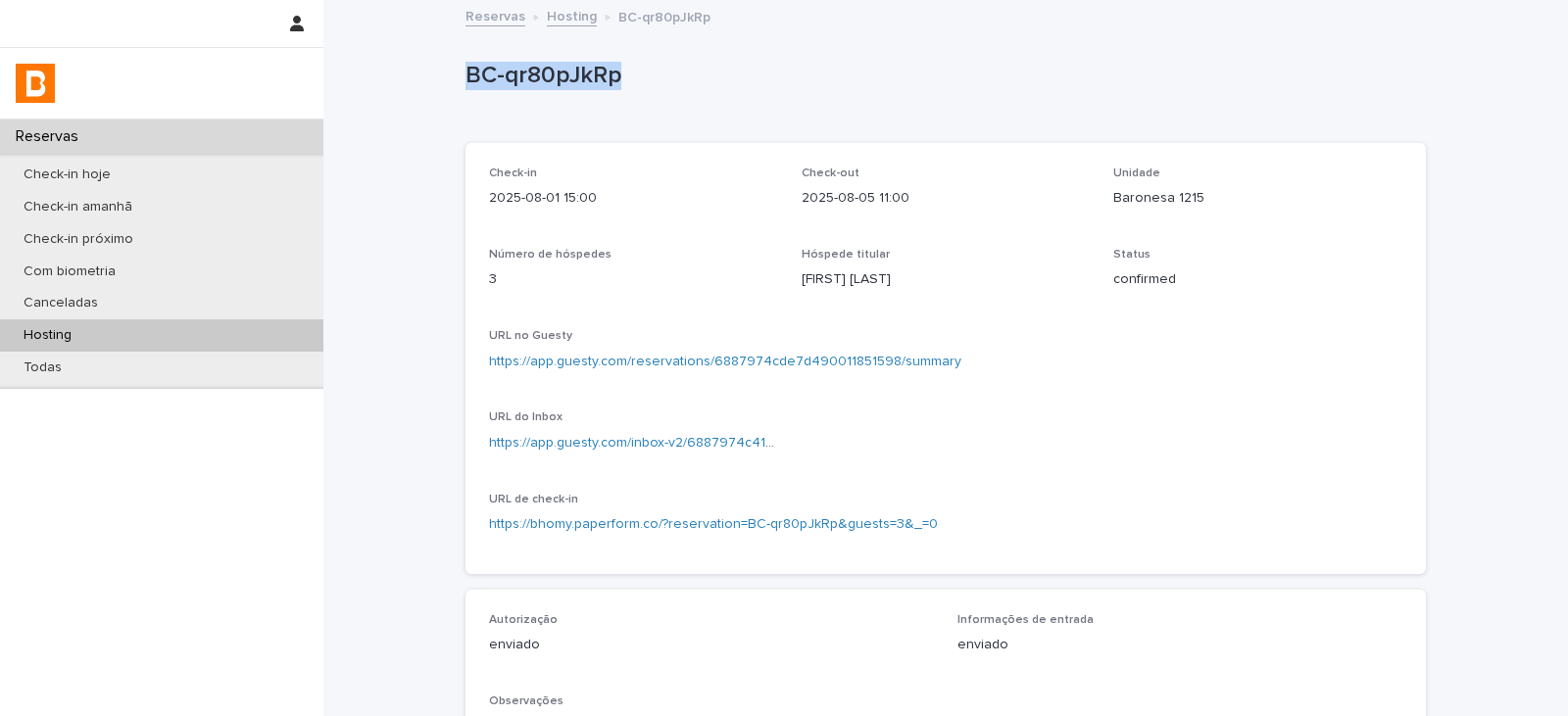 drag, startPoint x: 636, startPoint y: 94, endPoint x: 464, endPoint y: 81, distance: 172.49058 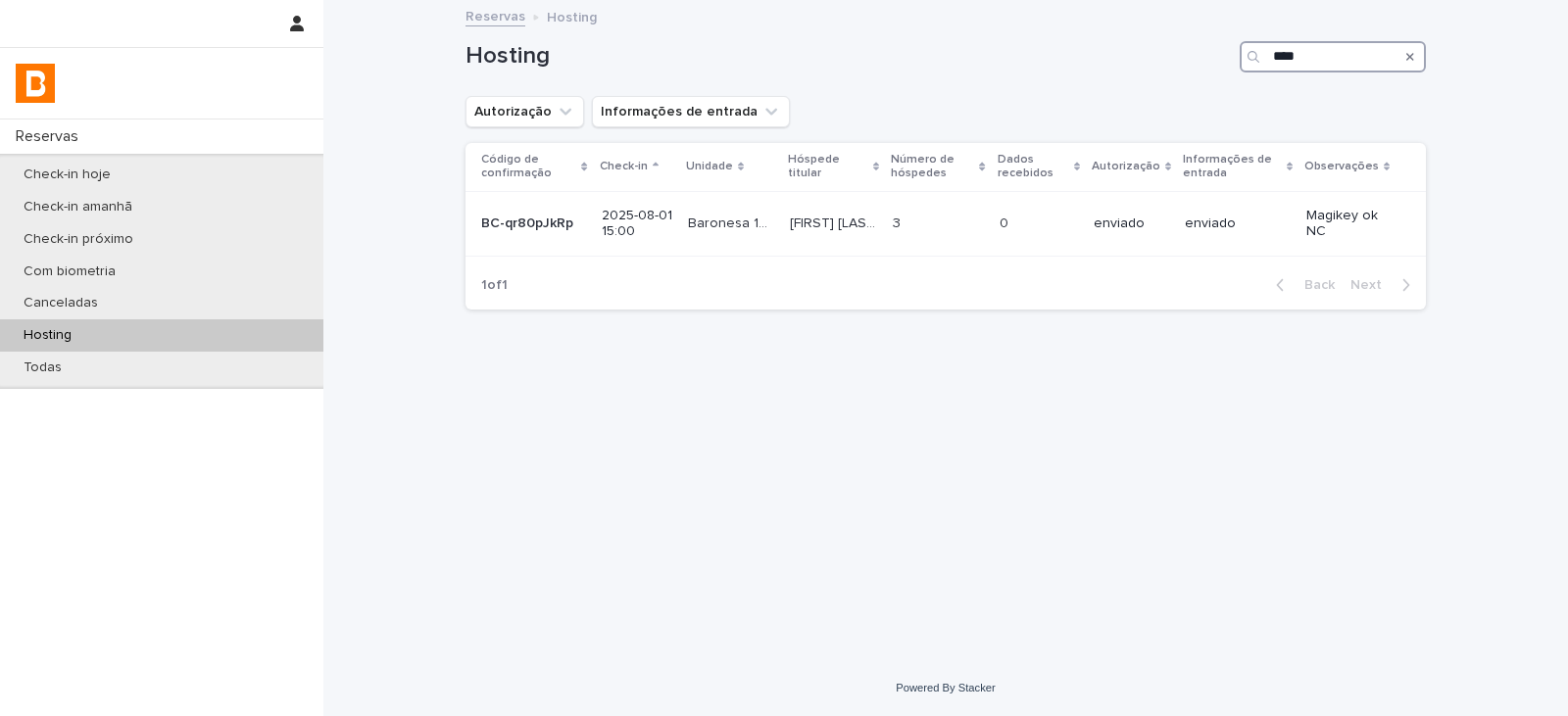 drag, startPoint x: 1328, startPoint y: 55, endPoint x: 1234, endPoint y: 54, distance: 94.00532 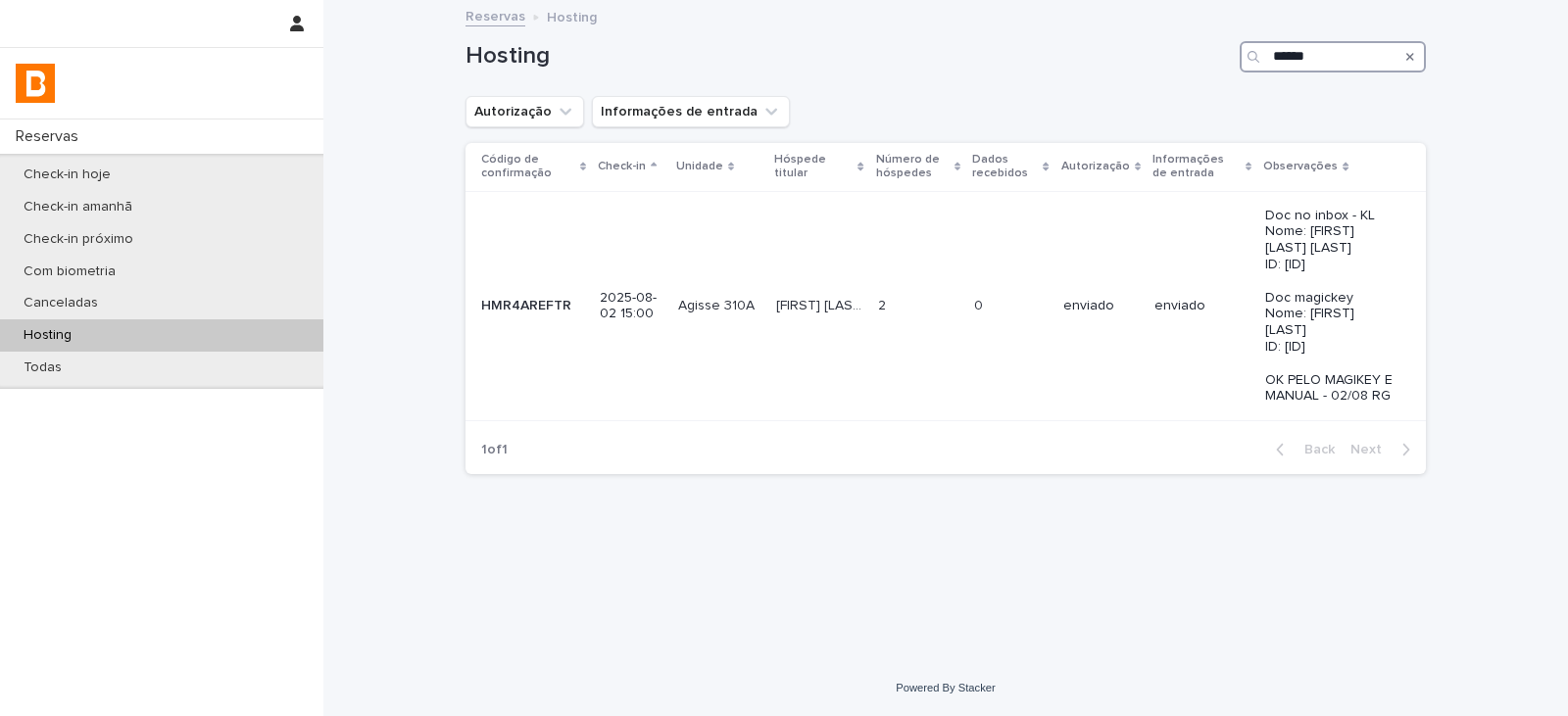 drag, startPoint x: 1322, startPoint y: 61, endPoint x: 1248, endPoint y: 64, distance: 74.06079 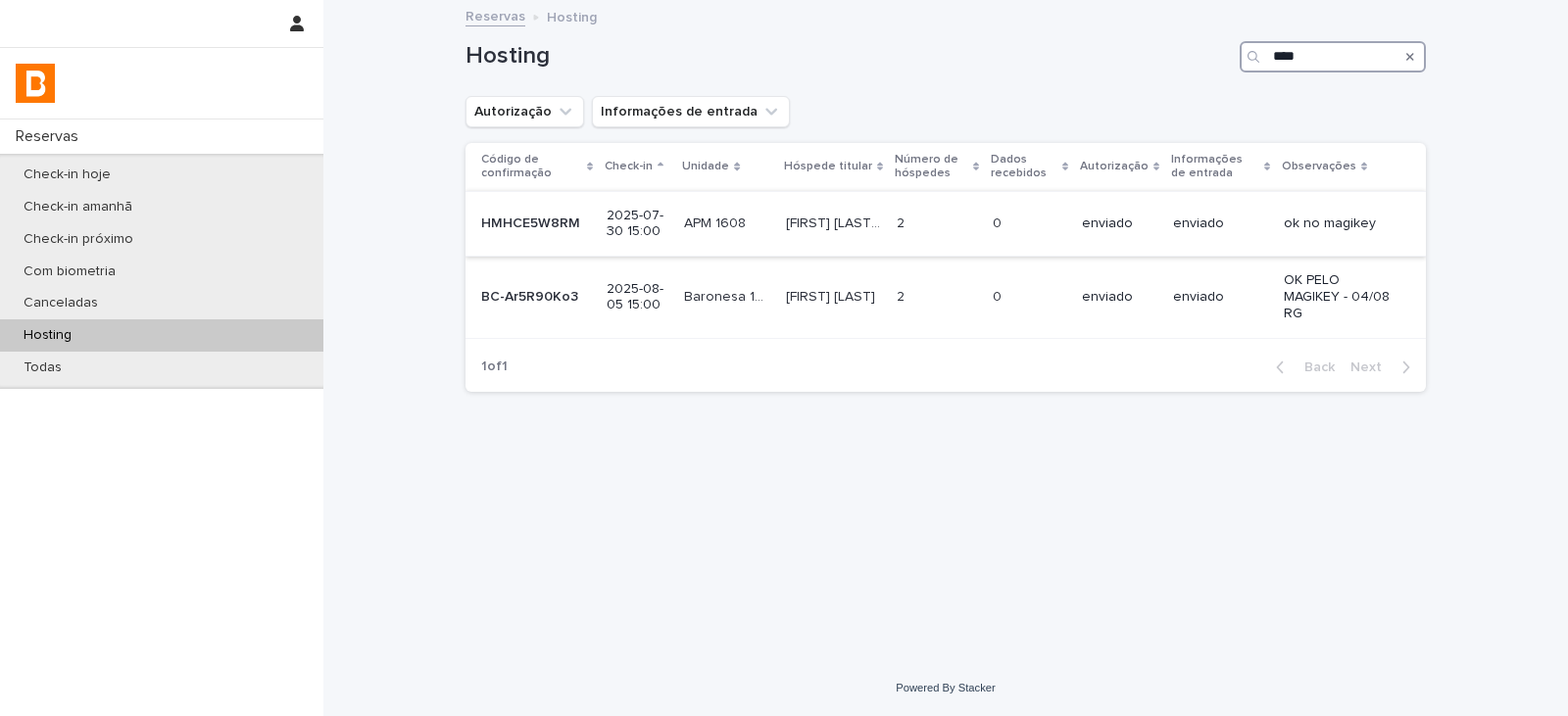 type on "****" 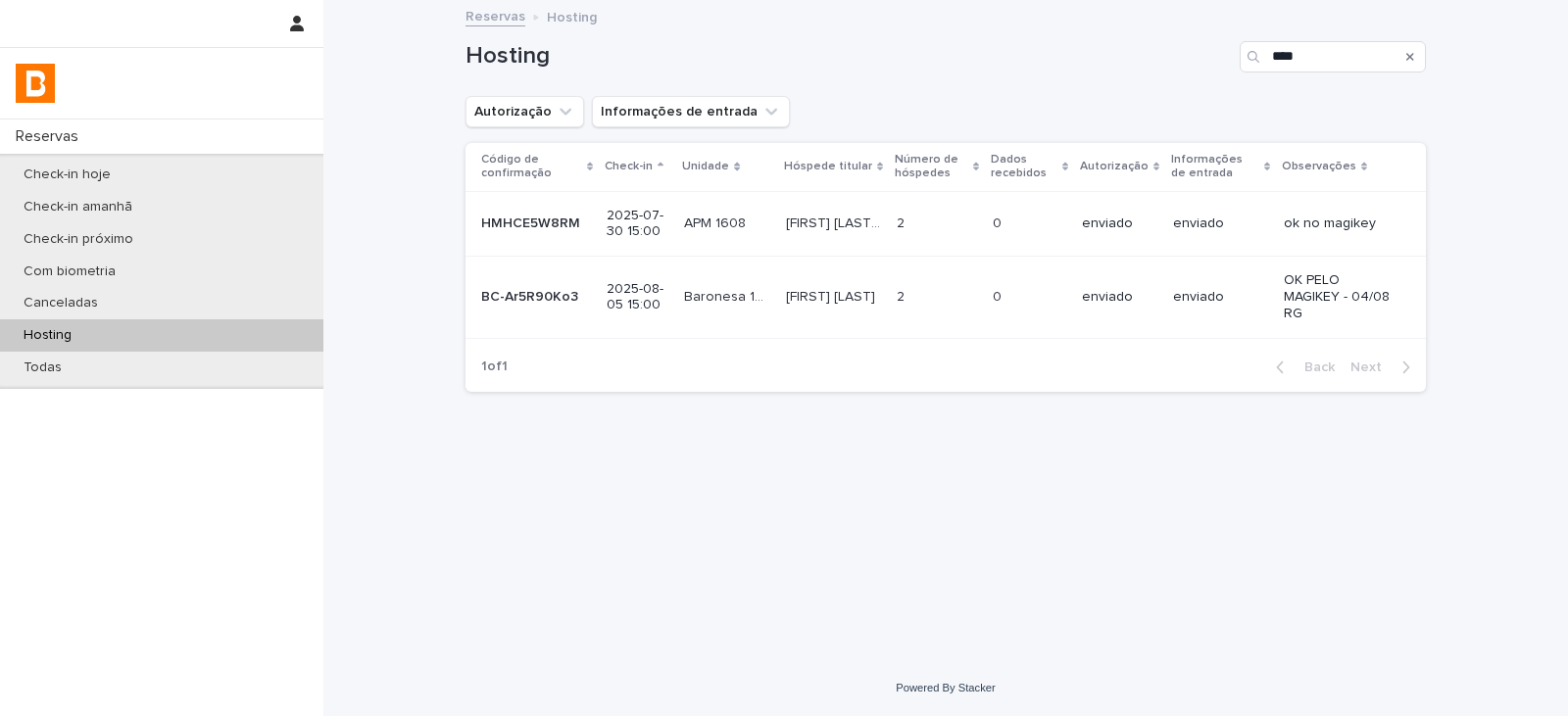 click on "[FIRST] [LAST] [LAST]" at bounding box center [836, 221] 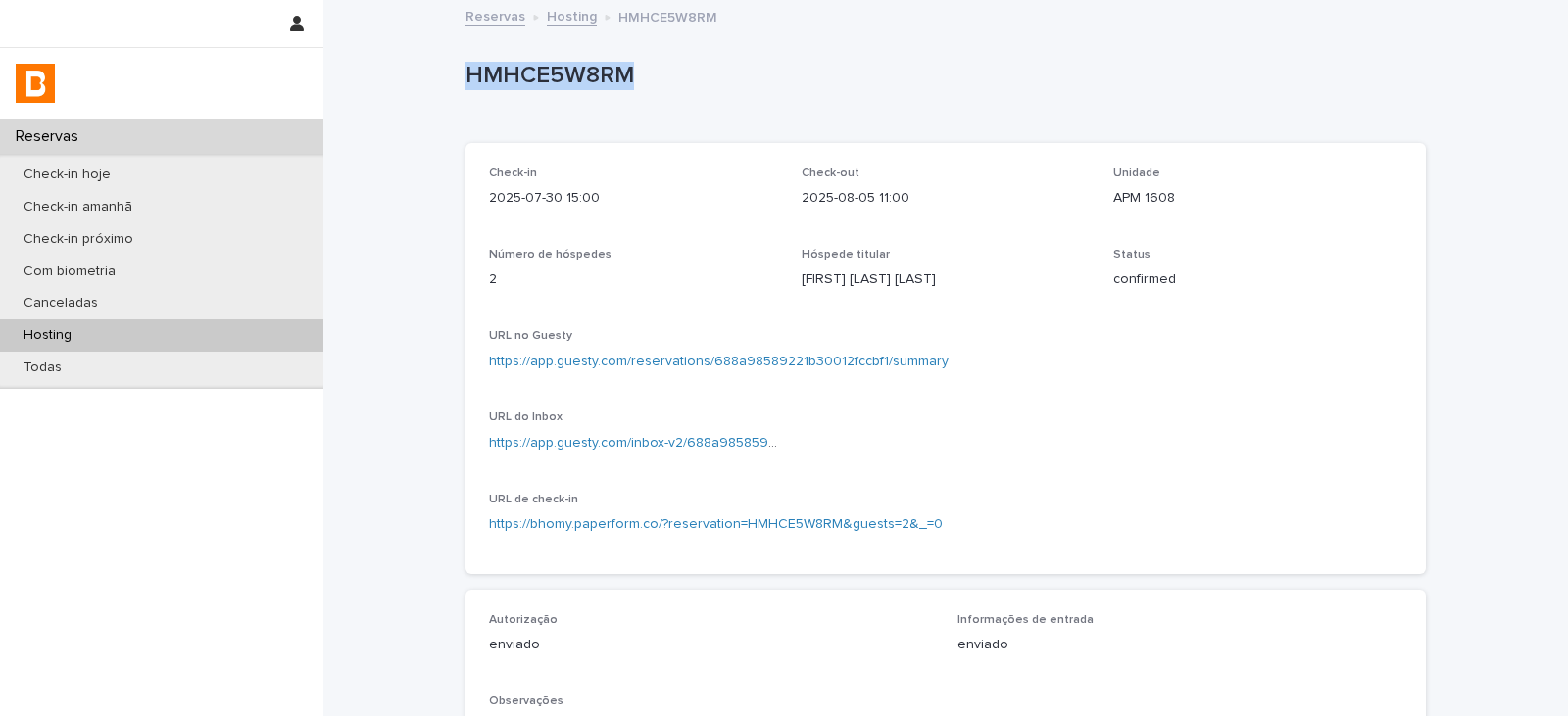 drag, startPoint x: 673, startPoint y: 89, endPoint x: 458, endPoint y: 93, distance: 215.03721 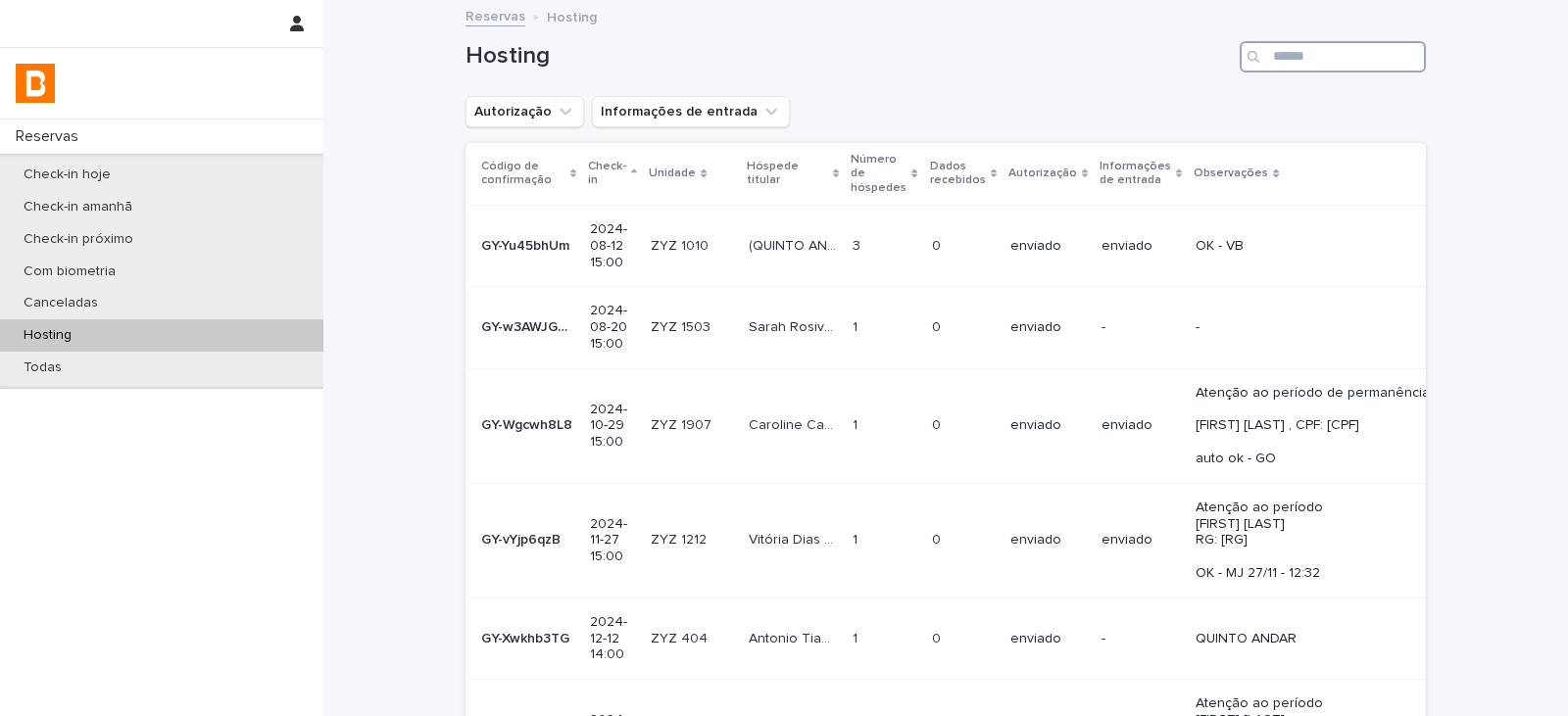 click at bounding box center [1333, 57] 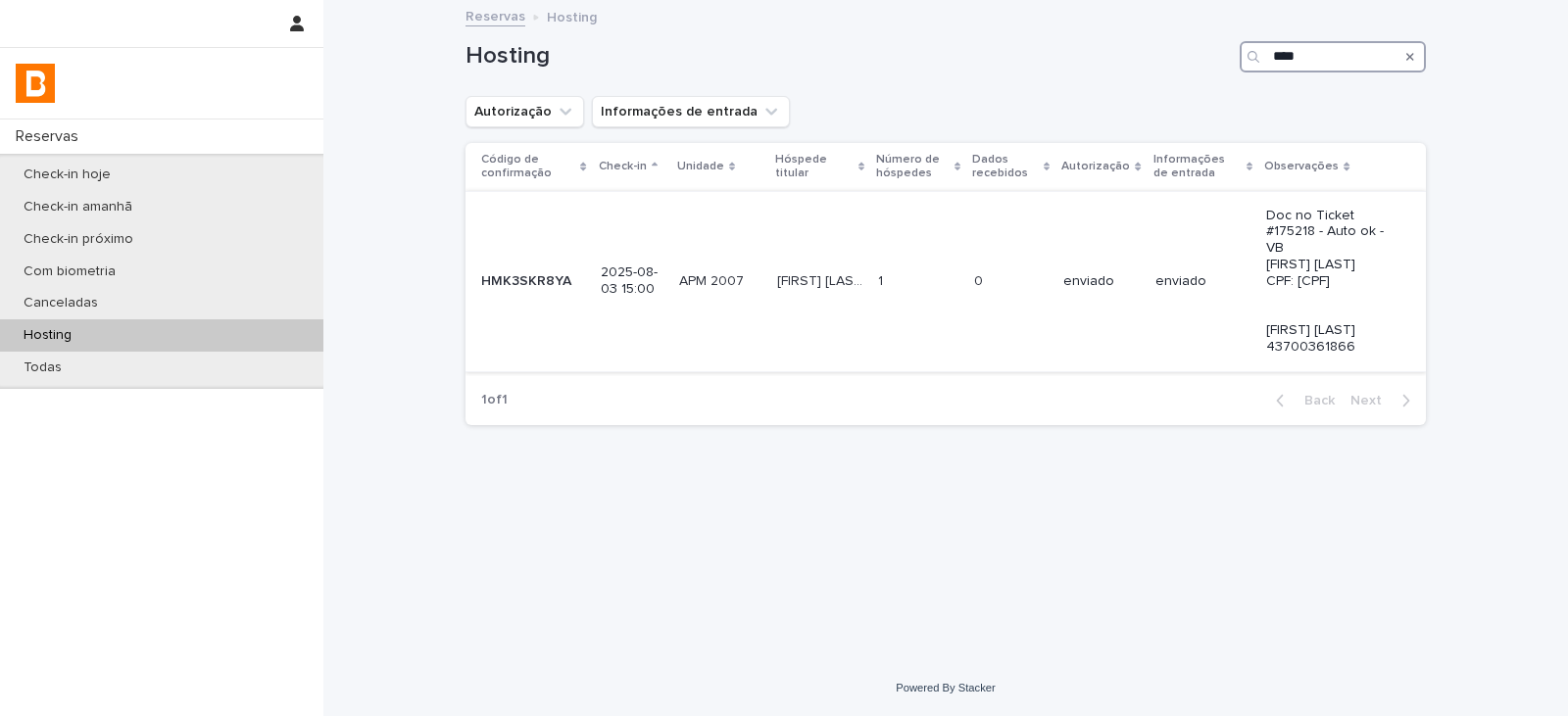 type on "****" 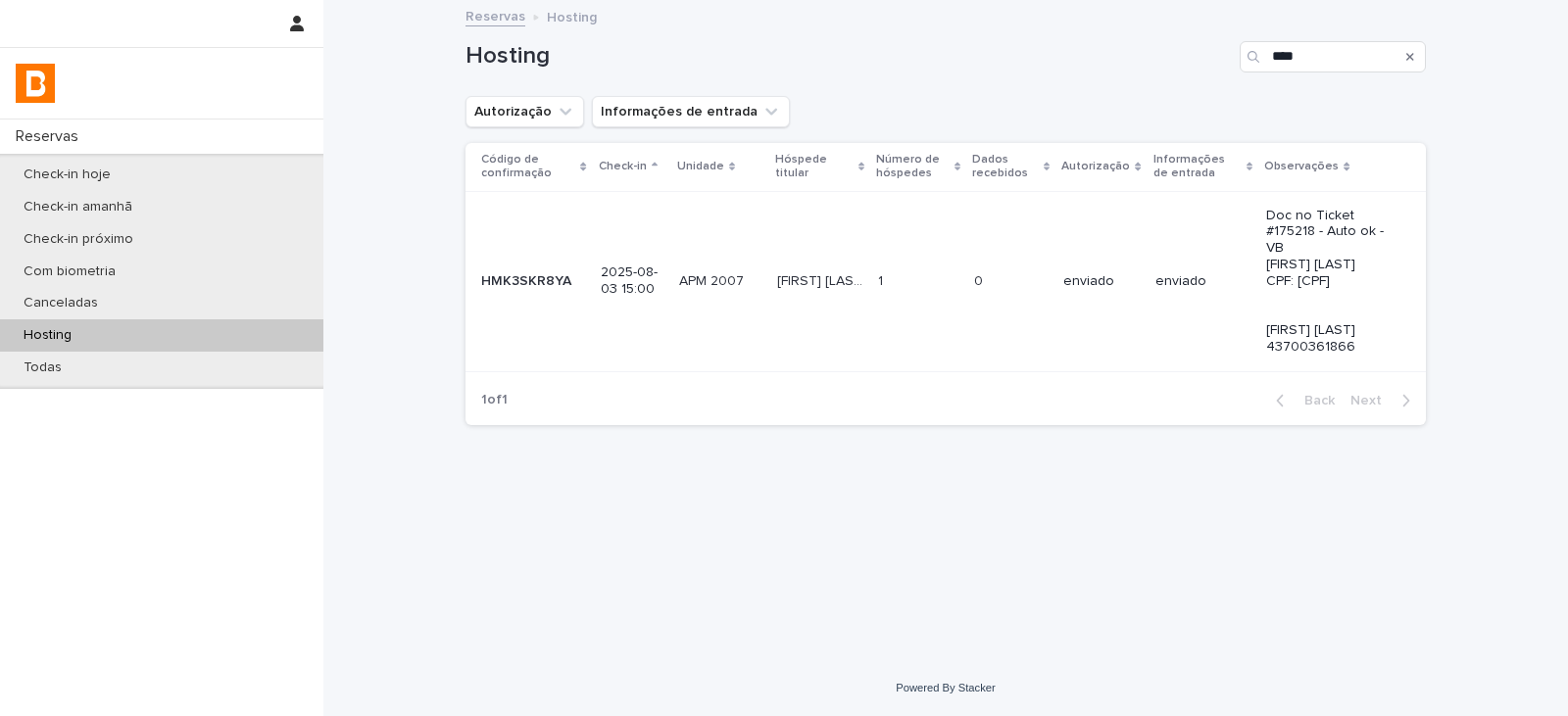 click on "[FIRST] [LAST]" at bounding box center (822, 279) 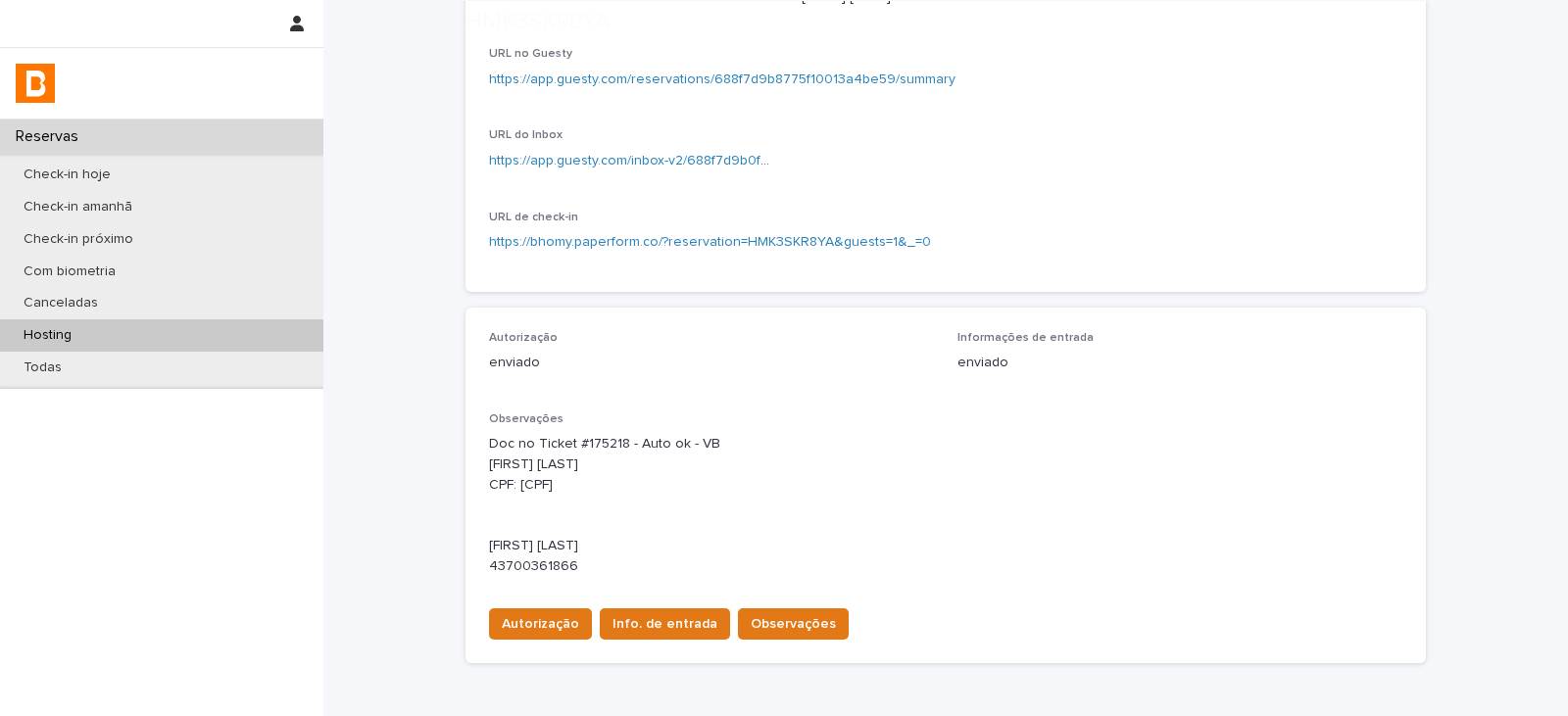 scroll, scrollTop: 294, scrollLeft: 0, axis: vertical 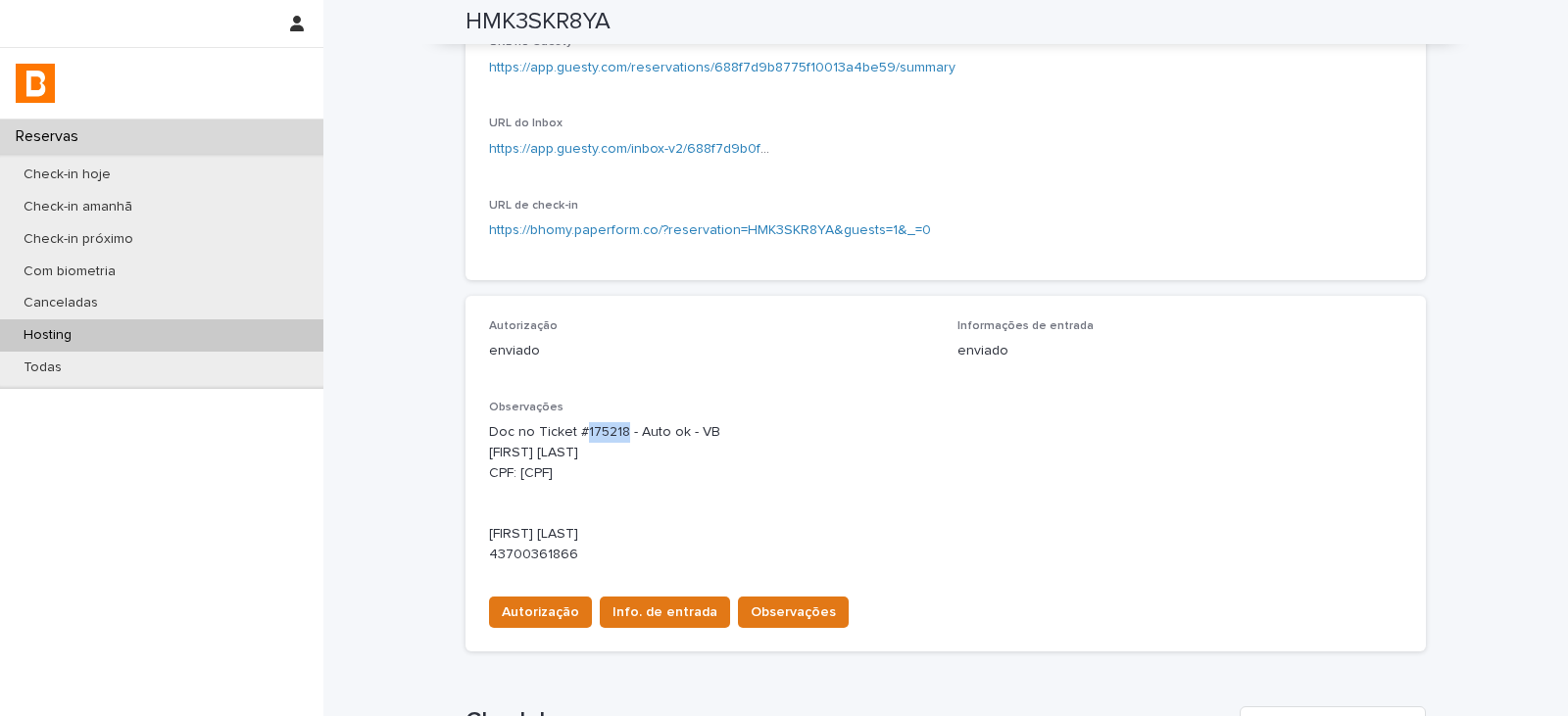 drag, startPoint x: 615, startPoint y: 431, endPoint x: 575, endPoint y: 430, distance: 40.0125 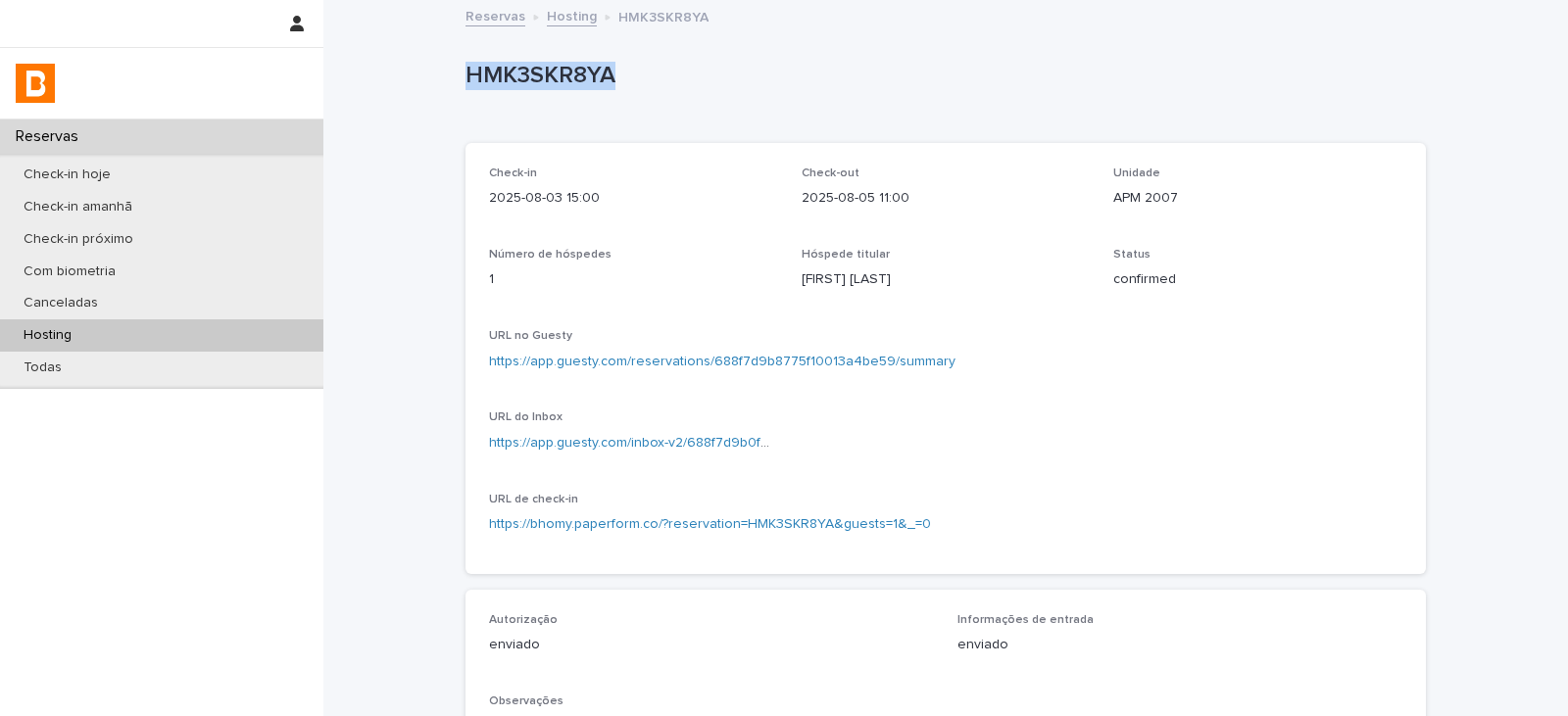 drag, startPoint x: 725, startPoint y: 87, endPoint x: 460, endPoint y: 72, distance: 265.42419 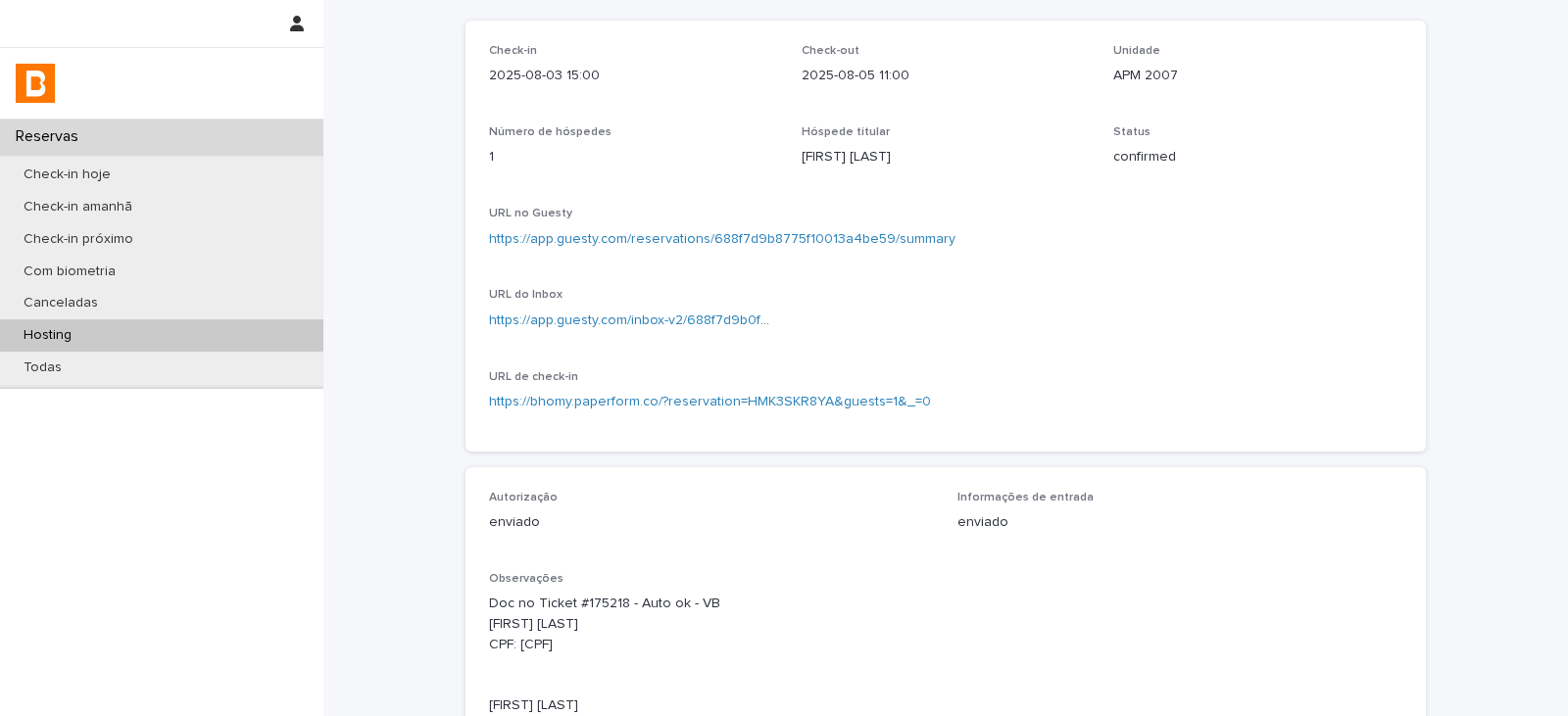 scroll, scrollTop: 392, scrollLeft: 0, axis: vertical 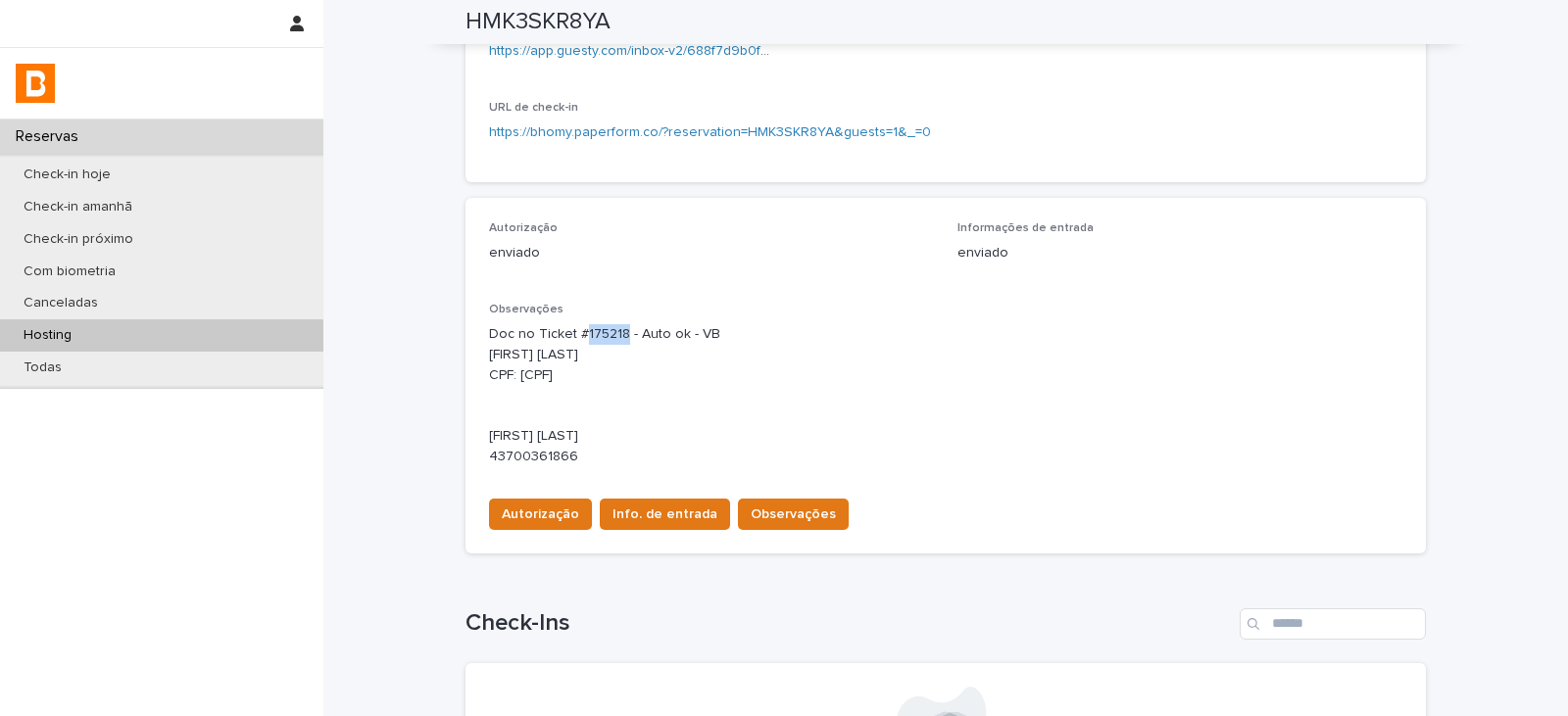 drag, startPoint x: 618, startPoint y: 332, endPoint x: 578, endPoint y: 332, distance: 40 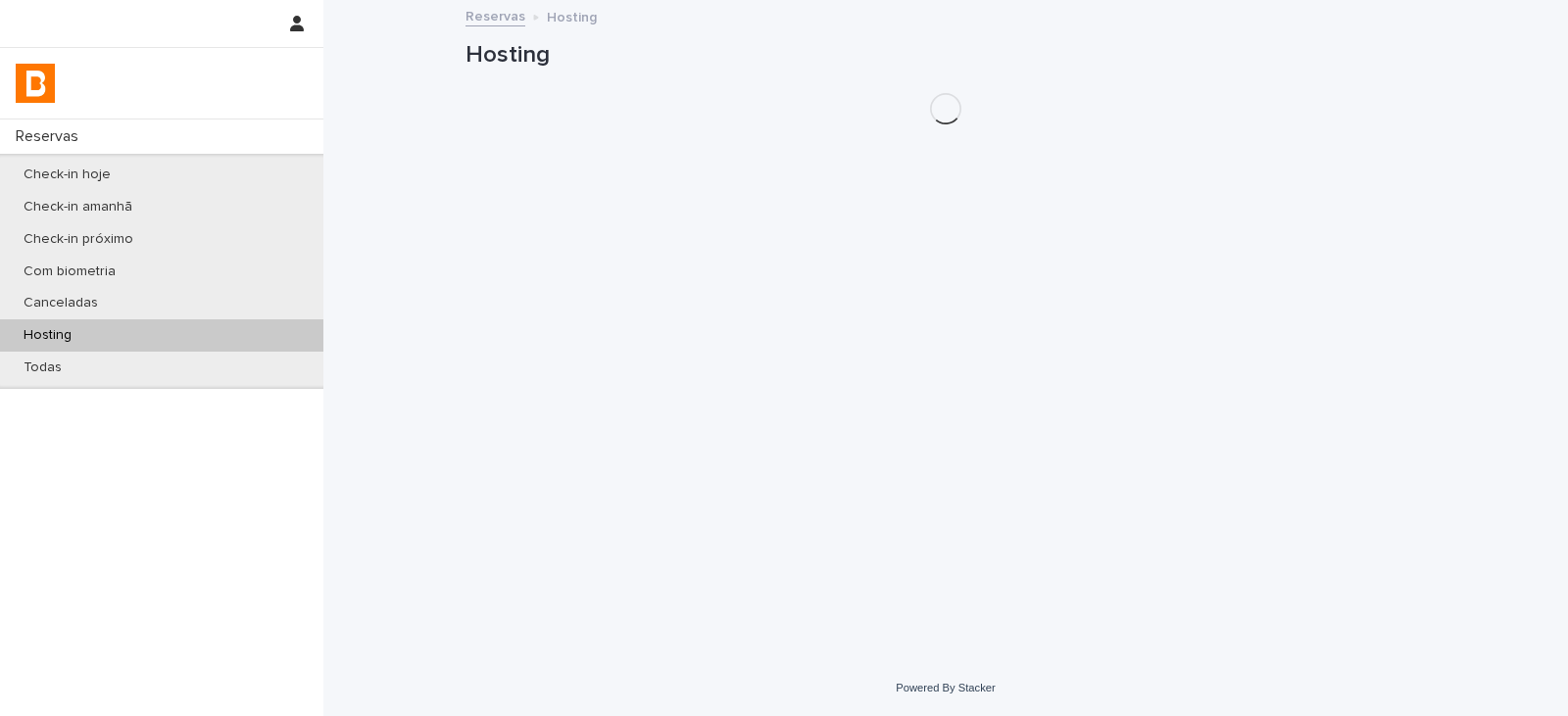 scroll, scrollTop: 0, scrollLeft: 0, axis: both 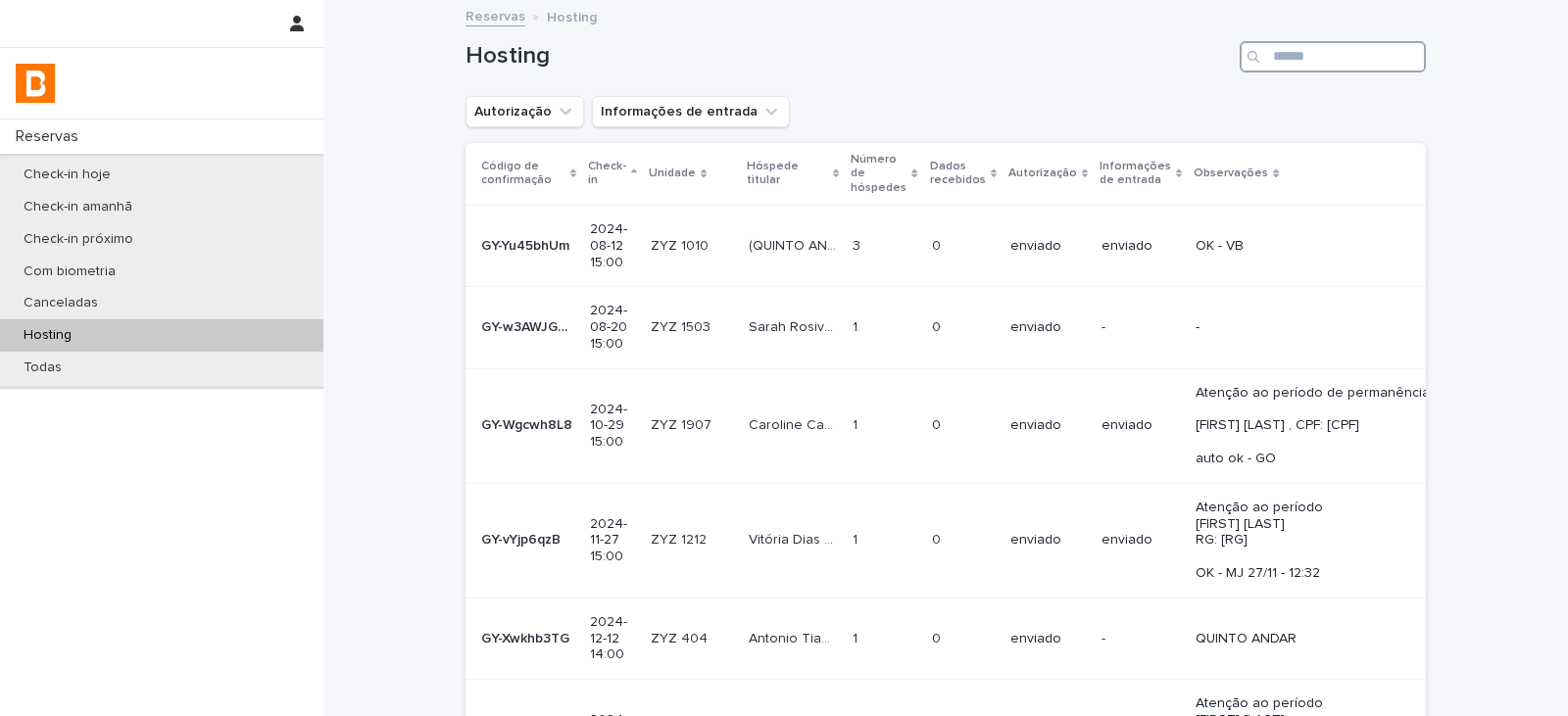 click at bounding box center (1333, 57) 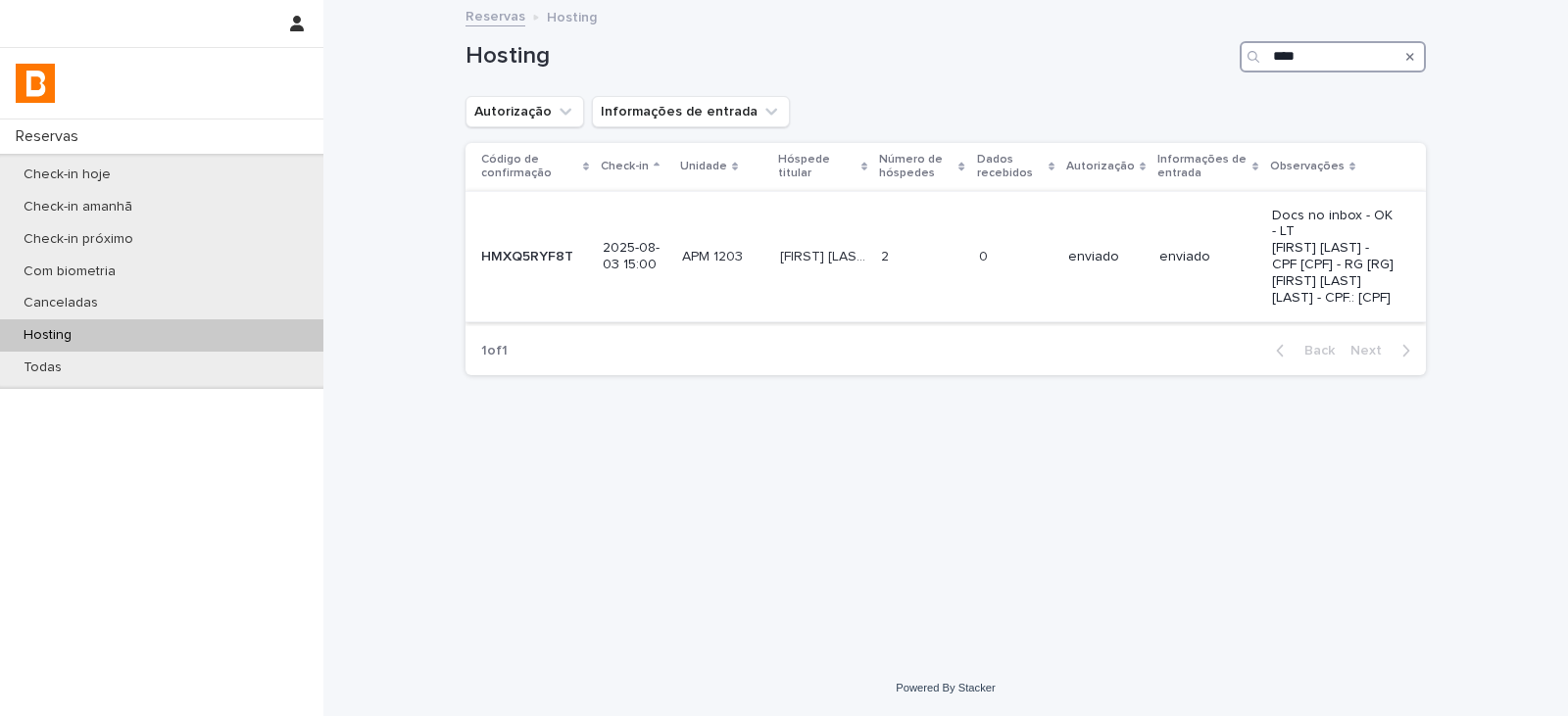 type on "****" 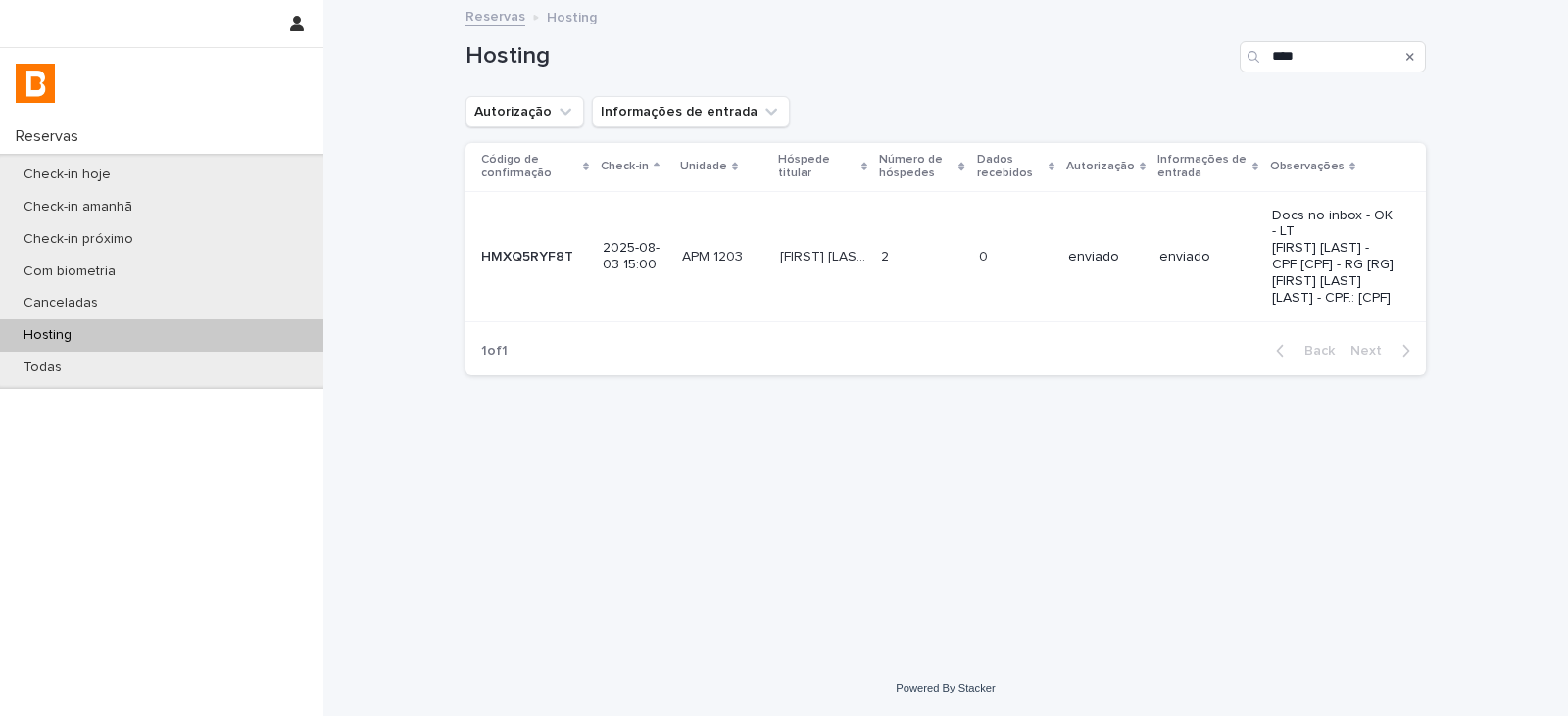 click on "2 2" at bounding box center [921, 257] 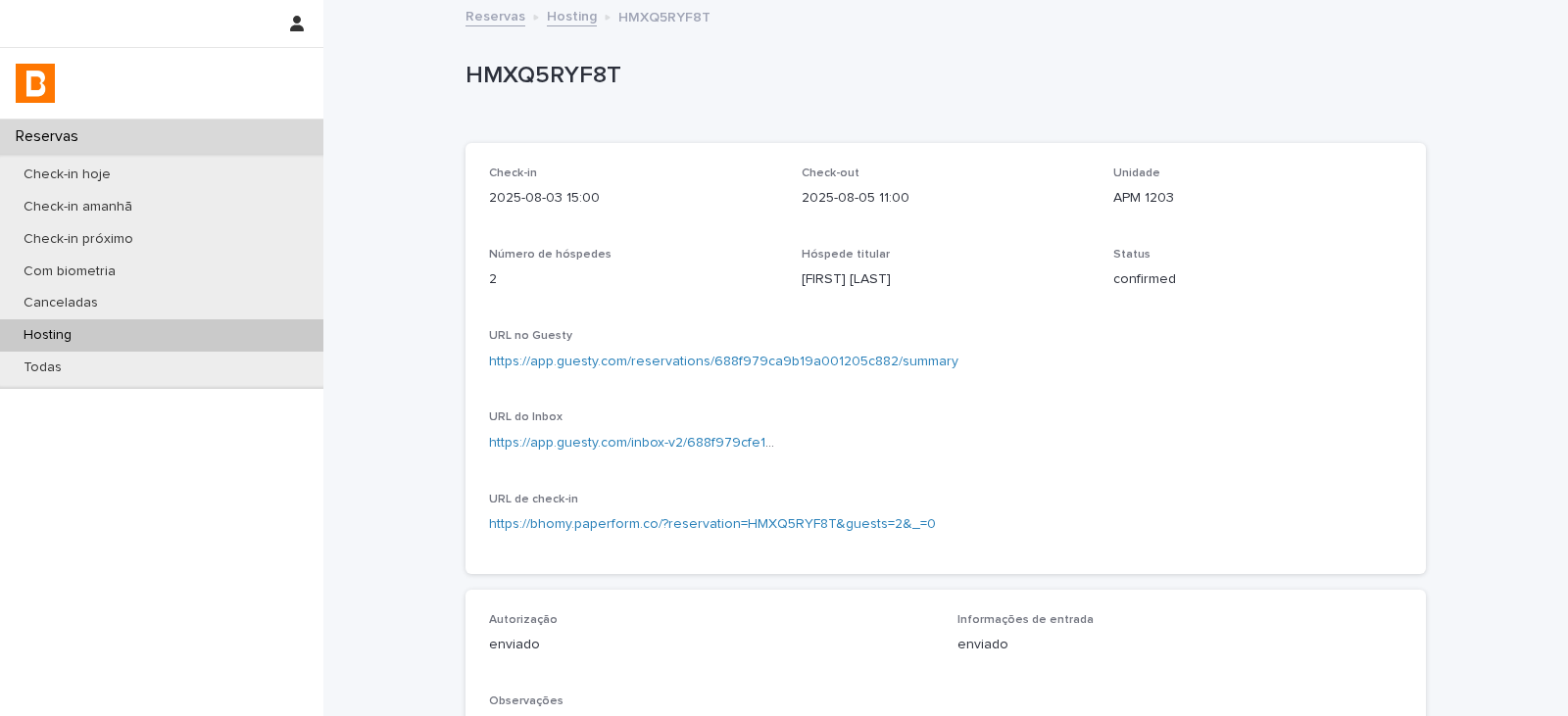 click on "https://app.guesty.com/reservations/688f979ca9b19a001205c882/summary" at bounding box center [723, 361] 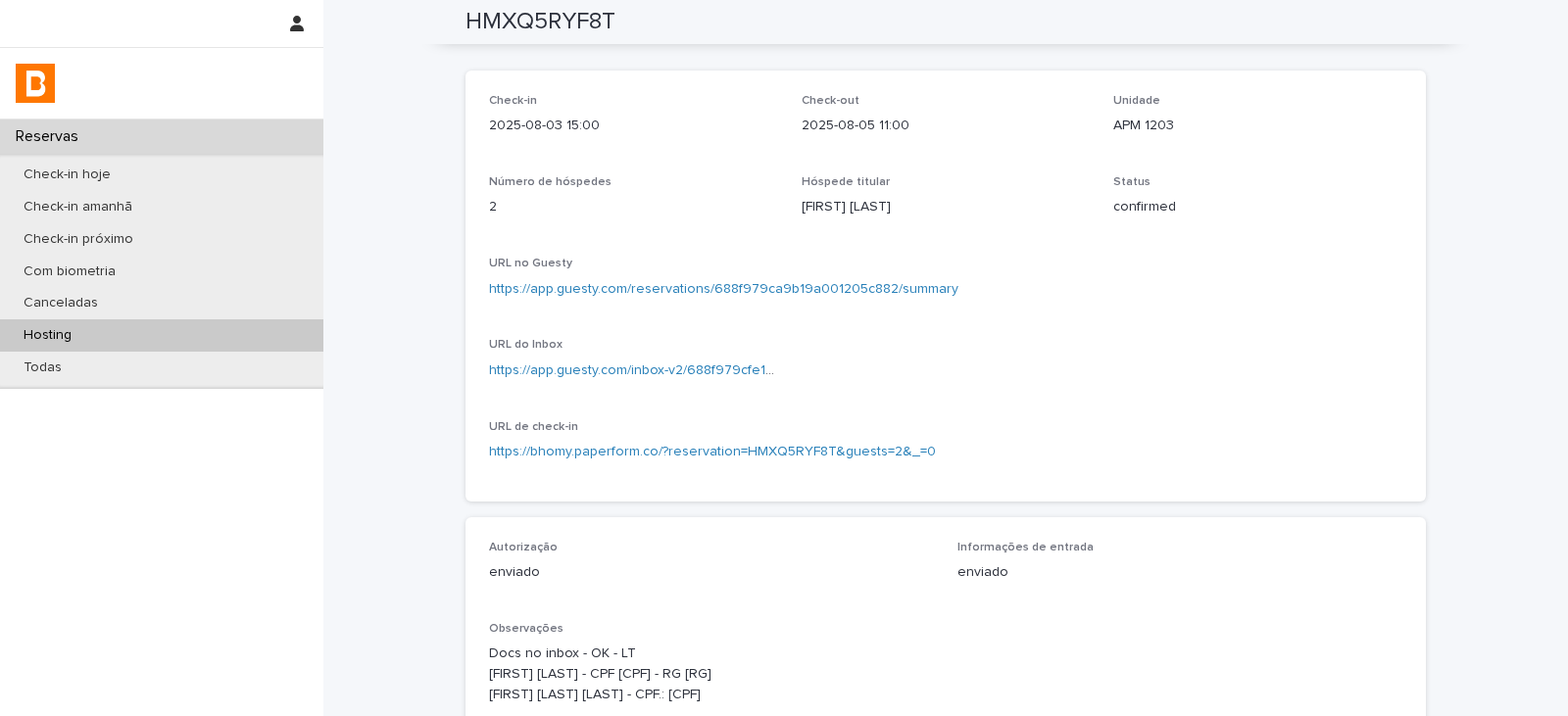 scroll, scrollTop: 0, scrollLeft: 0, axis: both 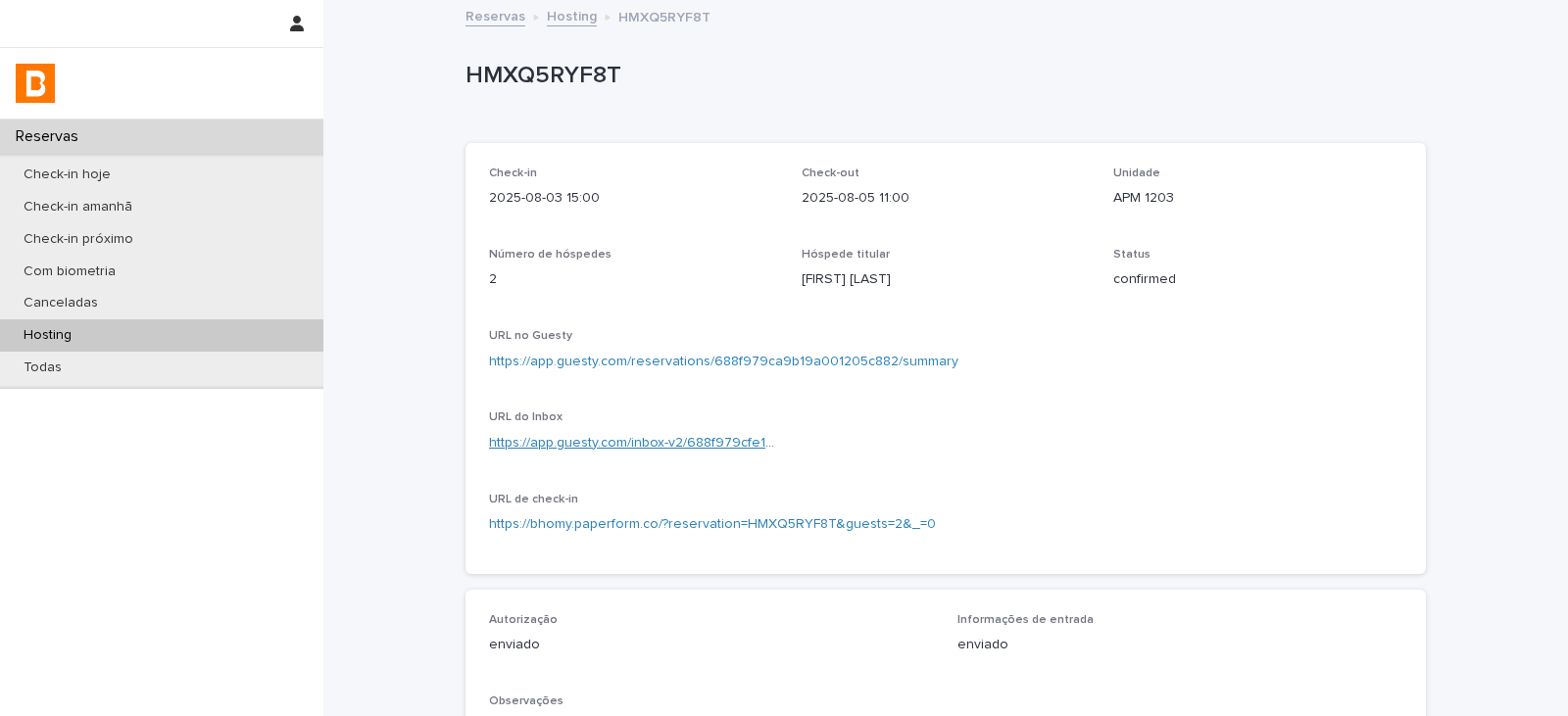 click on "https://app.guesty.com/inbox-v2/688f979cfe1ca0000f884665?reservationId=688f979ca9b19a001205c882" at bounding box center (819, 443) 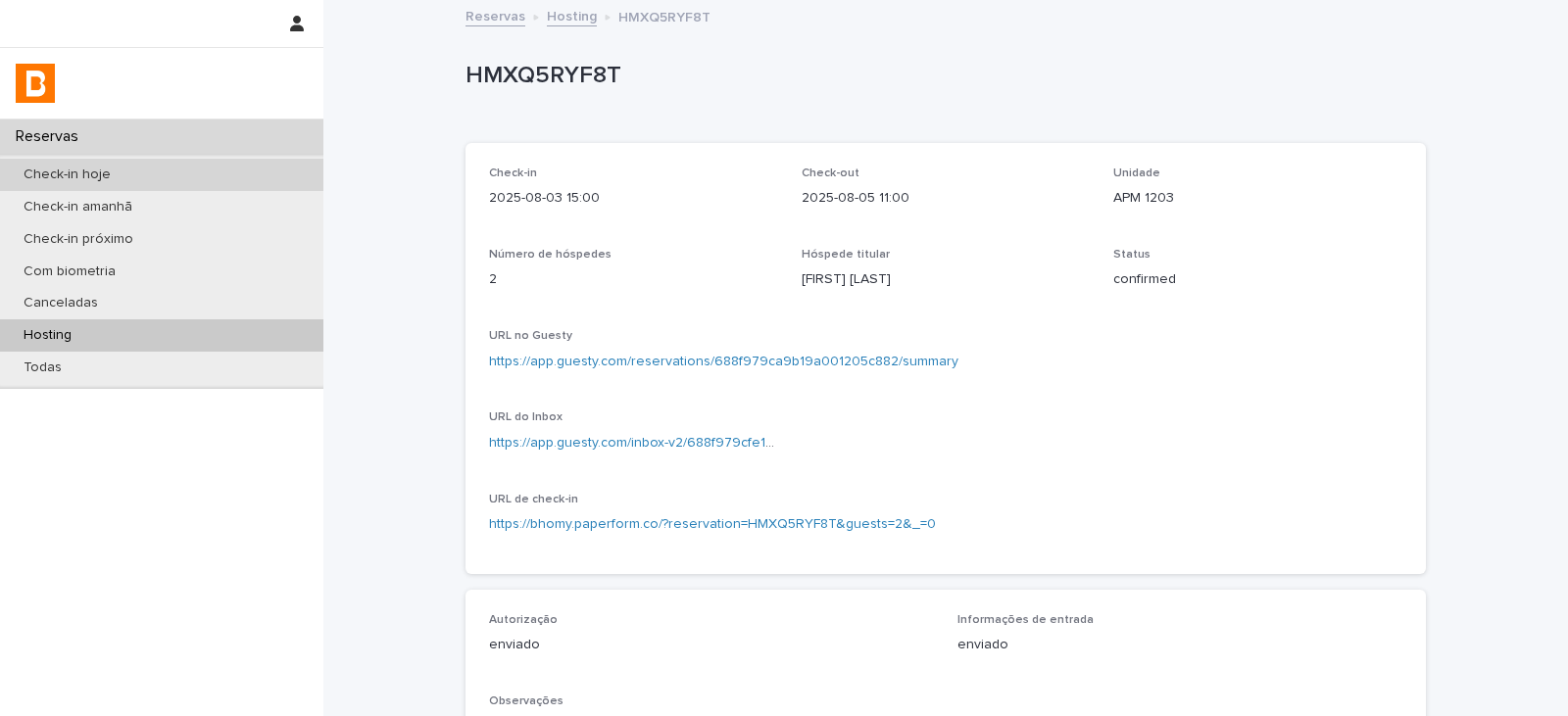 click on "Check-in hoje" at bounding box center [162, 174] 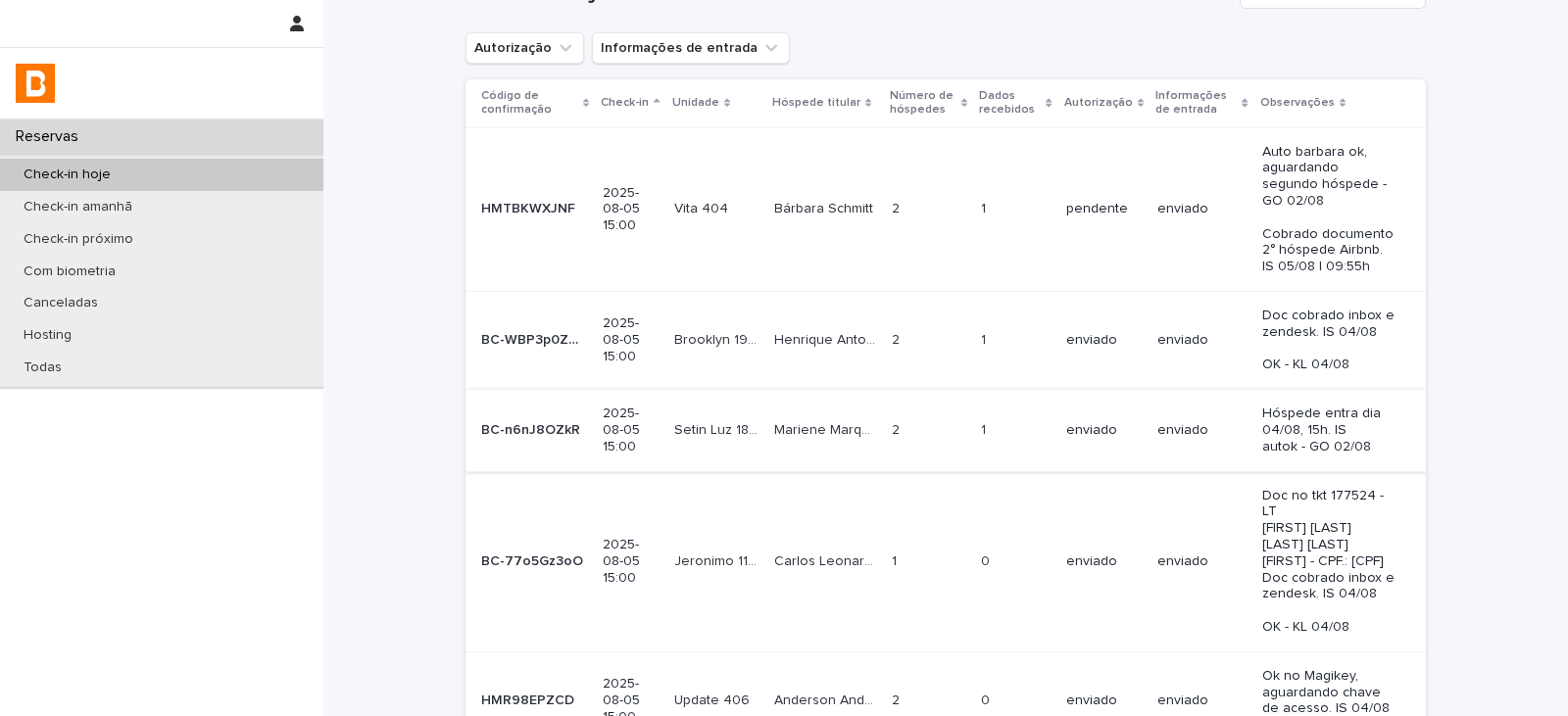 scroll, scrollTop: 98, scrollLeft: 0, axis: vertical 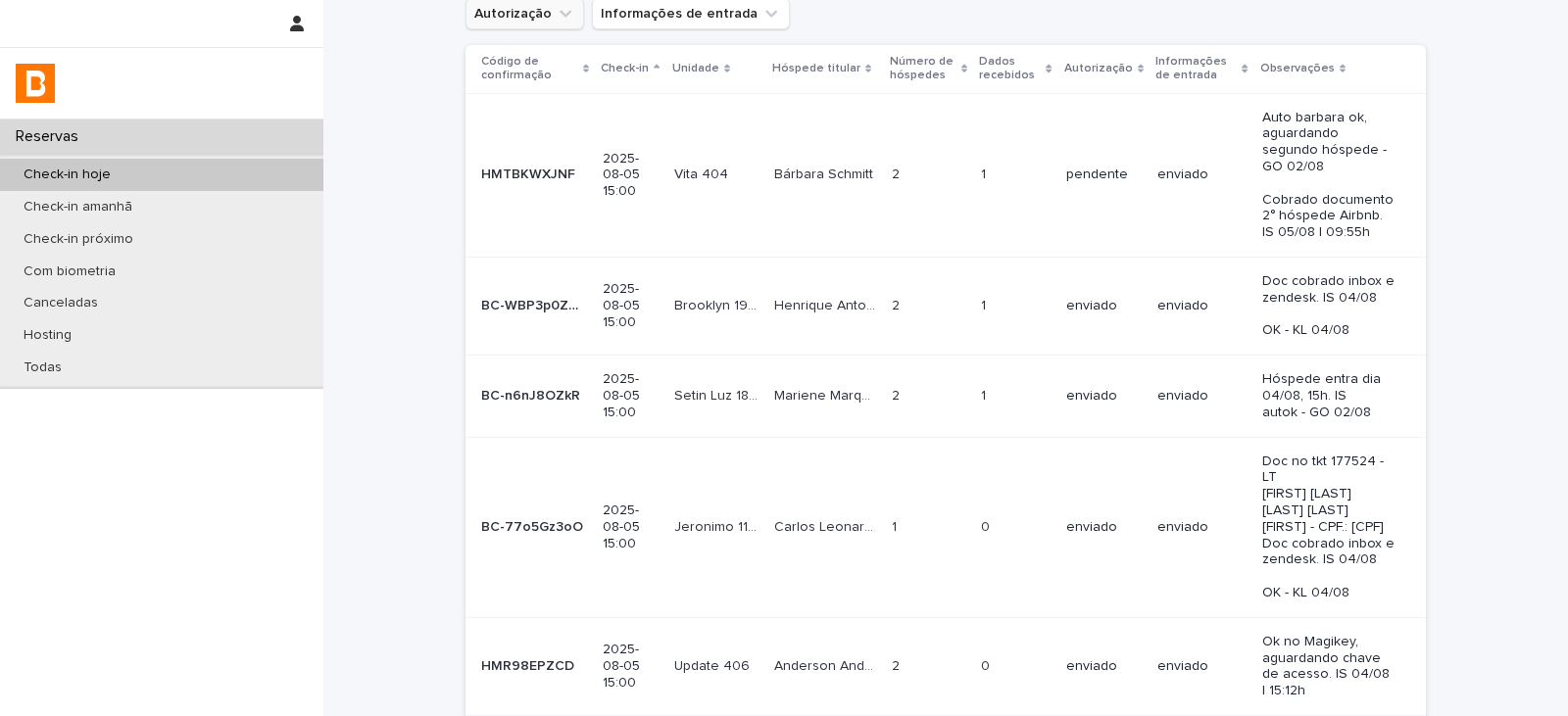 click on "Autorização" at bounding box center (524, 14) 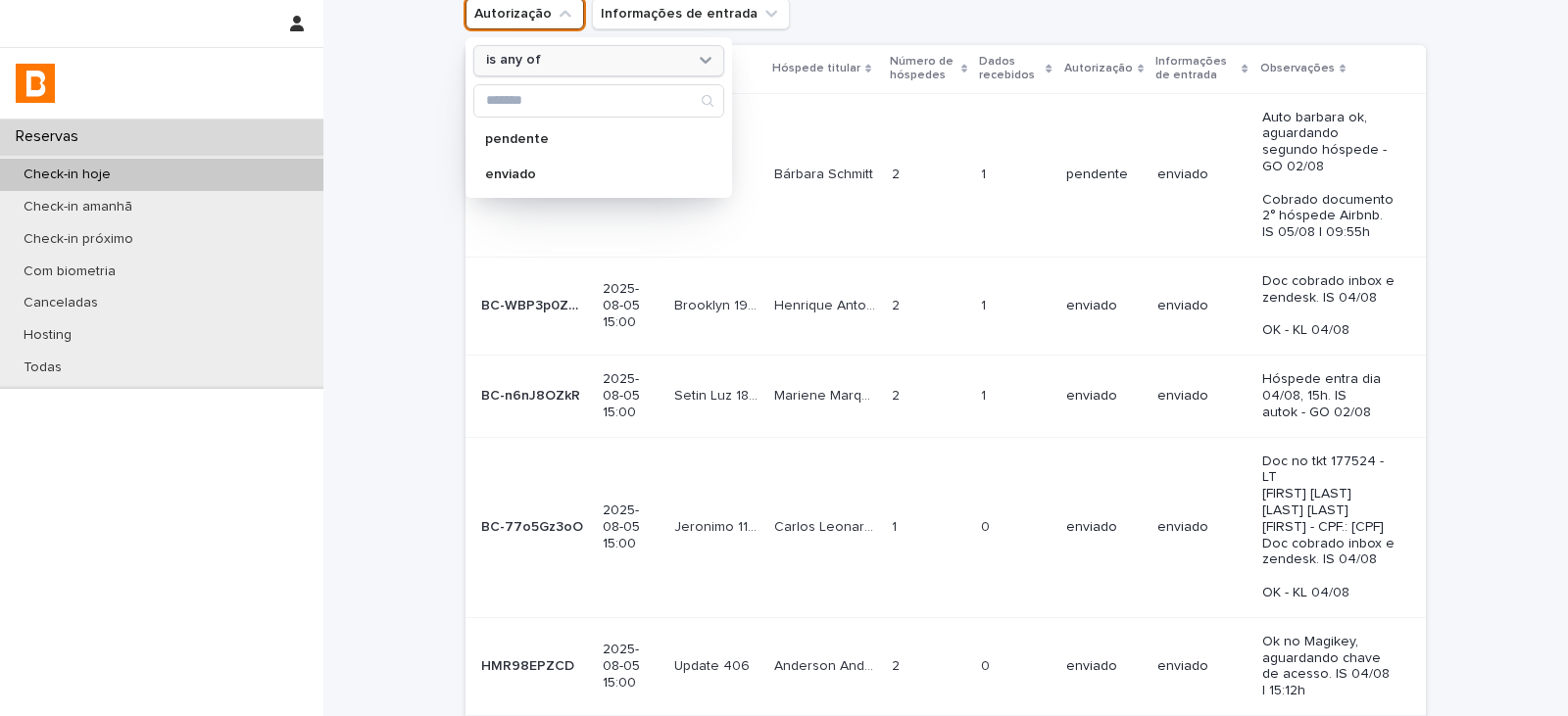 click on "is any of" at bounding box center (586, 60) 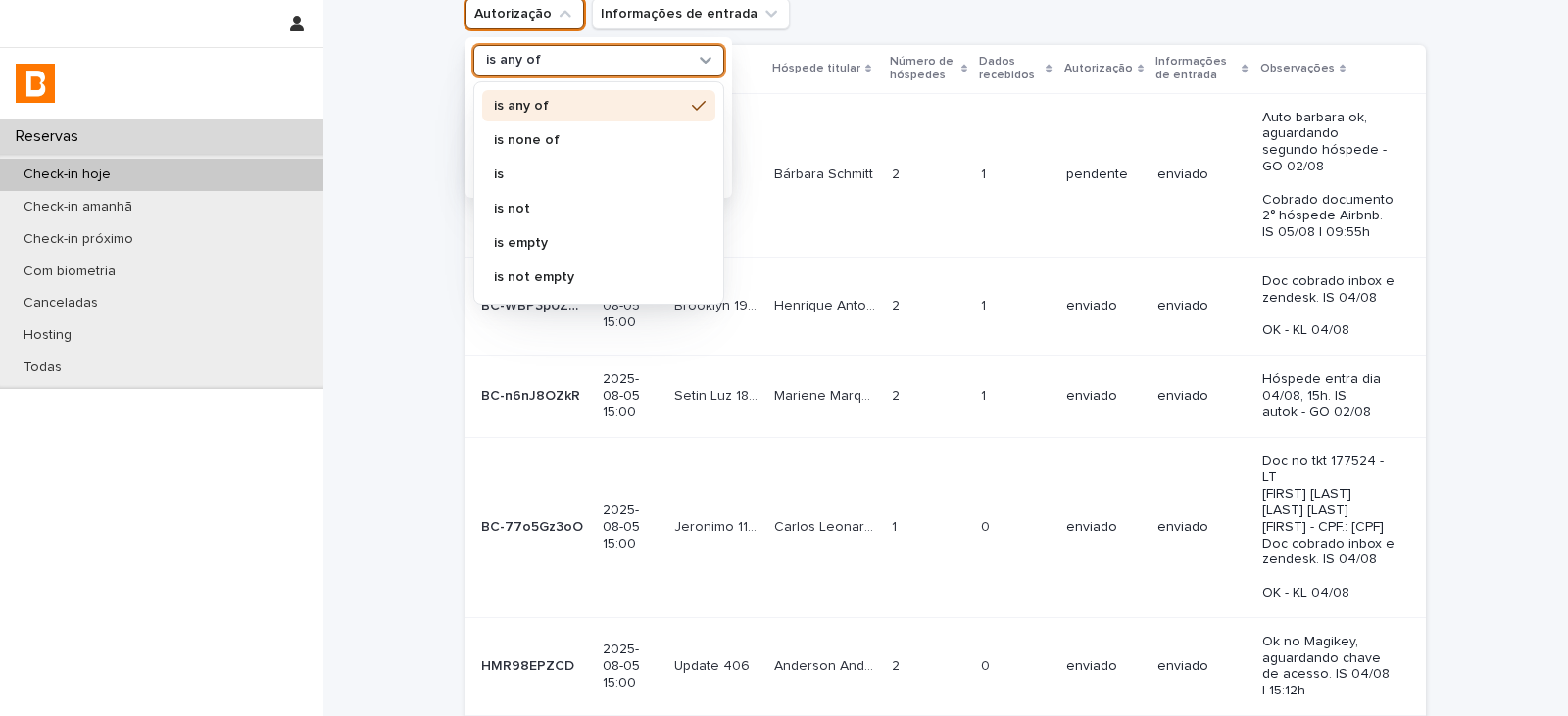 drag, startPoint x: 529, startPoint y: 135, endPoint x: 530, endPoint y: 149, distance: 14.035669 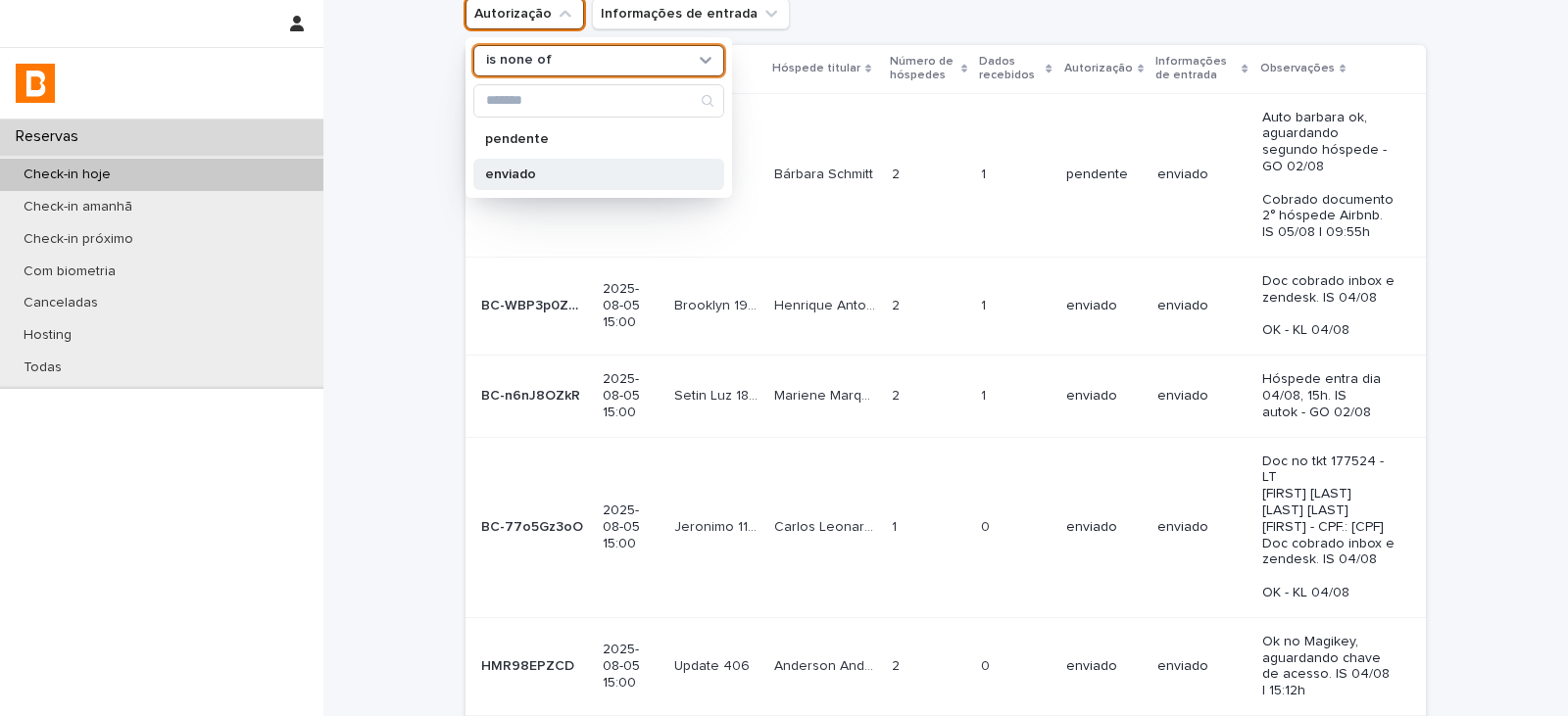 click on "enviado" at bounding box center (589, 174) 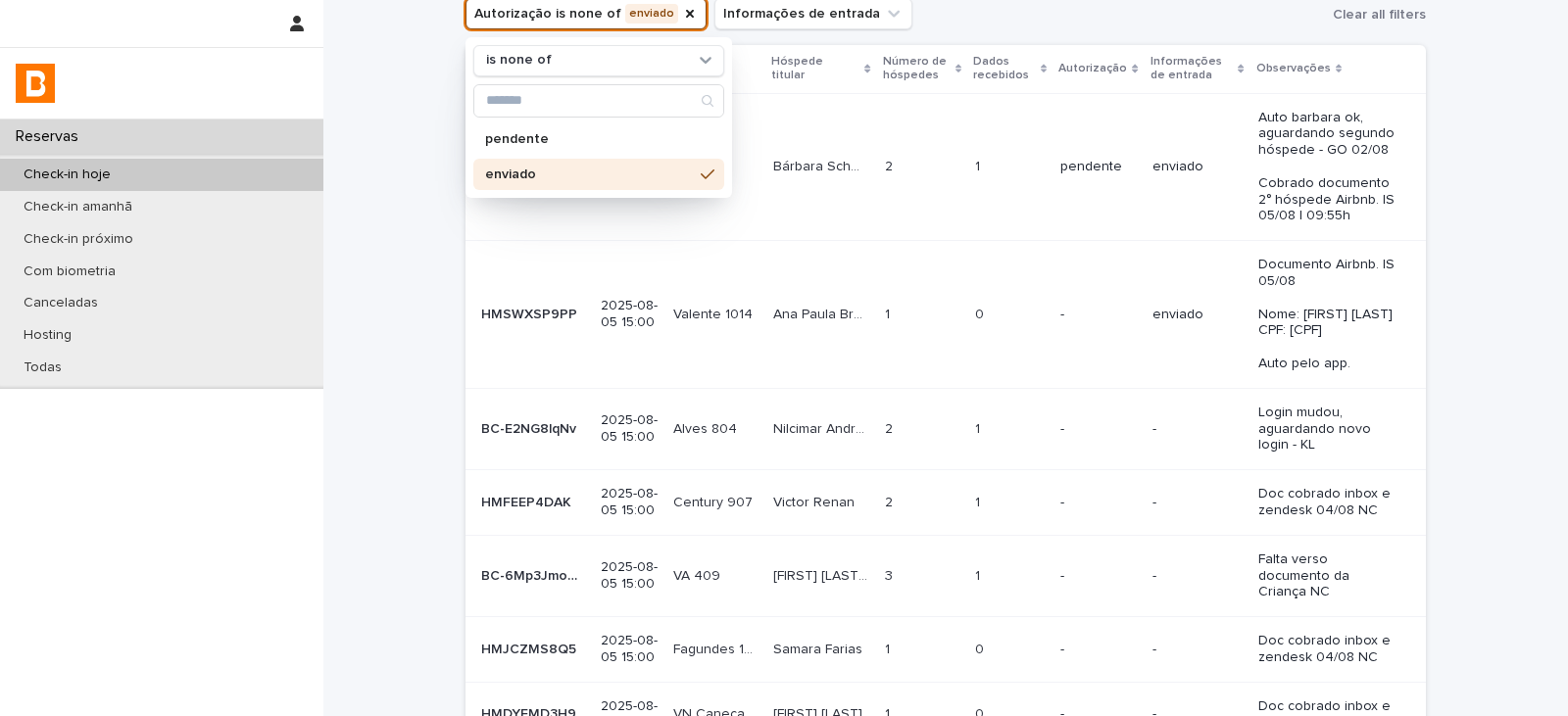 click on "Loading... Saving… Loading... Saving… Check-in hoje Autorização is none of enviado is none of pendente enviado Informações de entrada Clear all filters Código de confirmação Check-in Unidade Hóspede titular Número de hóspedes Dados recebidos Autorização Informações de entrada Observações HMTBKWXJNF HMTBKWXJNF   2025-08-05 15:00 Vita 404 Vita 404   [FIRST] [LAST] [FIRST] [LAST]   2 2   1 1   pendente enviado Auto [LAST] ok, aguardando segundo hóspede - GO 02/08
Cobrado documento 2° hóspede Airbnb. IS 05/08 | 09:55h HMSWXSP9PP HMSWXSP9PP   2025-08-05 15:00 Valente 1014 Valente 1014   [FIRST] [LAST] [FIRST] [LAST]   1 1   0 0   - enviado Documento Airbnb. IS 05/08
Nome: [FIRST] [LAST]
CPF: [CPF]
Auto pelo app.  BC-E2NG8lqNv BC-E2NG8lqNv   2025-08-05 15:00 Alves 804 Alves 804   [FIRST] [LAST] [LAST] [LAST] [FIRST] [LAST] [LAST] [LAST]   2 2   1 1   - - Login mudou, aguardando novo login - KL HMFEEP4DAK HMFEEP4DAK   2025-08-05 15:00 Century 907 Century 907" at bounding box center (946, 442) 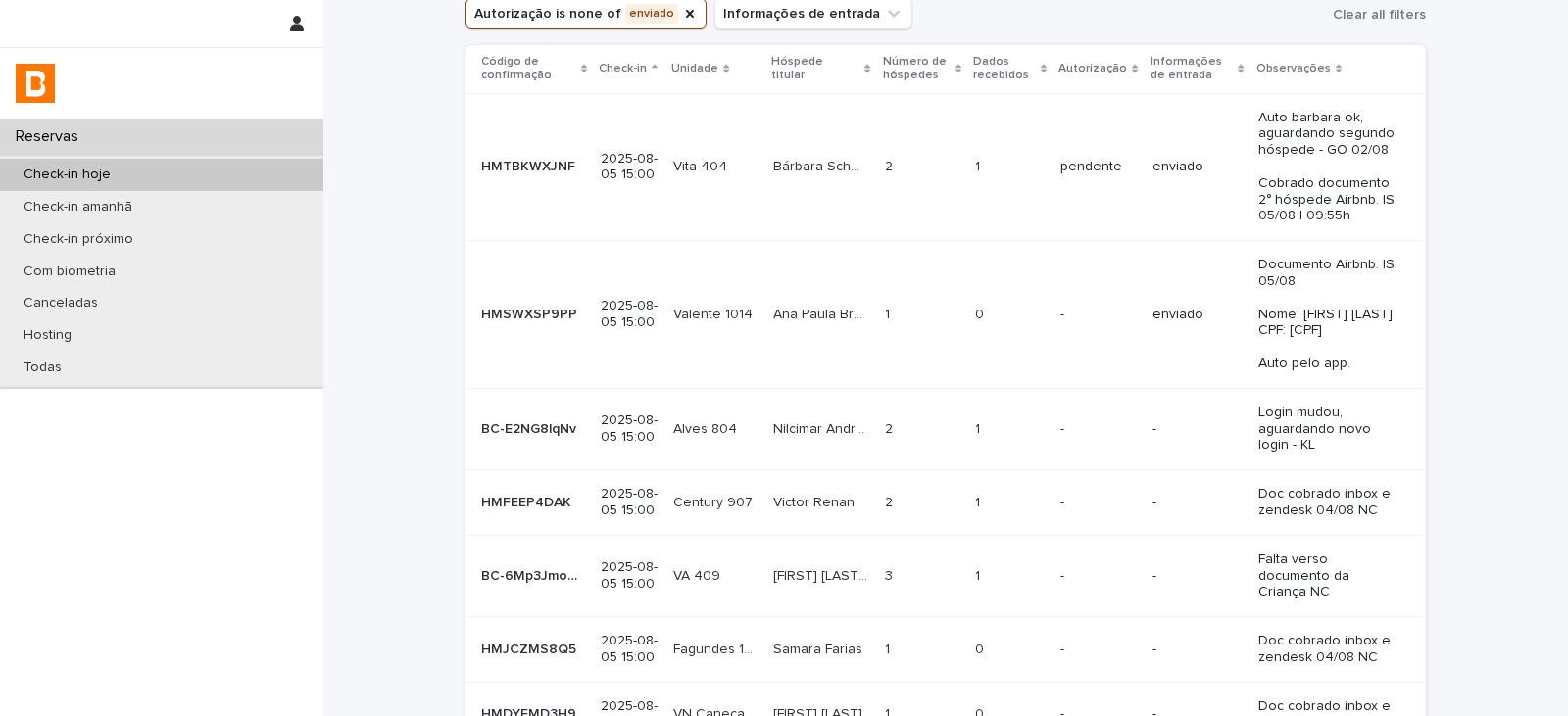 click on "Dados recebidos" at bounding box center (1004, 69) 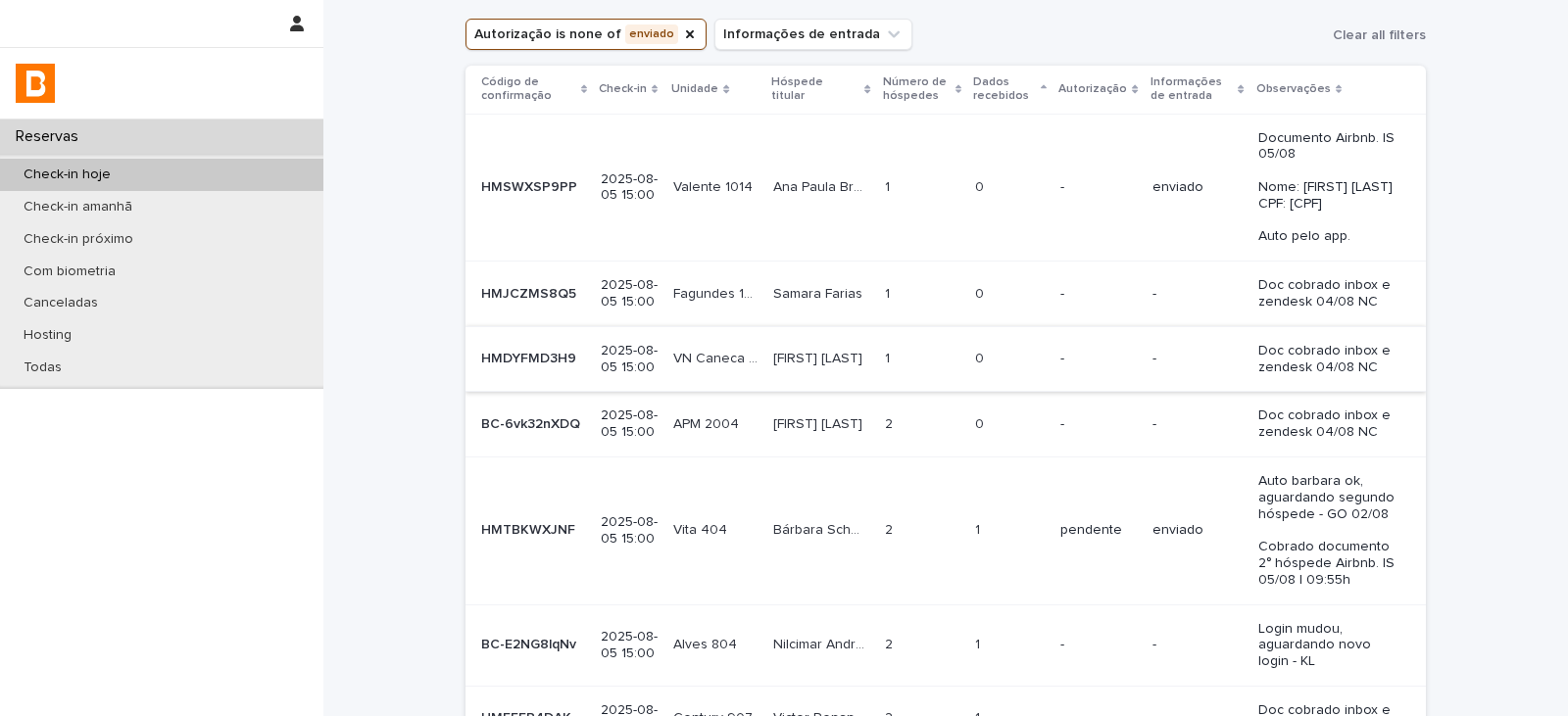 scroll, scrollTop: 123, scrollLeft: 0, axis: vertical 